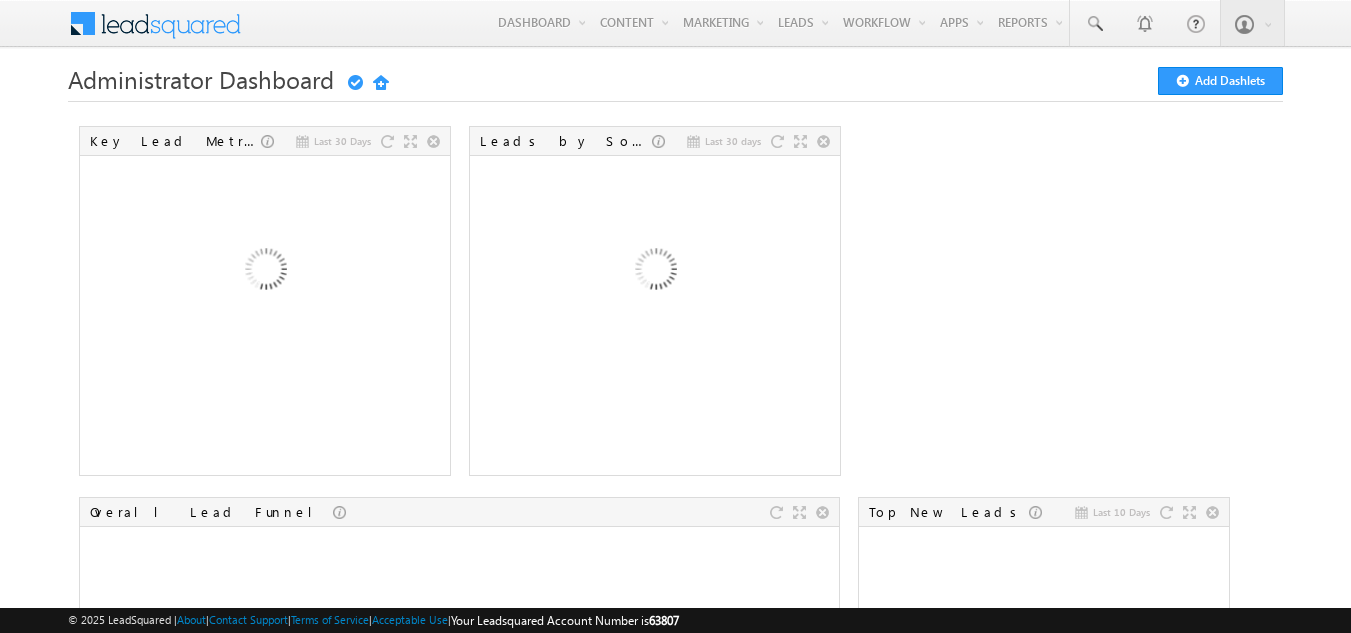 scroll, scrollTop: 0, scrollLeft: 0, axis: both 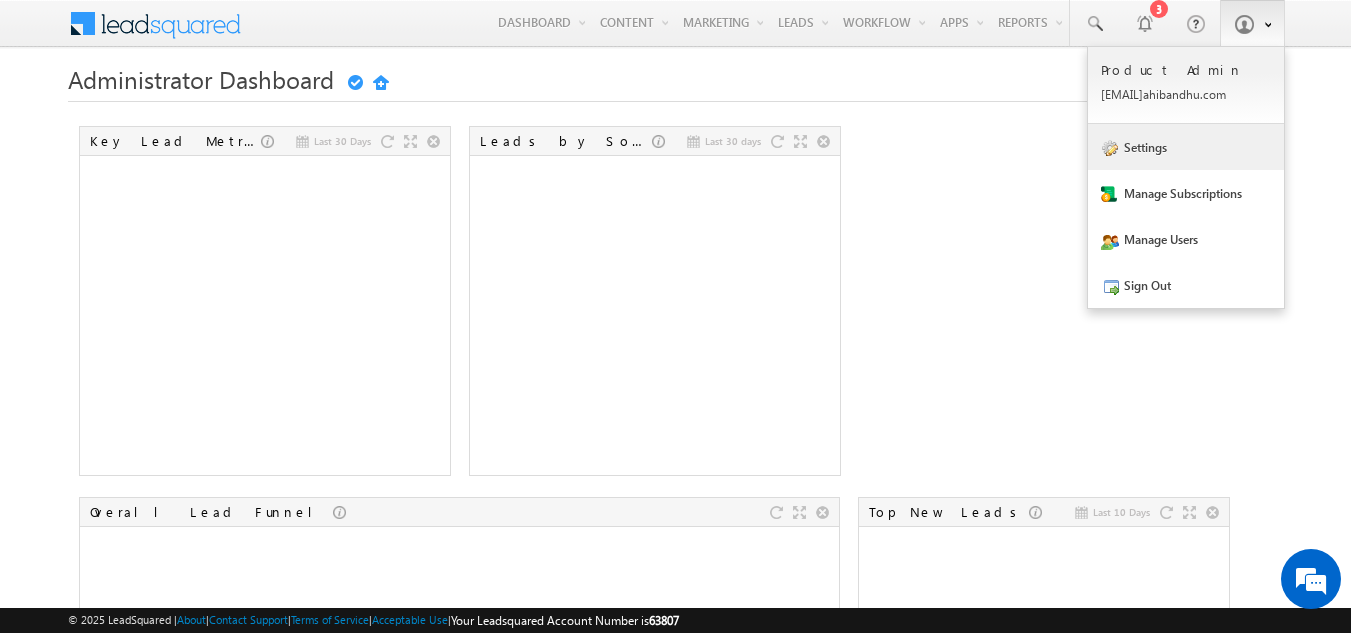 click on "Settings" at bounding box center (1186, 147) 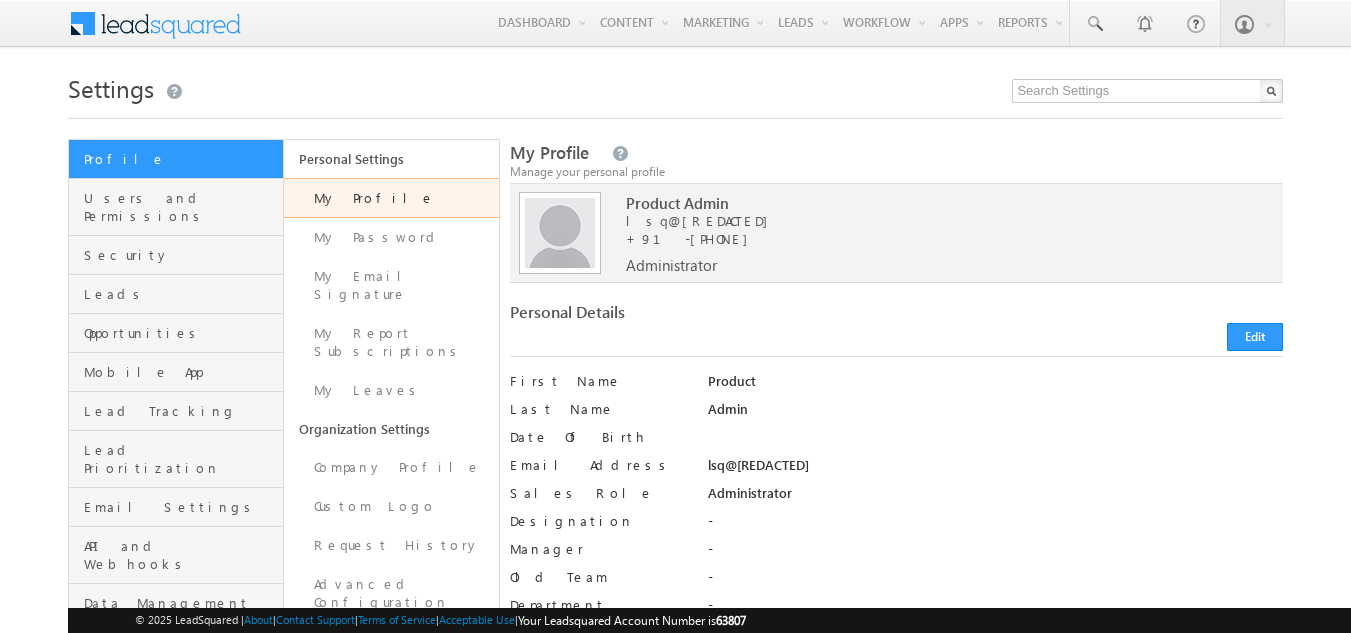 scroll, scrollTop: 0, scrollLeft: 0, axis: both 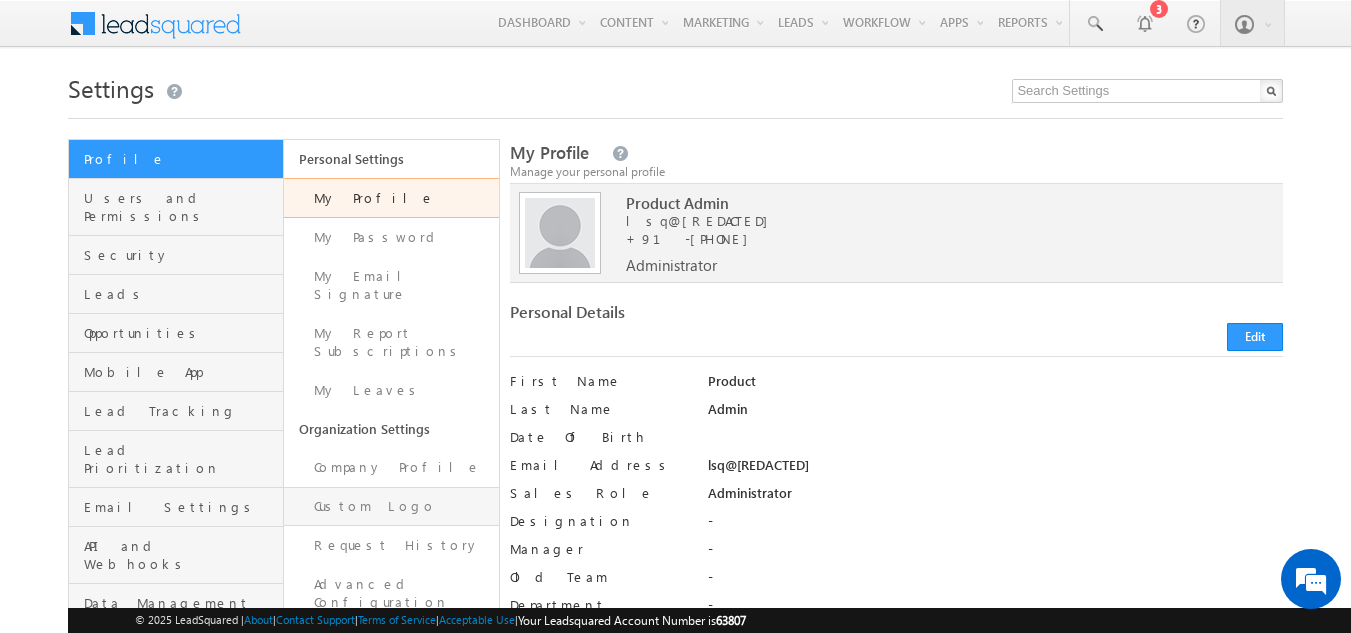 click on "Custom Logo" at bounding box center (391, 506) 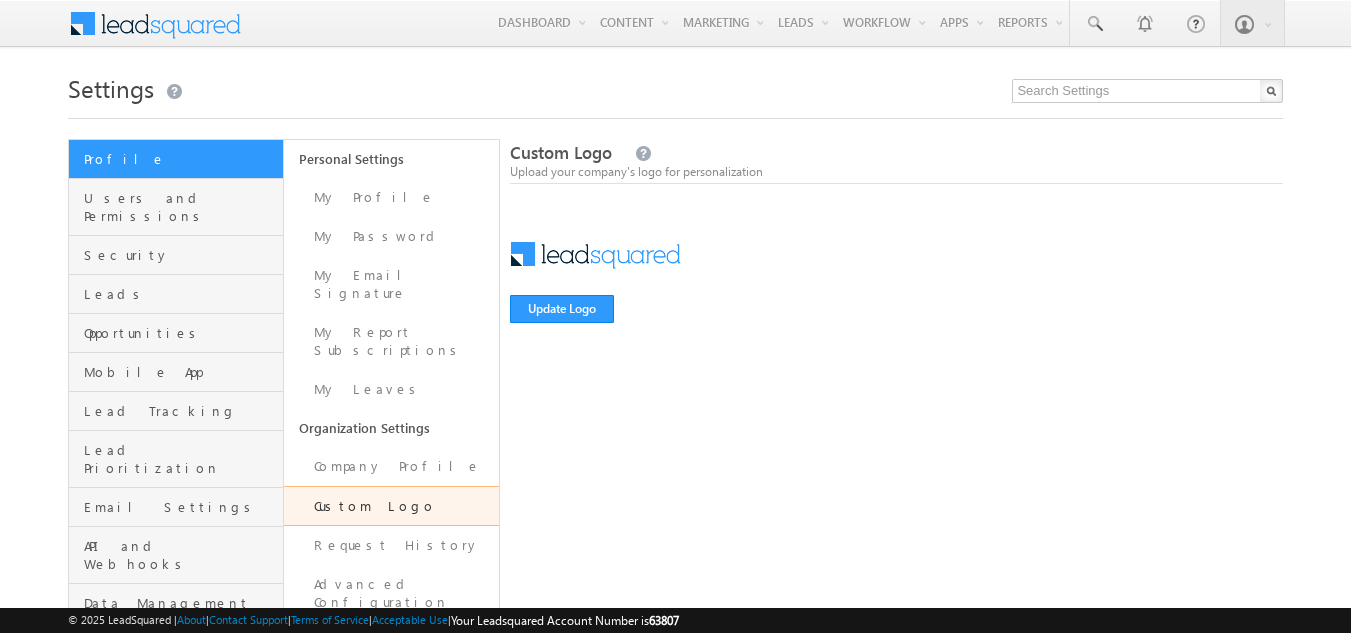 scroll, scrollTop: 0, scrollLeft: 0, axis: both 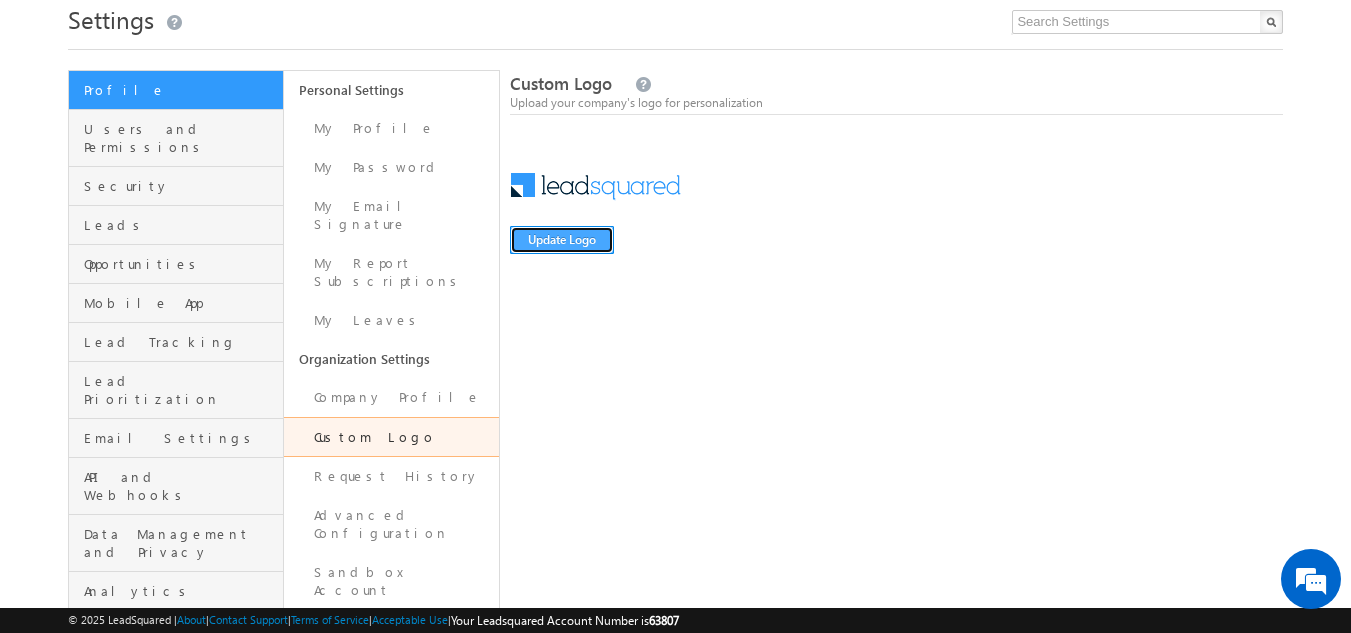 click on "Update Logo" at bounding box center [562, 240] 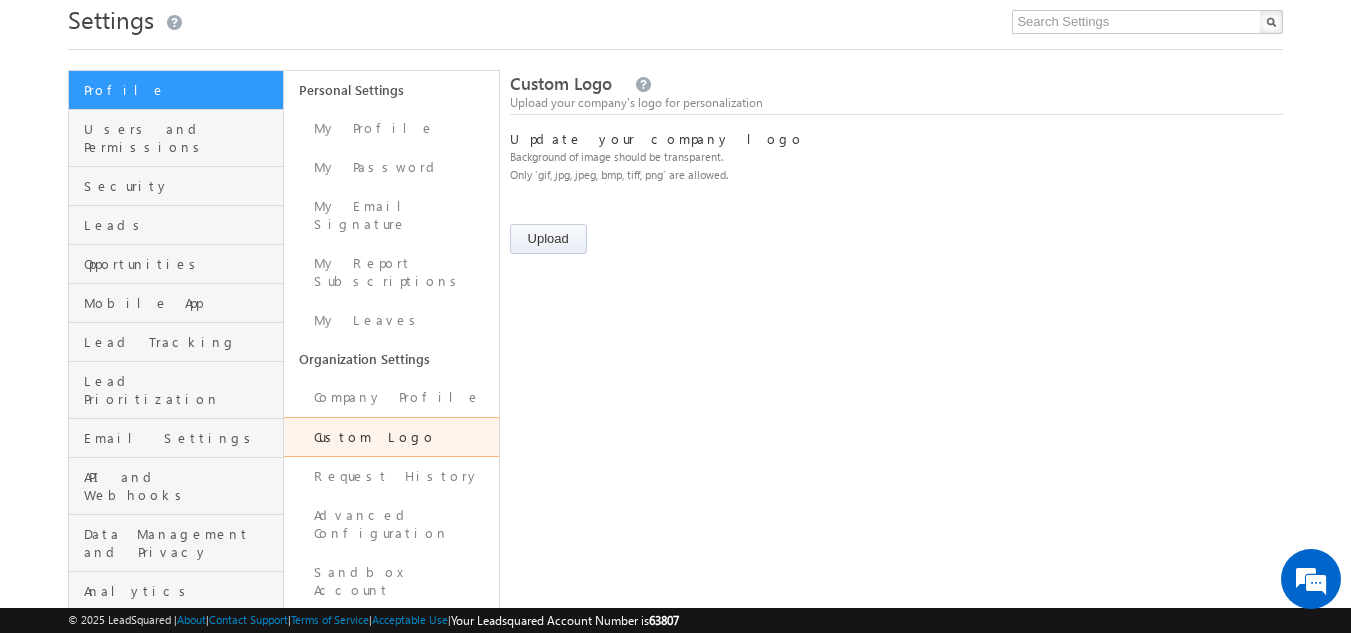 click at bounding box center [570, 241] 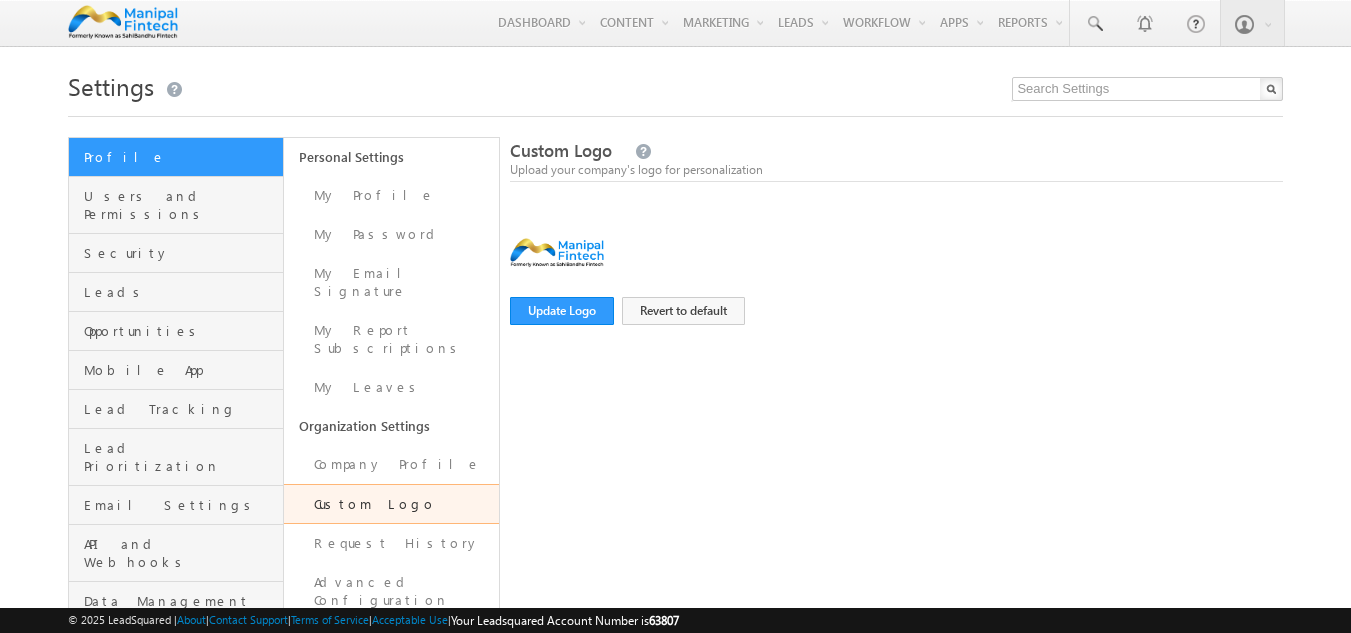 scroll, scrollTop: 69, scrollLeft: 0, axis: vertical 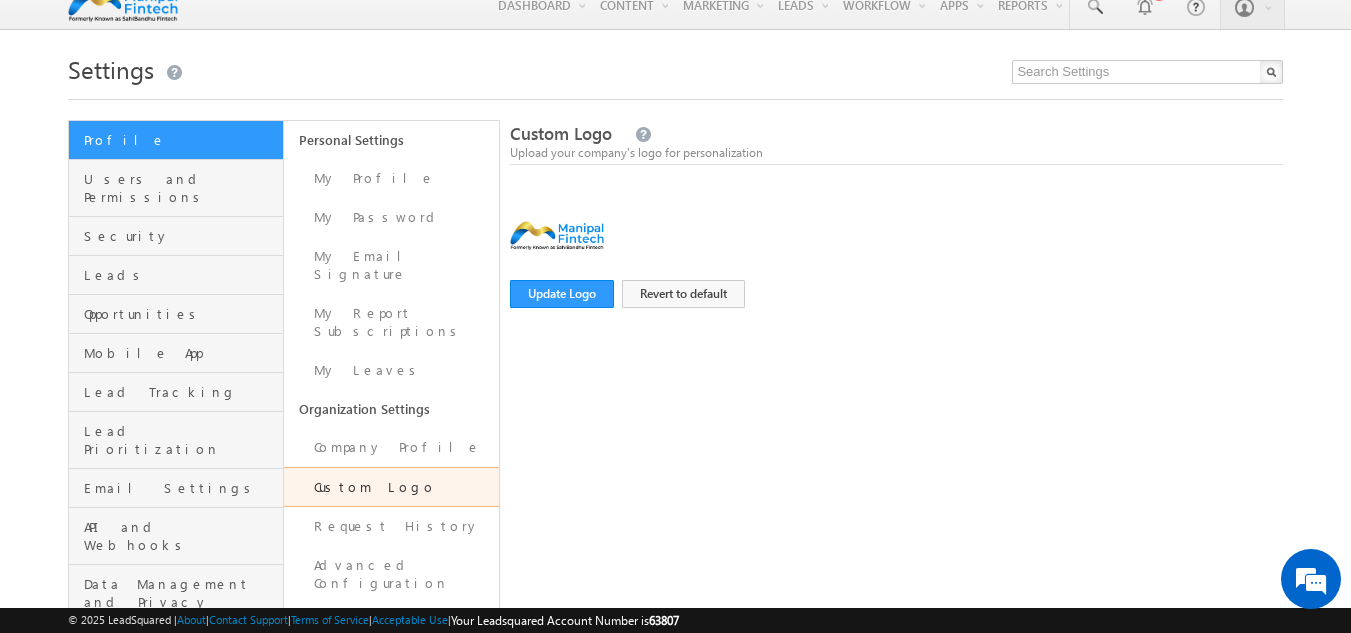 click at bounding box center (557, 241) 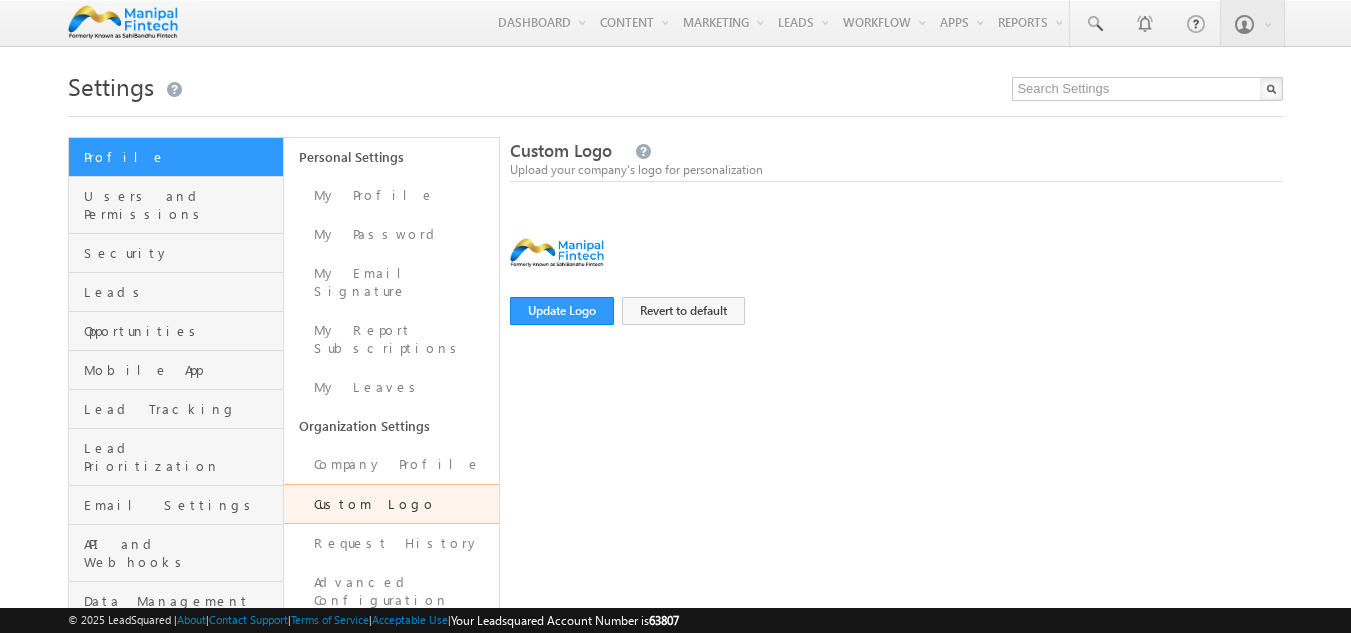 scroll, scrollTop: 0, scrollLeft: 0, axis: both 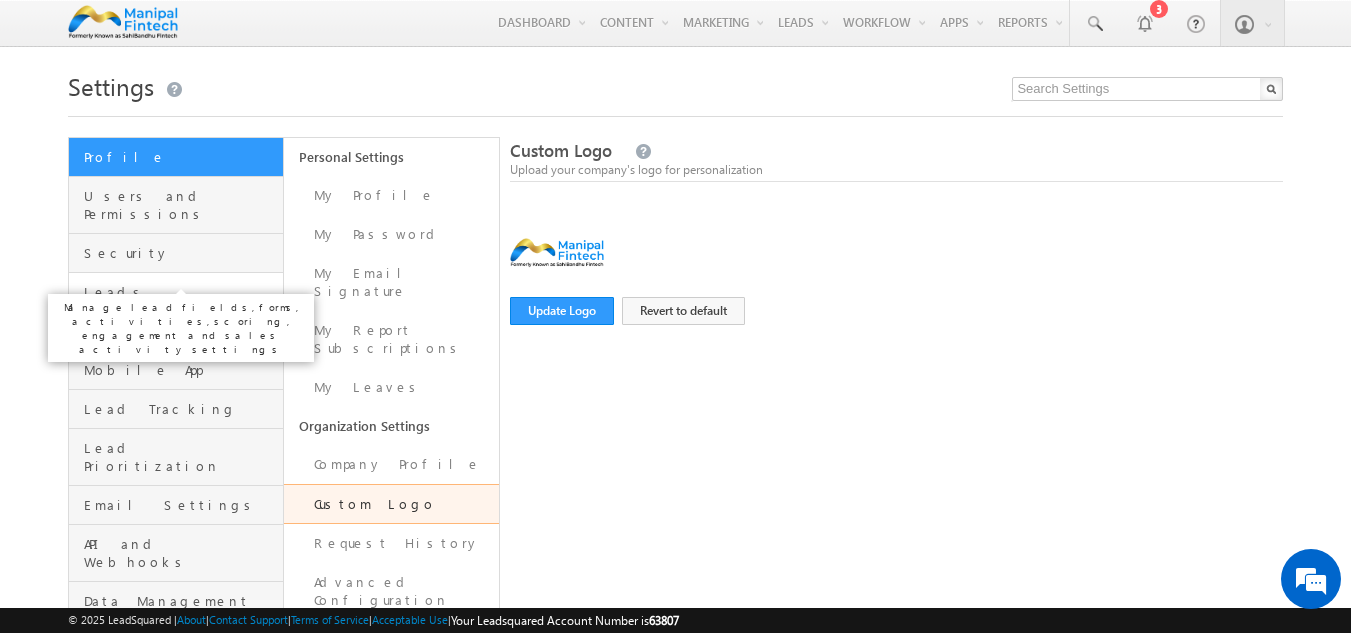 click on "Leads" at bounding box center (181, 292) 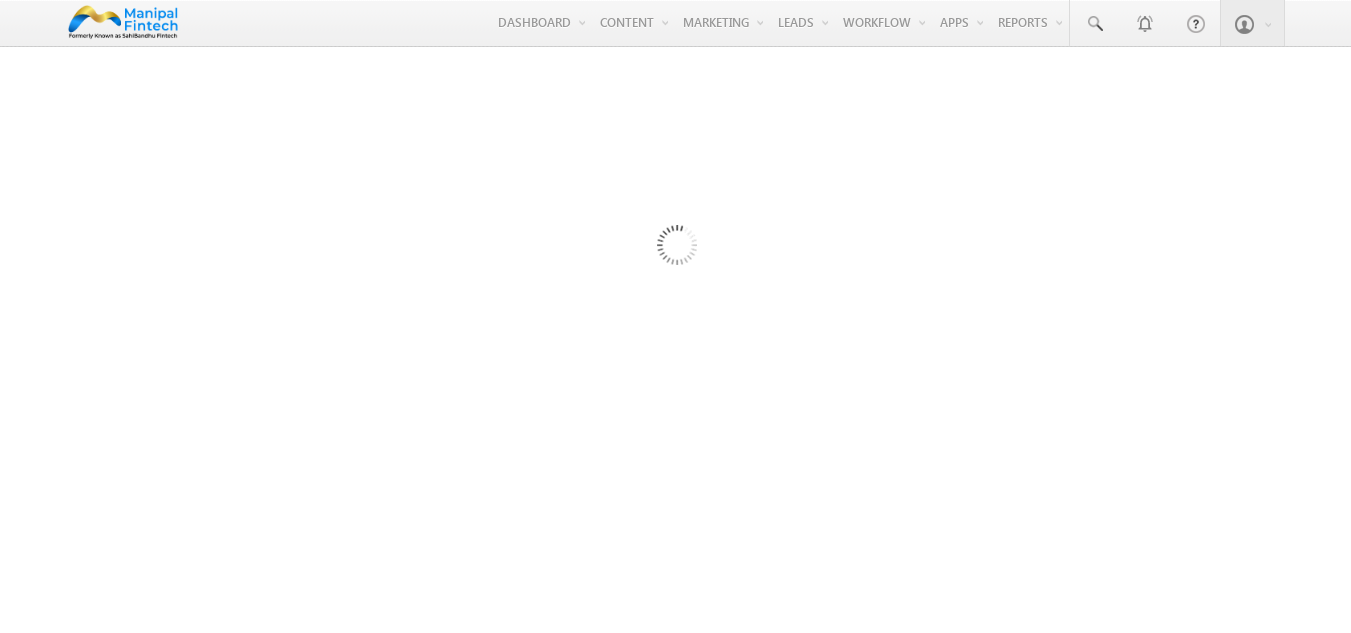 scroll, scrollTop: 0, scrollLeft: 0, axis: both 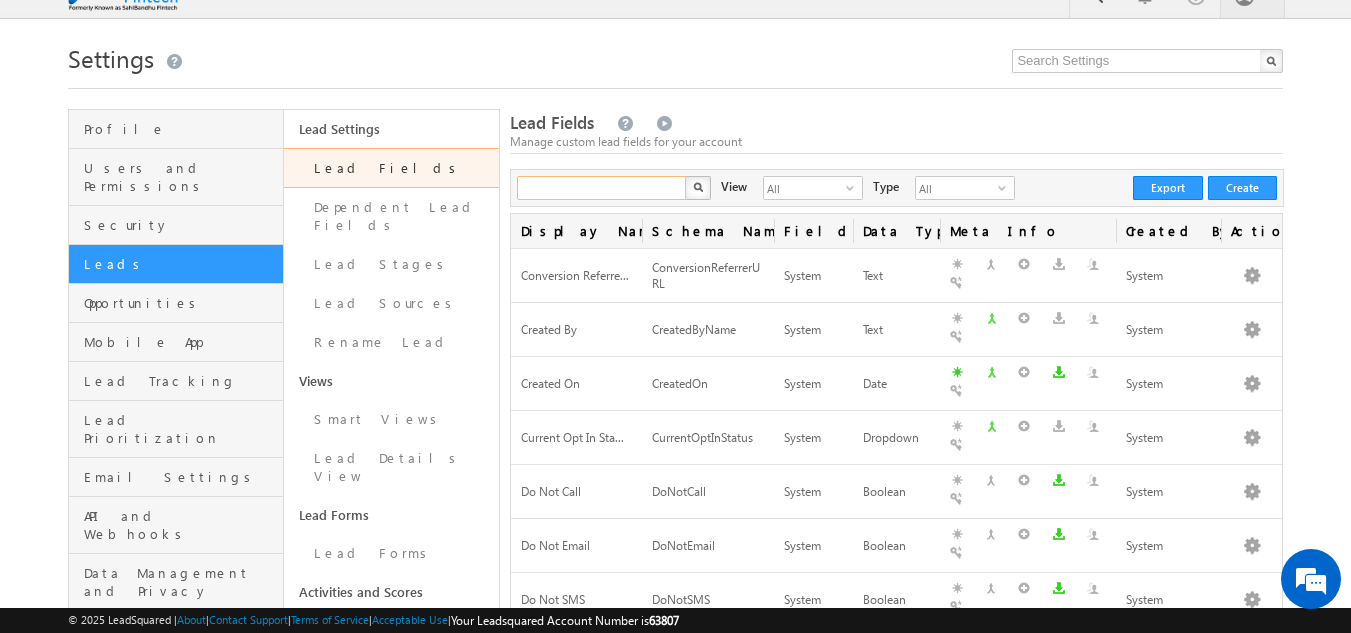 click at bounding box center [602, 188] 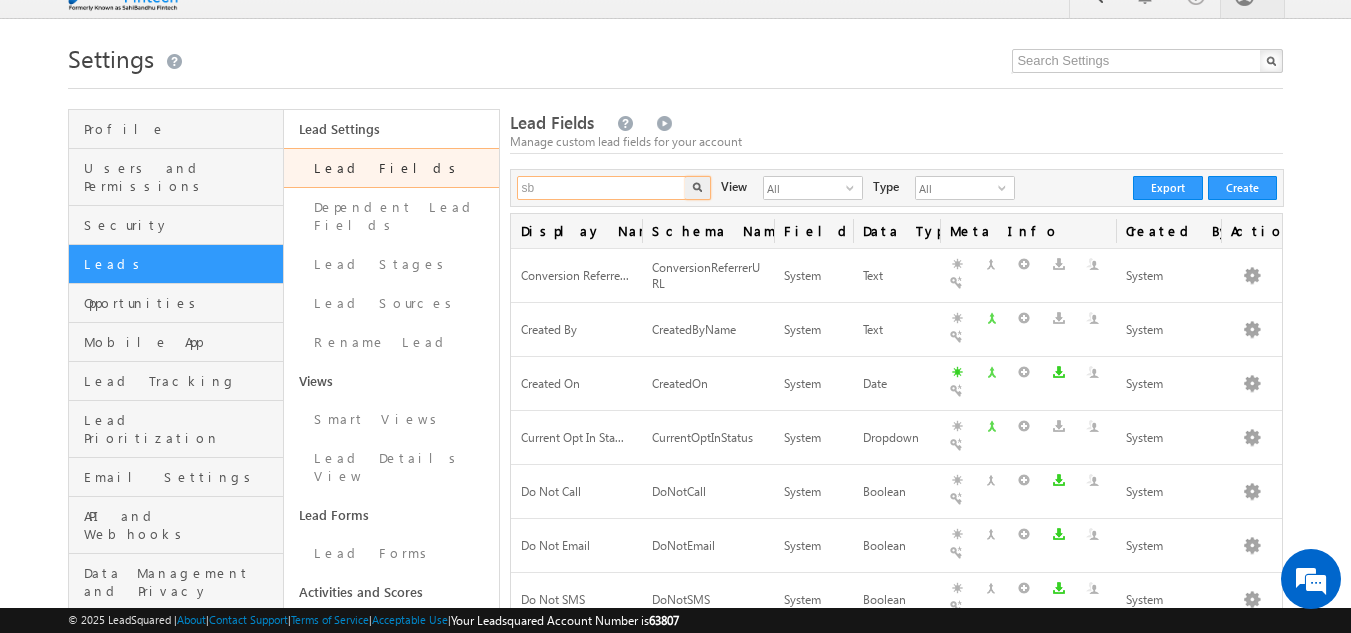 type on "sb" 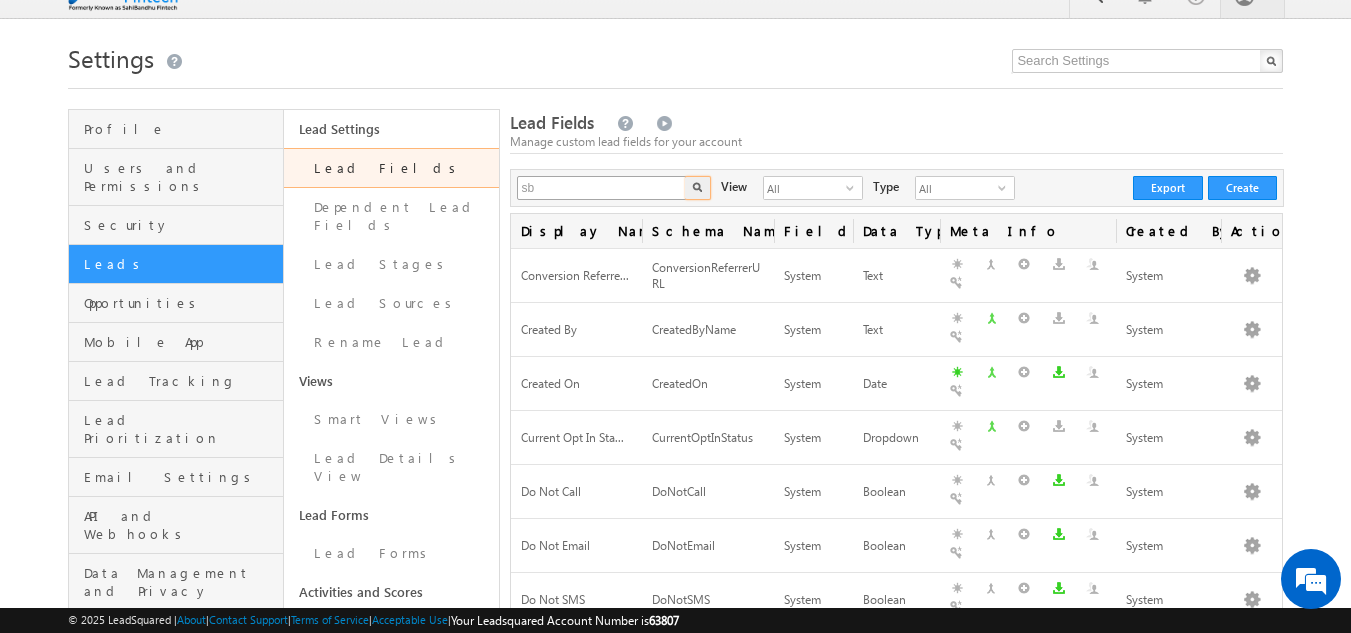 click at bounding box center (698, 188) 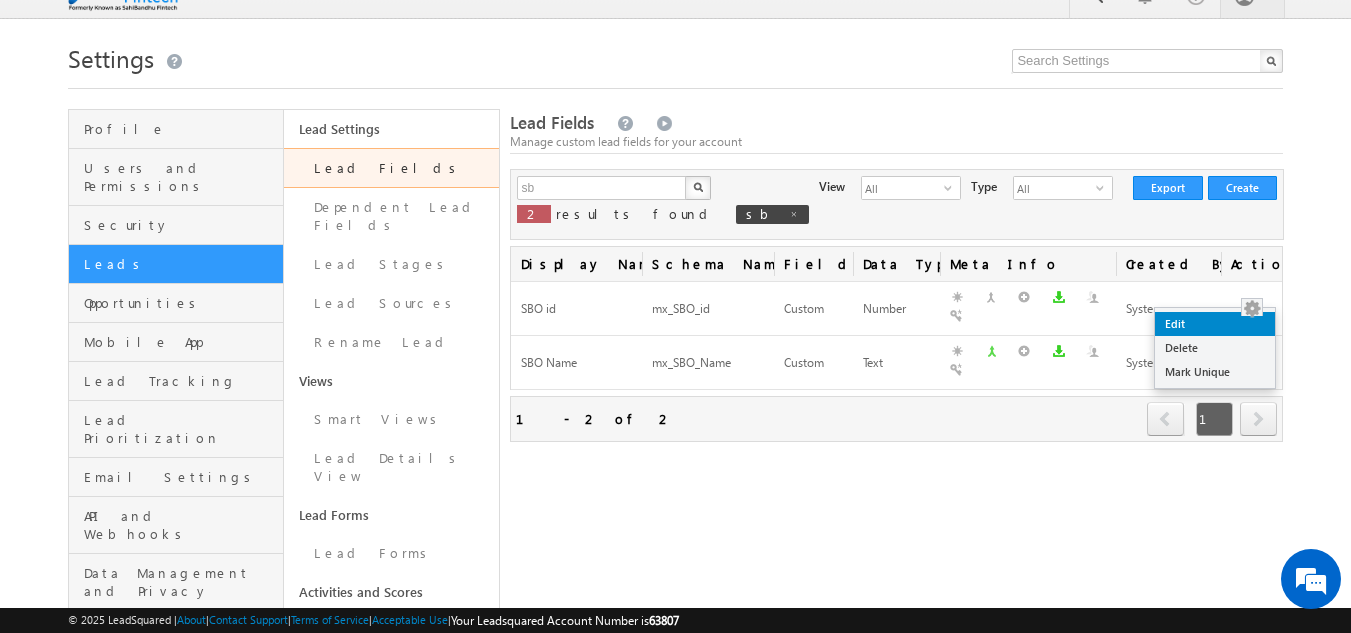 click on "Edit" at bounding box center [1215, 324] 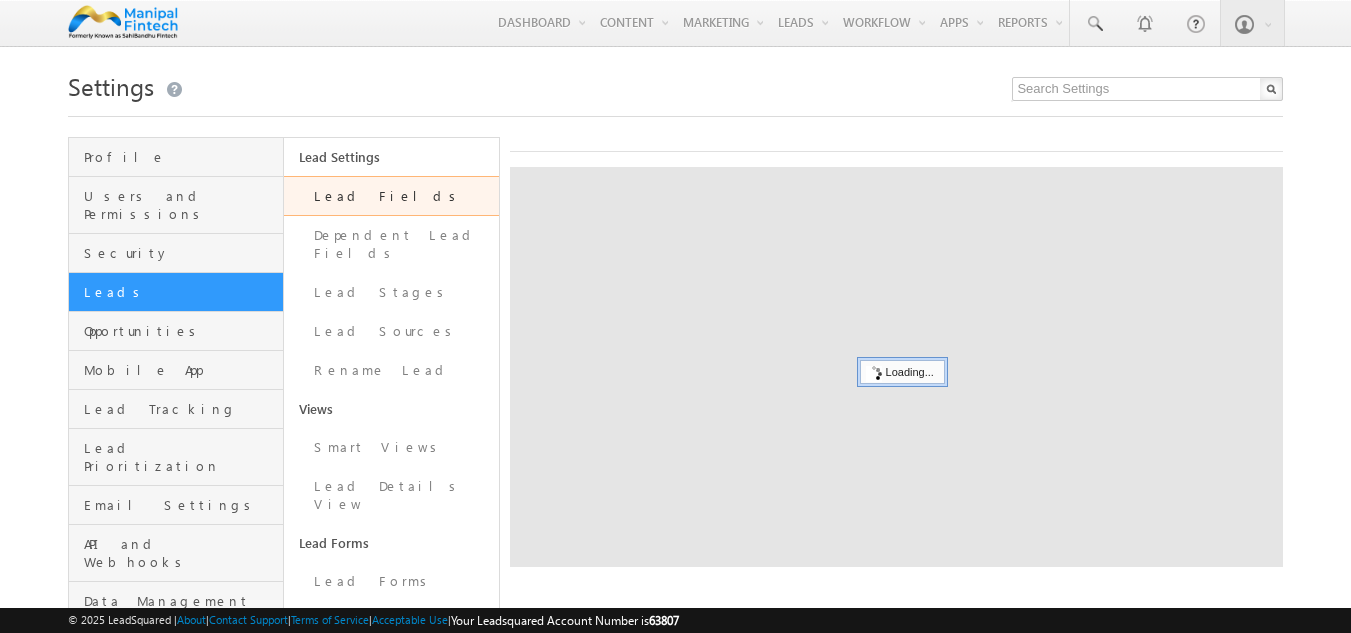 scroll, scrollTop: 0, scrollLeft: 0, axis: both 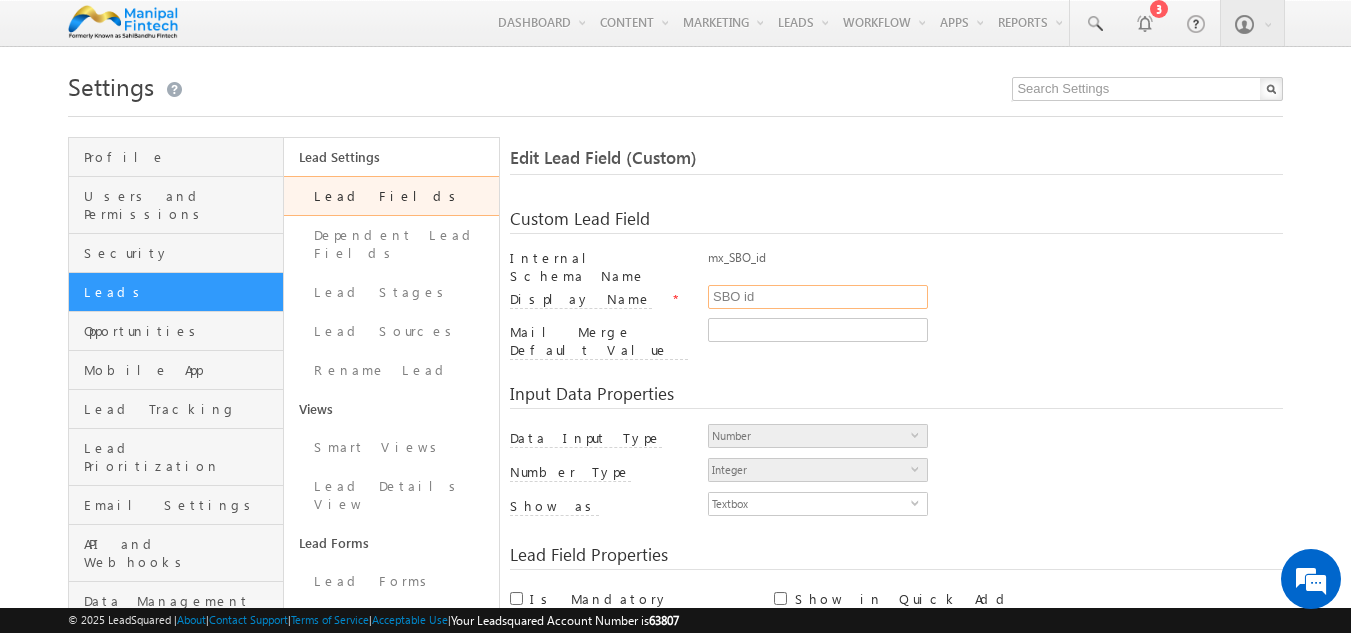 click on "SBO id" at bounding box center (818, 297) 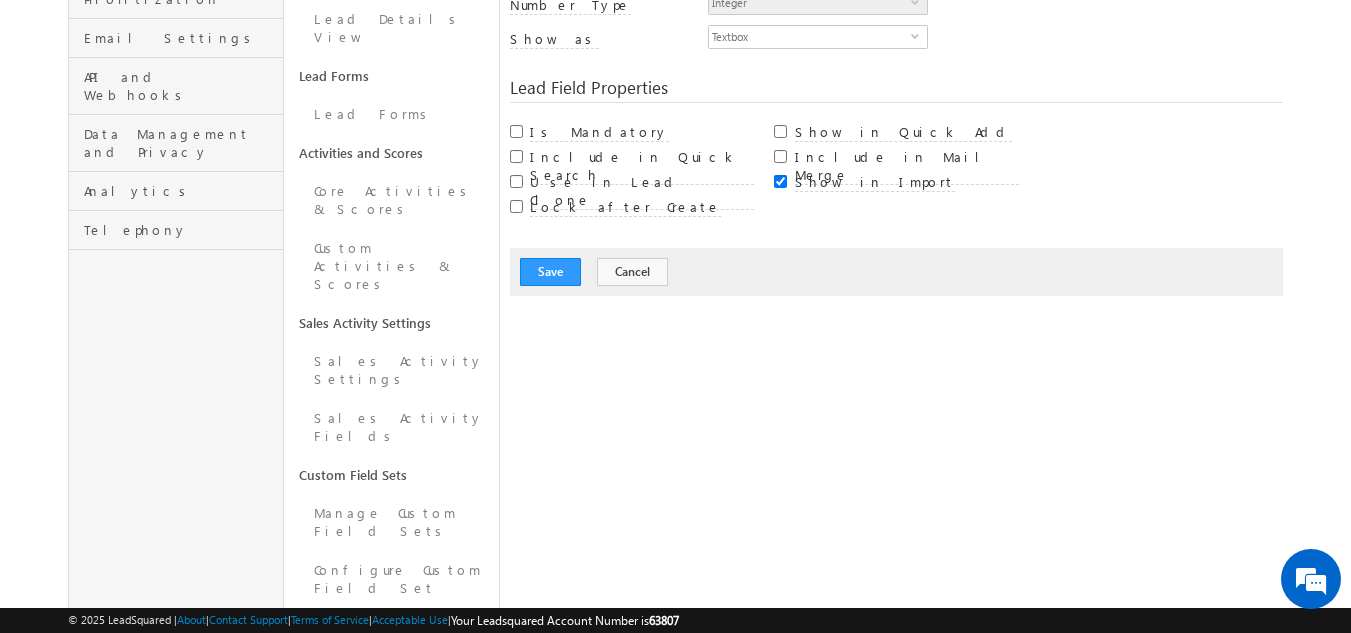 scroll, scrollTop: 475, scrollLeft: 0, axis: vertical 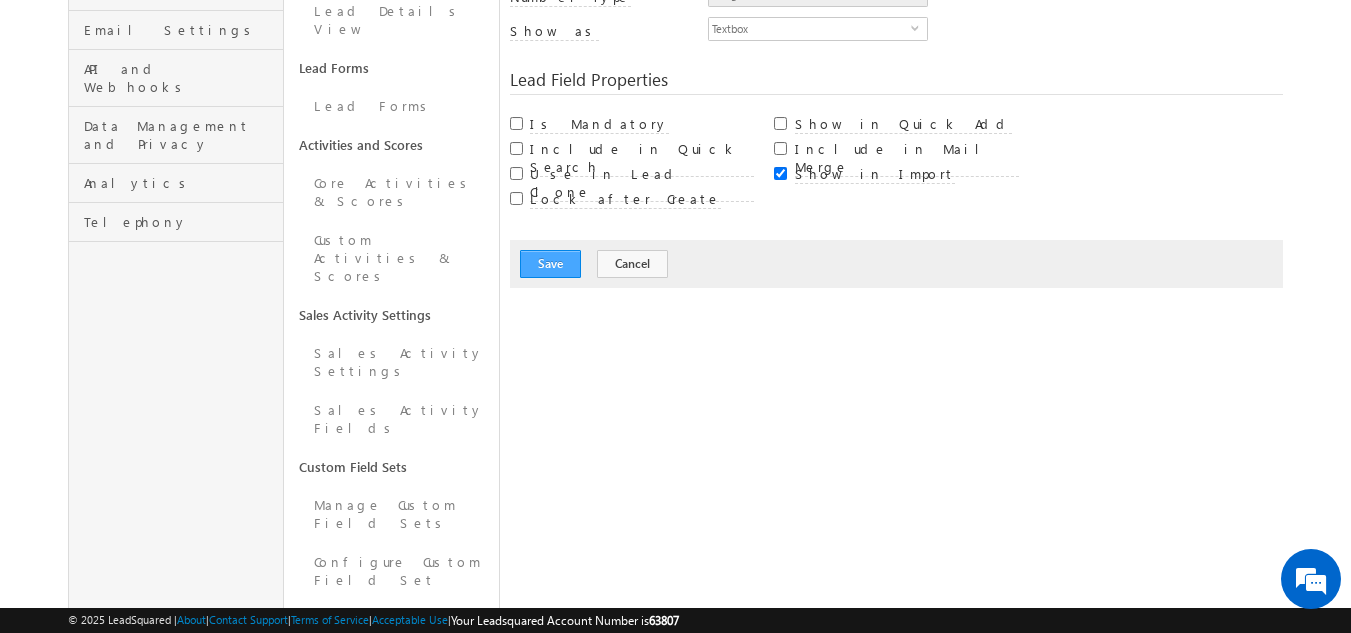 type on "Sales Manager id" 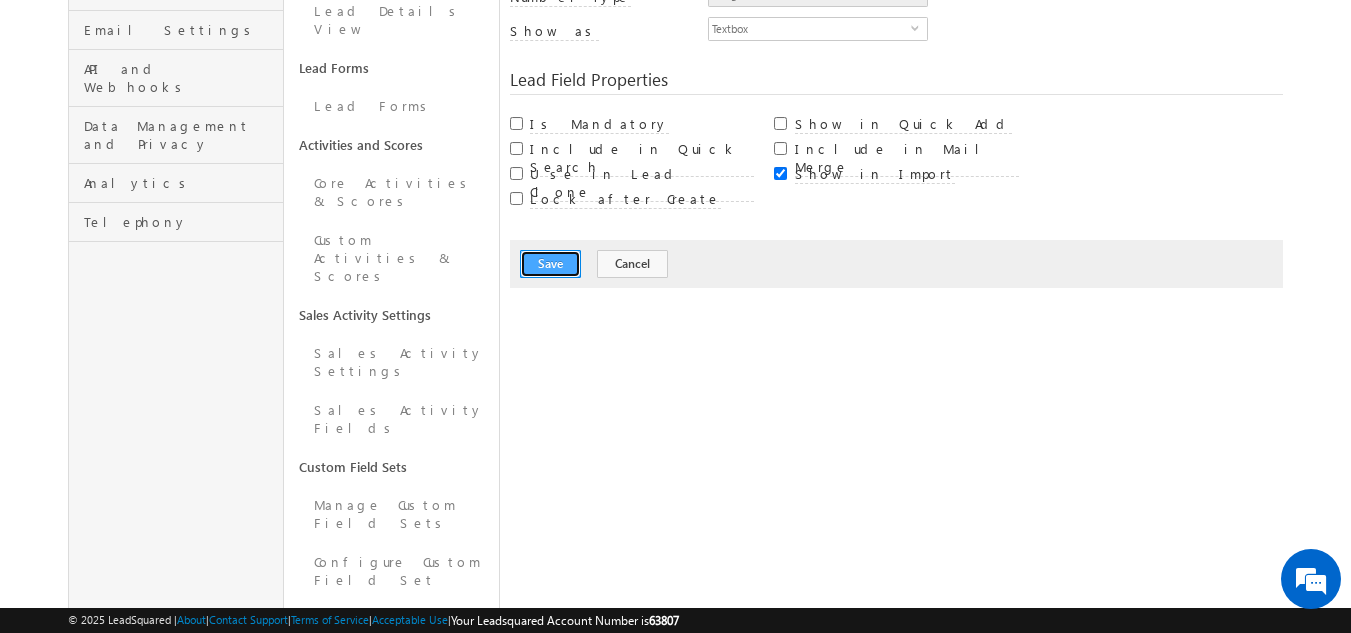 click on "Save" at bounding box center [550, 264] 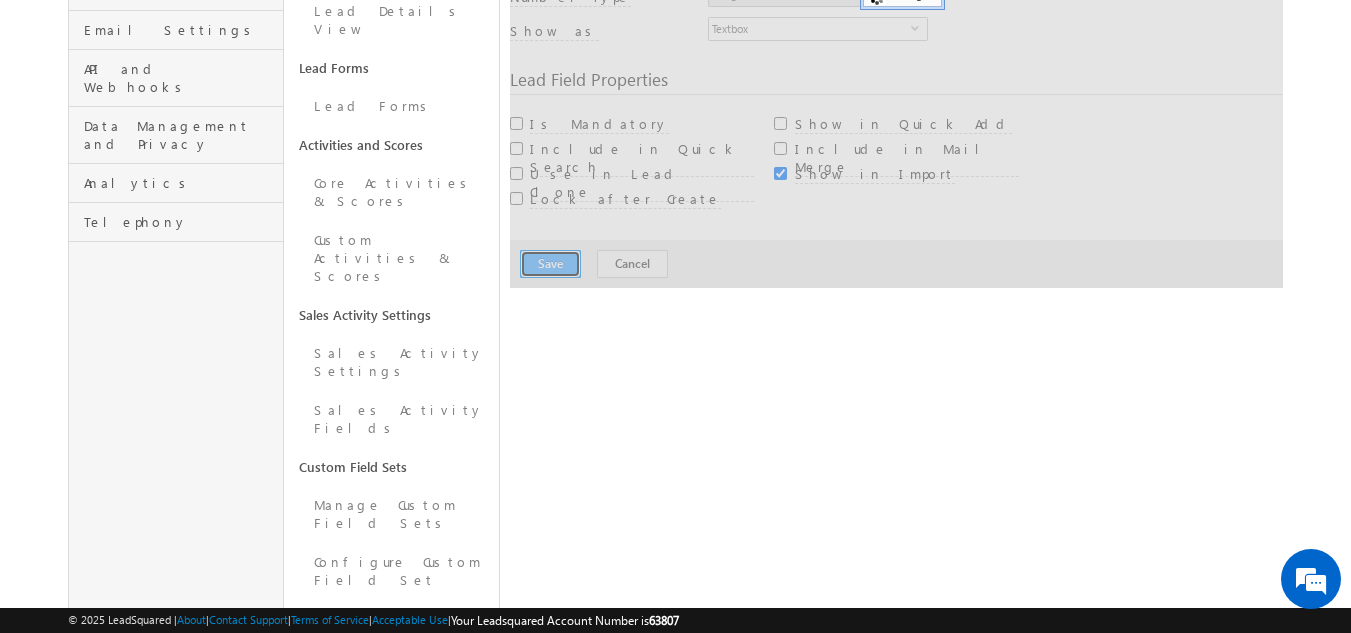 scroll, scrollTop: 0, scrollLeft: 0, axis: both 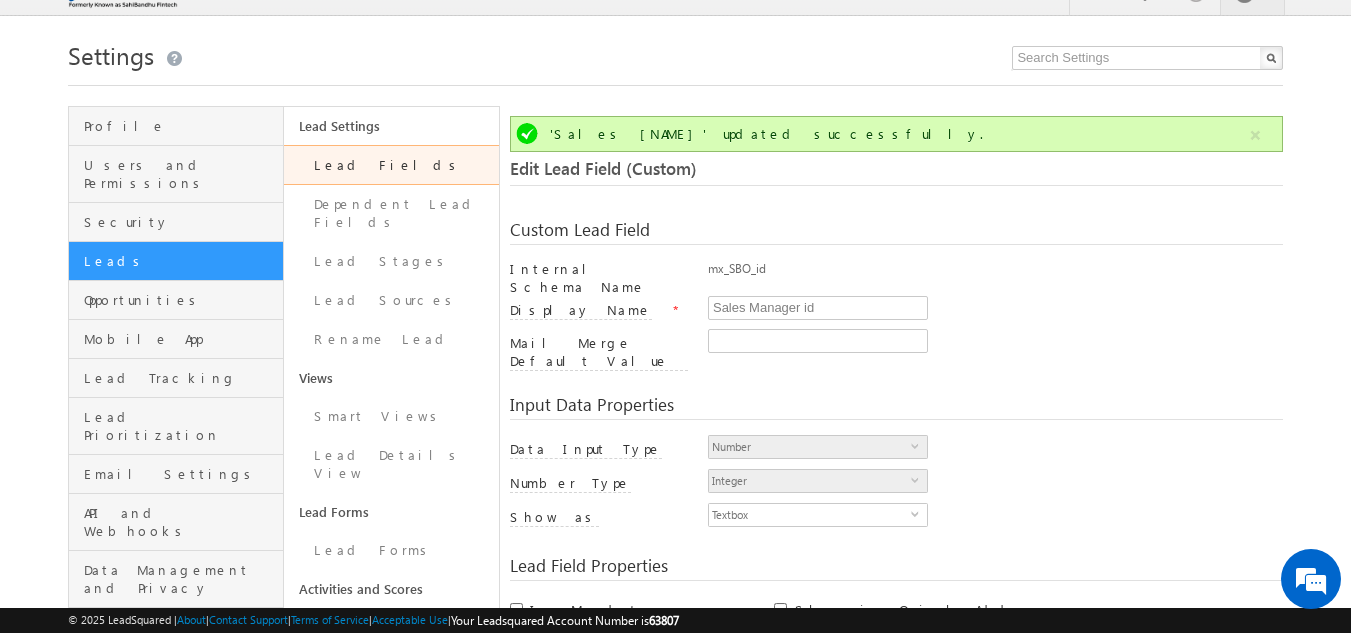 click on "Lead Fields" at bounding box center (391, 165) 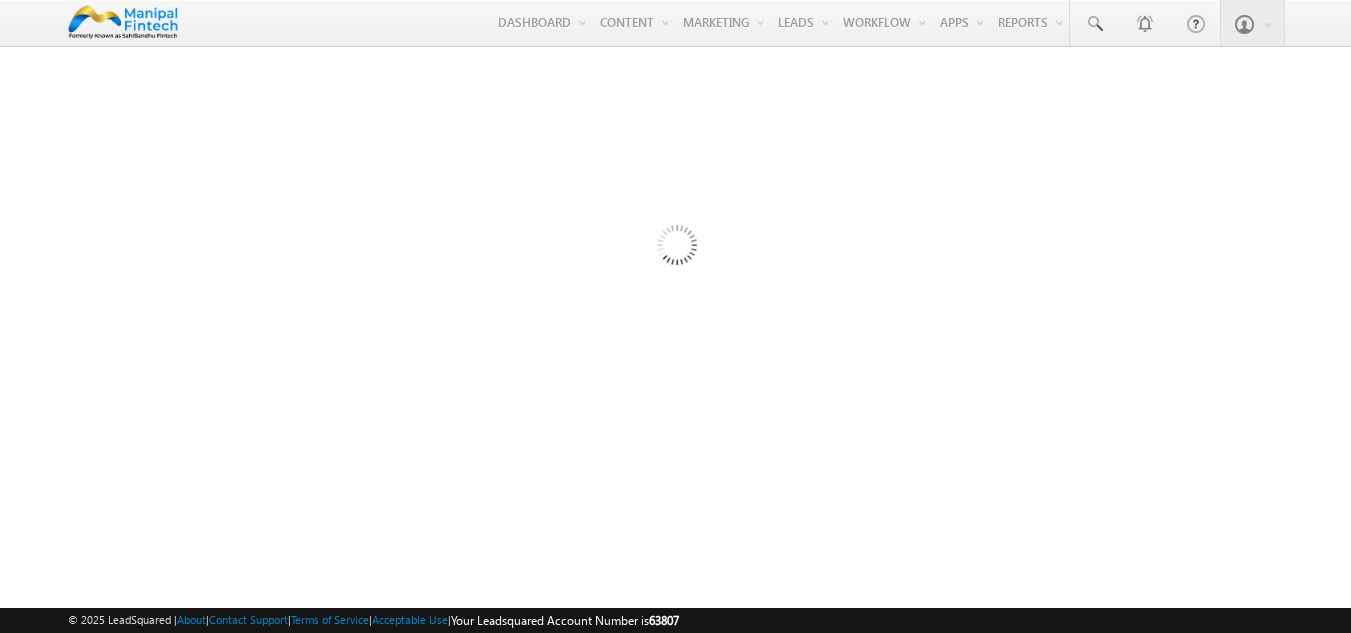 scroll, scrollTop: 0, scrollLeft: 0, axis: both 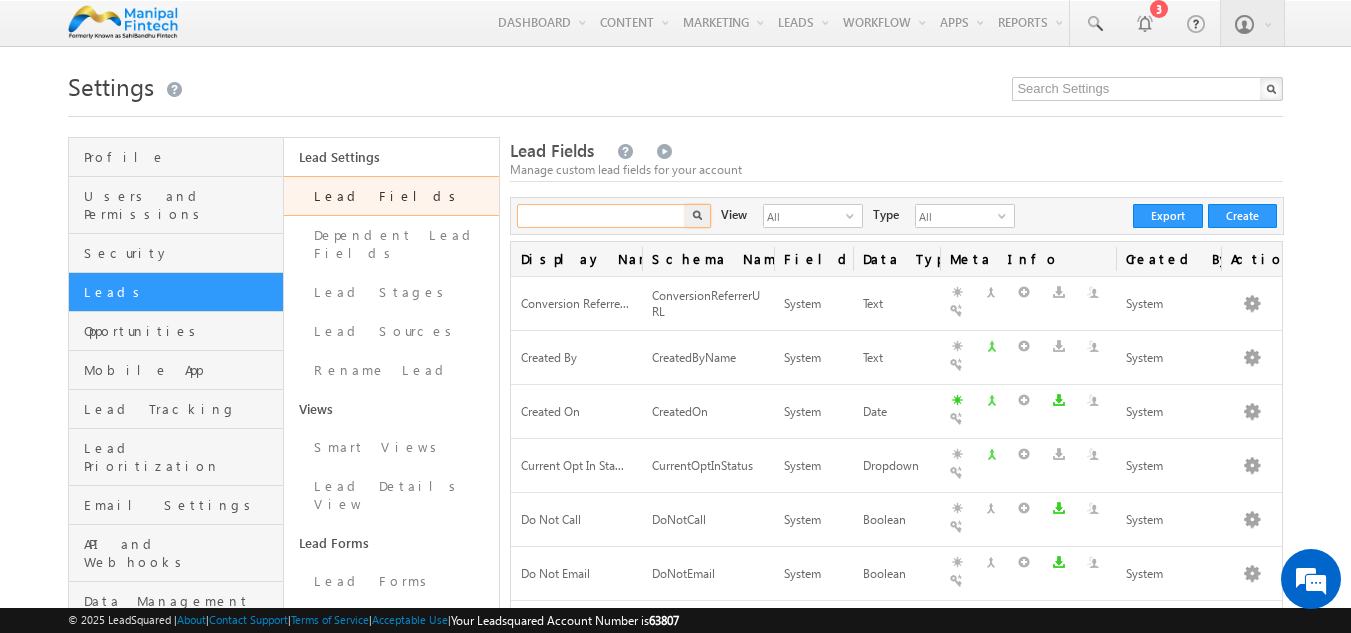 click at bounding box center (602, 216) 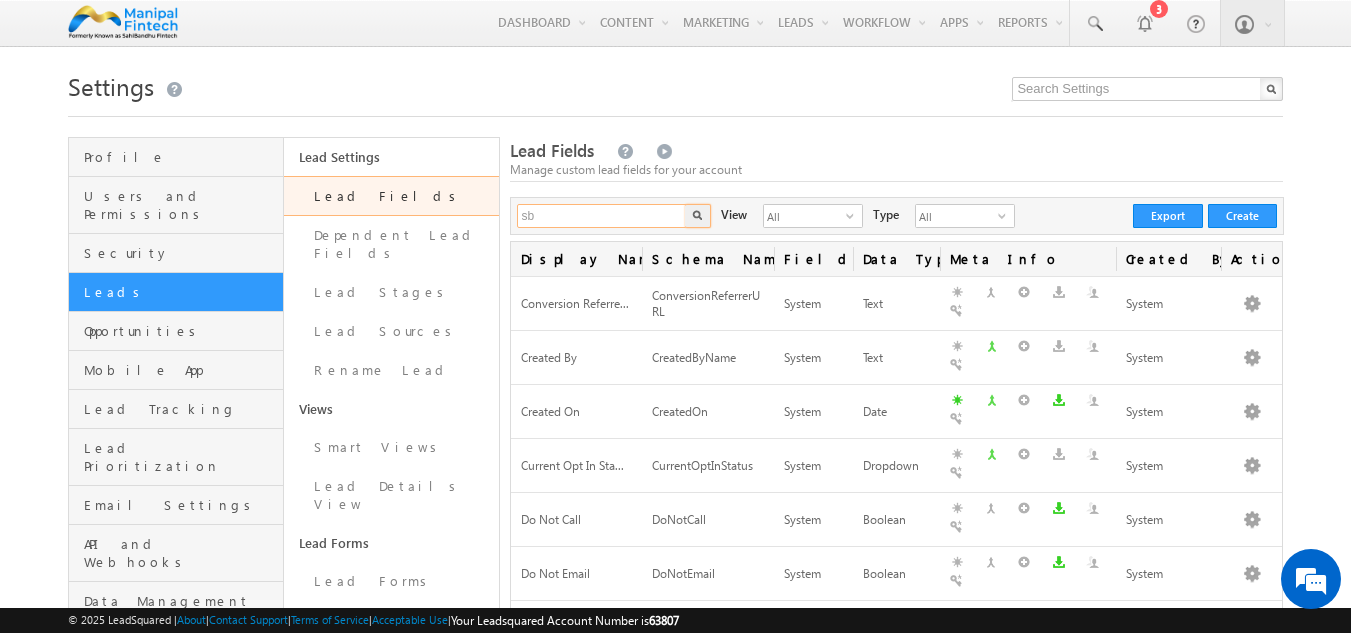 type on "sb" 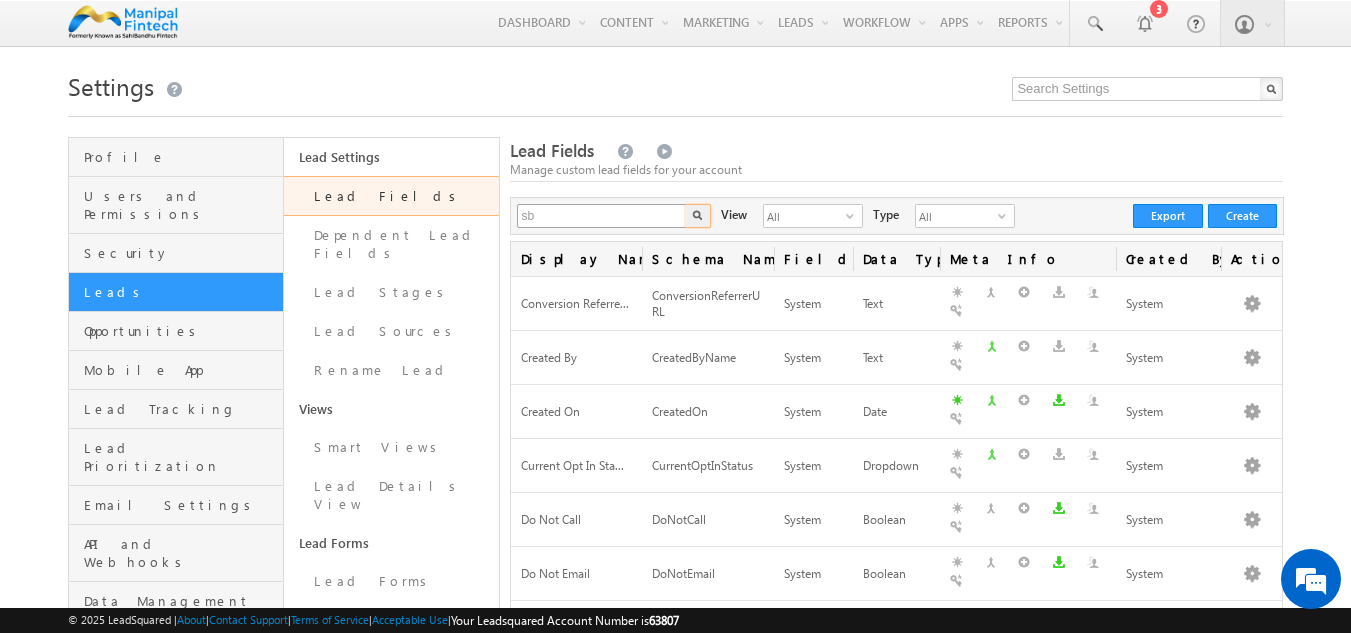 click at bounding box center (698, 216) 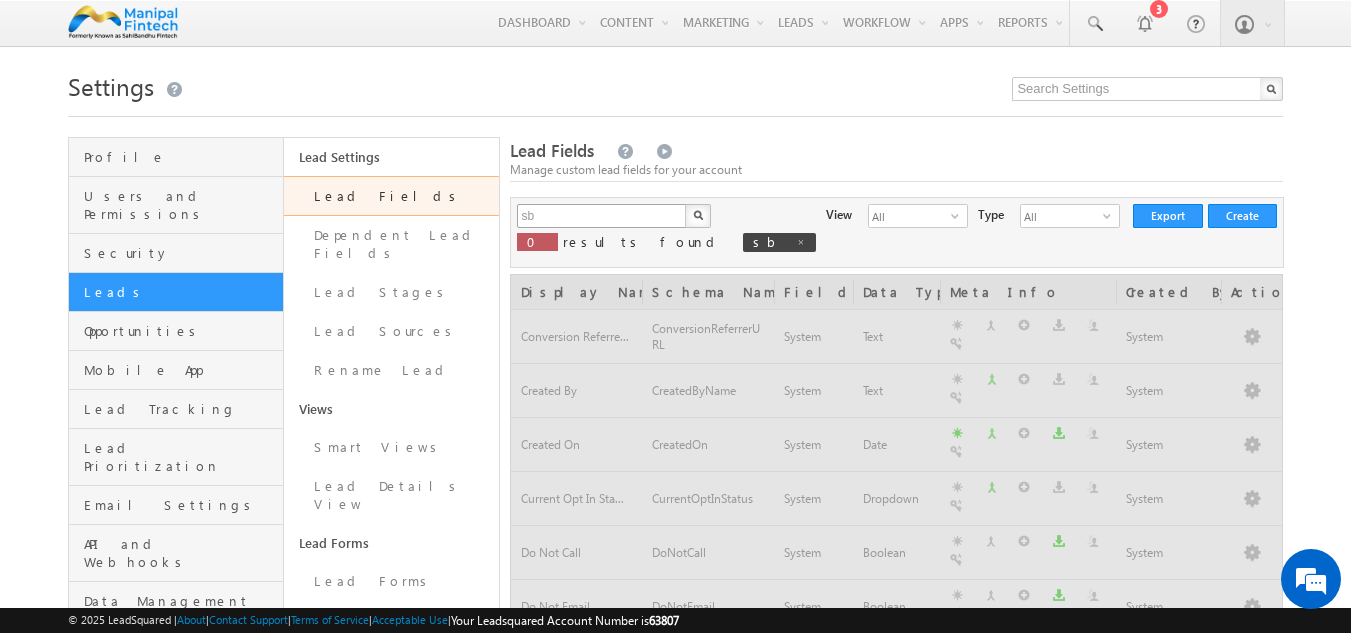type 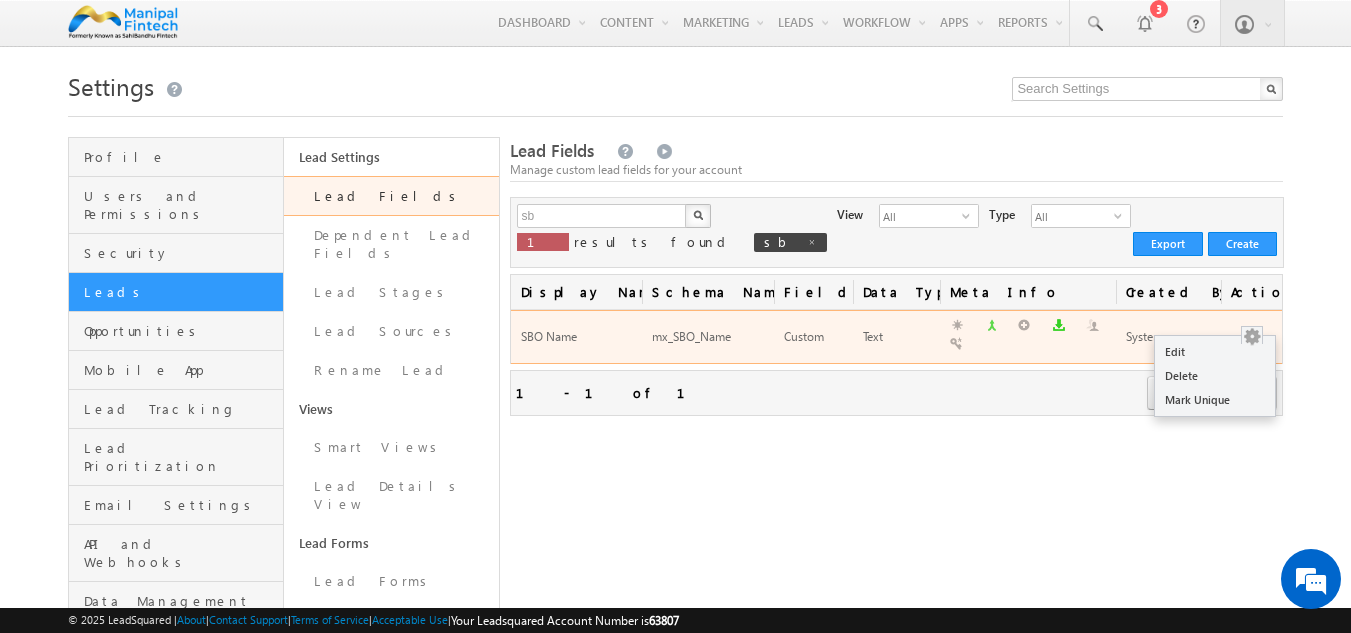 click at bounding box center (1252, 337) 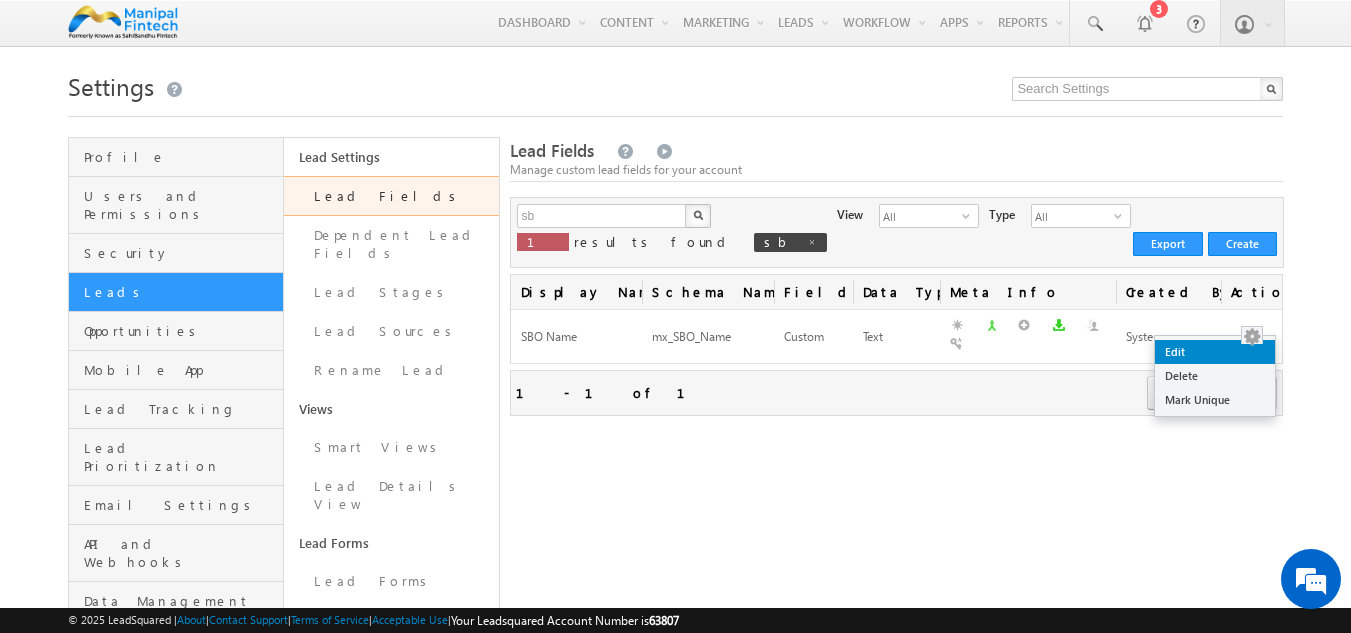 click on "Edit" at bounding box center [1215, 352] 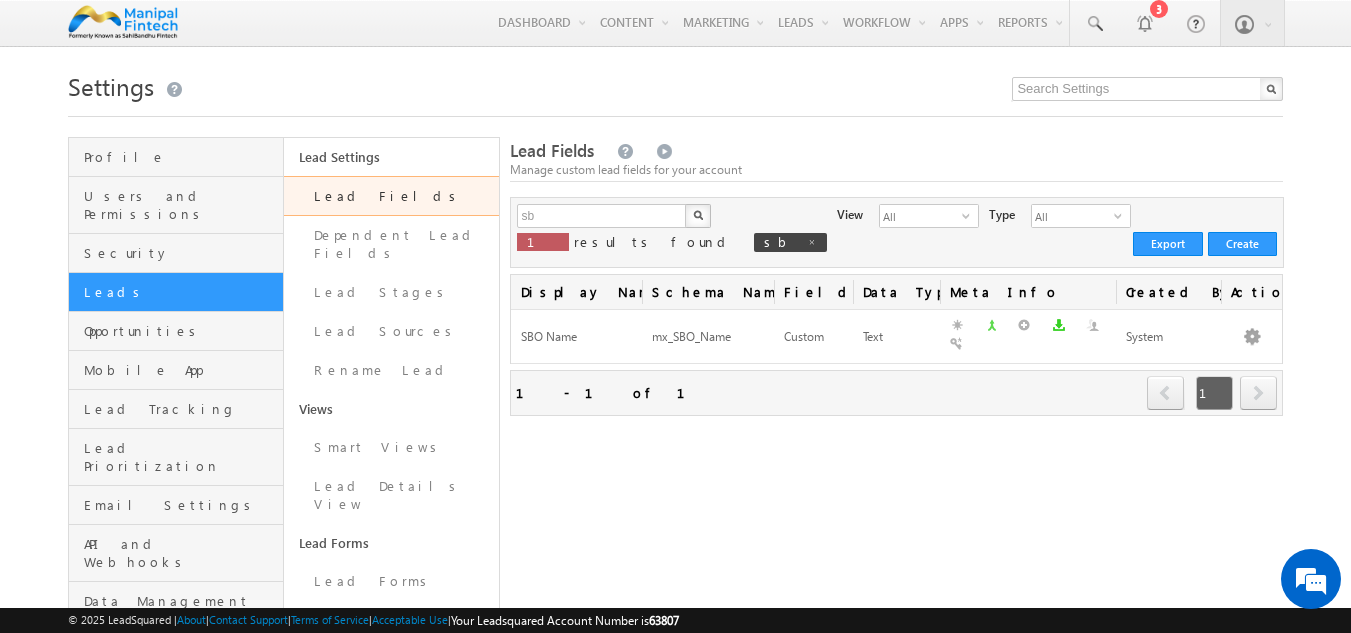 scroll, scrollTop: 0, scrollLeft: 0, axis: both 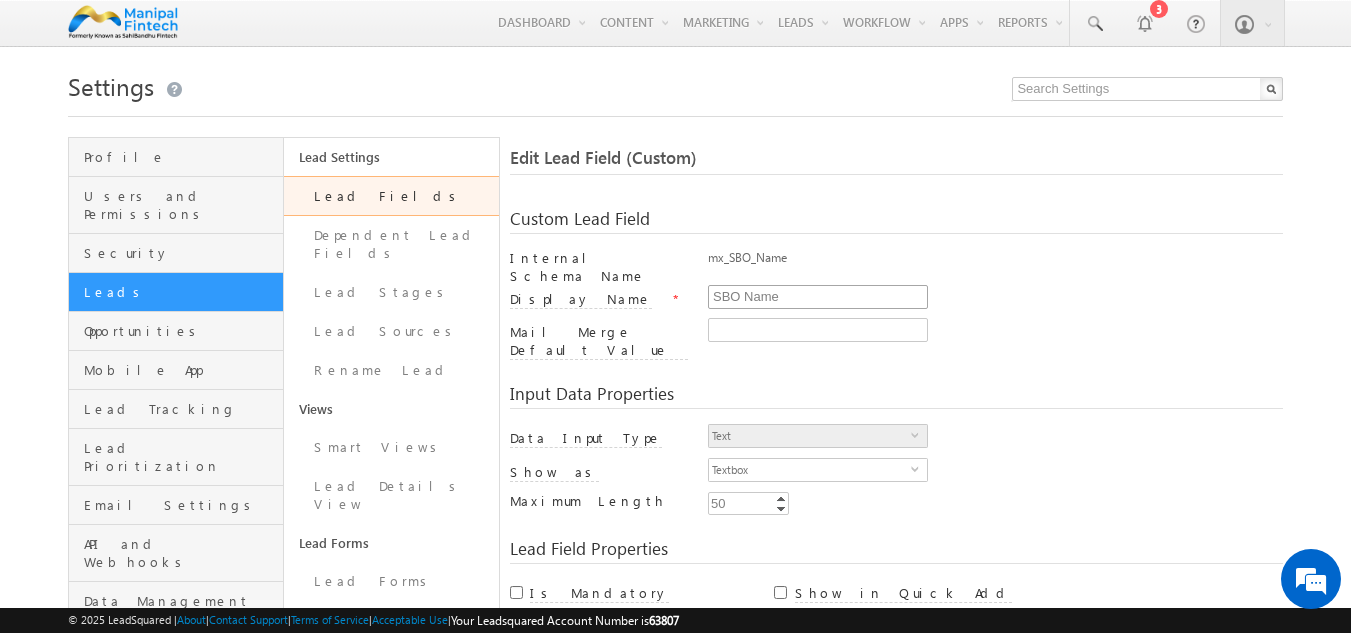 drag, startPoint x: 792, startPoint y: 277, endPoint x: 794, endPoint y: 292, distance: 15.132746 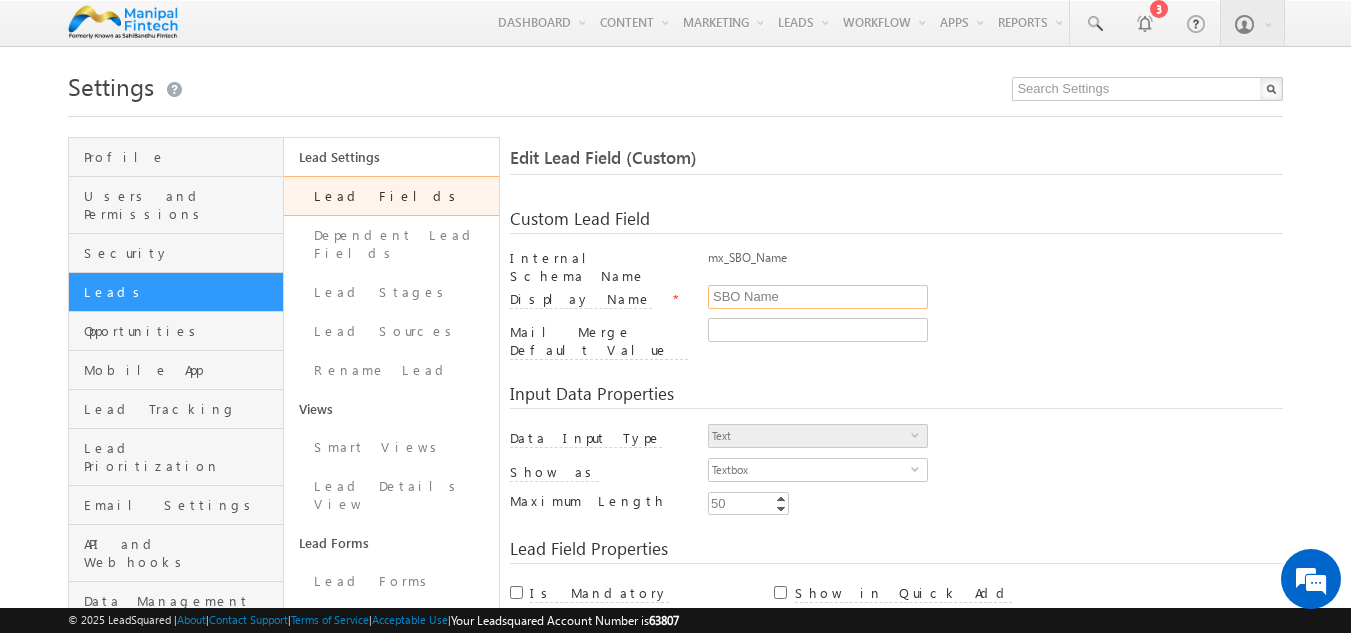 drag, startPoint x: 794, startPoint y: 292, endPoint x: 706, endPoint y: 294, distance: 88.02273 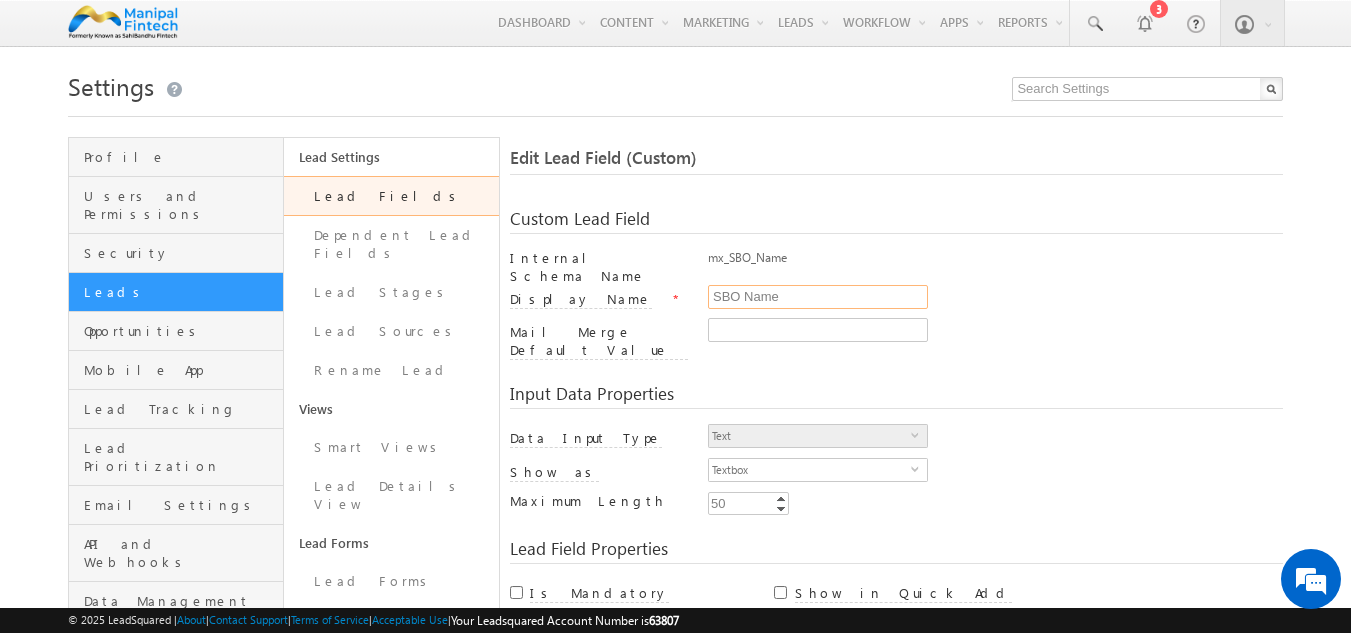 click on "Display Name
*
SBO Name" at bounding box center [897, 301] 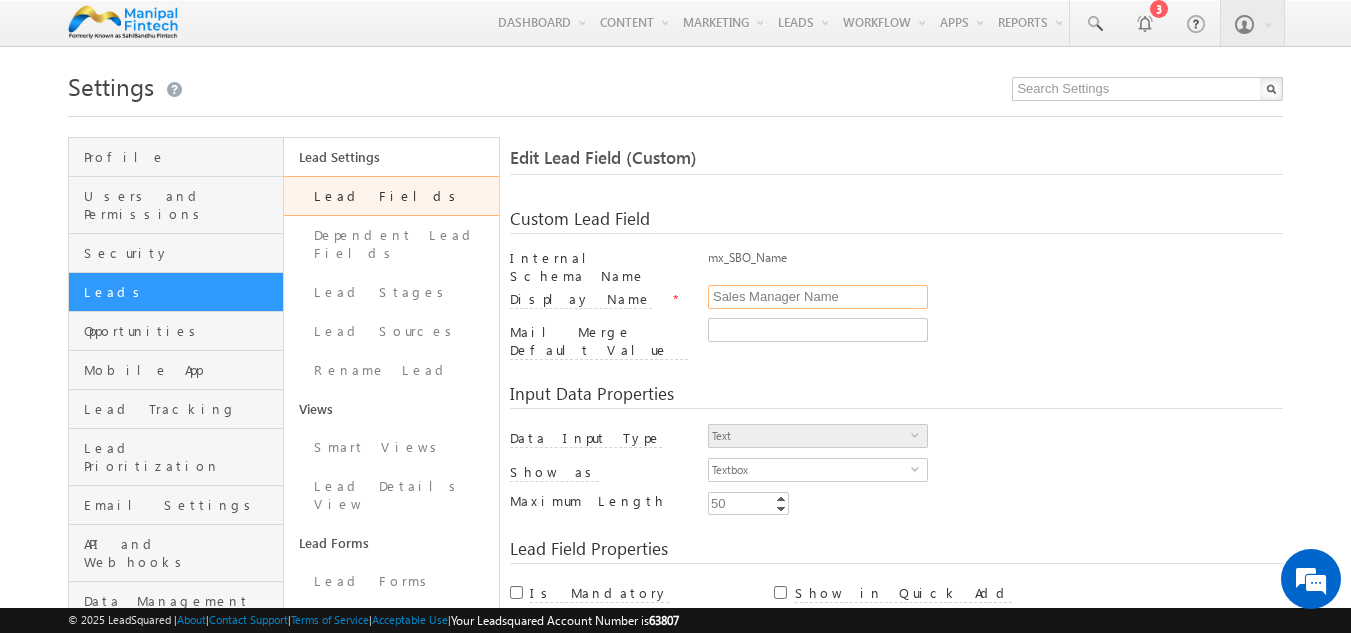 scroll, scrollTop: 0, scrollLeft: 0, axis: both 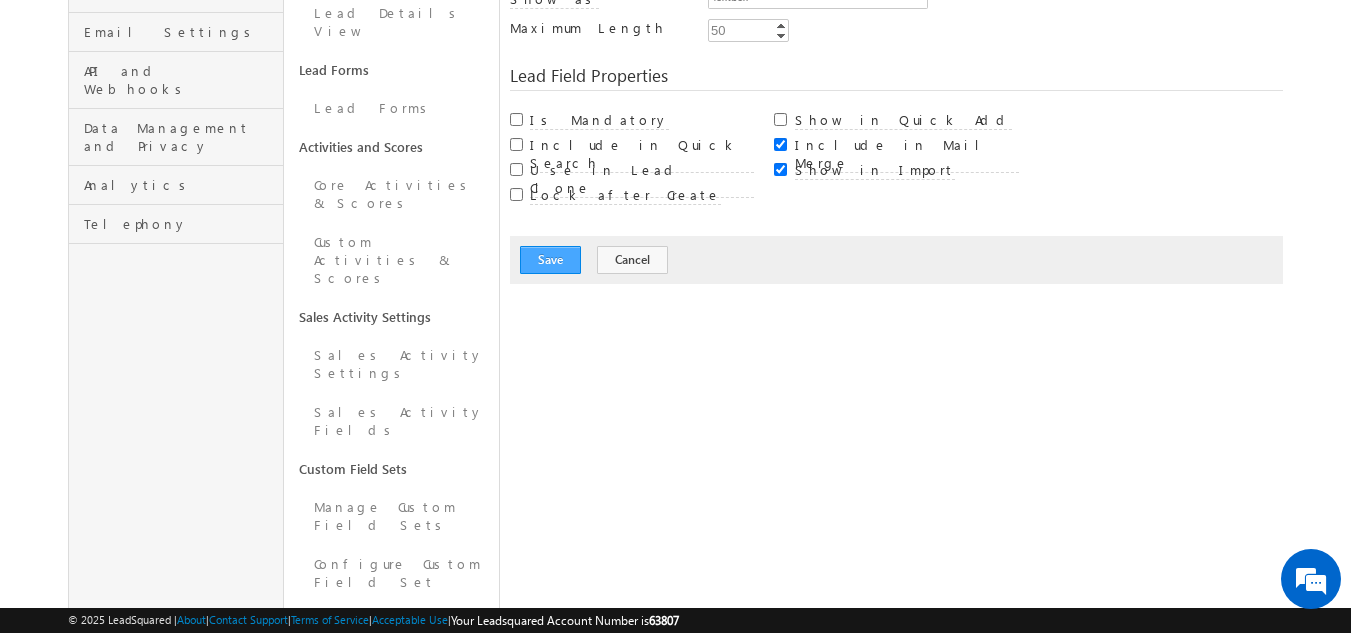 type on "Sales Manager Name" 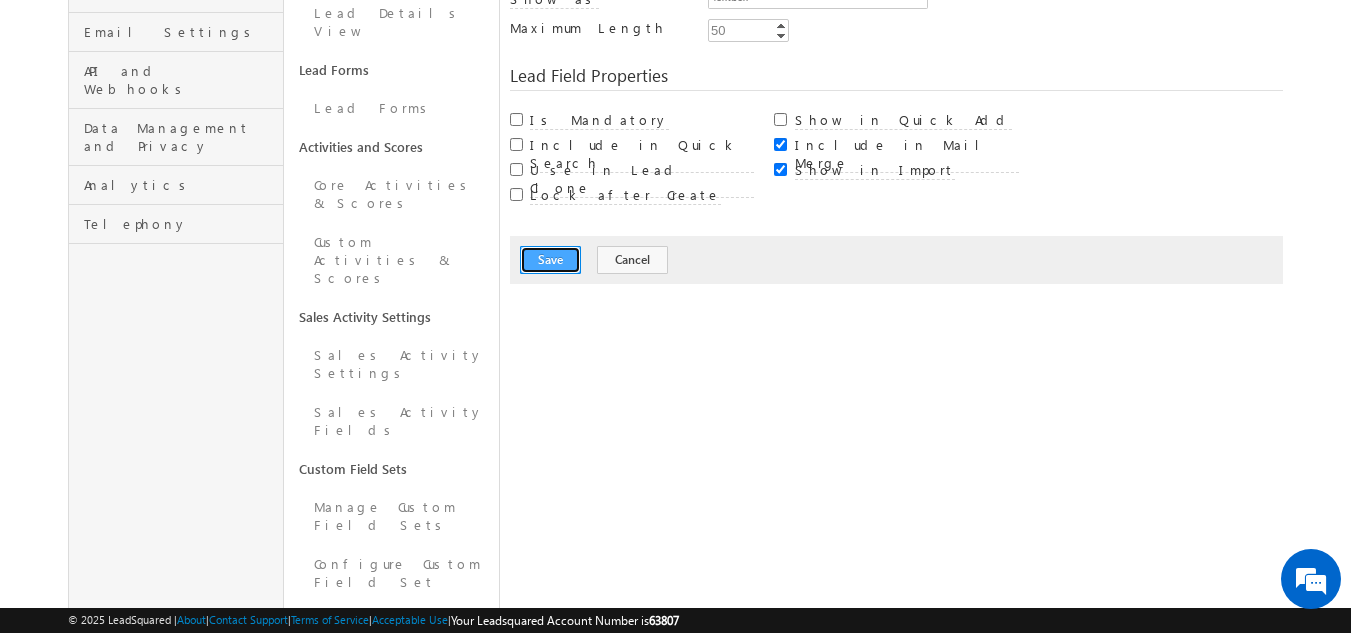 click on "Save" at bounding box center [550, 260] 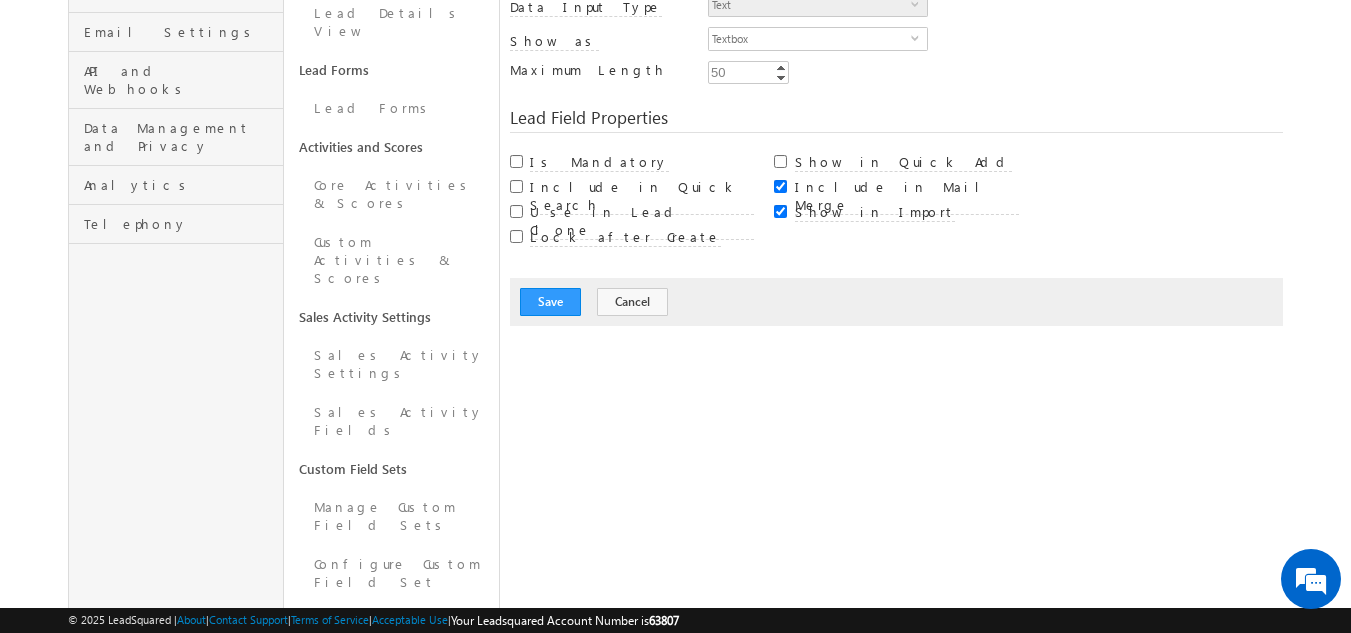 scroll, scrollTop: 148, scrollLeft: 0, axis: vertical 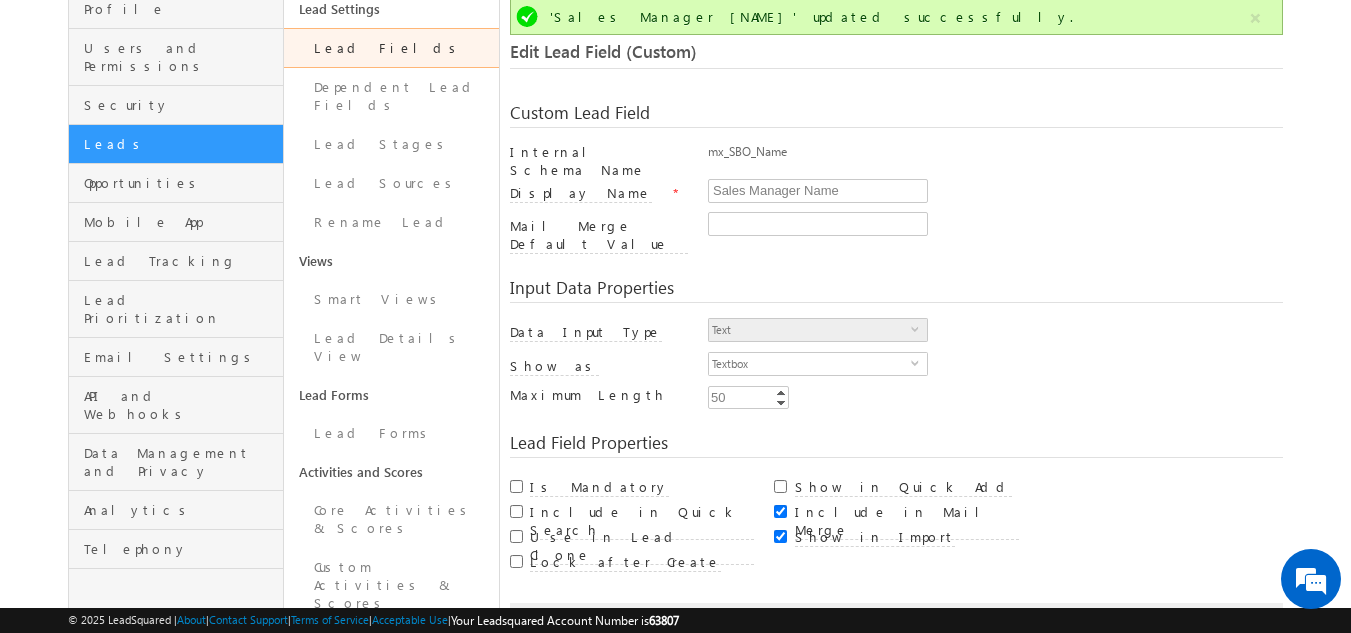 click on "Lead Fields" at bounding box center (391, 48) 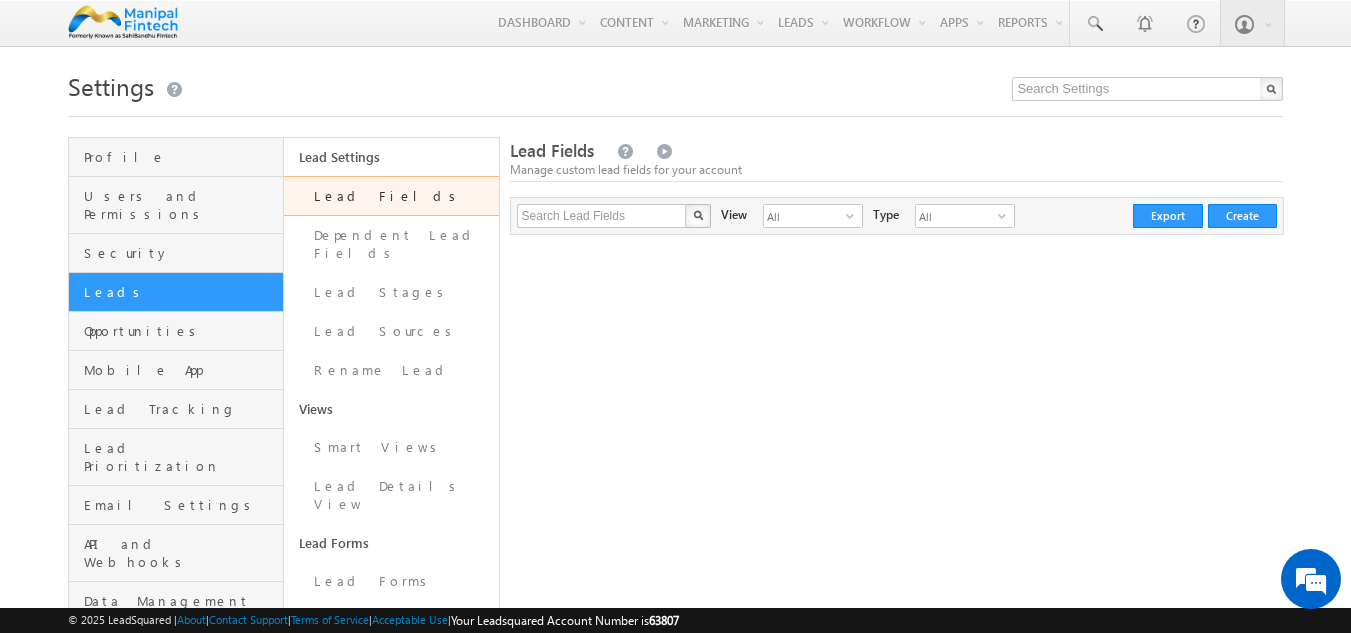 scroll, scrollTop: 0, scrollLeft: 0, axis: both 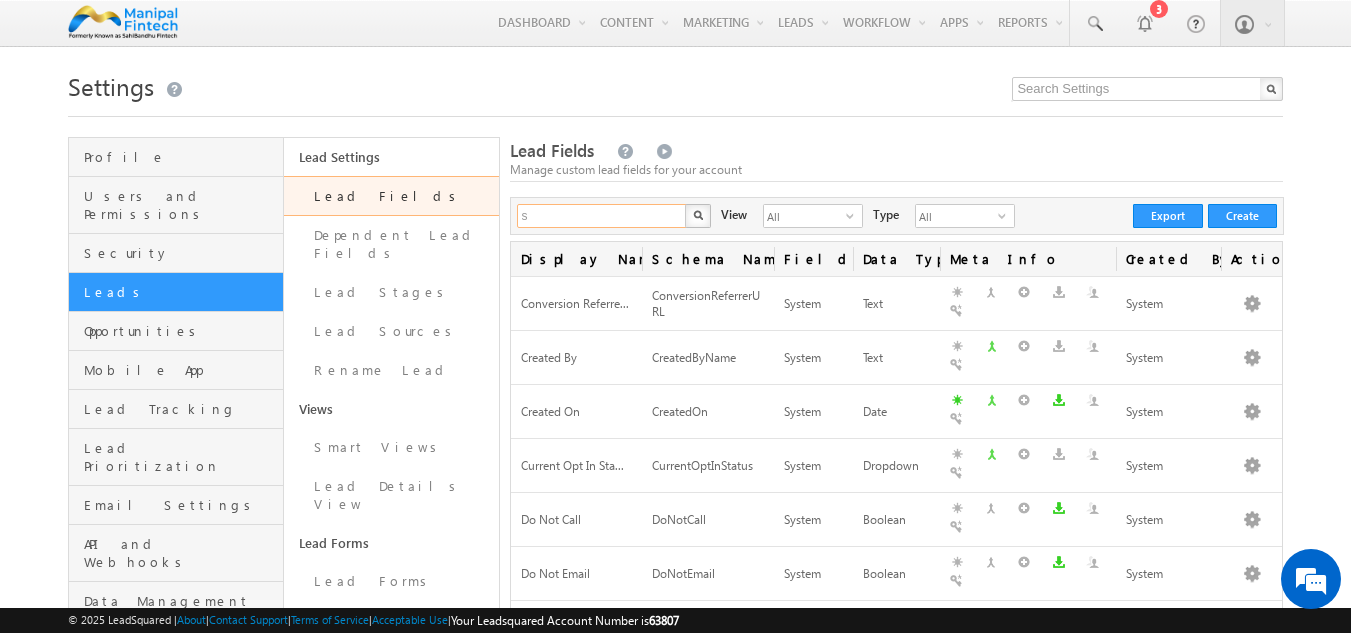 click on "s" at bounding box center [602, 216] 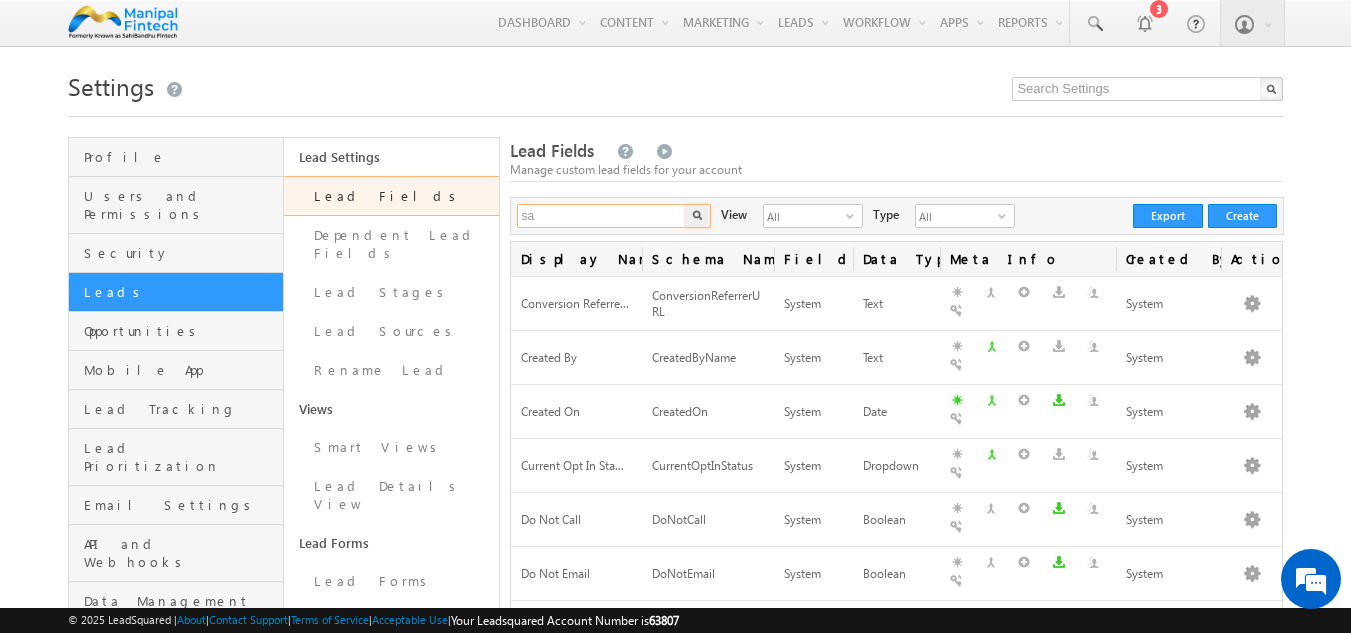 scroll, scrollTop: 0, scrollLeft: 0, axis: both 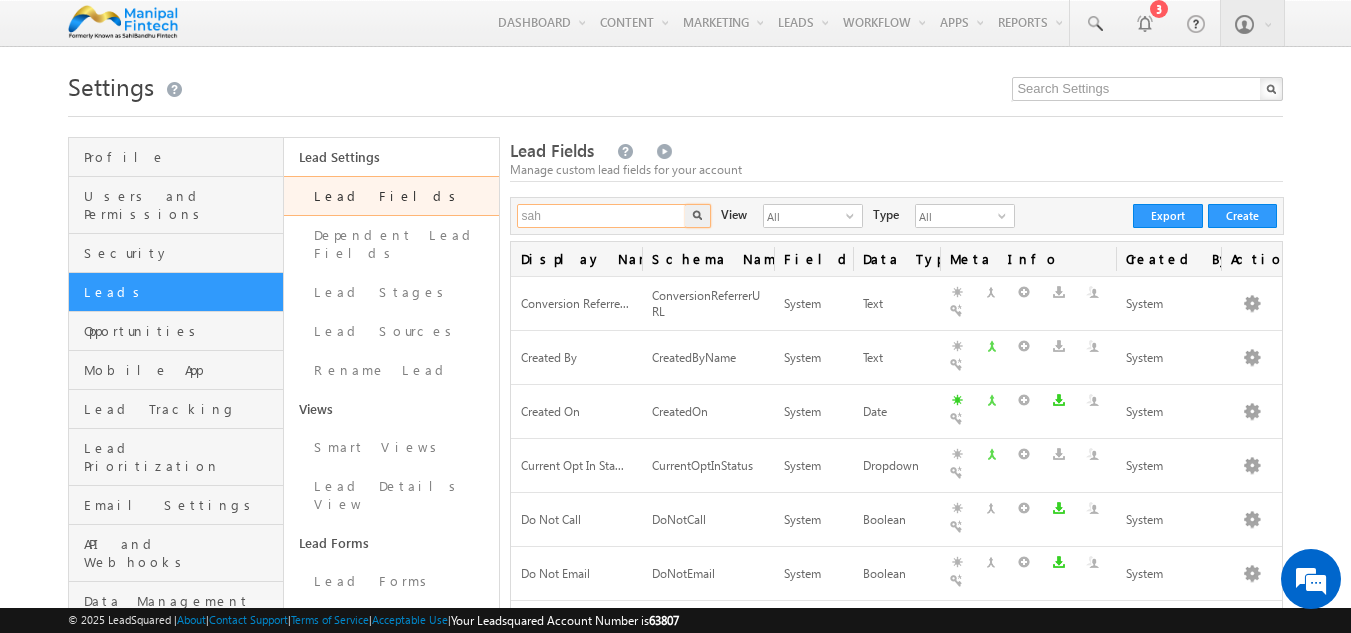 type on "sah" 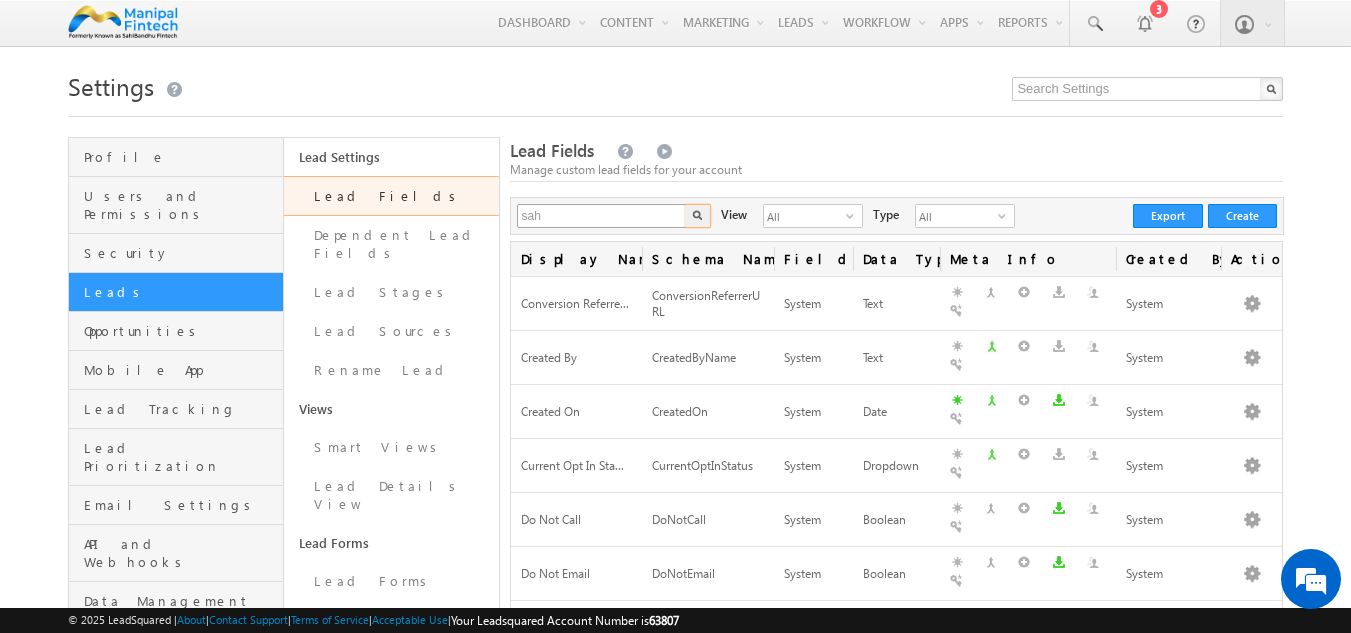 click at bounding box center [698, 216] 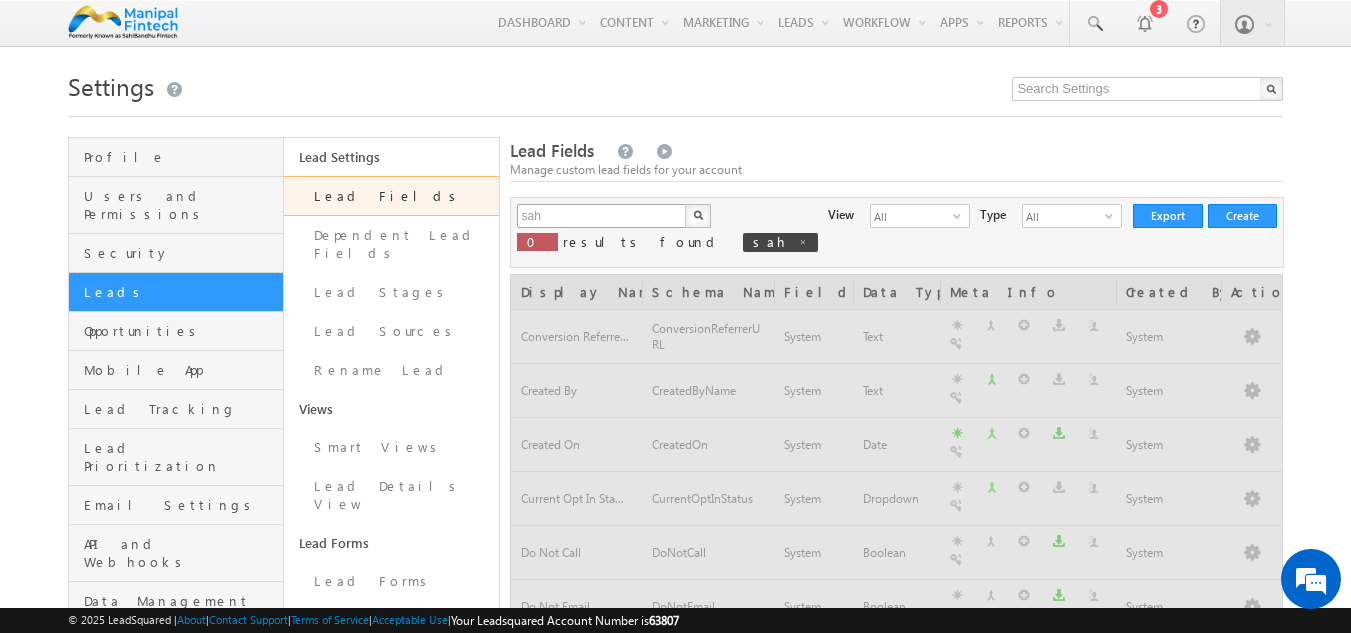 type 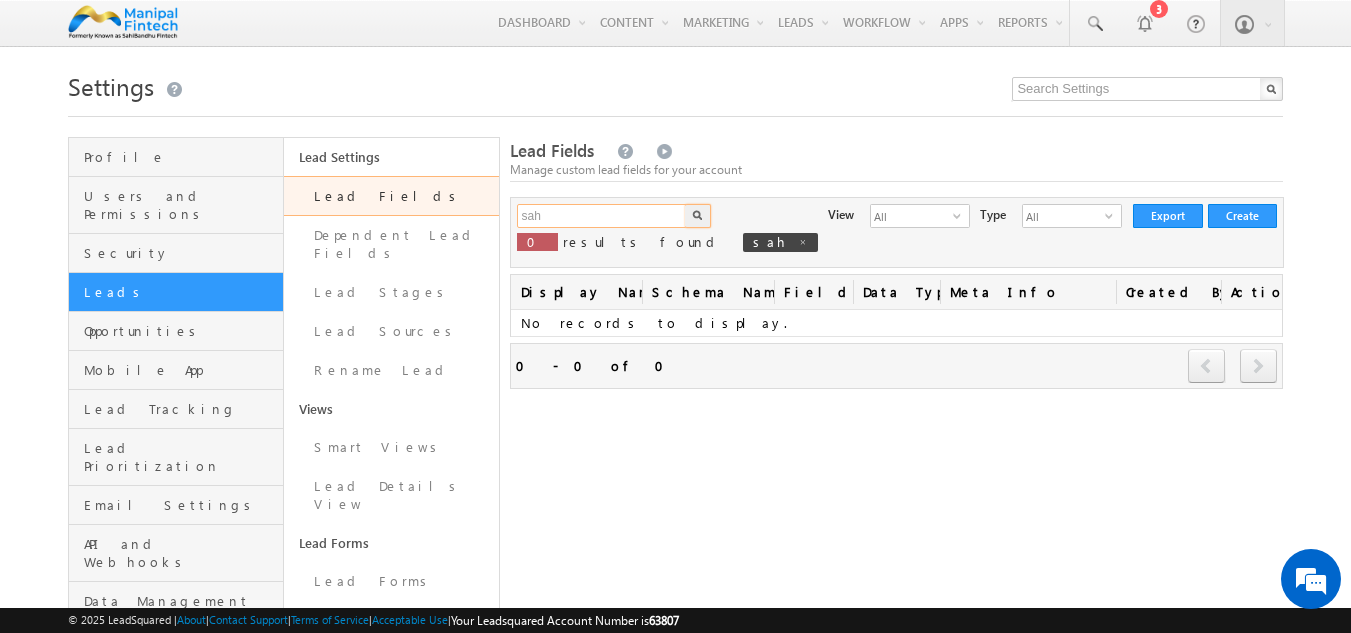 click on "sah" at bounding box center [602, 216] 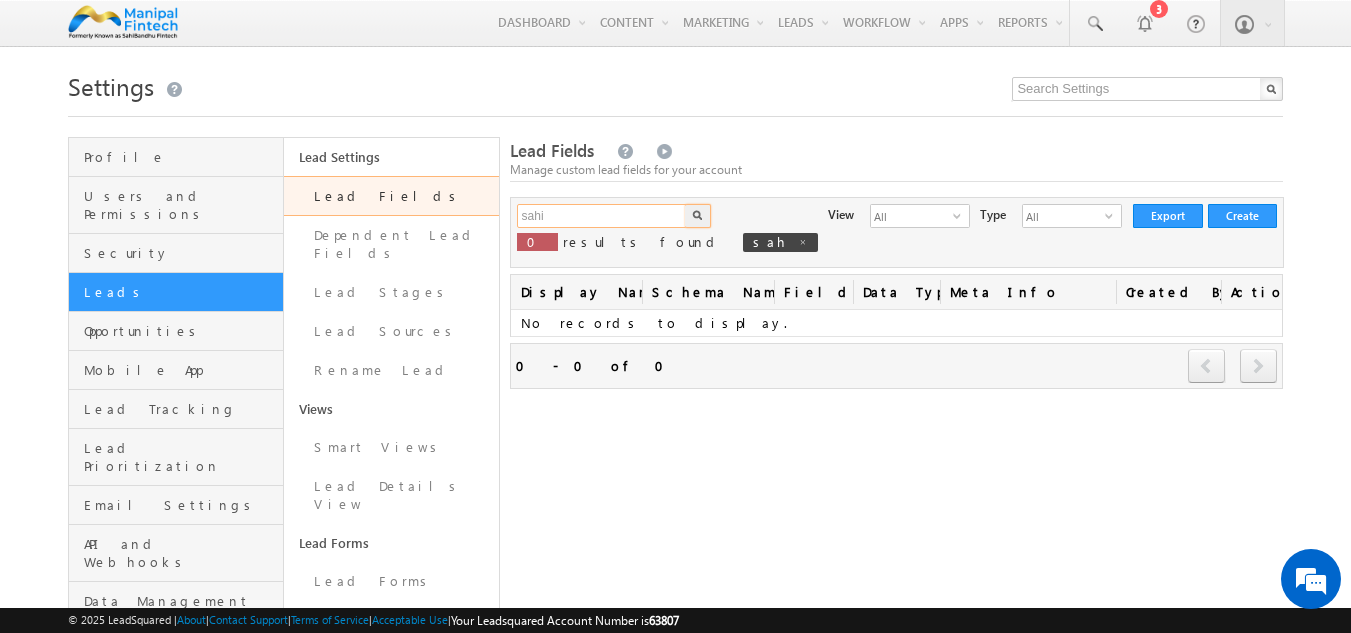 type on "sahi" 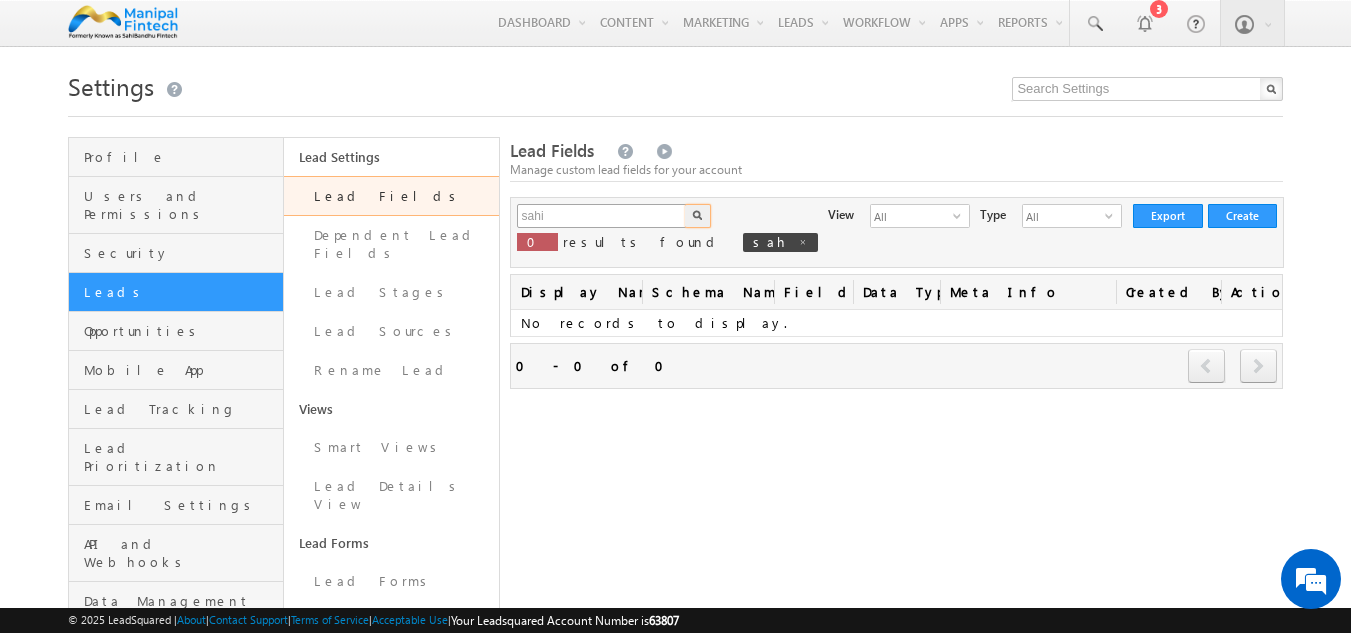 click at bounding box center [698, 216] 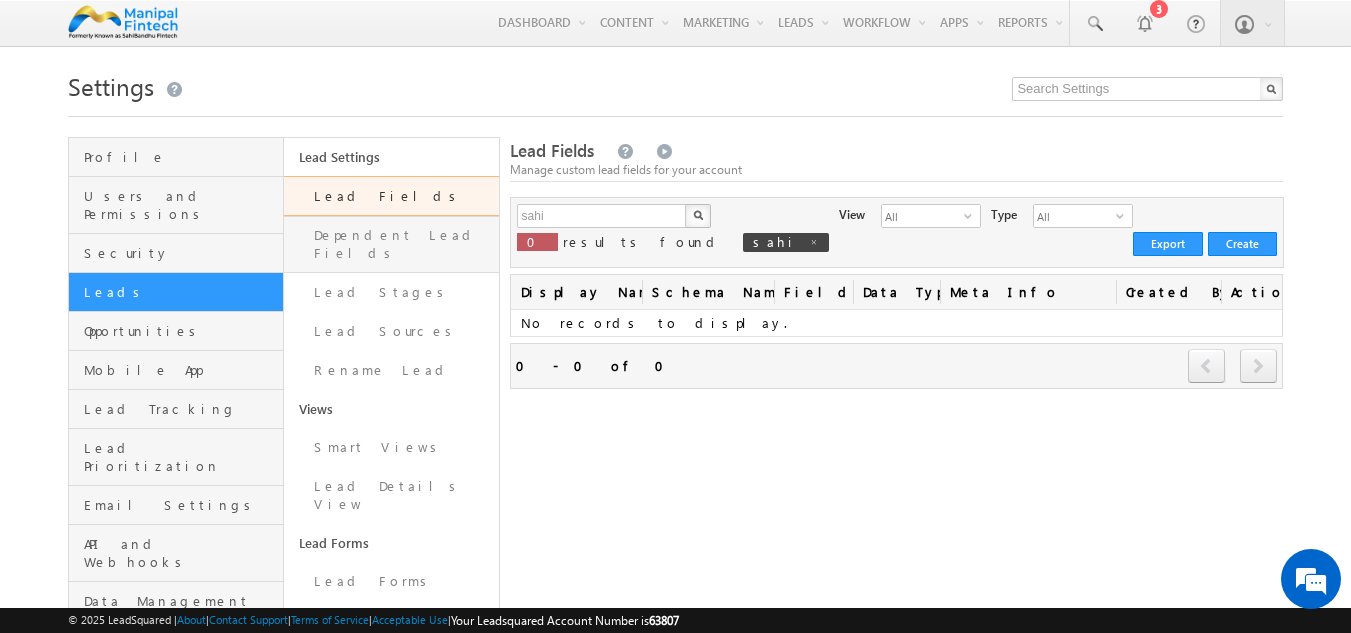 click on "Dependent Lead Fields" at bounding box center [391, 244] 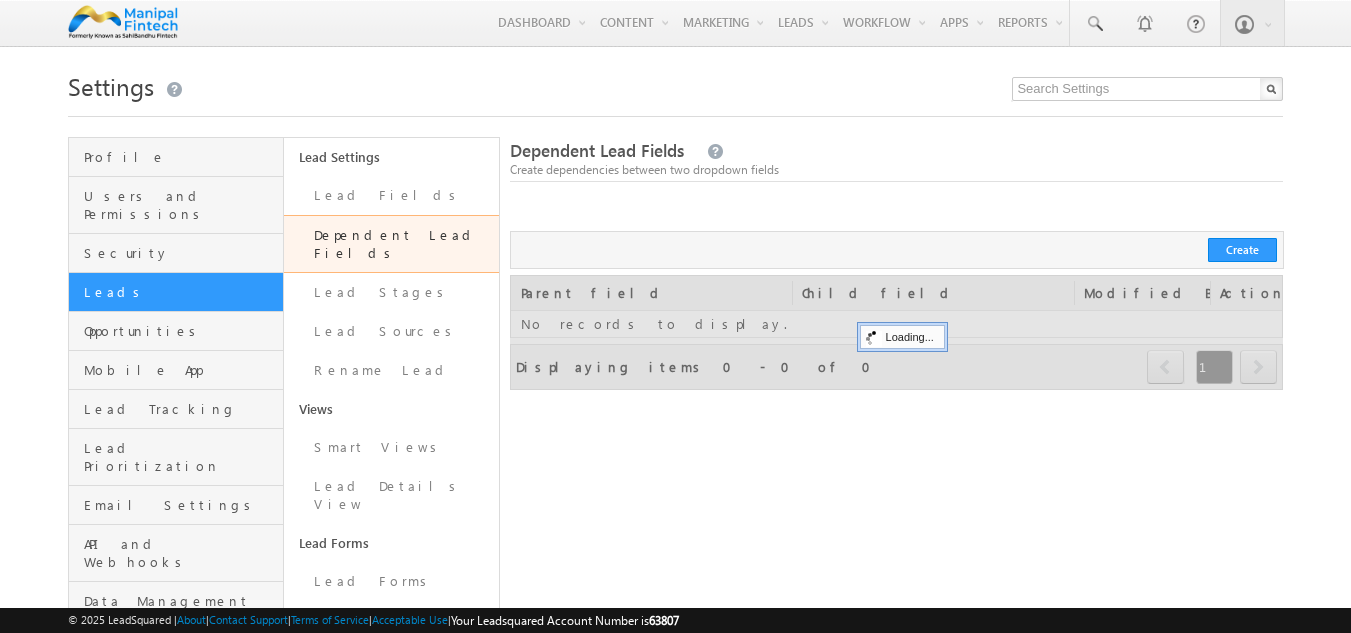 scroll, scrollTop: 0, scrollLeft: 0, axis: both 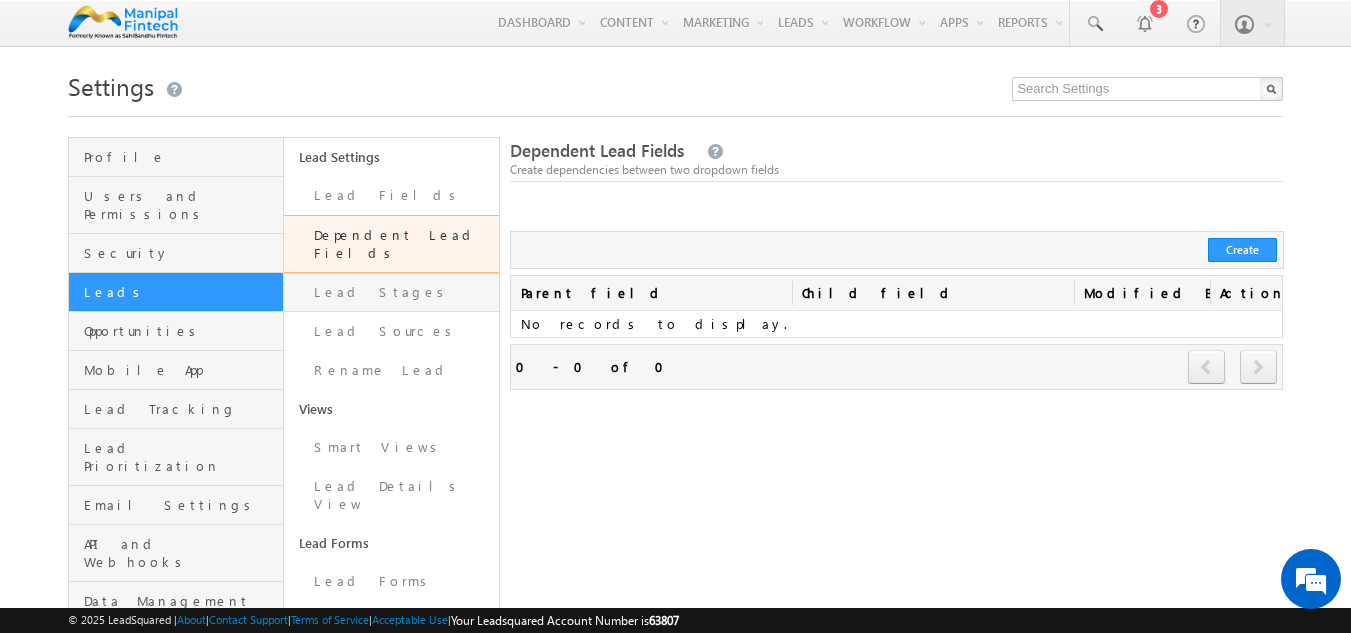 click on "Lead Stages" at bounding box center (391, 292) 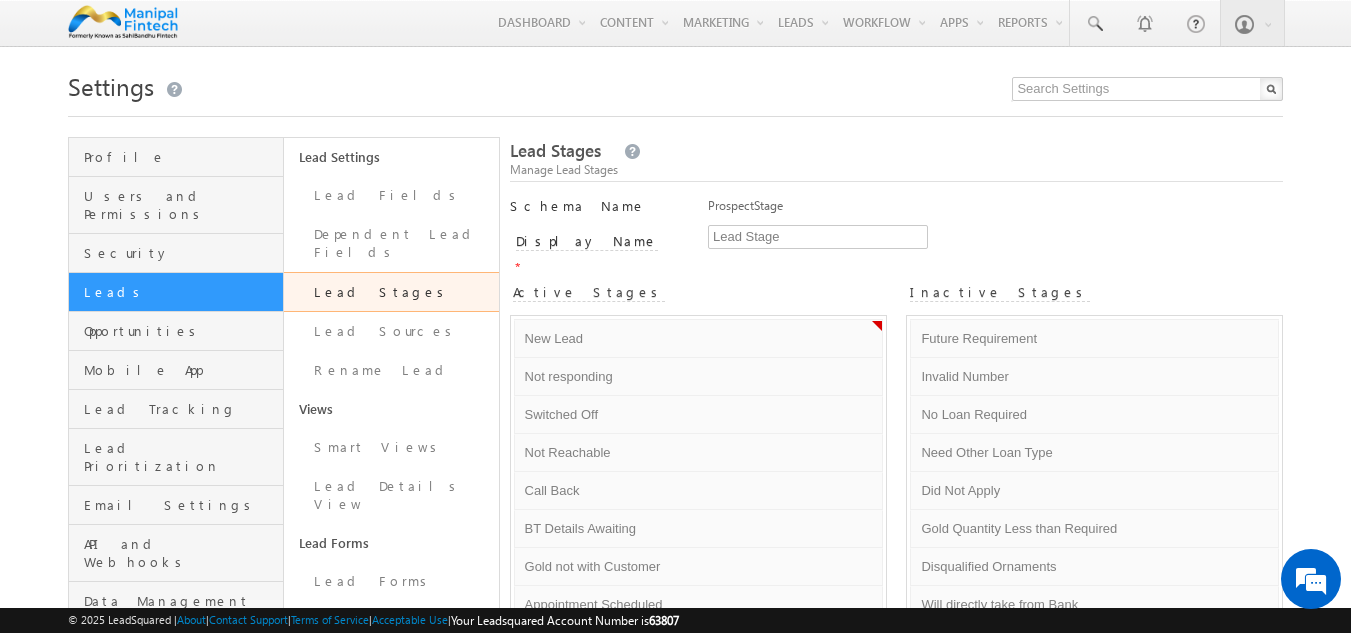 scroll, scrollTop: 0, scrollLeft: 0, axis: both 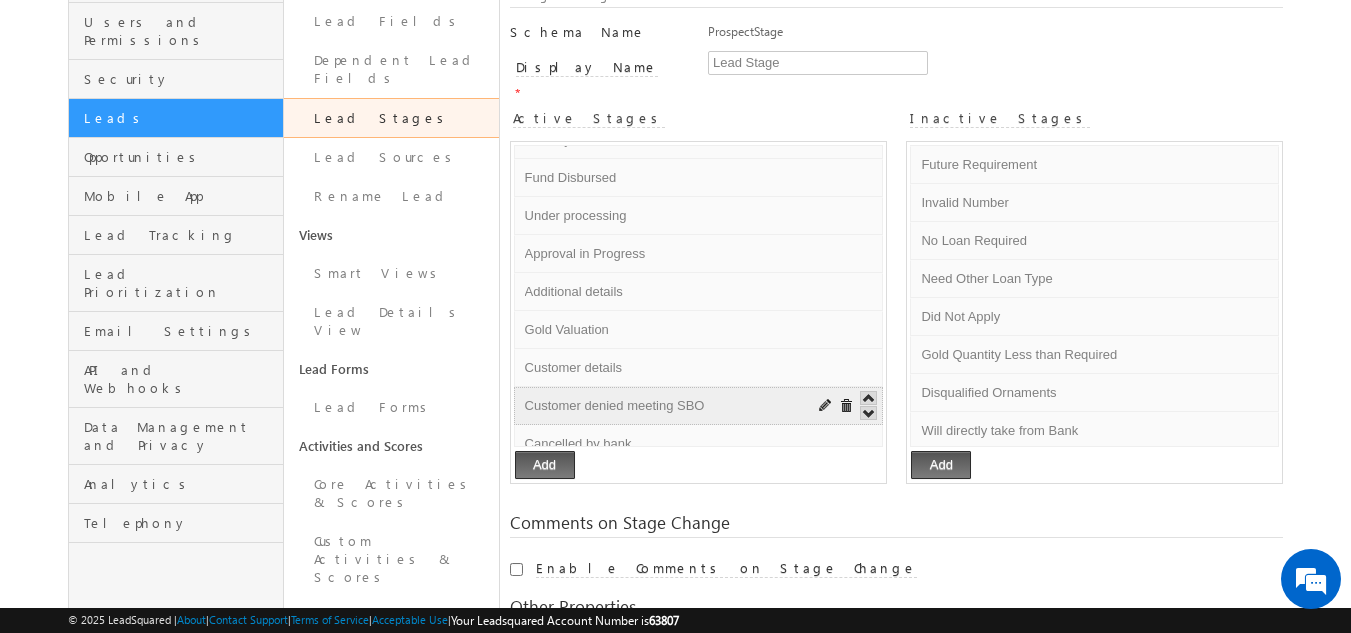 click on "Customer denied meeting SBO" at bounding box center (665, 406) 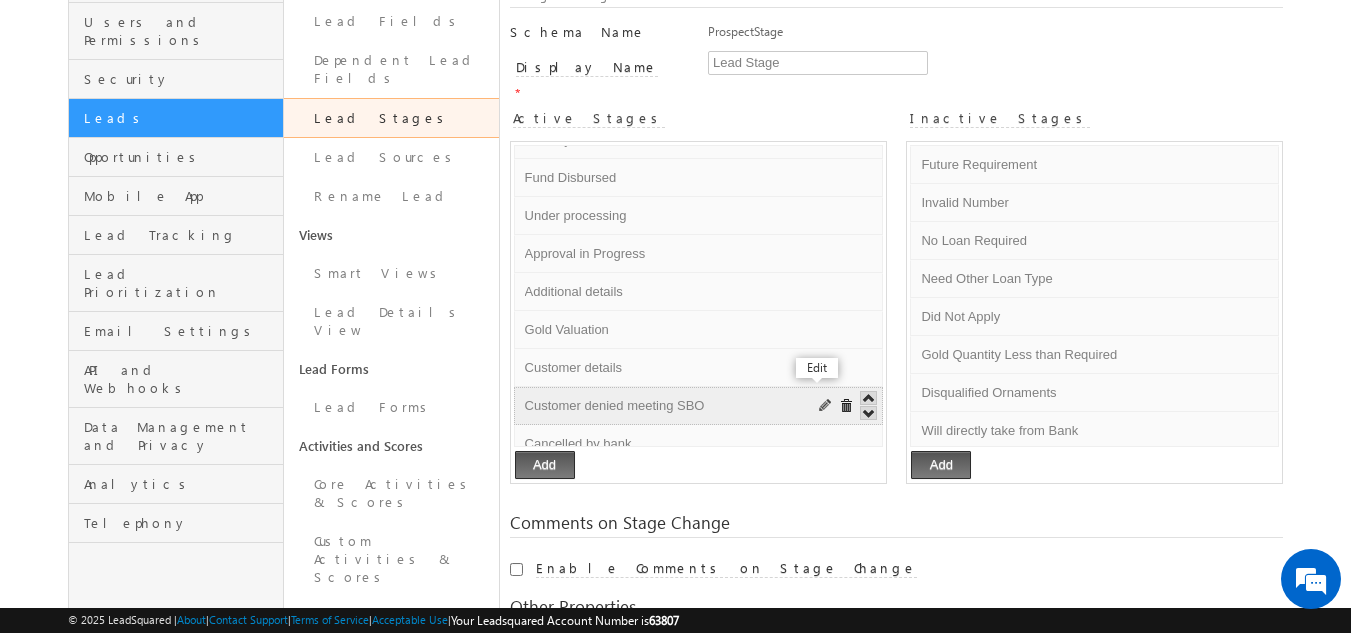 click at bounding box center [826, 406] 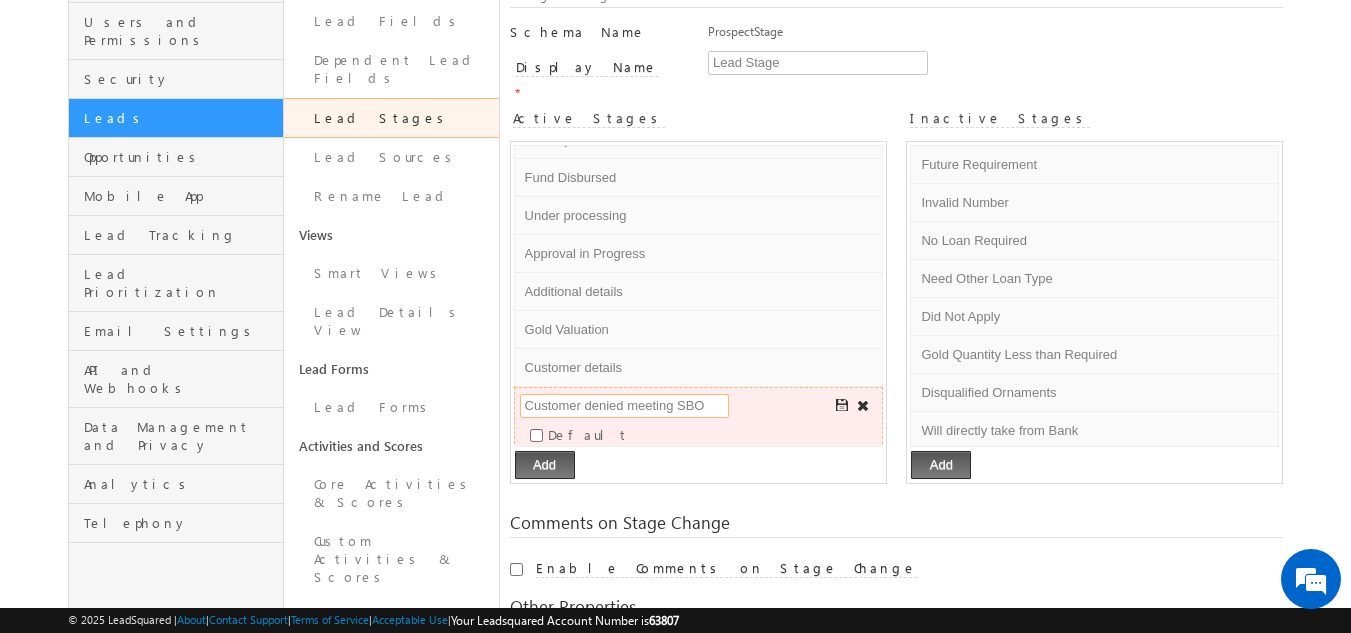 click on "Customer denied meeting SBO" at bounding box center [625, 406] 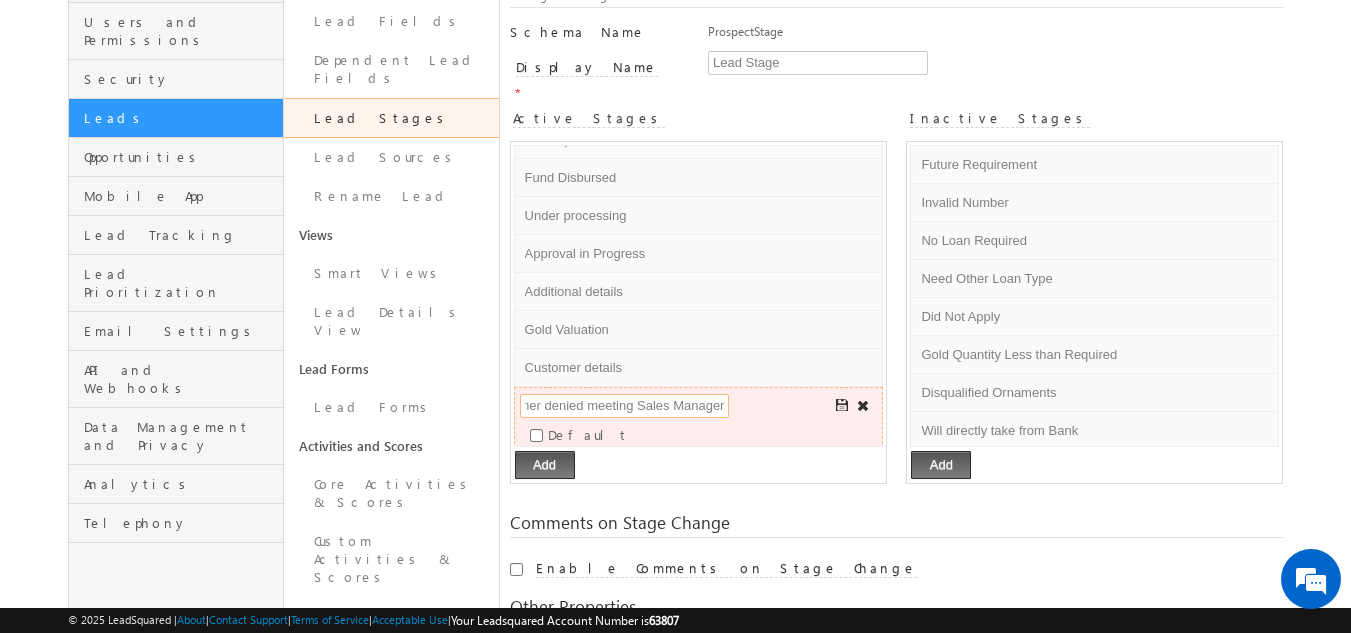 scroll, scrollTop: 0, scrollLeft: 48, axis: horizontal 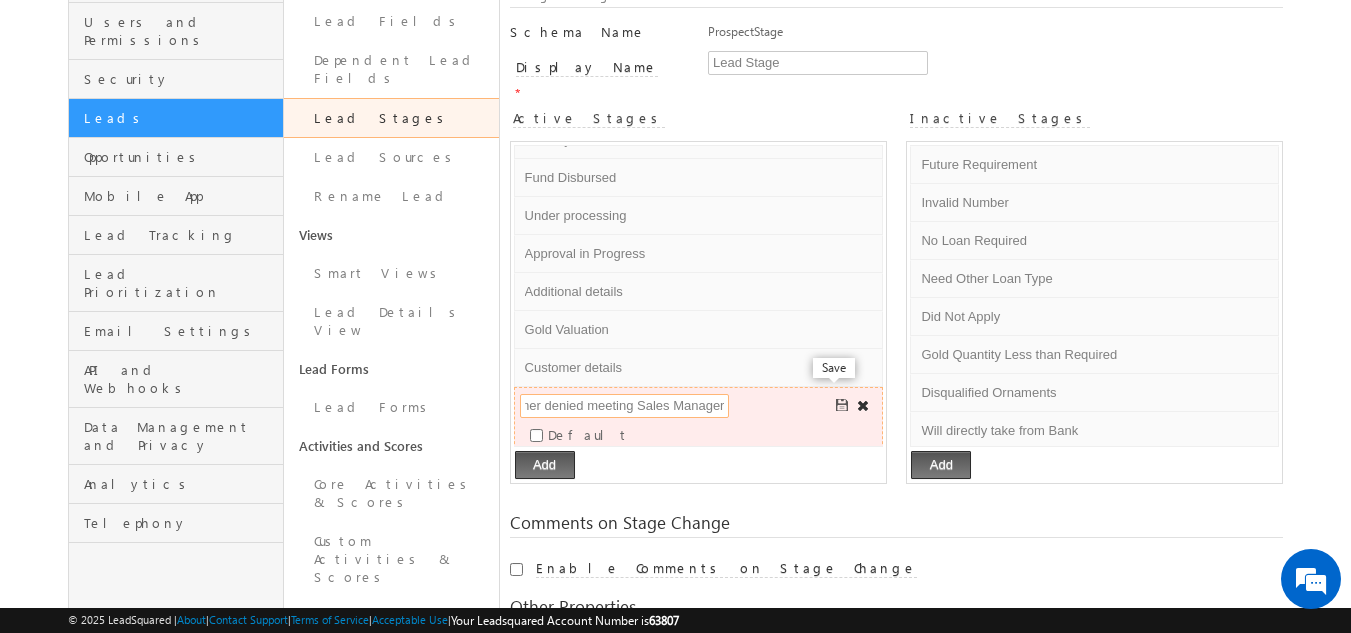 type on "Customer denied meeting Sales Manager" 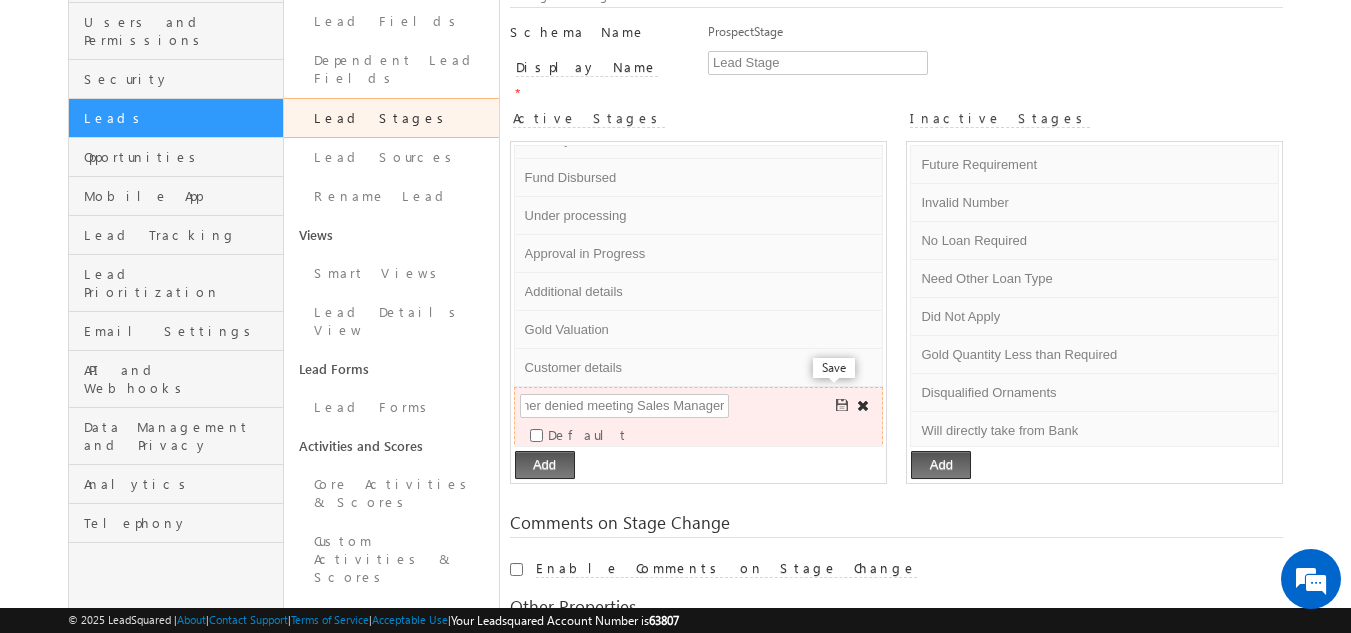 scroll, scrollTop: 0, scrollLeft: 0, axis: both 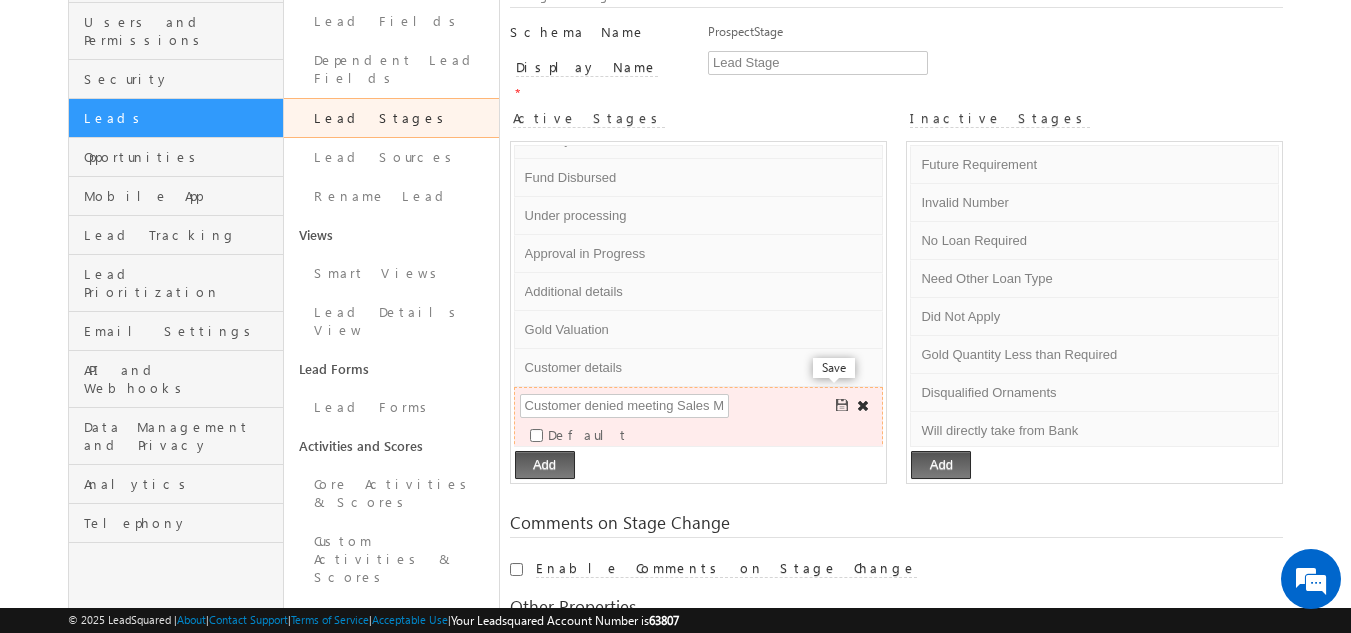 click at bounding box center [843, 406] 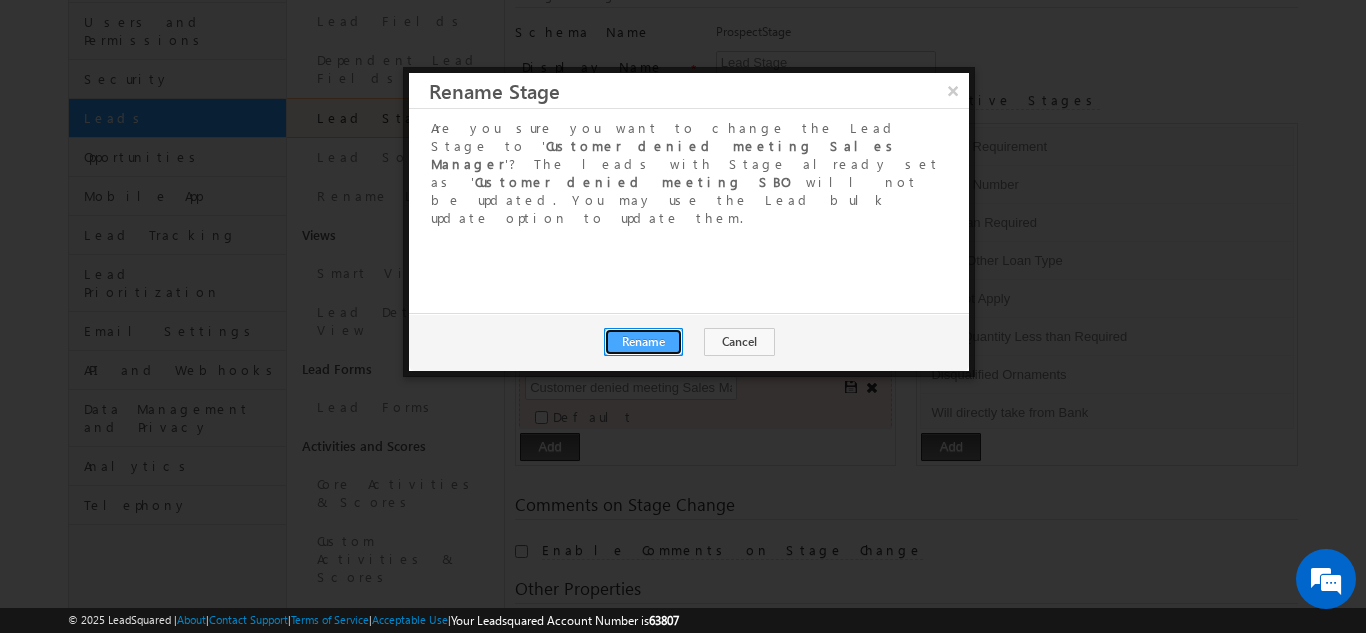 click on "Rename" at bounding box center [643, 342] 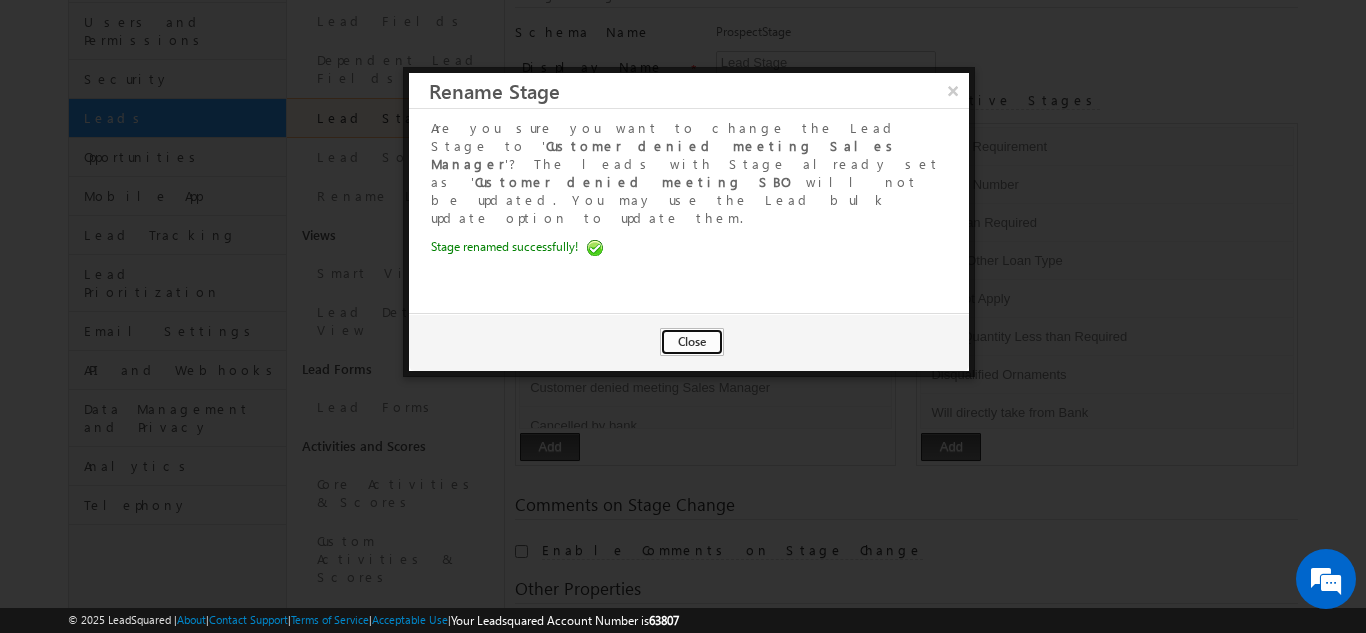 click on "Close" at bounding box center [692, 342] 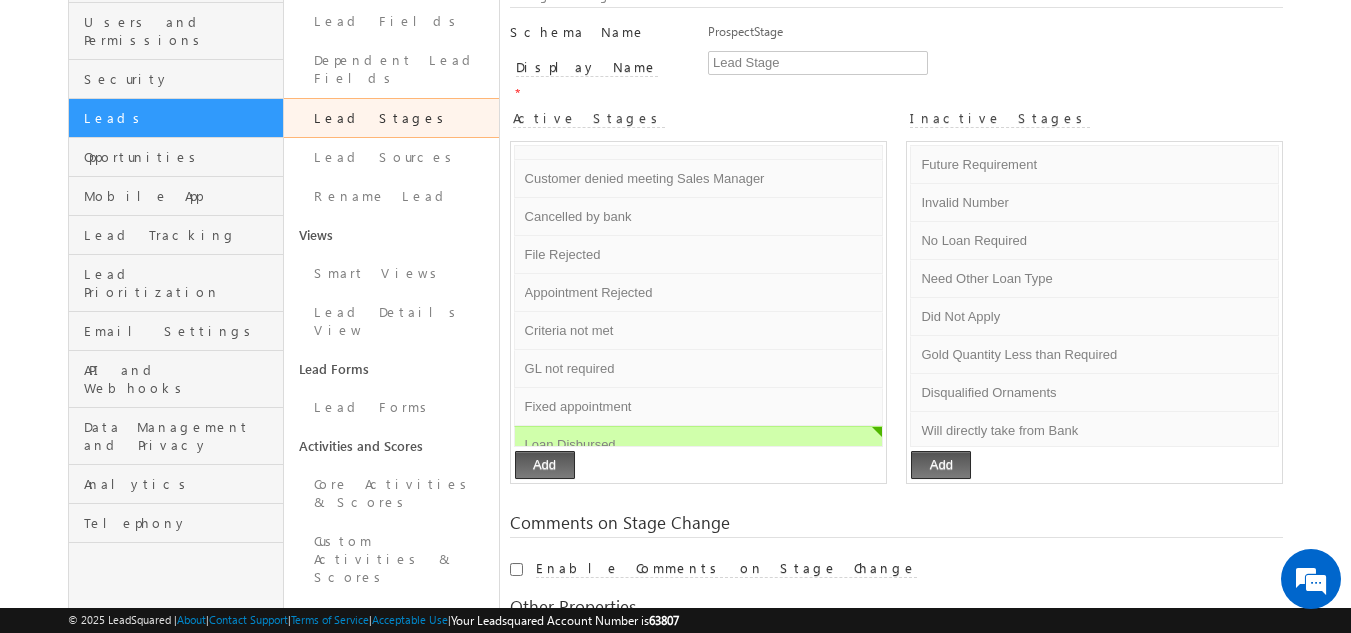 scroll, scrollTop: 878, scrollLeft: 0, axis: vertical 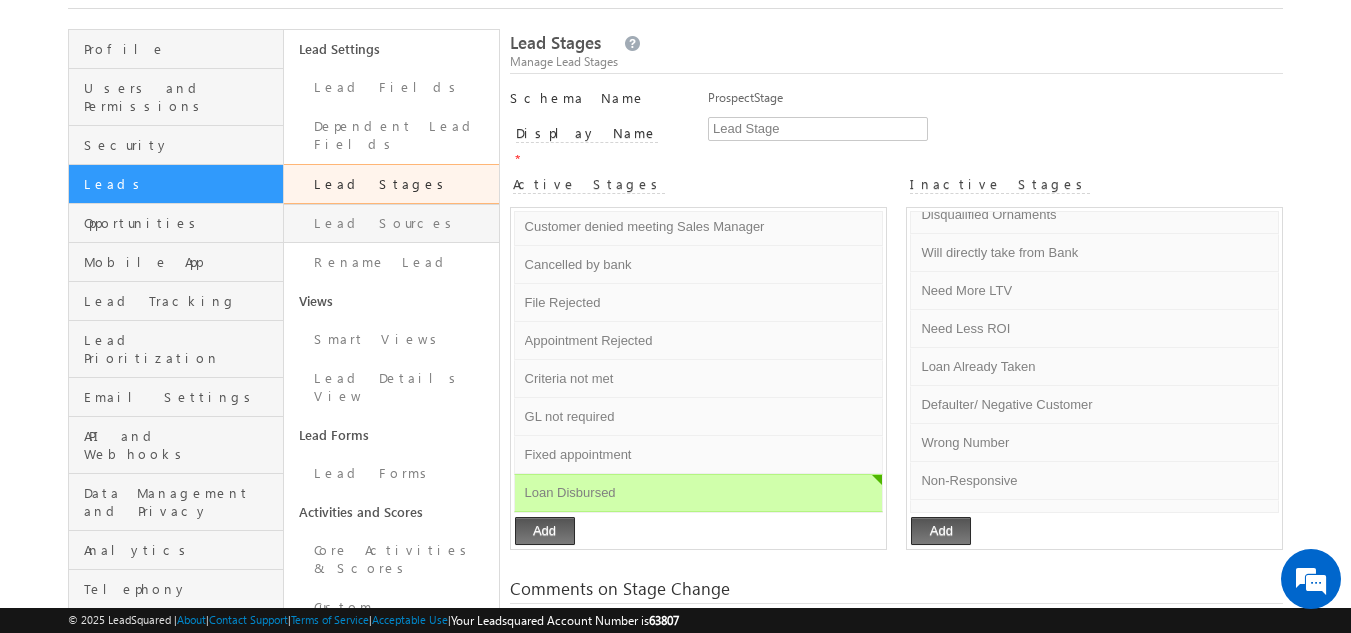 click on "Lead Sources" at bounding box center [391, 223] 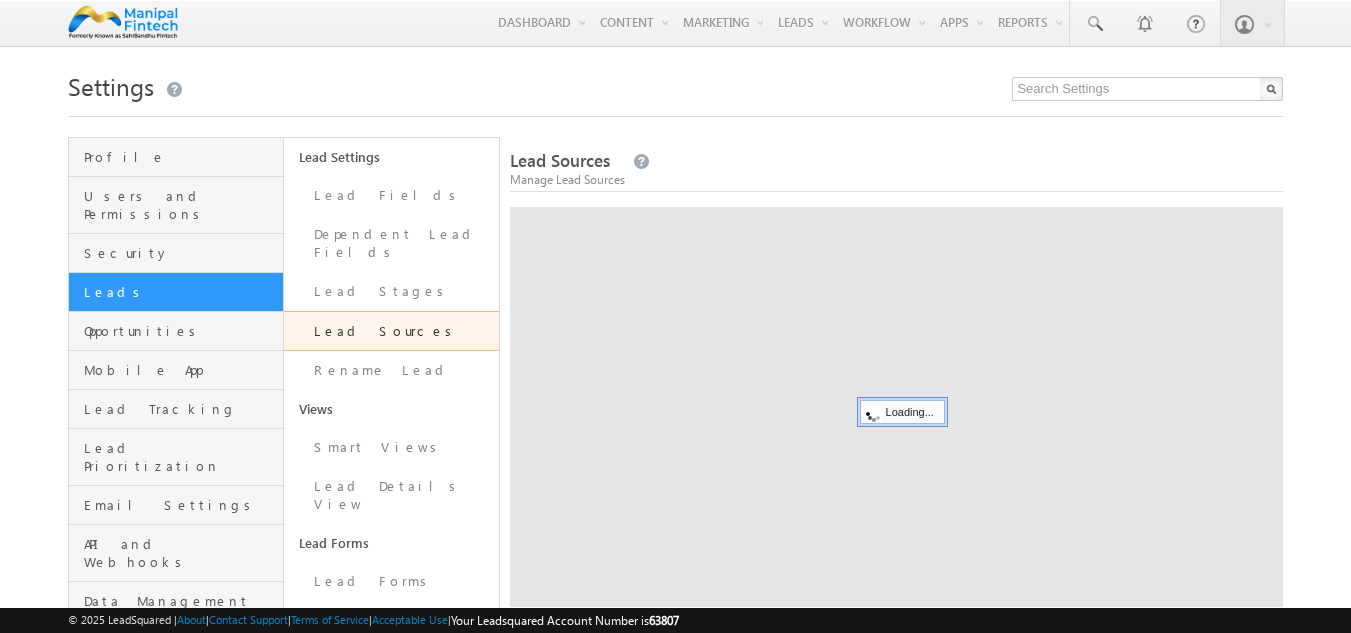 scroll, scrollTop: 0, scrollLeft: 0, axis: both 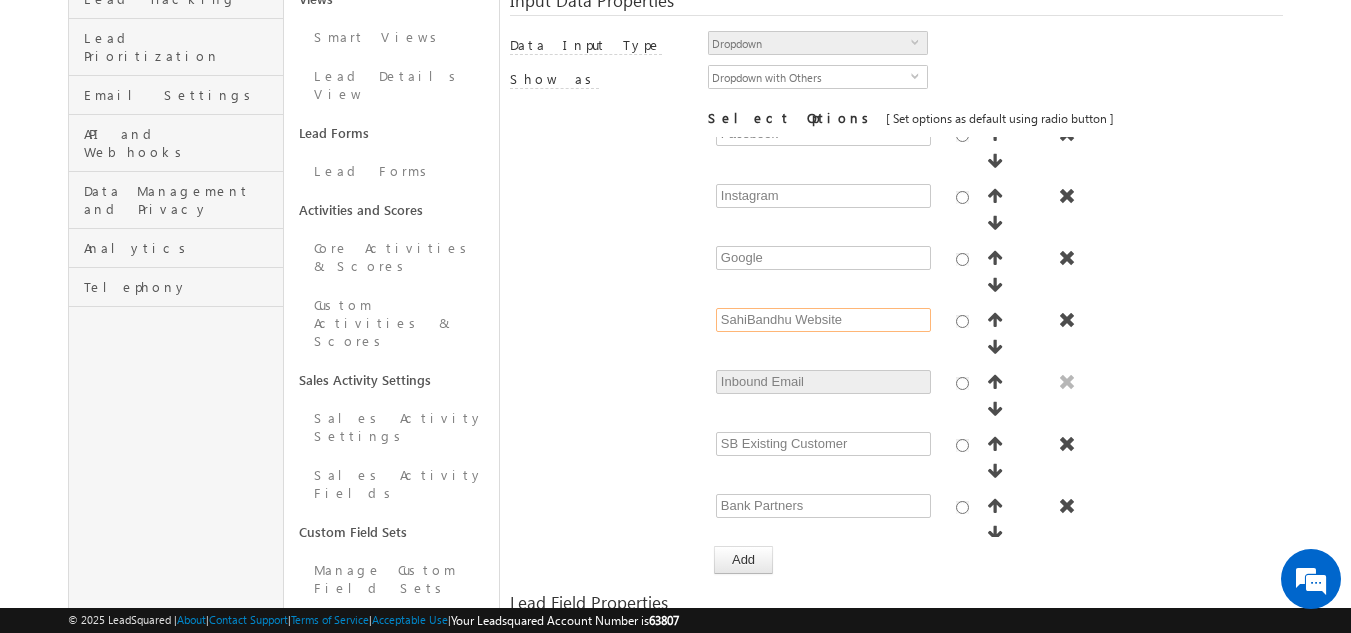 drag, startPoint x: 790, startPoint y: 177, endPoint x: 661, endPoint y: 173, distance: 129.062 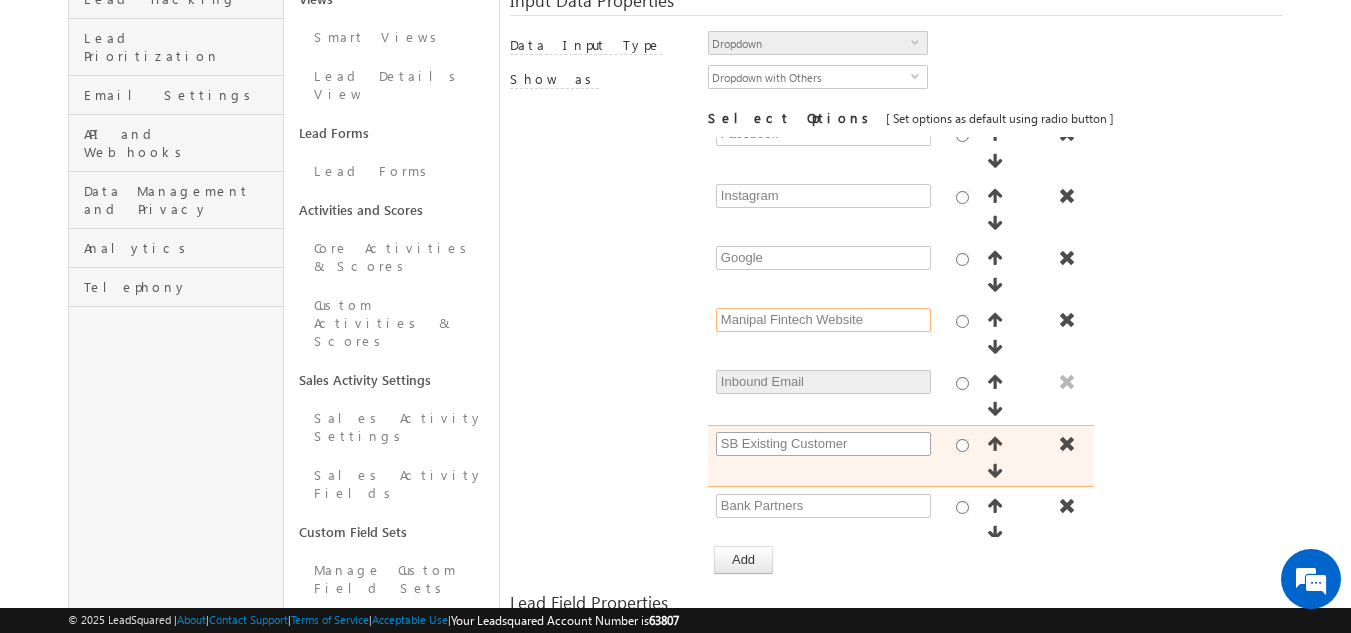 type on "Manipal Fintech Website" 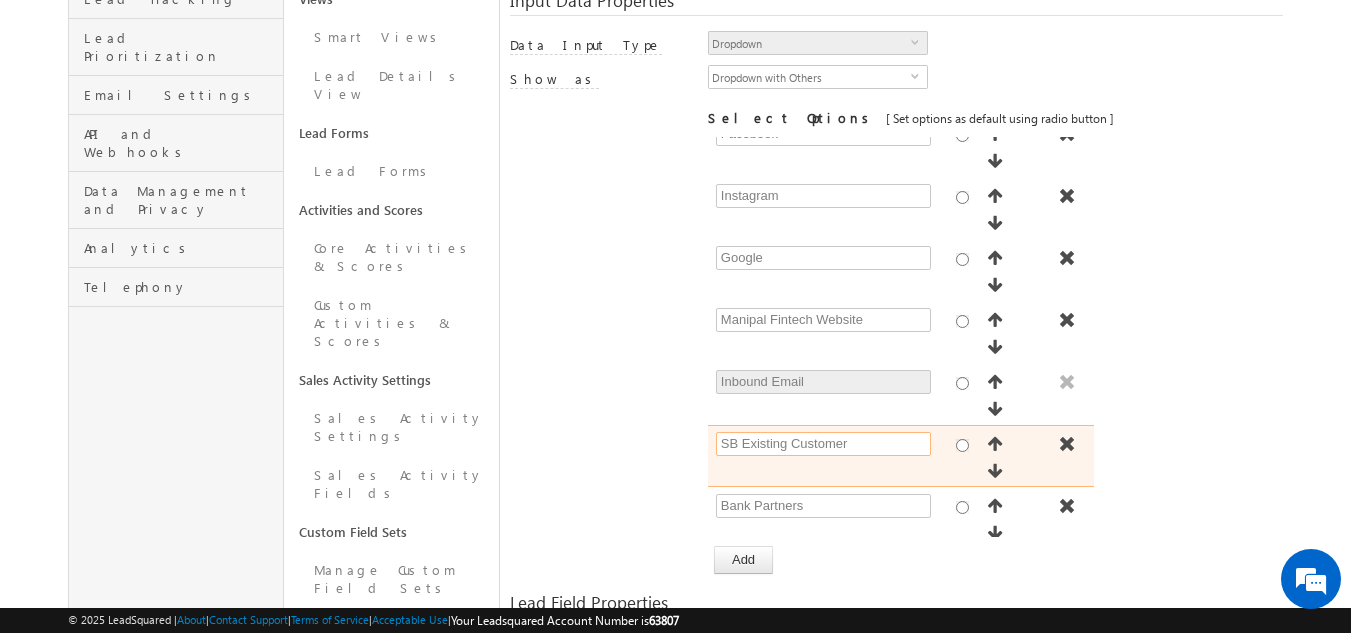 click on "SB Existing Customer" at bounding box center [823, 444] 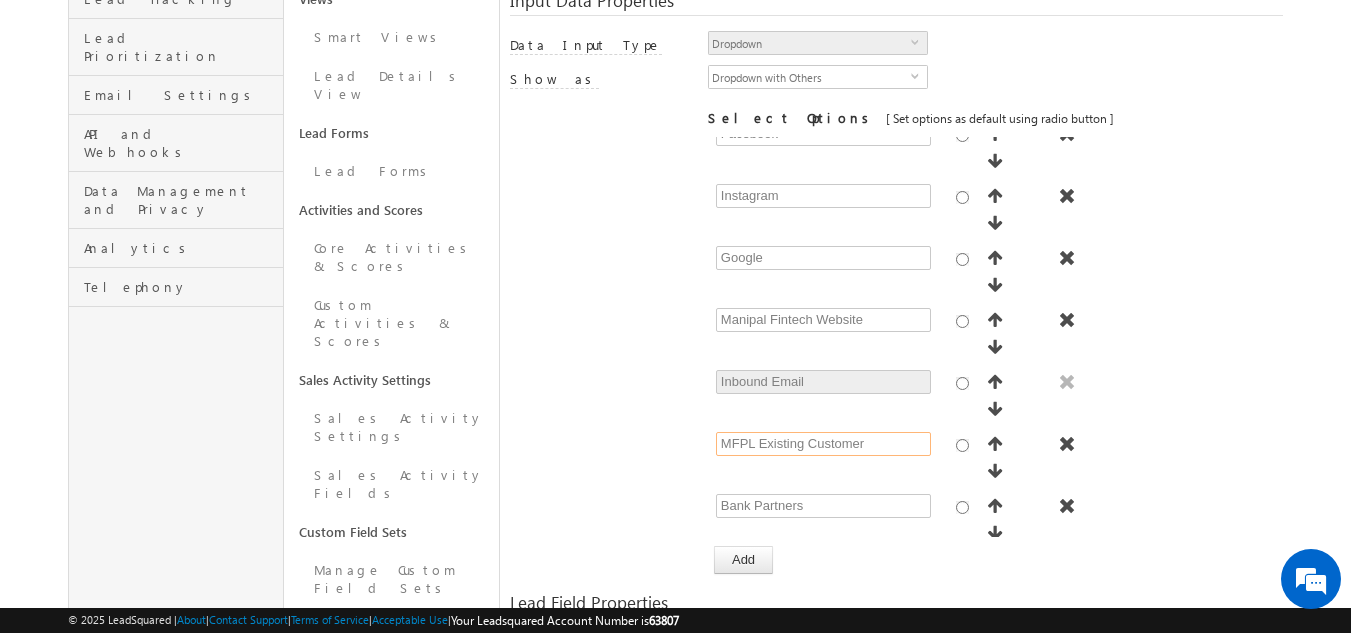 type on "MFPL Existing Customer" 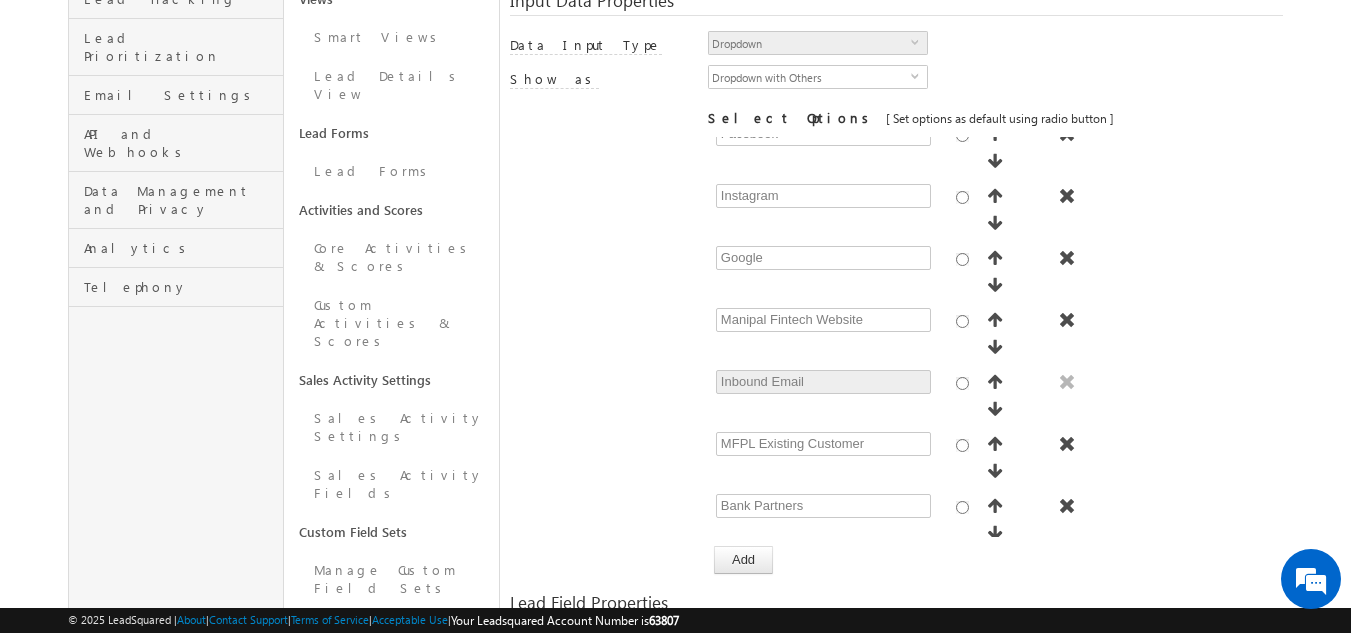 drag, startPoint x: 789, startPoint y: 373, endPoint x: 693, endPoint y: 364, distance: 96.42095 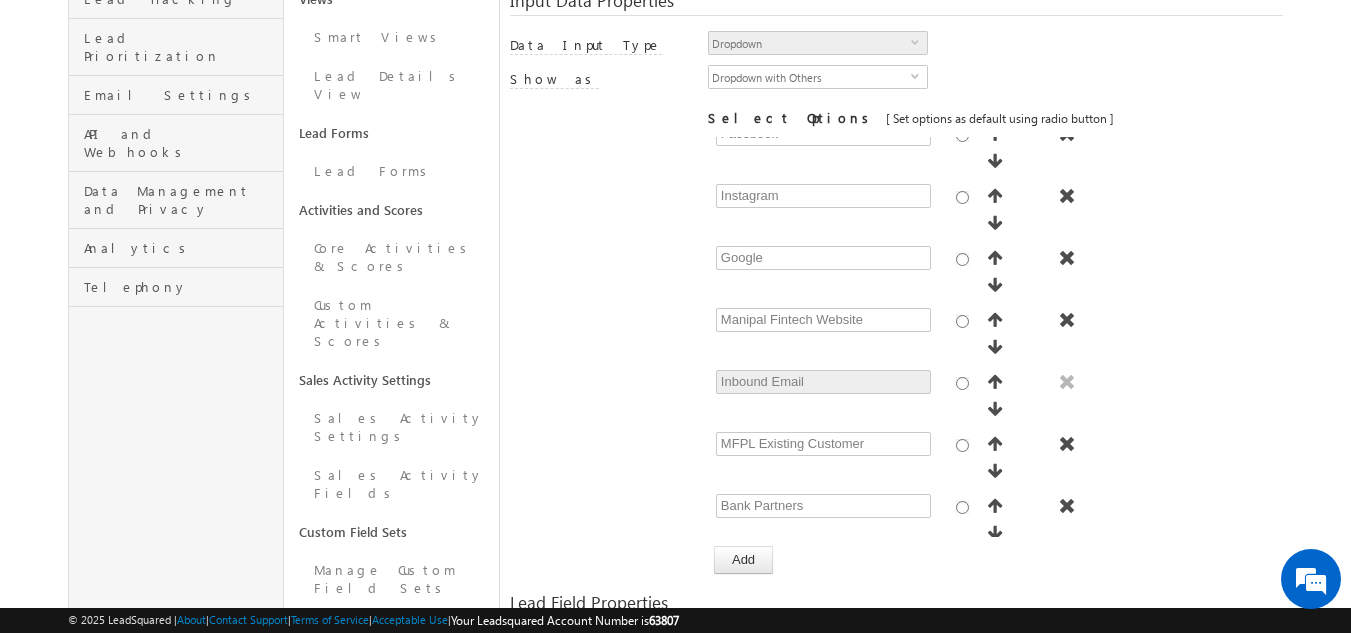 type on "Manipal Fintech App" 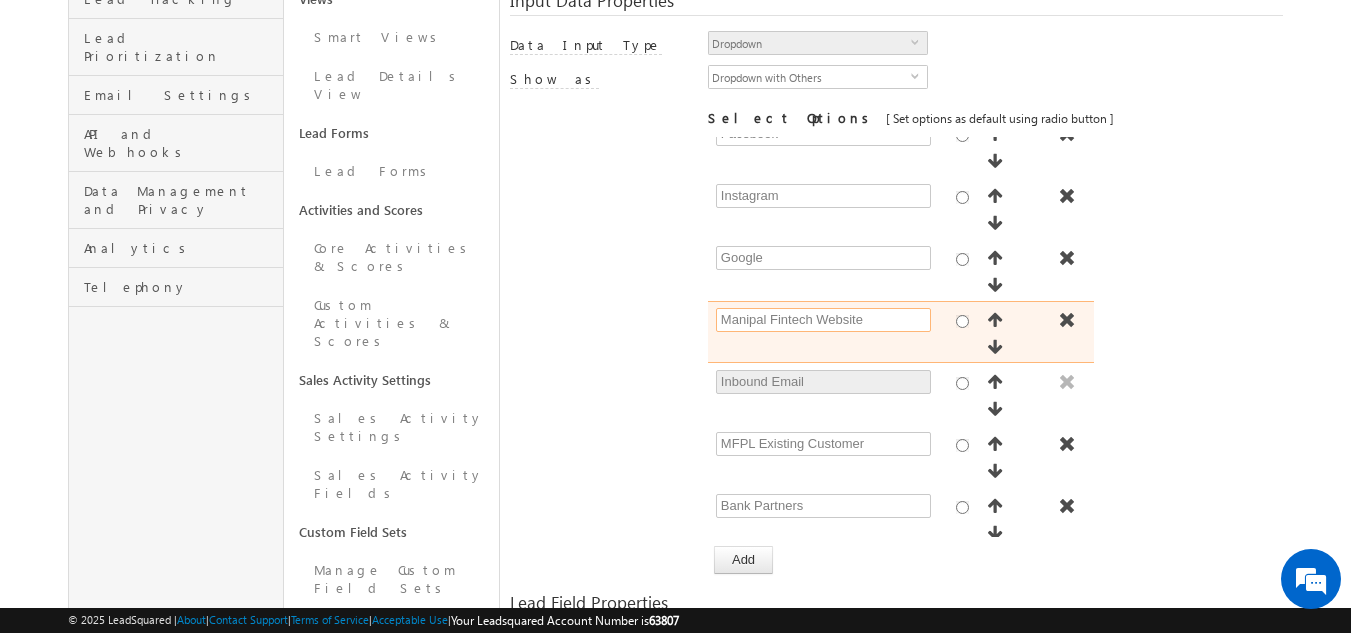 drag, startPoint x: 819, startPoint y: 178, endPoint x: 769, endPoint y: 181, distance: 50.08992 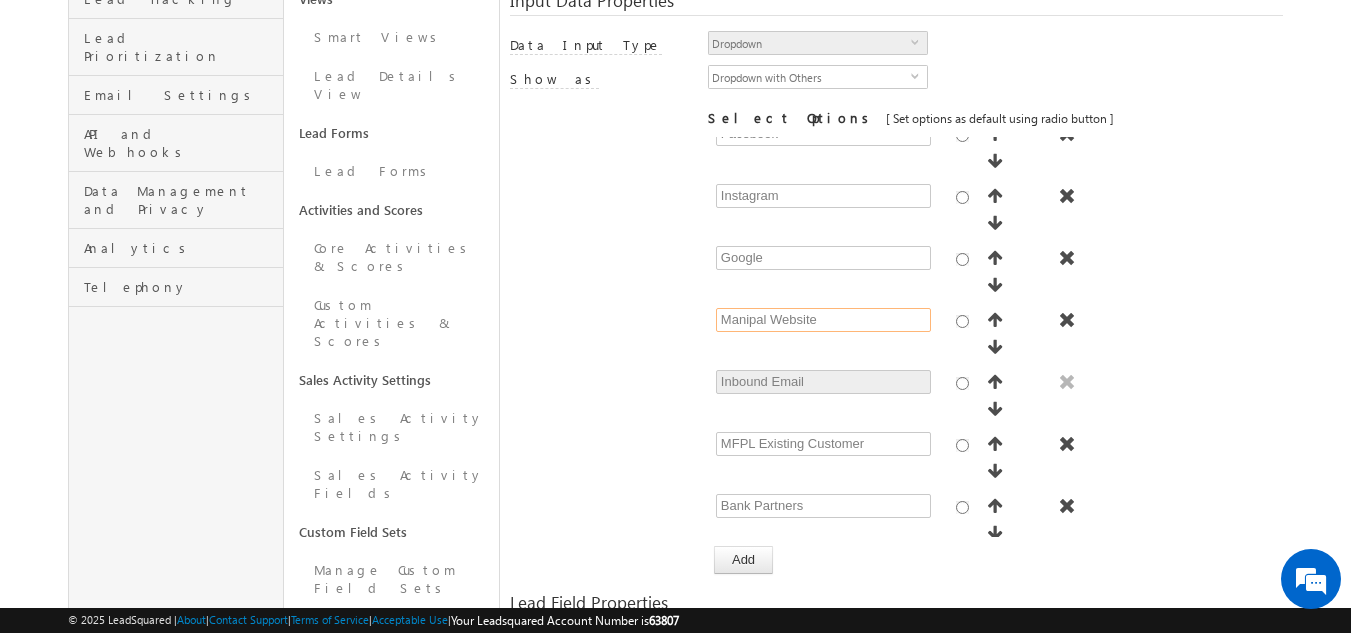 type on "Manipal Website" 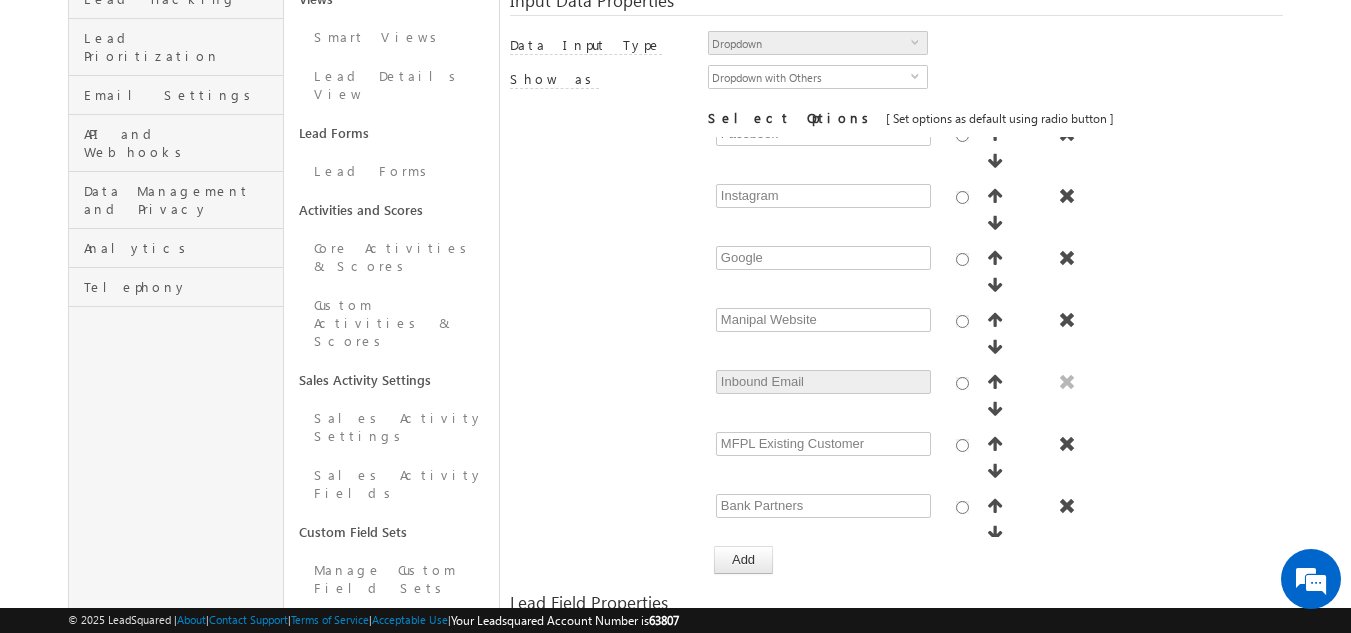 drag, startPoint x: 813, startPoint y: 371, endPoint x: 769, endPoint y: 371, distance: 44 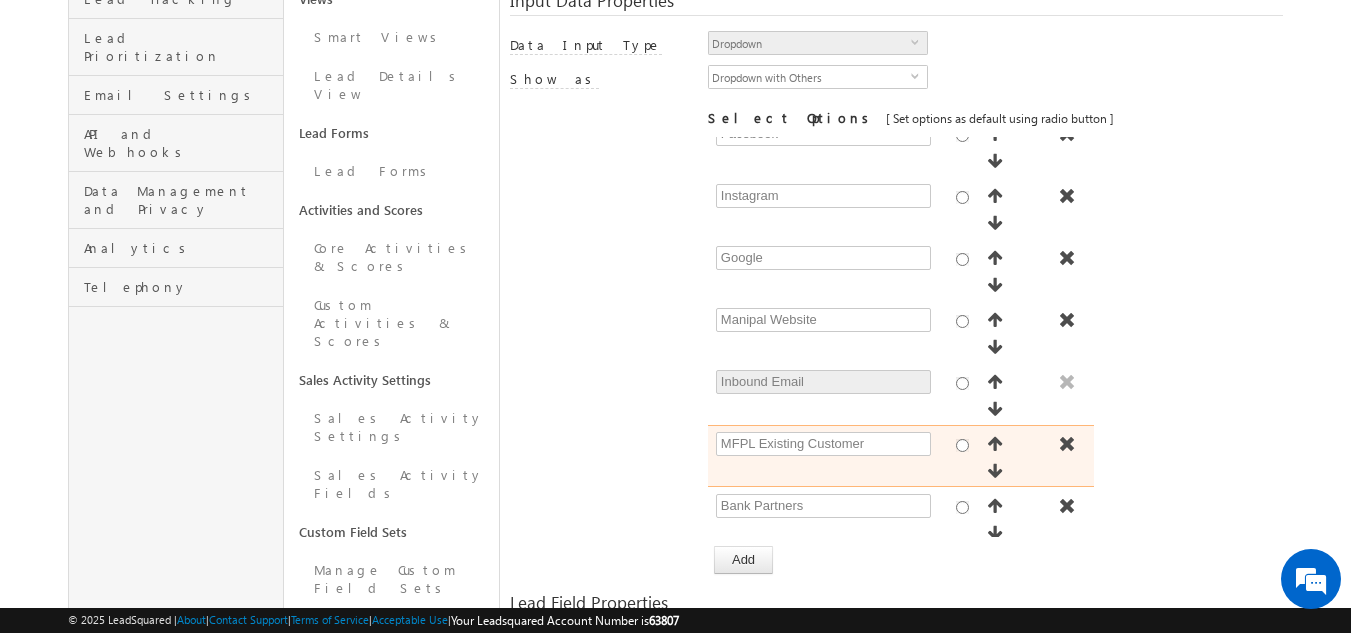 type on "Manipal Fintech App" 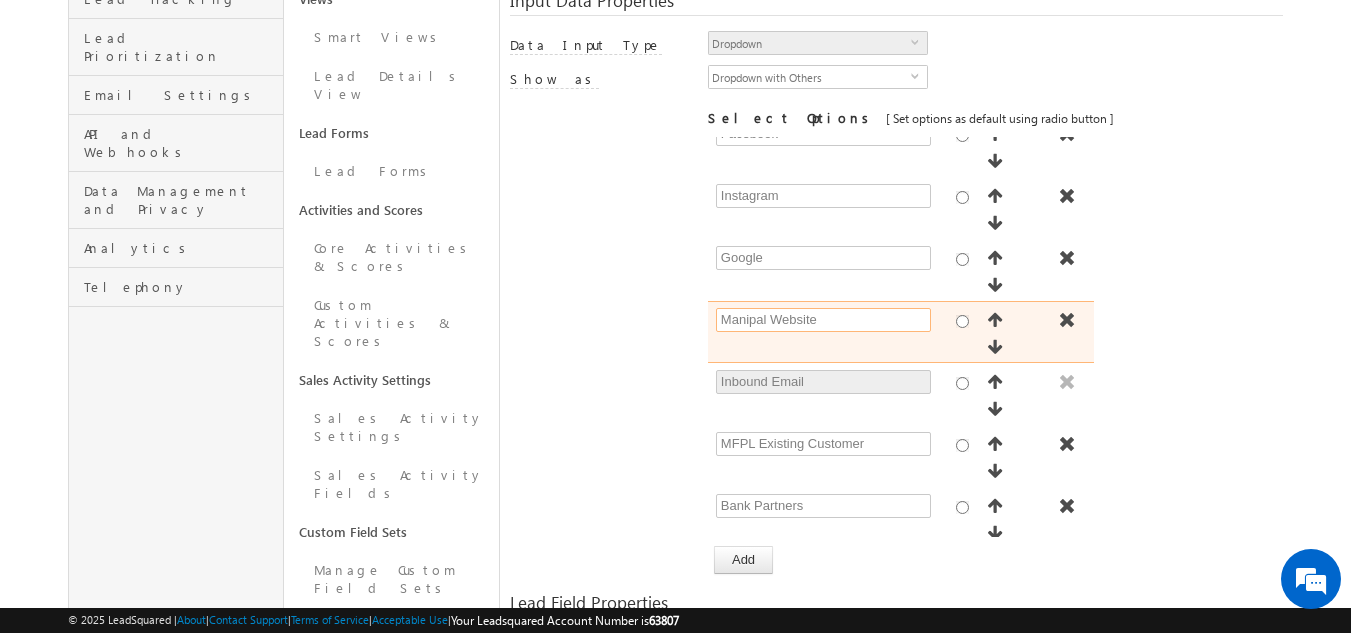 click on "Manipal Website" at bounding box center (823, 320) 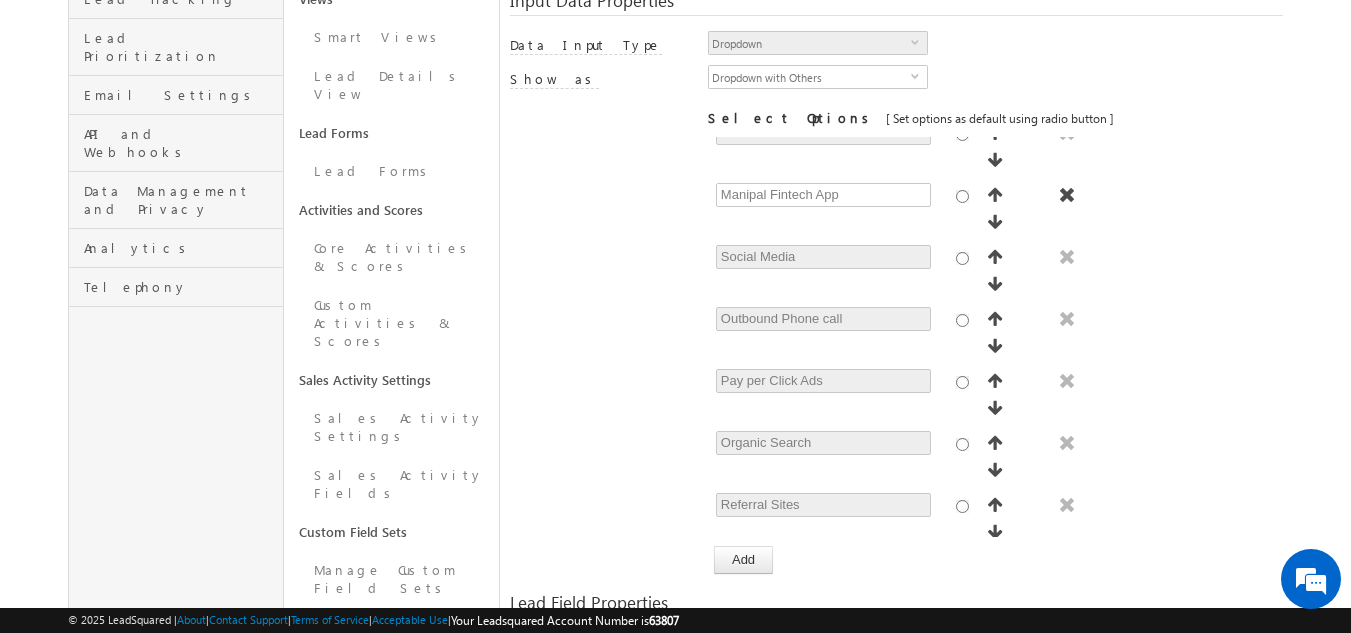 scroll, scrollTop: 609, scrollLeft: 0, axis: vertical 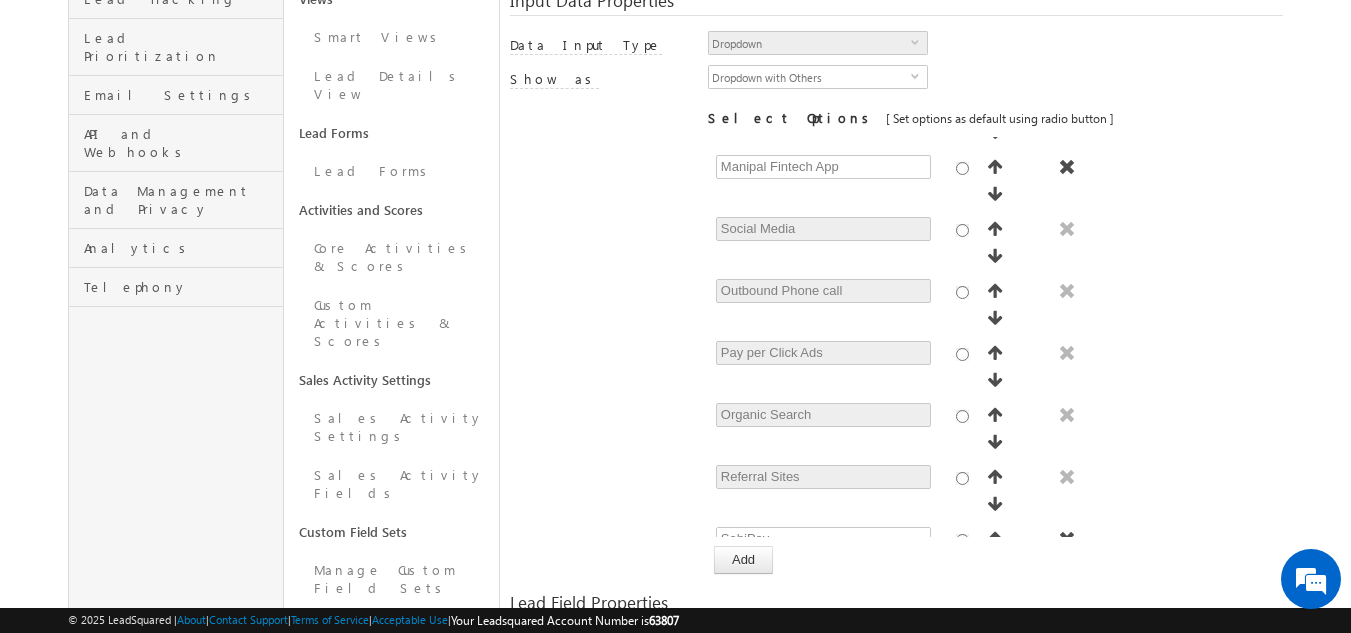 type on "Manipal Fintech Website" 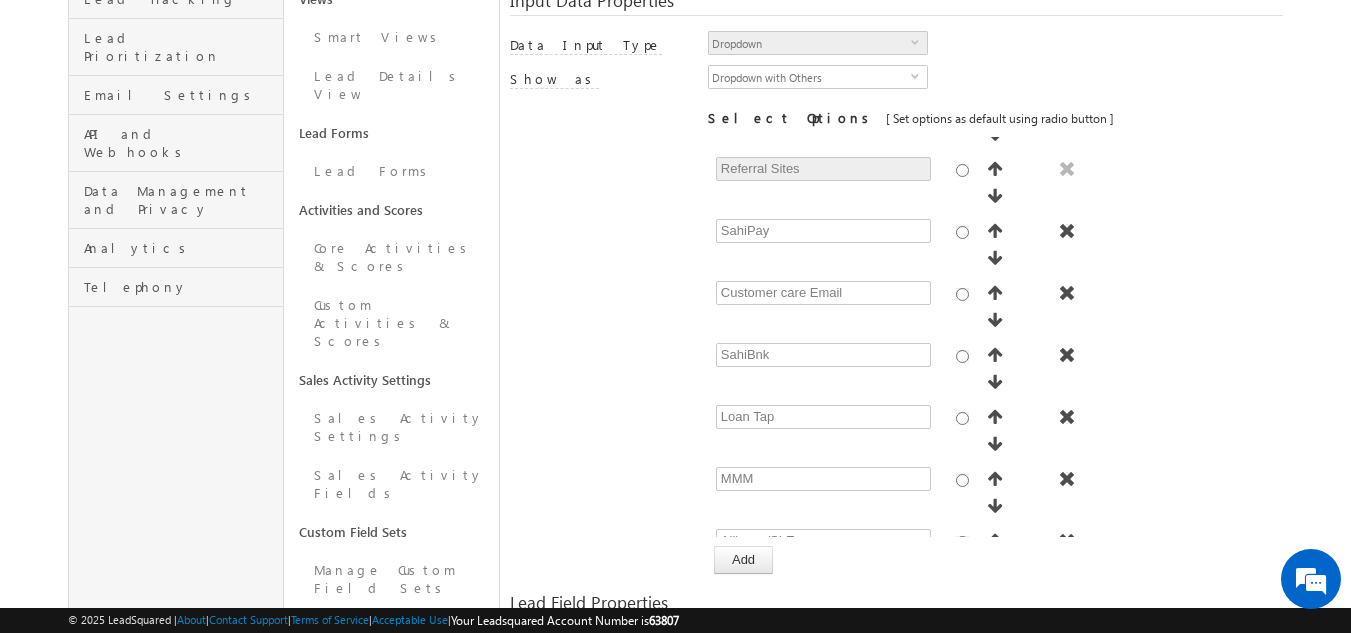scroll, scrollTop: 936, scrollLeft: 0, axis: vertical 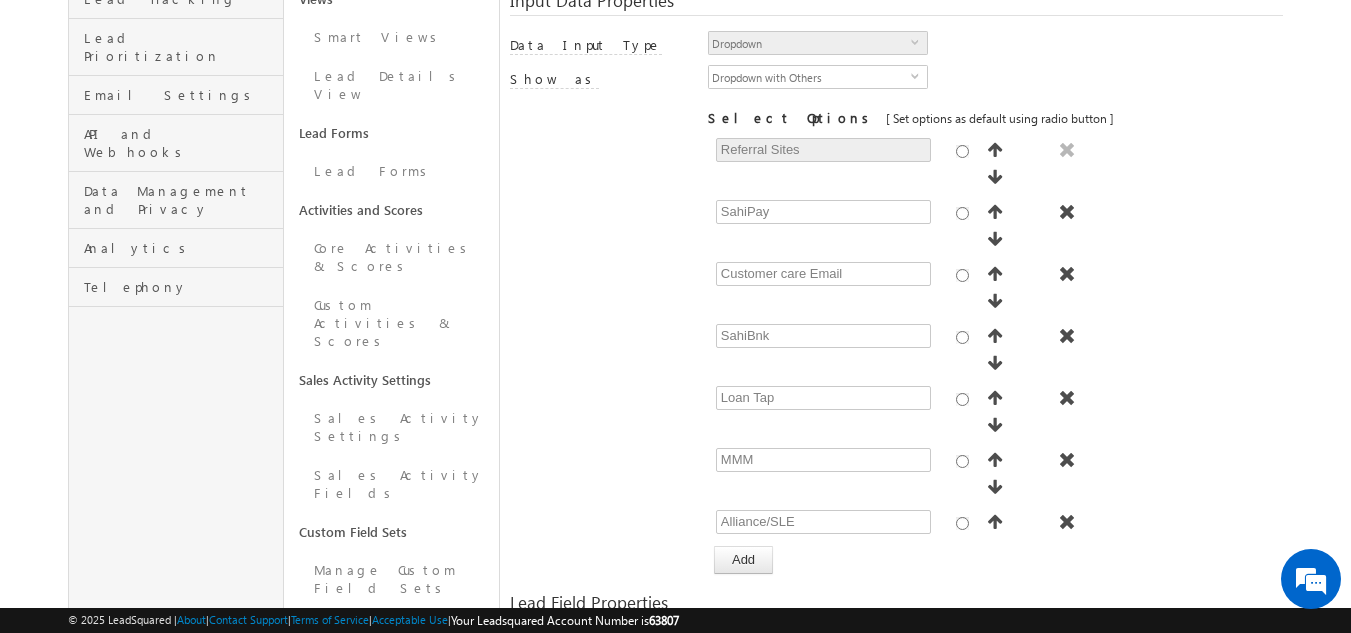type on "Manipal Fintech App Login" 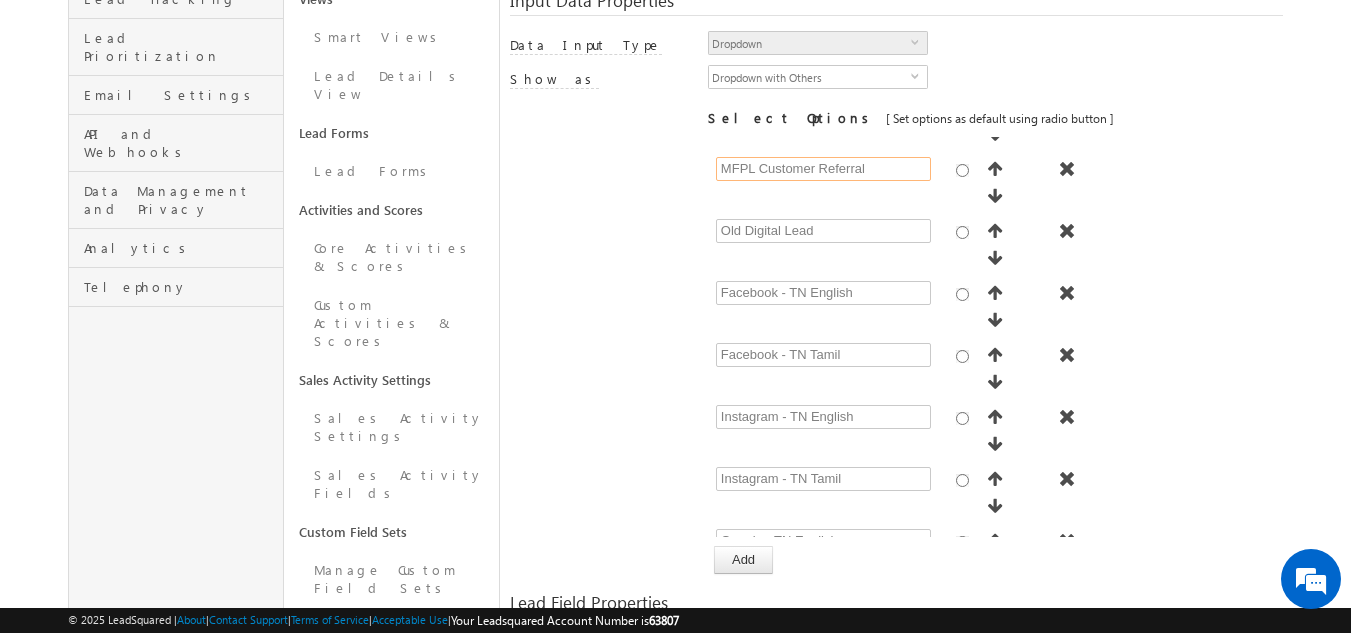 scroll, scrollTop: 1980, scrollLeft: 0, axis: vertical 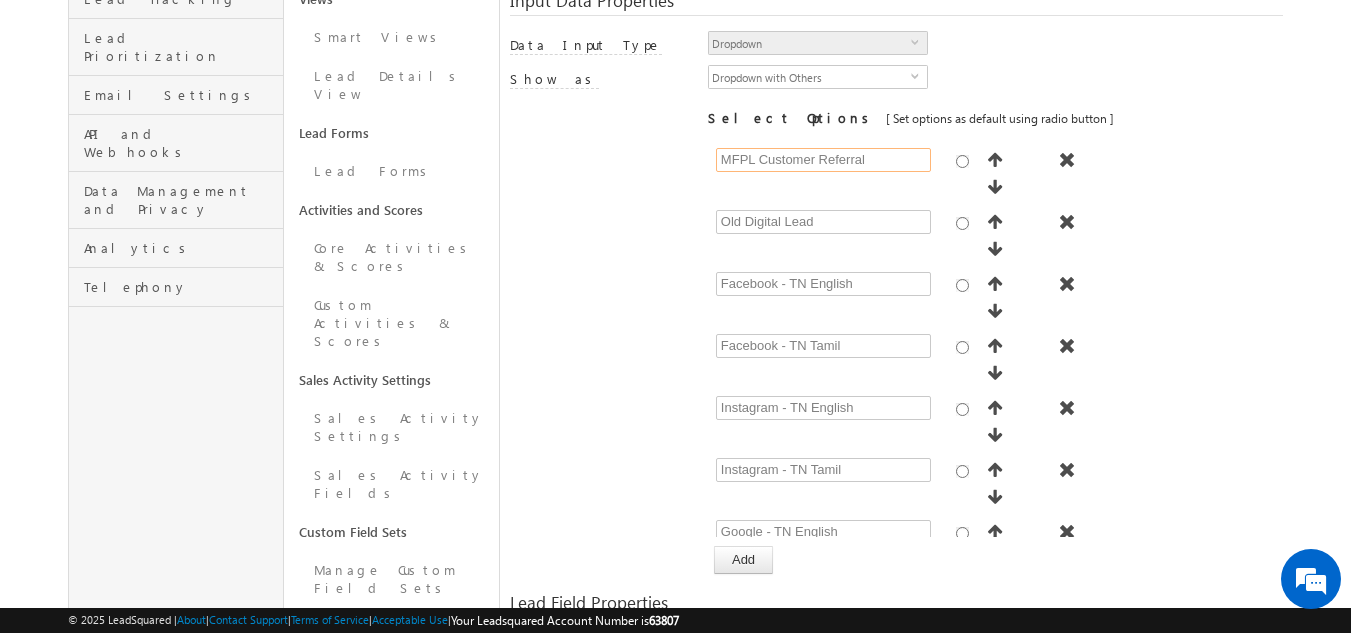 type on "MFPL Customer Referral" 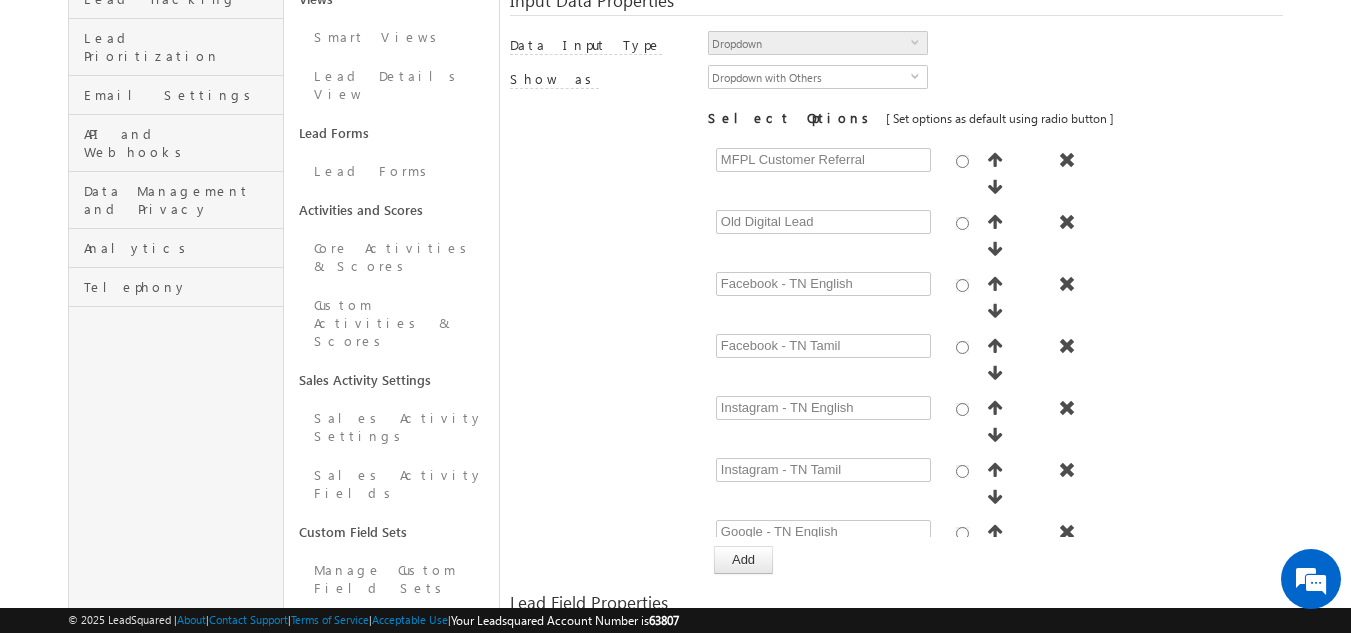 drag, startPoint x: 791, startPoint y: 401, endPoint x: 657, endPoint y: 389, distance: 134.53624 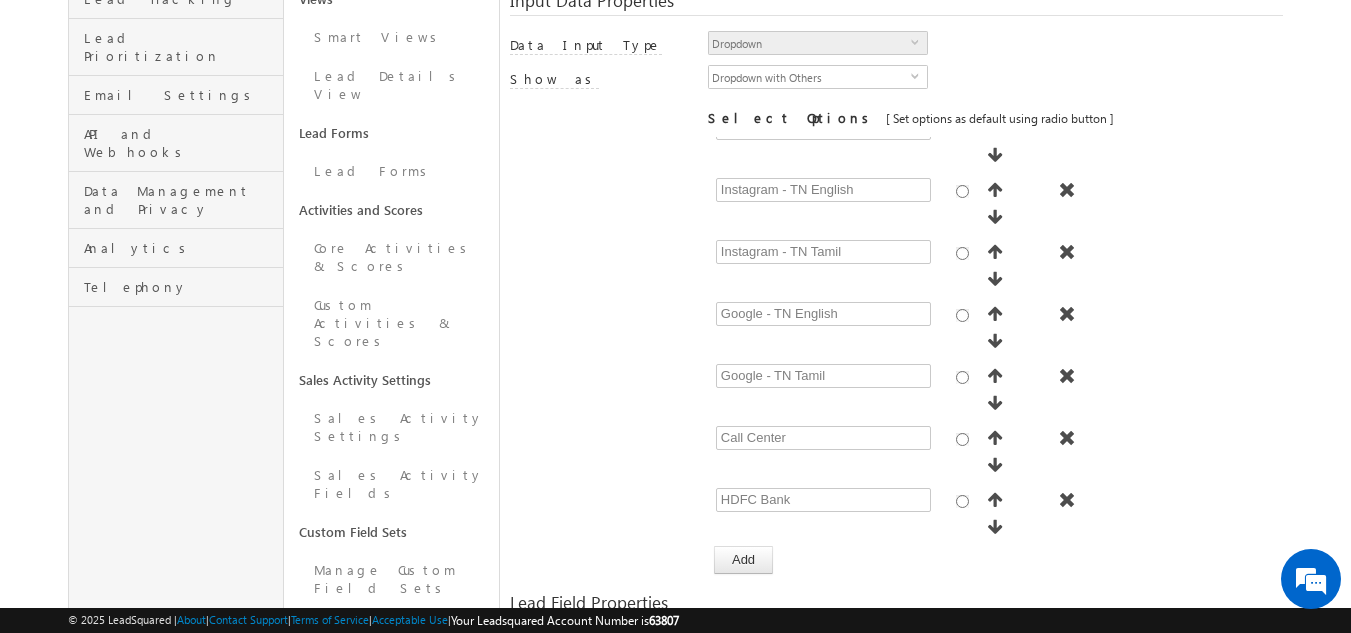 scroll, scrollTop: 2207, scrollLeft: 0, axis: vertical 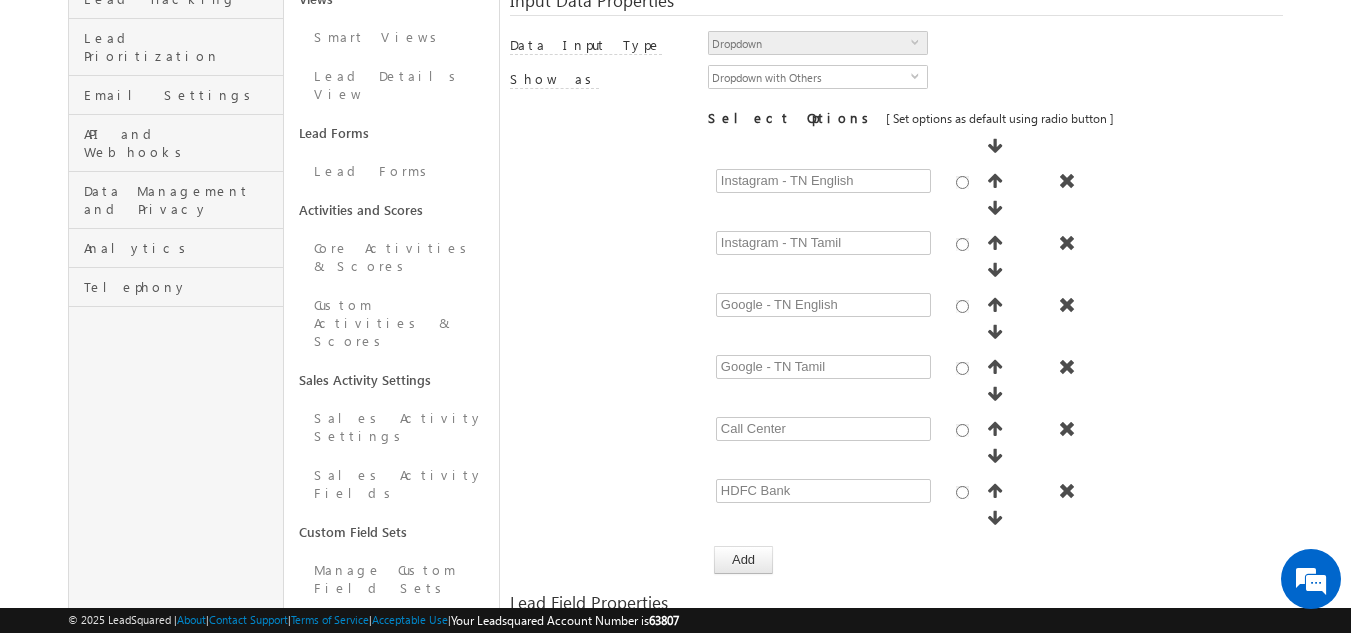 type on "Manipal Fintech Portal" 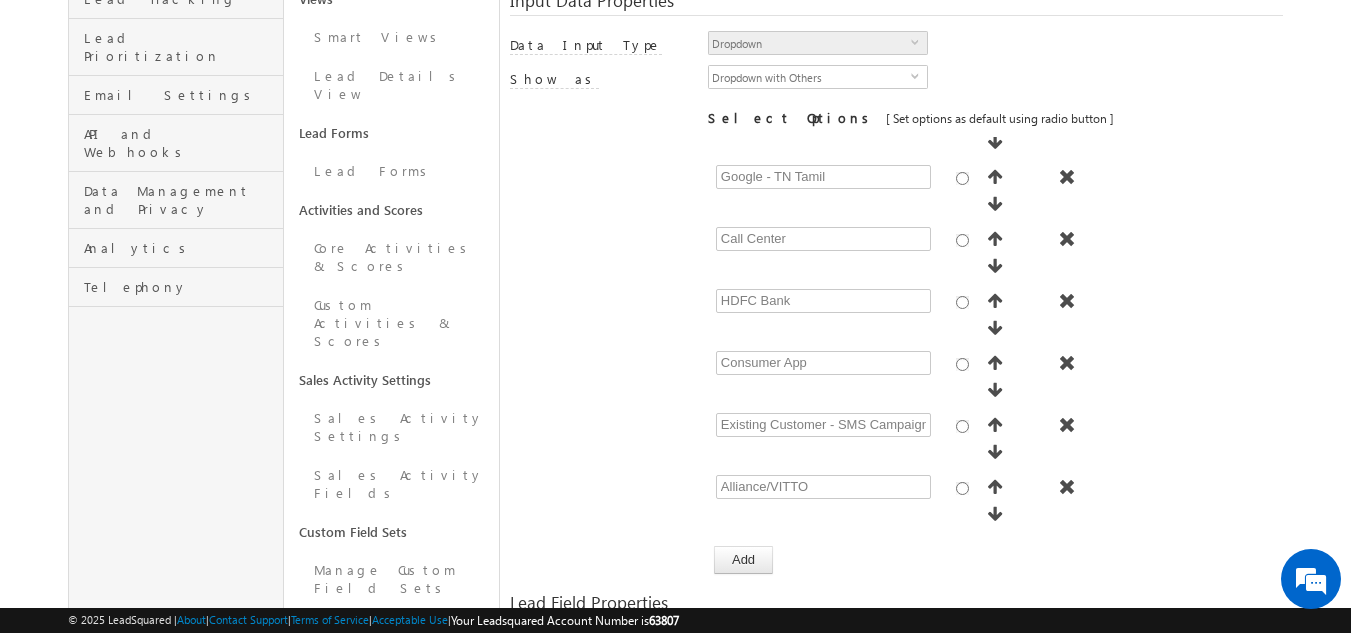 scroll, scrollTop: 2407, scrollLeft: 0, axis: vertical 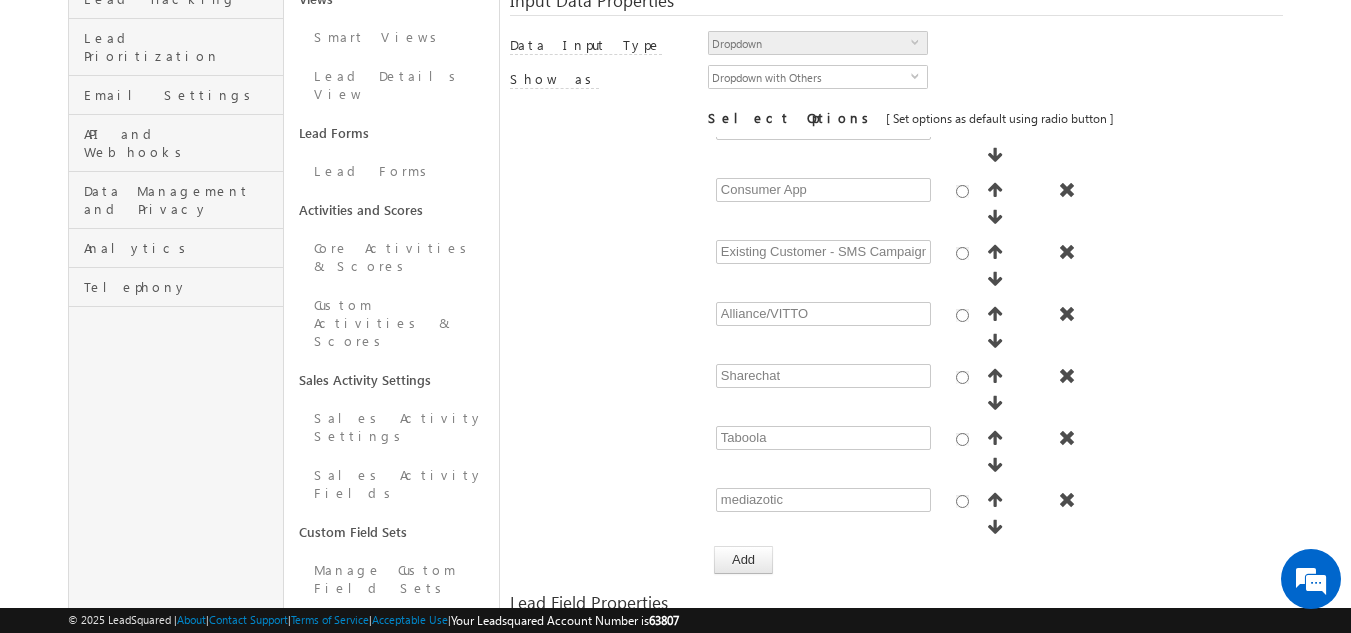type on "Sales Officer App" 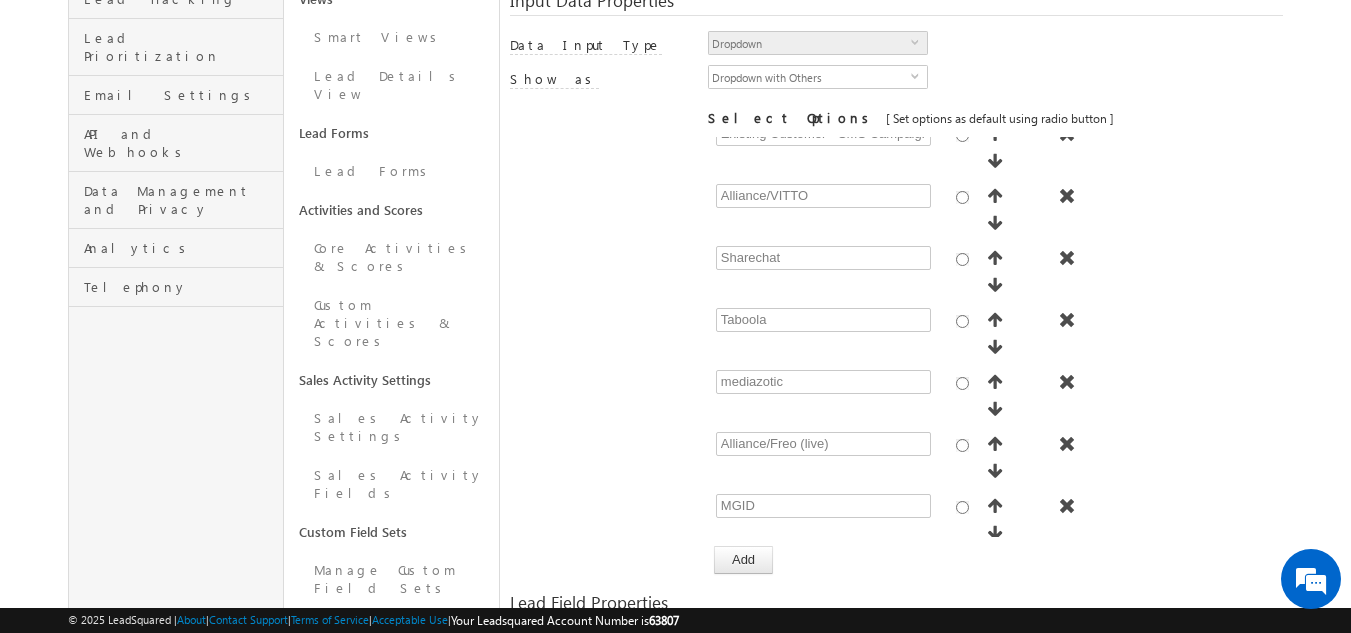 scroll, scrollTop: 2724, scrollLeft: 0, axis: vertical 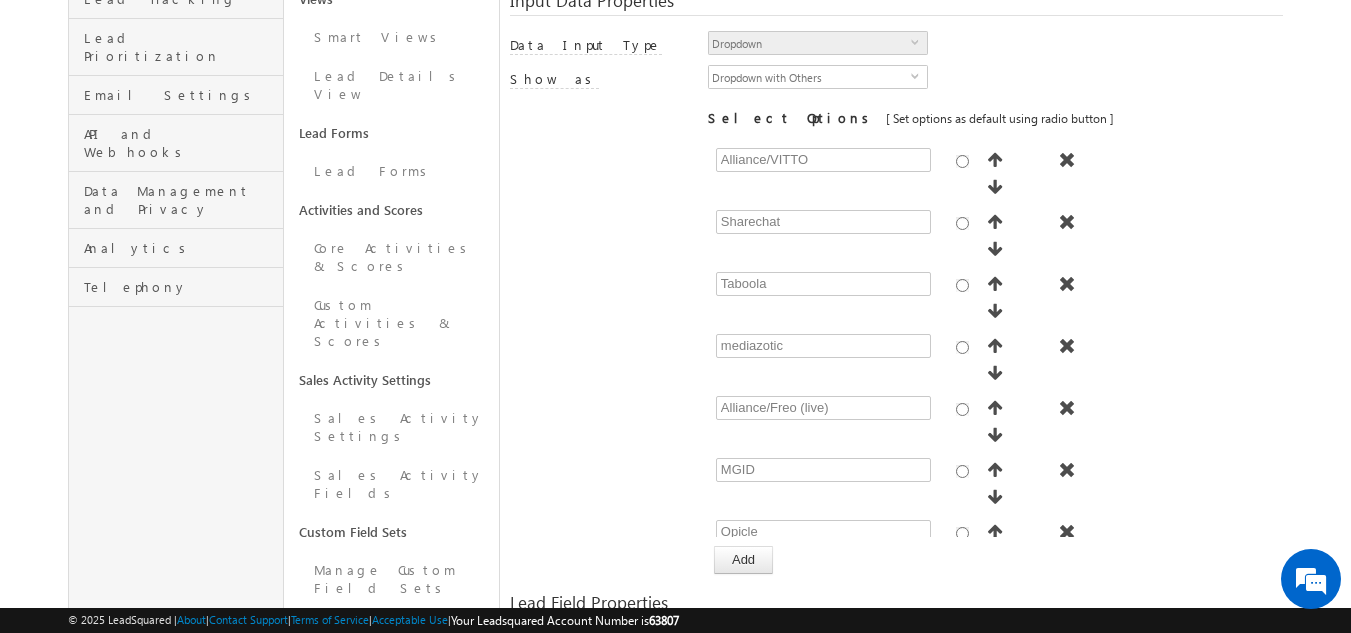 type on "Sales Manager Refence" 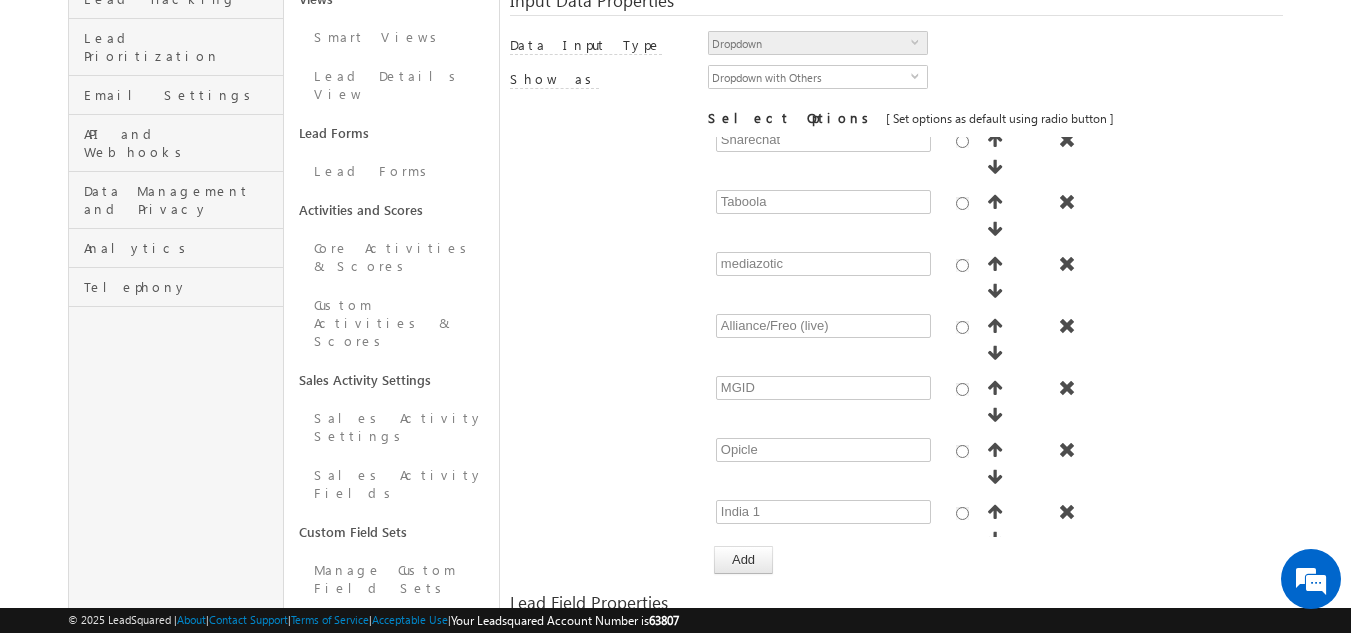 scroll, scrollTop: 2815, scrollLeft: 0, axis: vertical 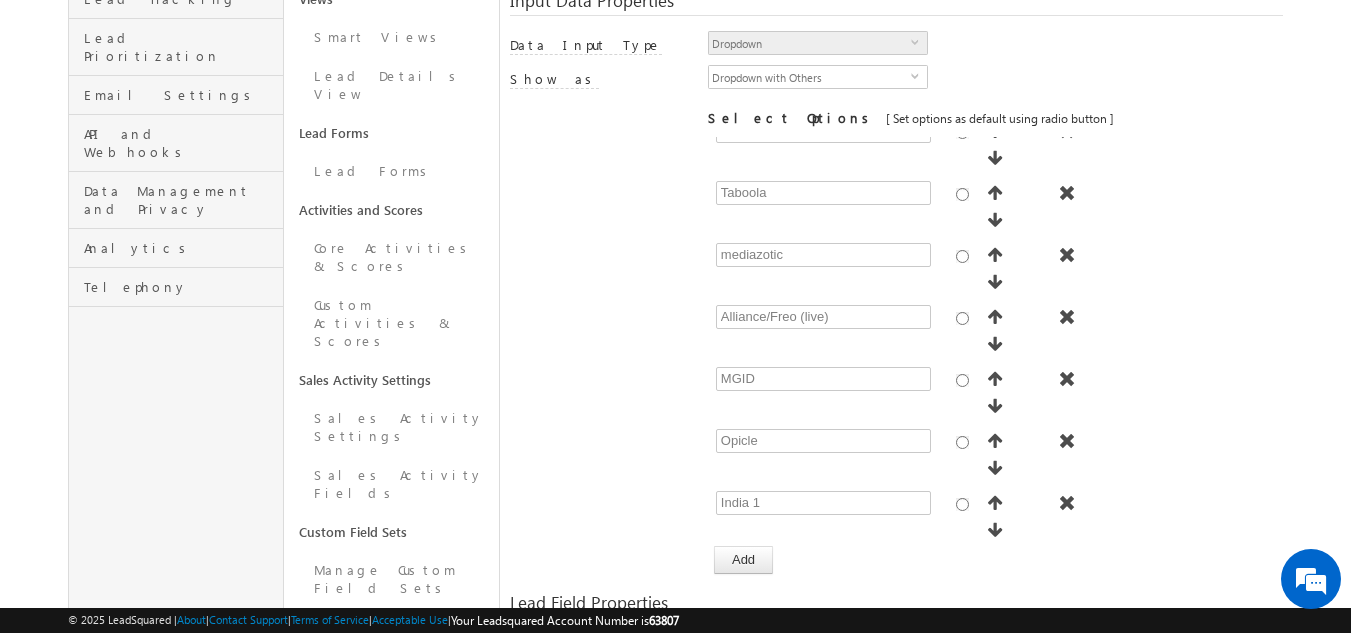type on "MFPL Executive" 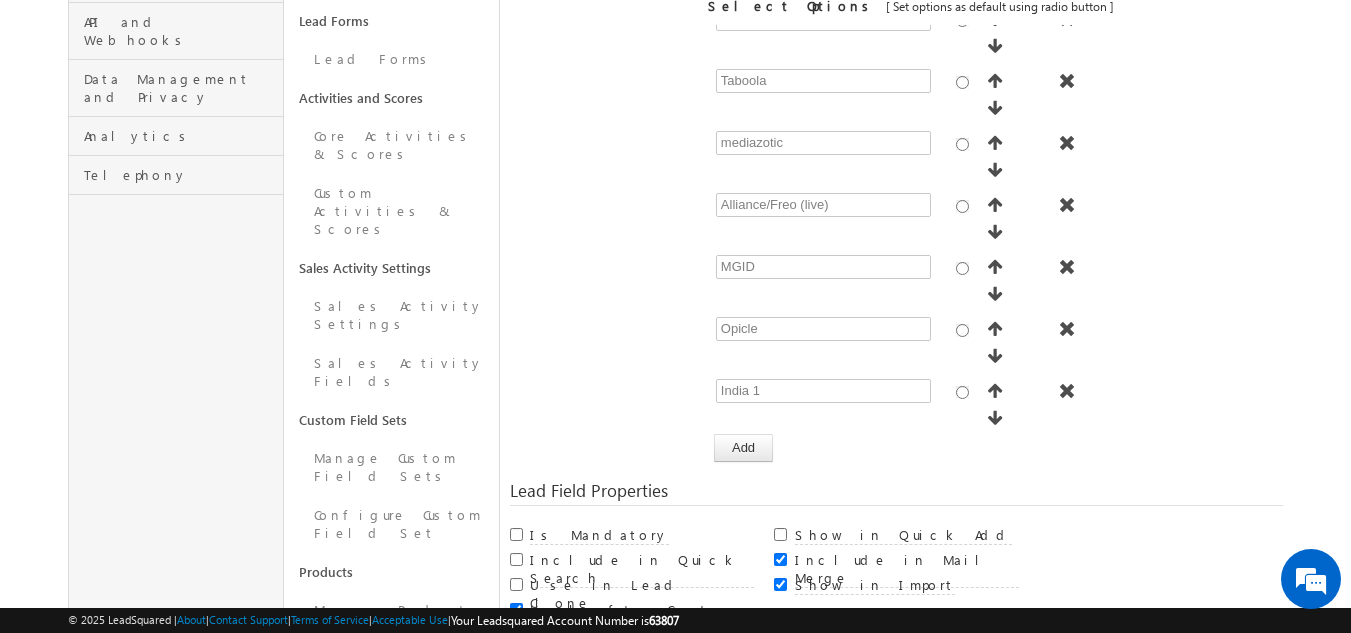 scroll, scrollTop: 2906, scrollLeft: 0, axis: vertical 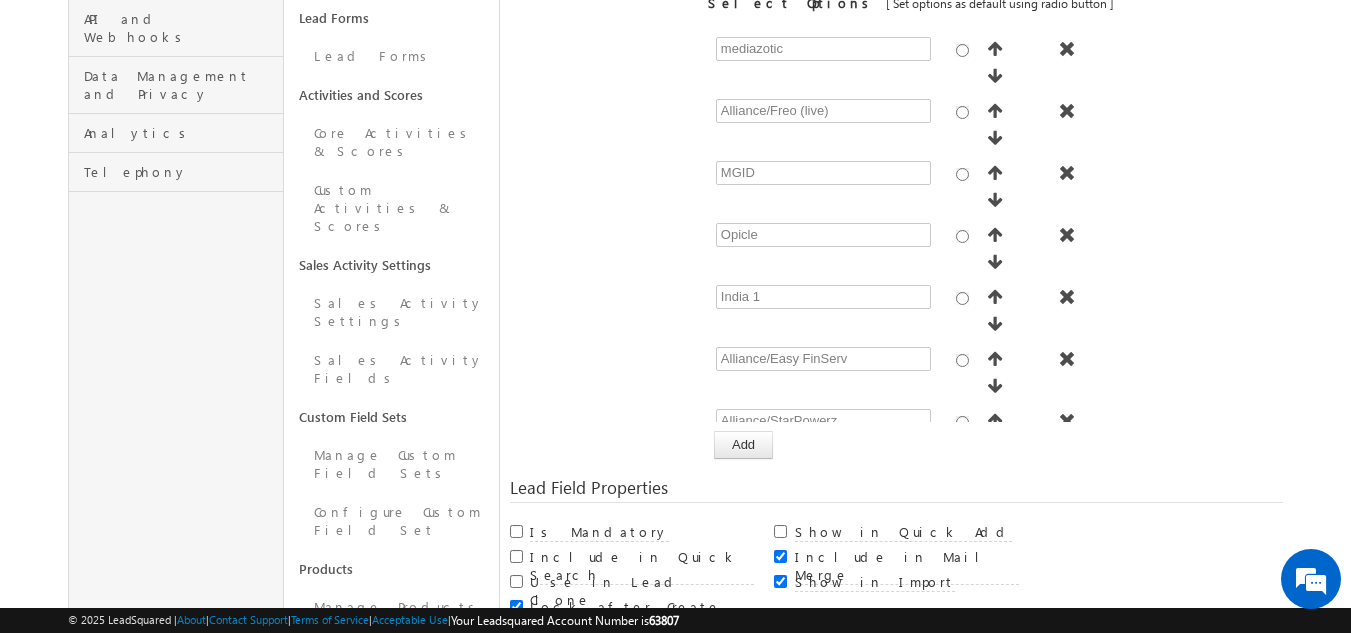 type on "Marketing Activity – Sales Manager" 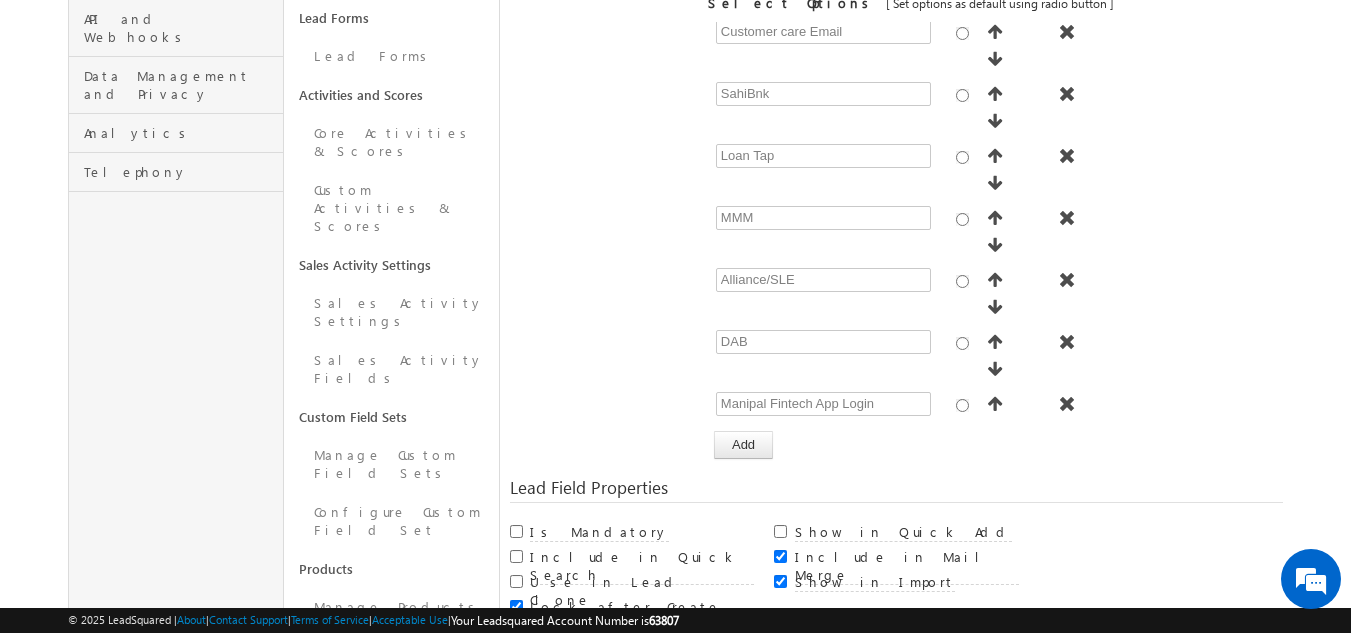 scroll, scrollTop: 1044, scrollLeft: 0, axis: vertical 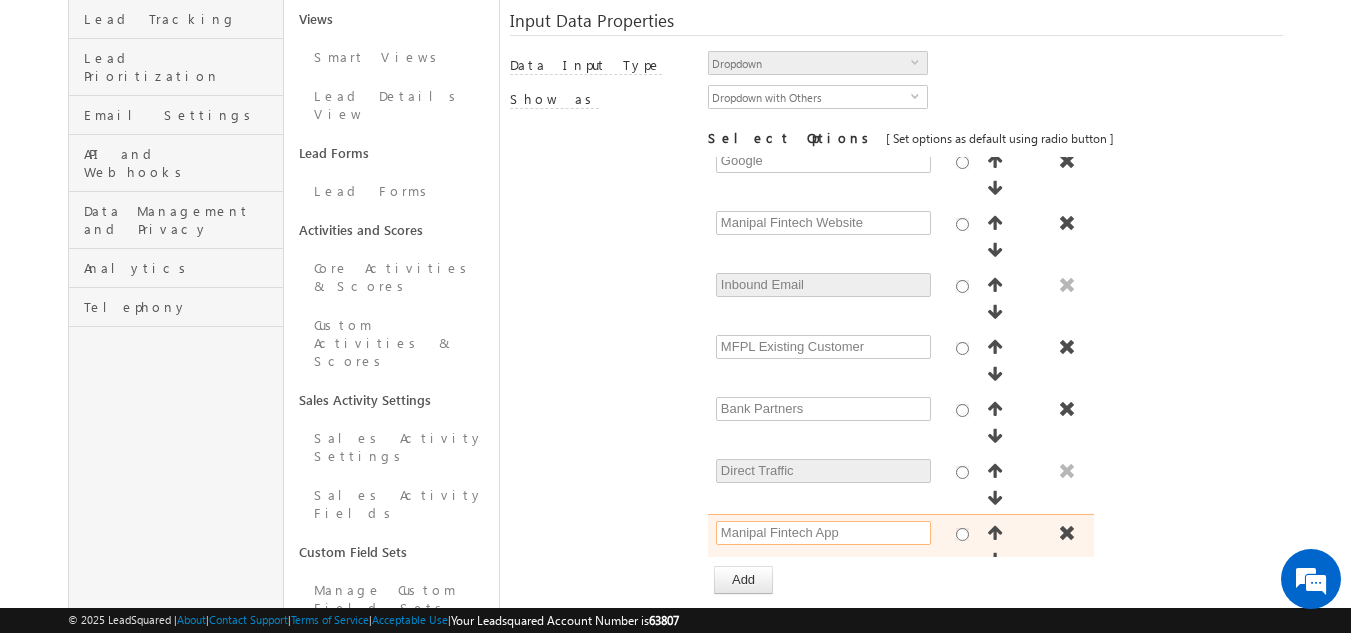 drag, startPoint x: 812, startPoint y: 273, endPoint x: 733, endPoint y: 270, distance: 79.05694 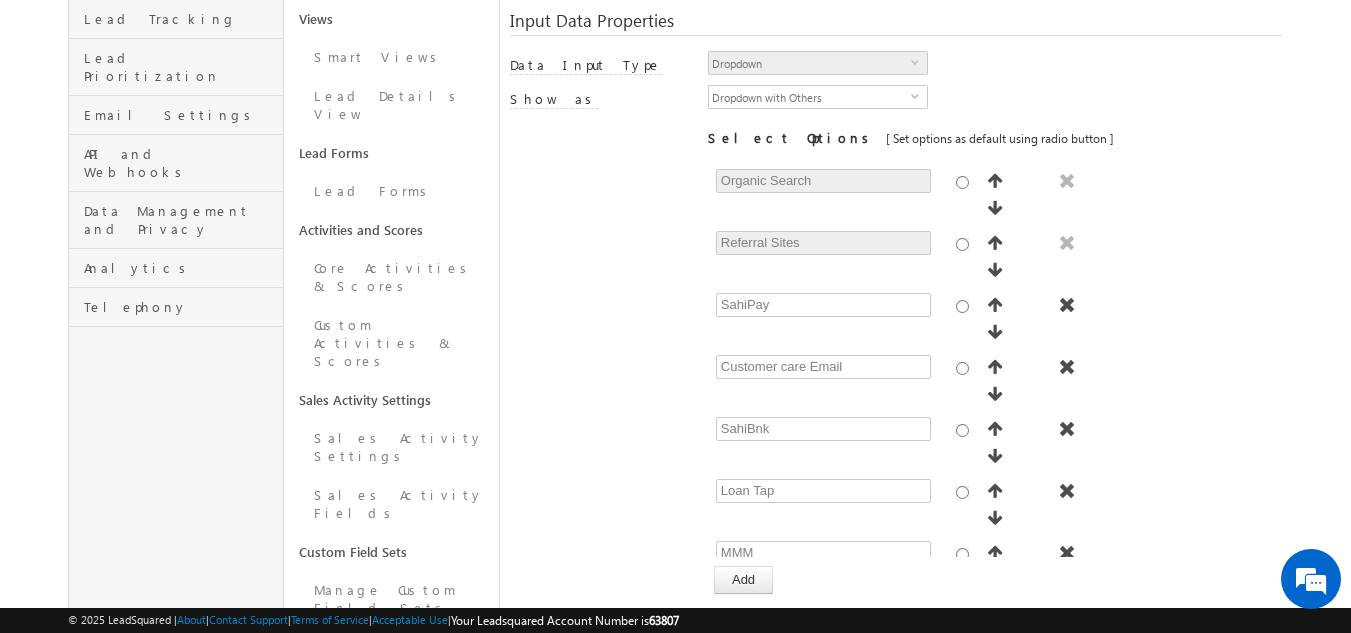 scroll, scrollTop: 899, scrollLeft: 0, axis: vertical 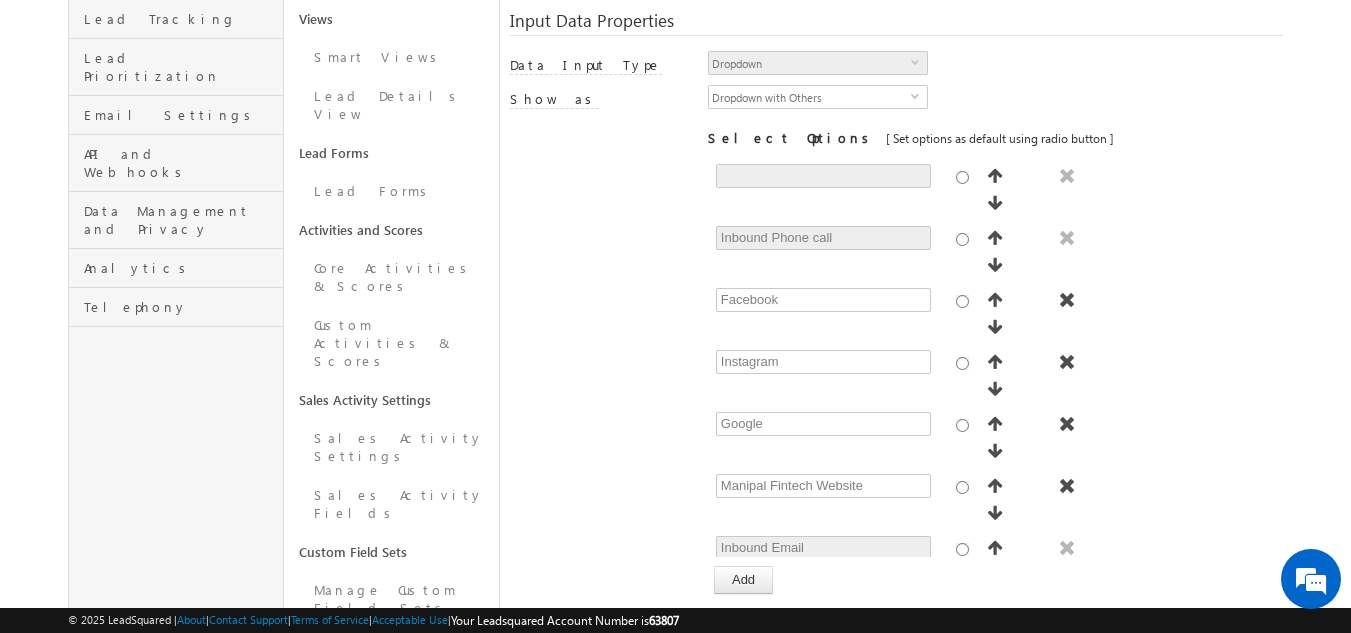 type on "Manipal Fintech App" 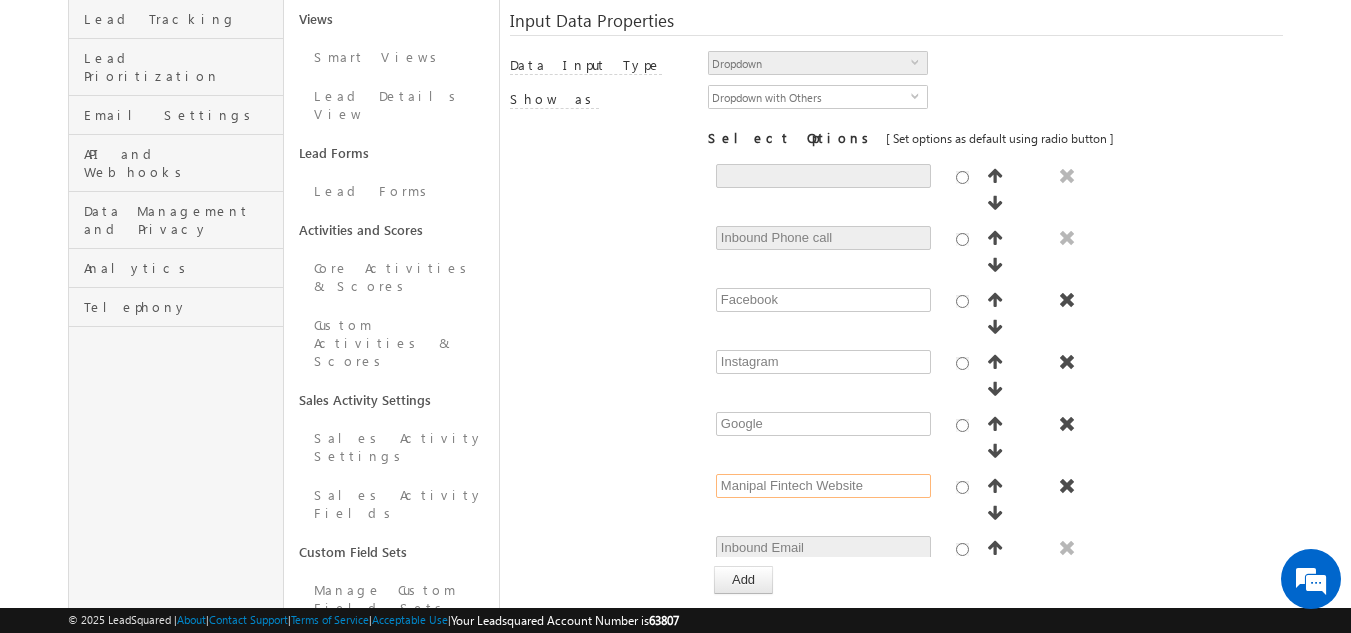 type on "SahiBandhu App Login" 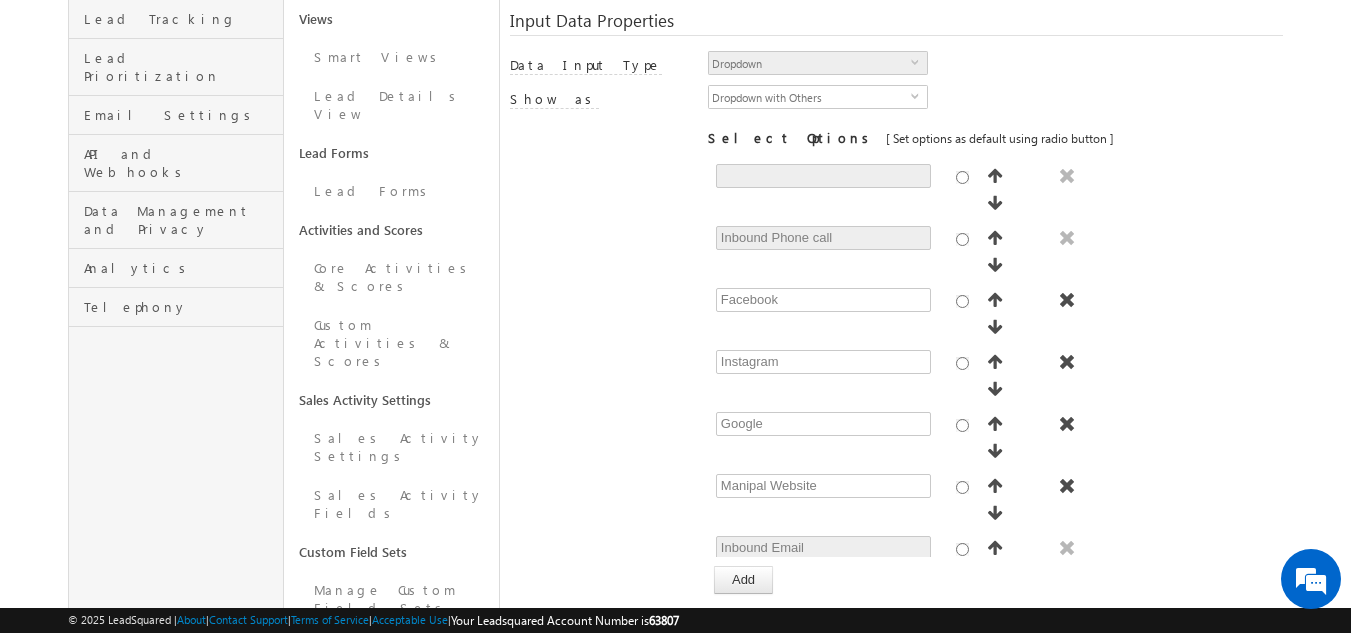 type on "Manipal Website" 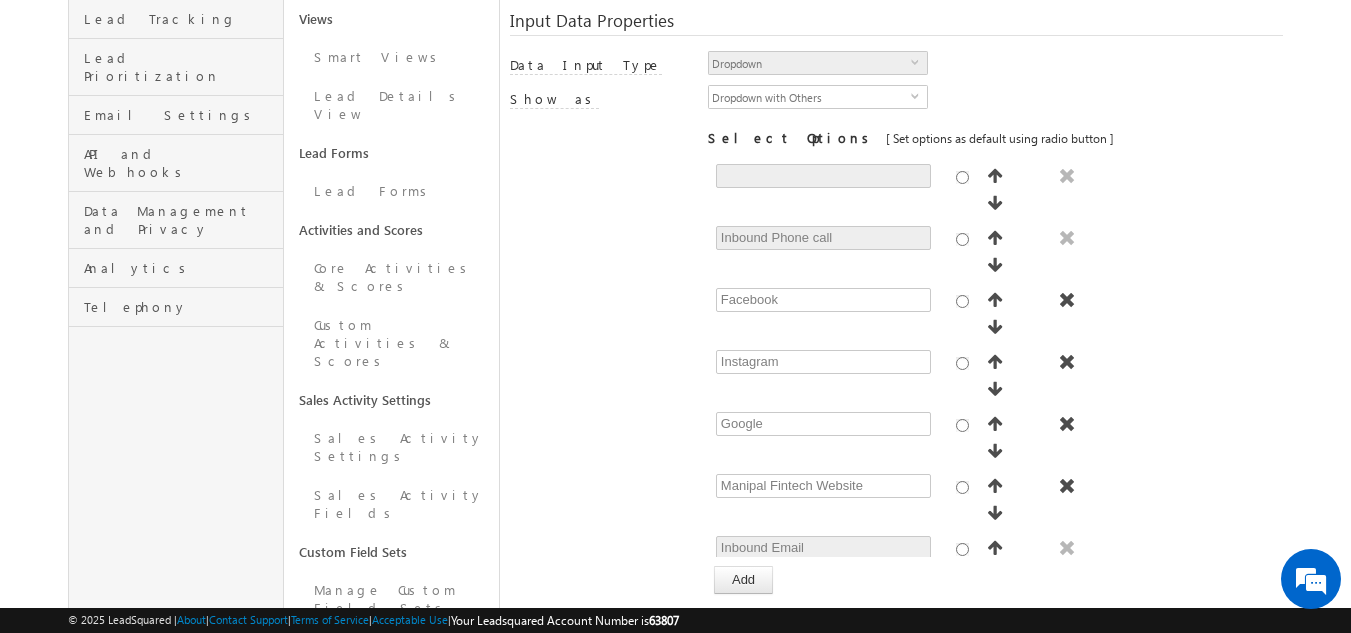type on "Manipal Fintech Website" 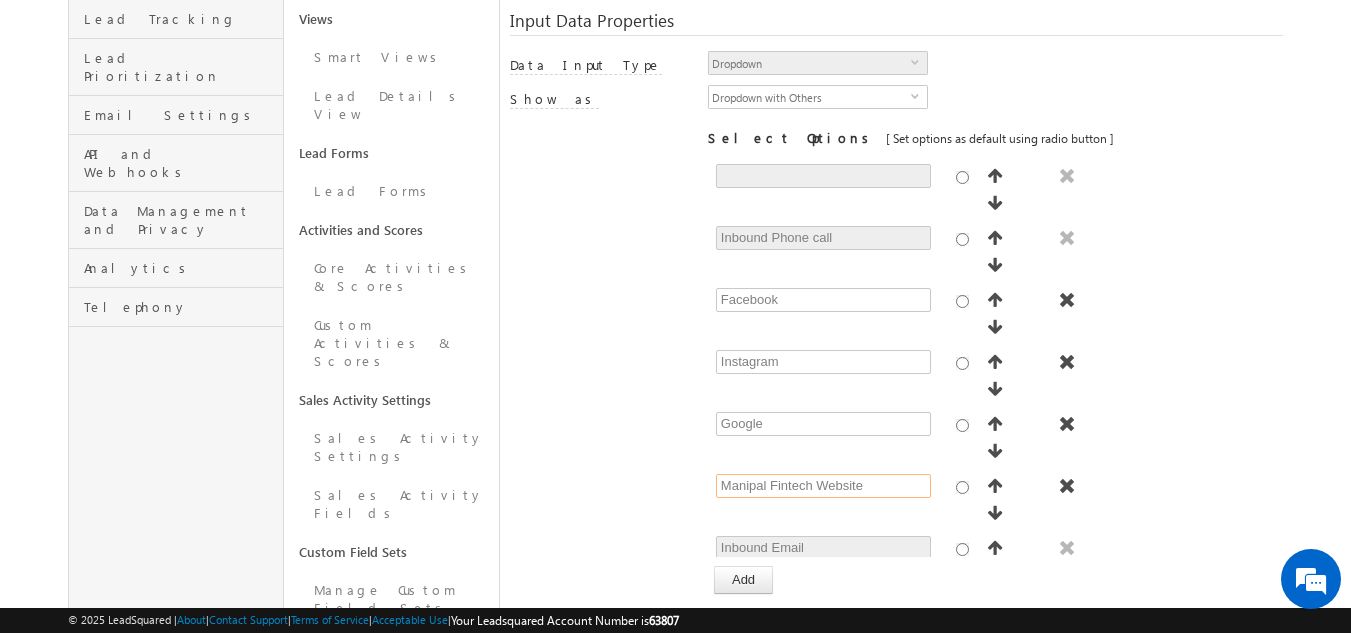 type on "SB Existing Customer" 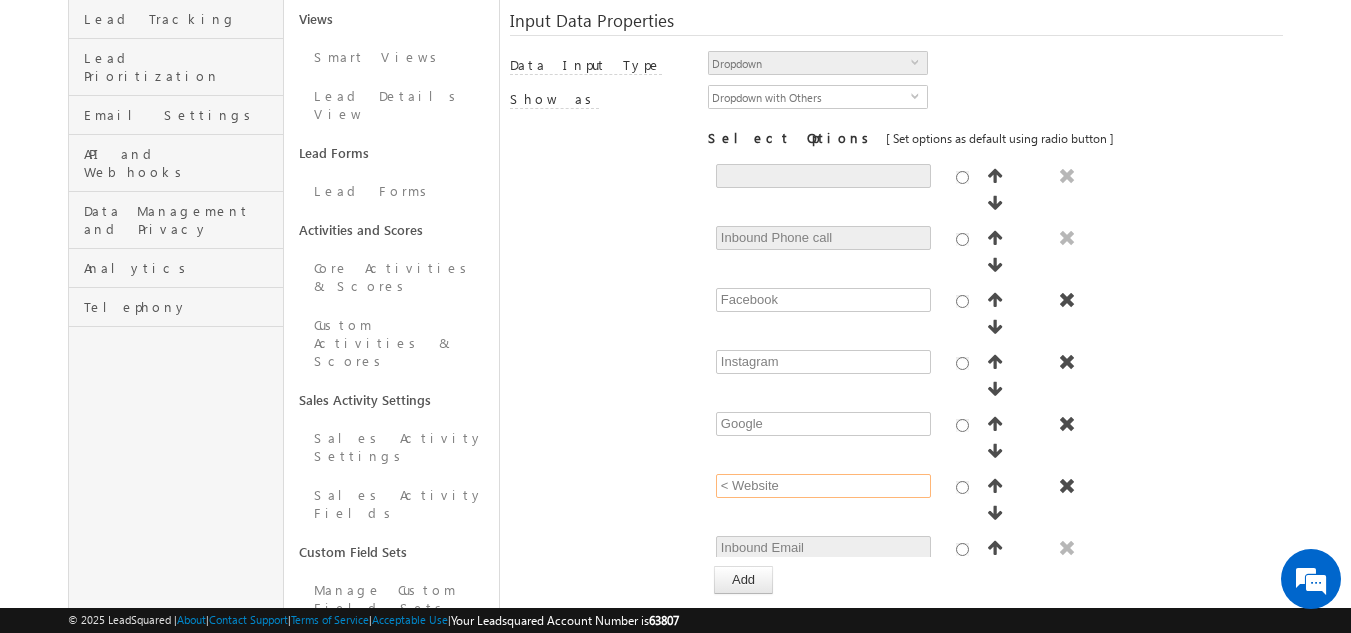 type on "Manipal Fintech Website" 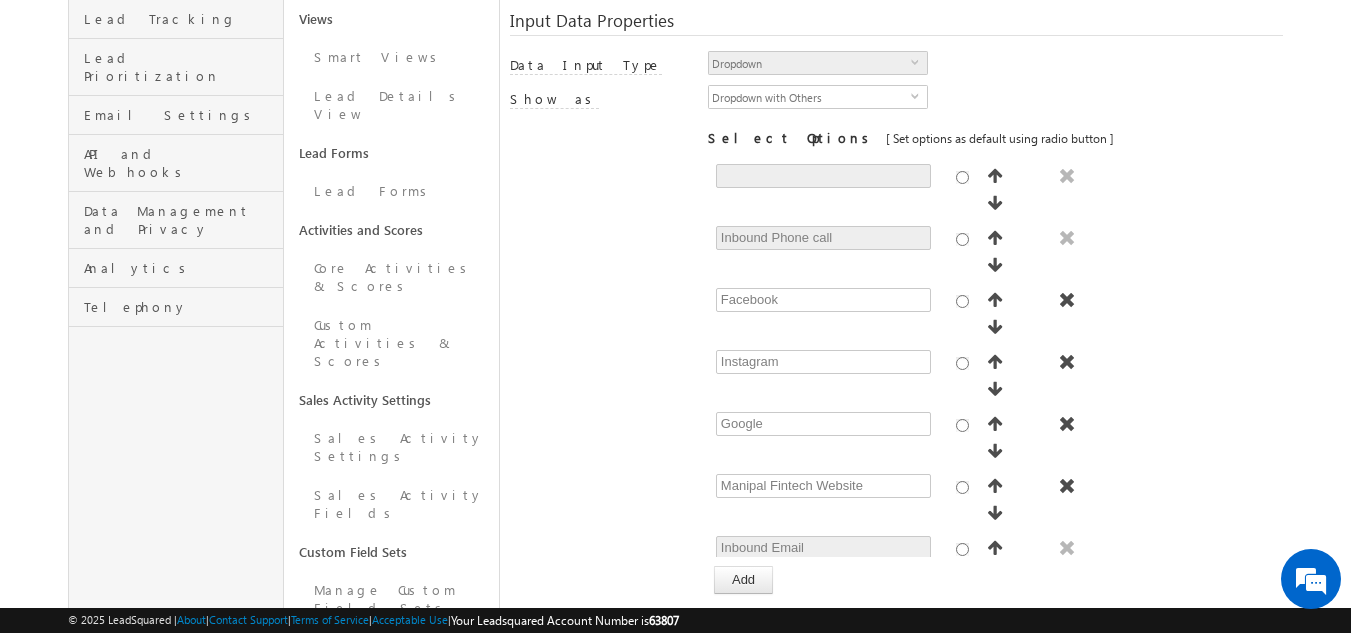 type on "SB Existing Customer" 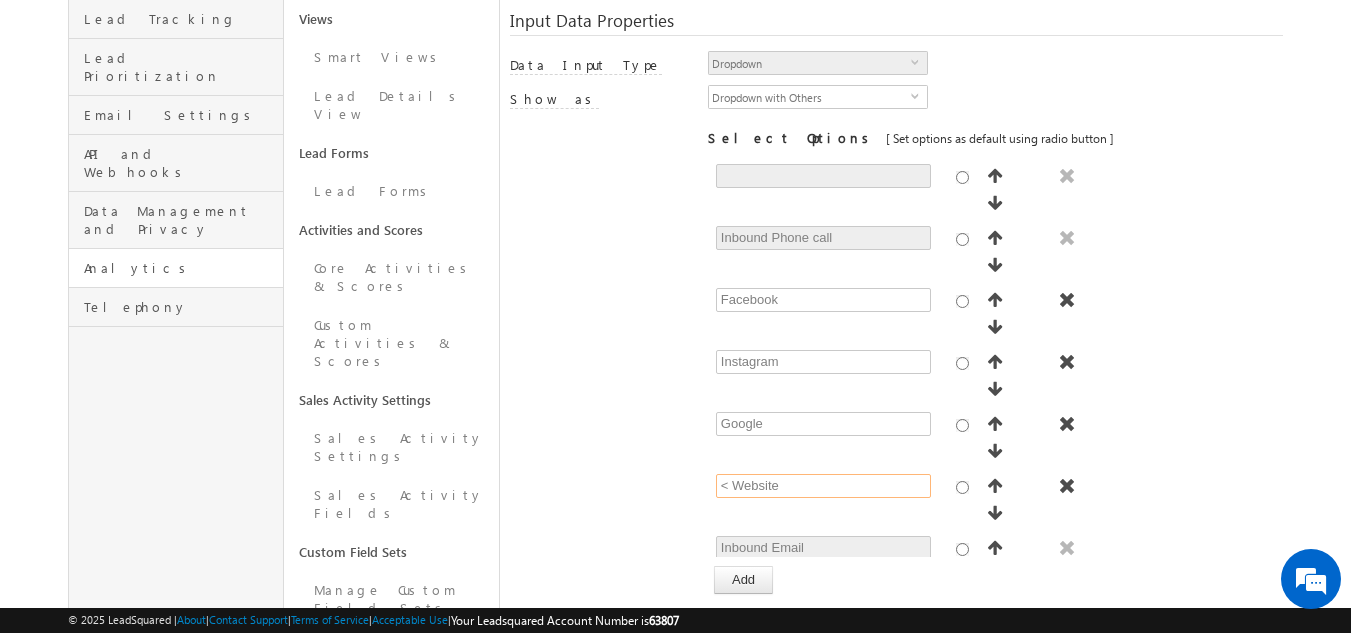 type on "Manipal Fintech Website" 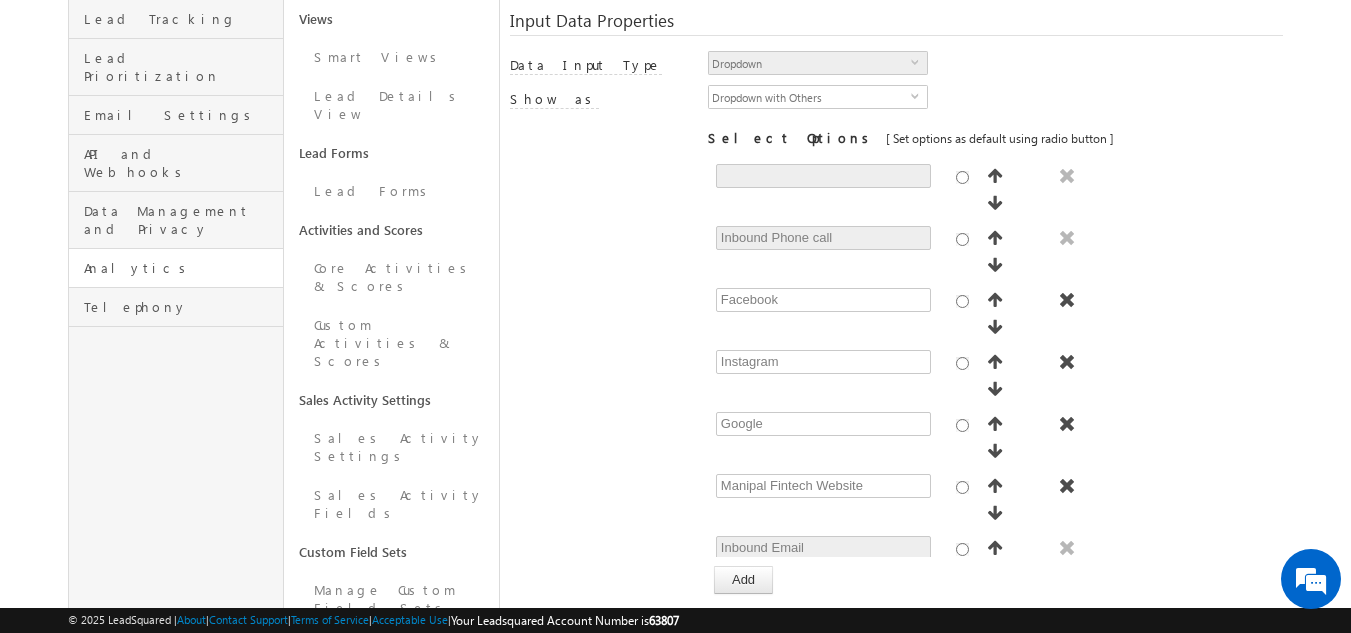 type on "MFPL Existing Customer" 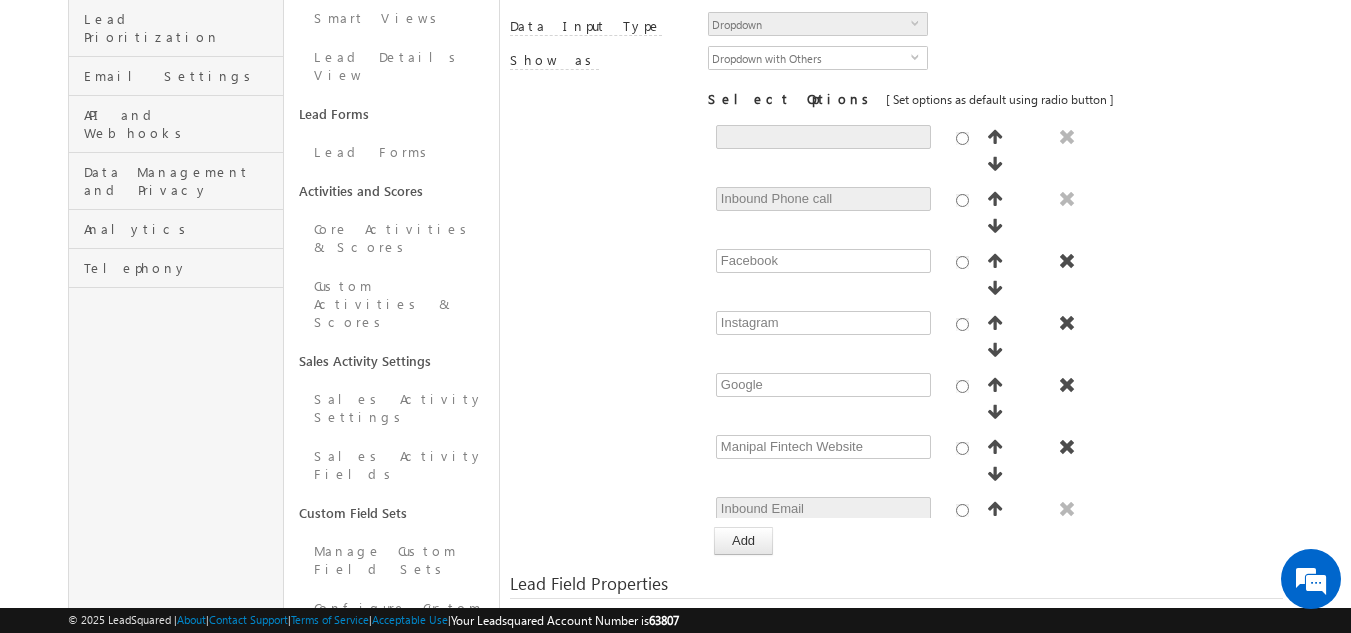 scroll, scrollTop: 425, scrollLeft: 0, axis: vertical 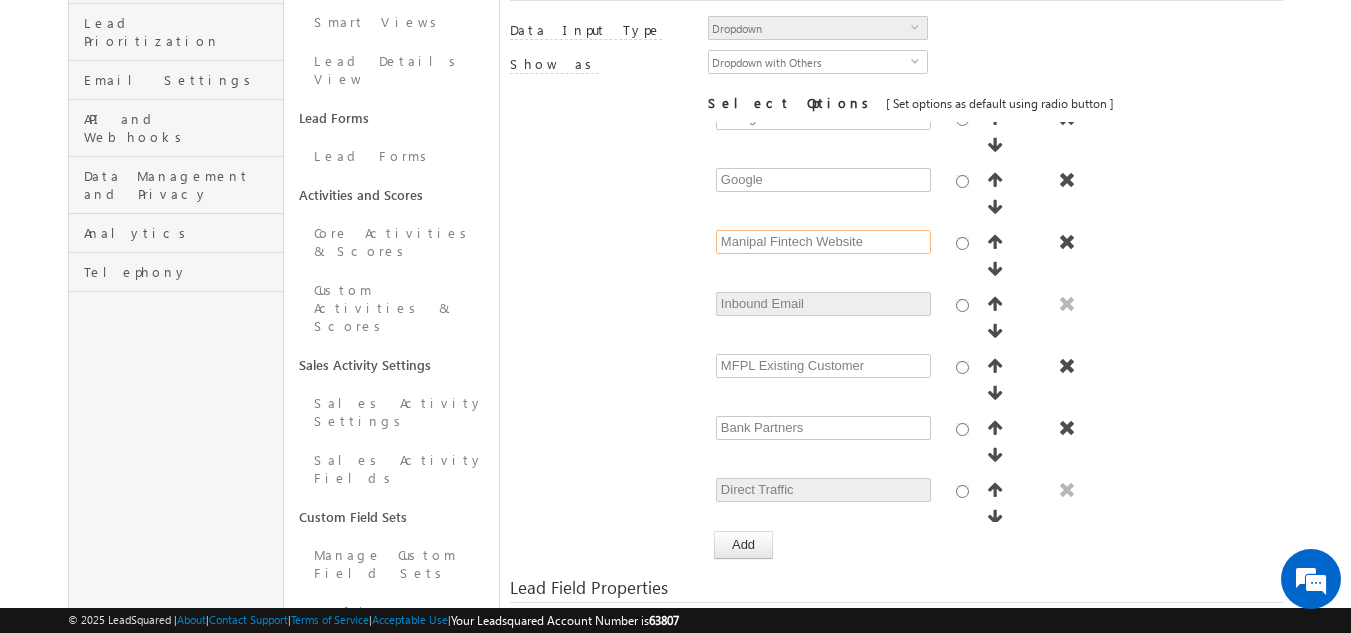 type on "Manipal Fintech App" 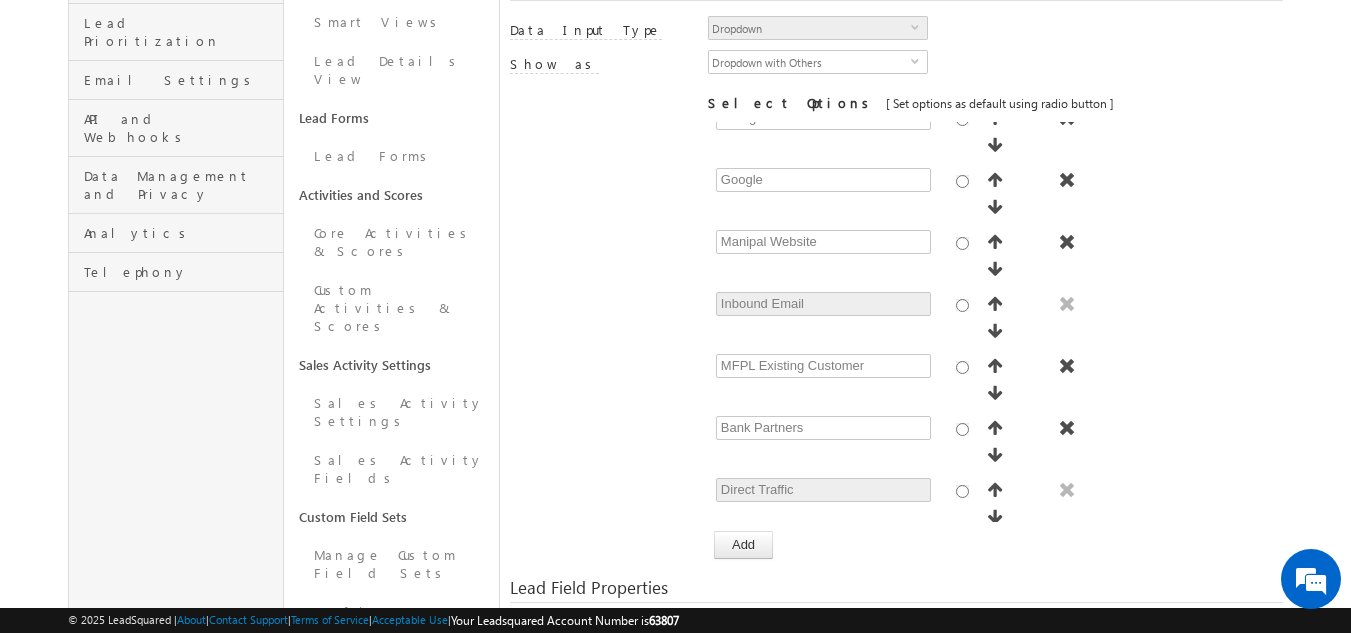 type on "Manipal Website" 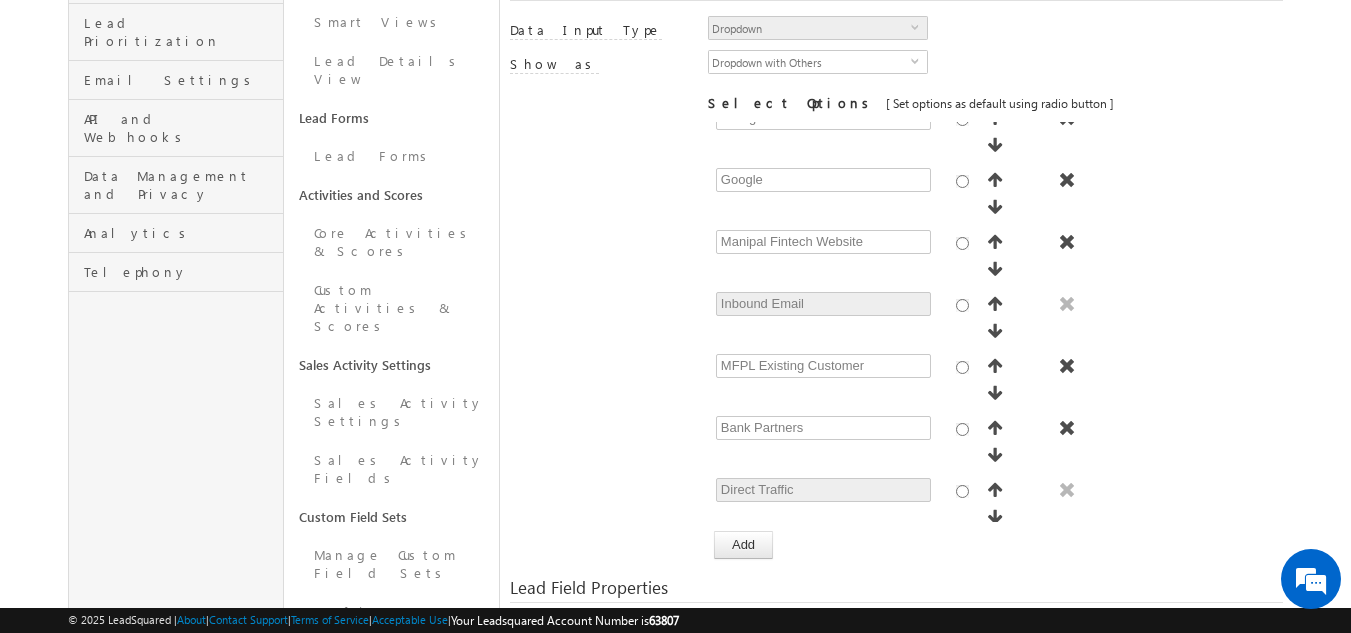type on "Manipal Fintech Website" 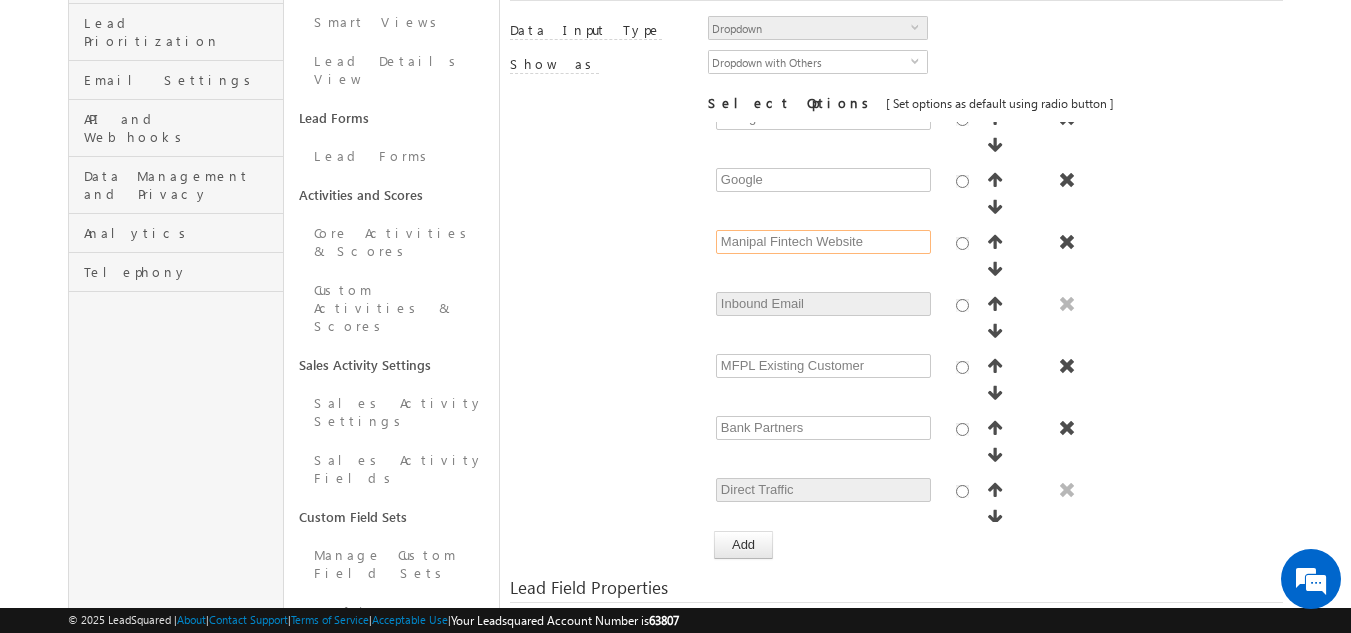 type on "SahiBandhu App Login" 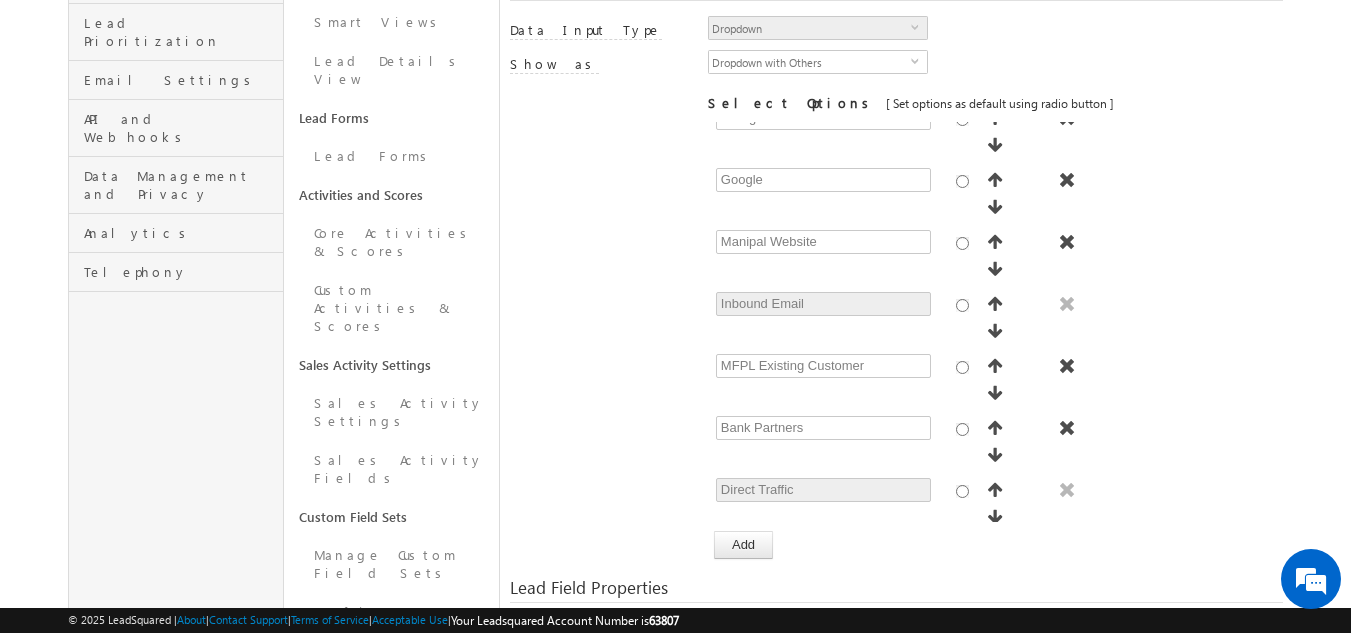type on "Manipal Website" 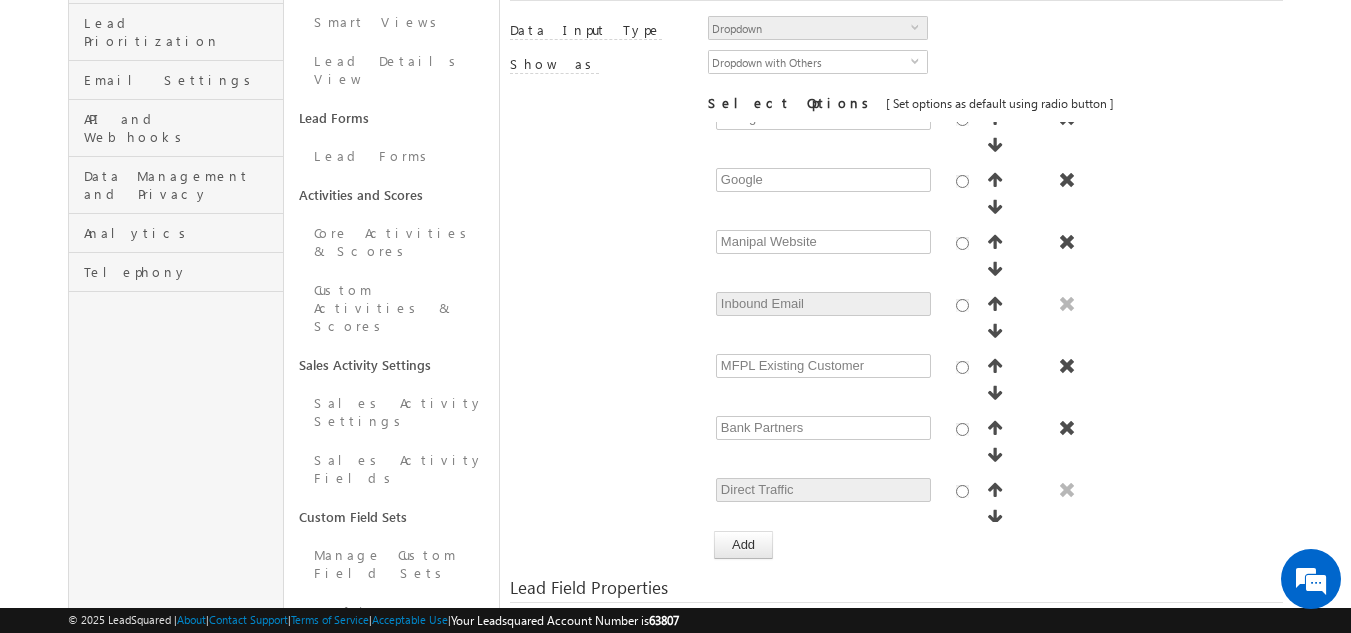 type on "Manipal Fintech App" 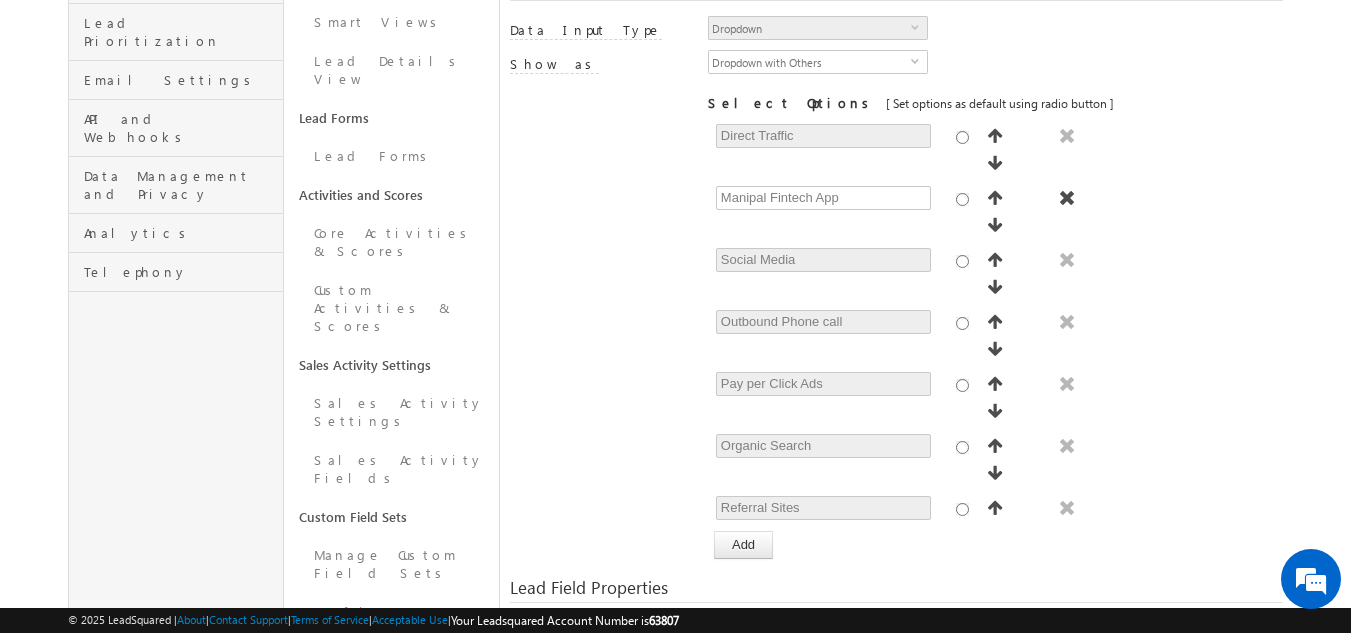 scroll, scrollTop: 581, scrollLeft: 0, axis: vertical 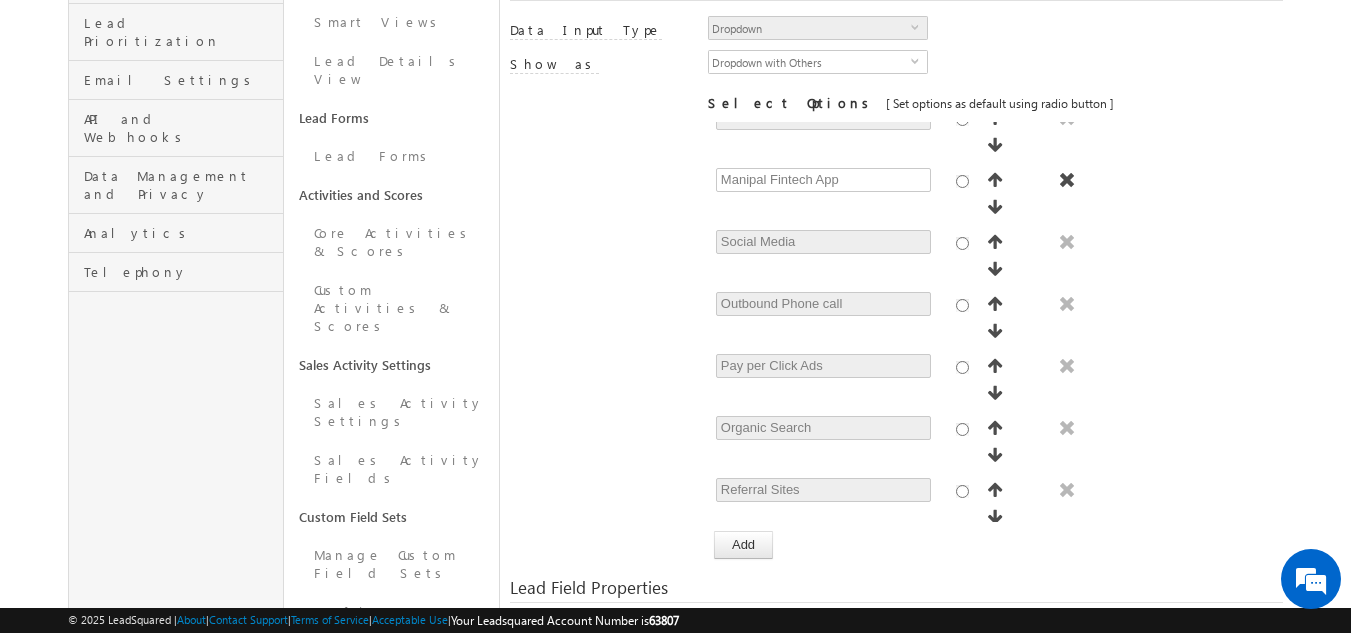 type on "Manipal Fintech Website" 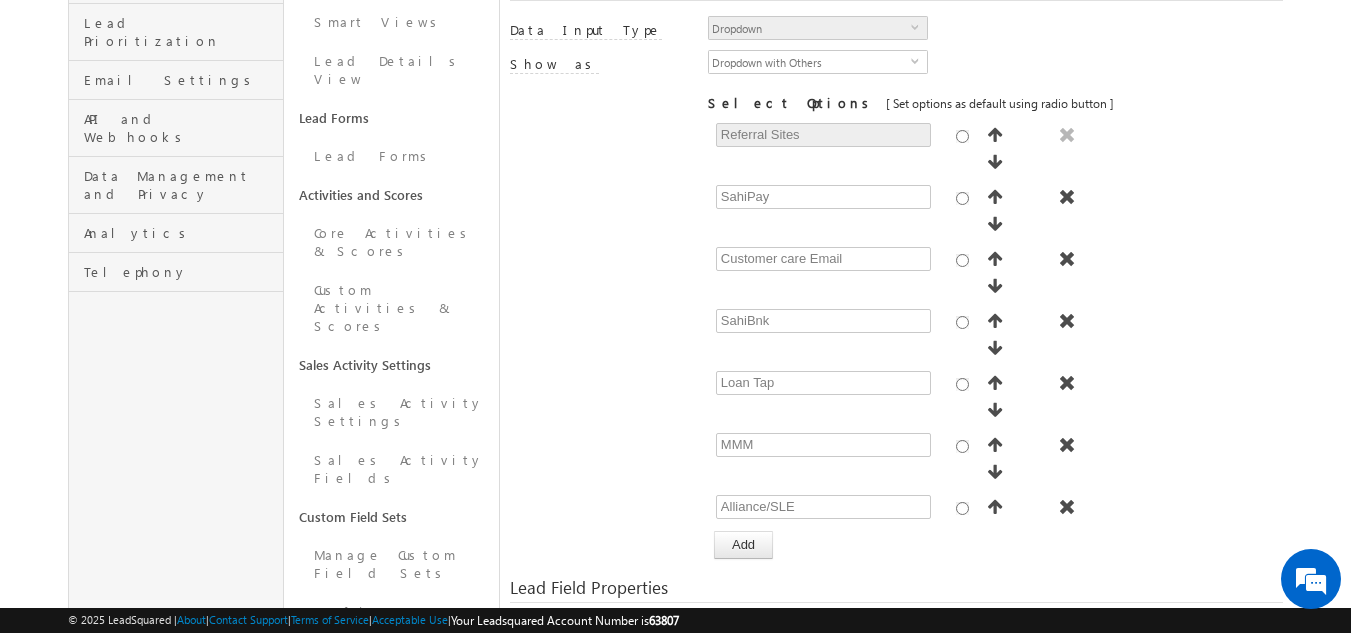 scroll, scrollTop: 962, scrollLeft: 0, axis: vertical 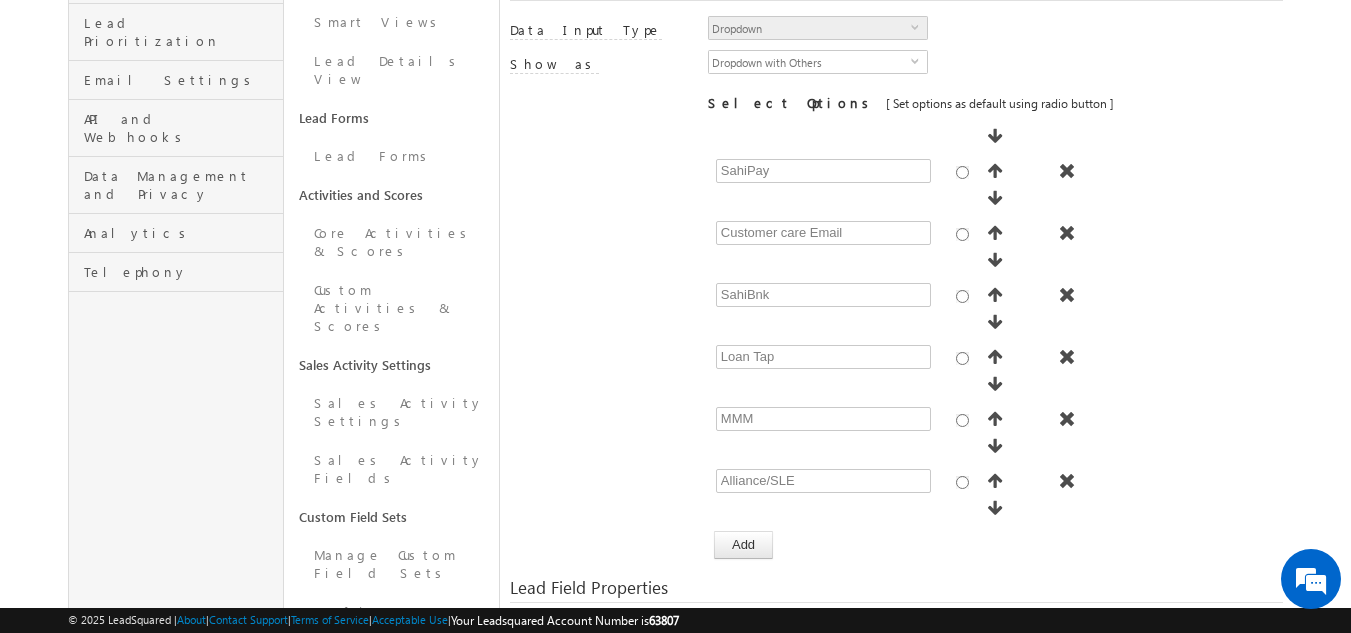type on "MFPL Customer Referral" 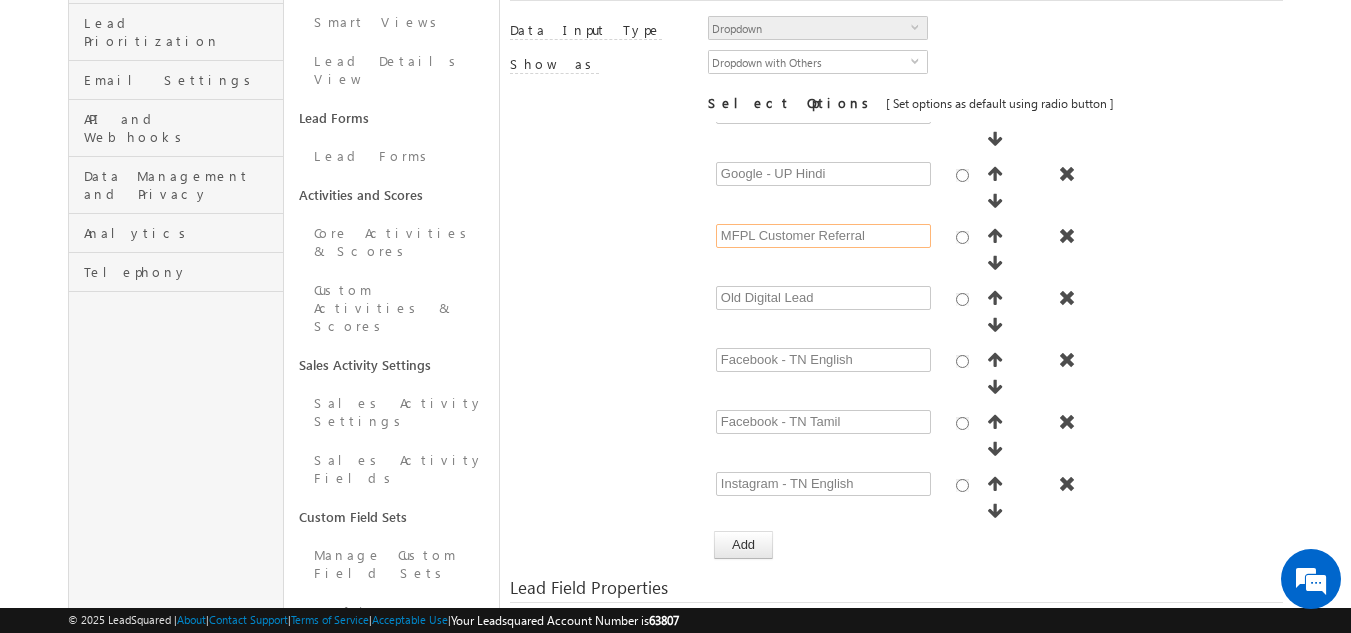 scroll, scrollTop: 1925, scrollLeft: 0, axis: vertical 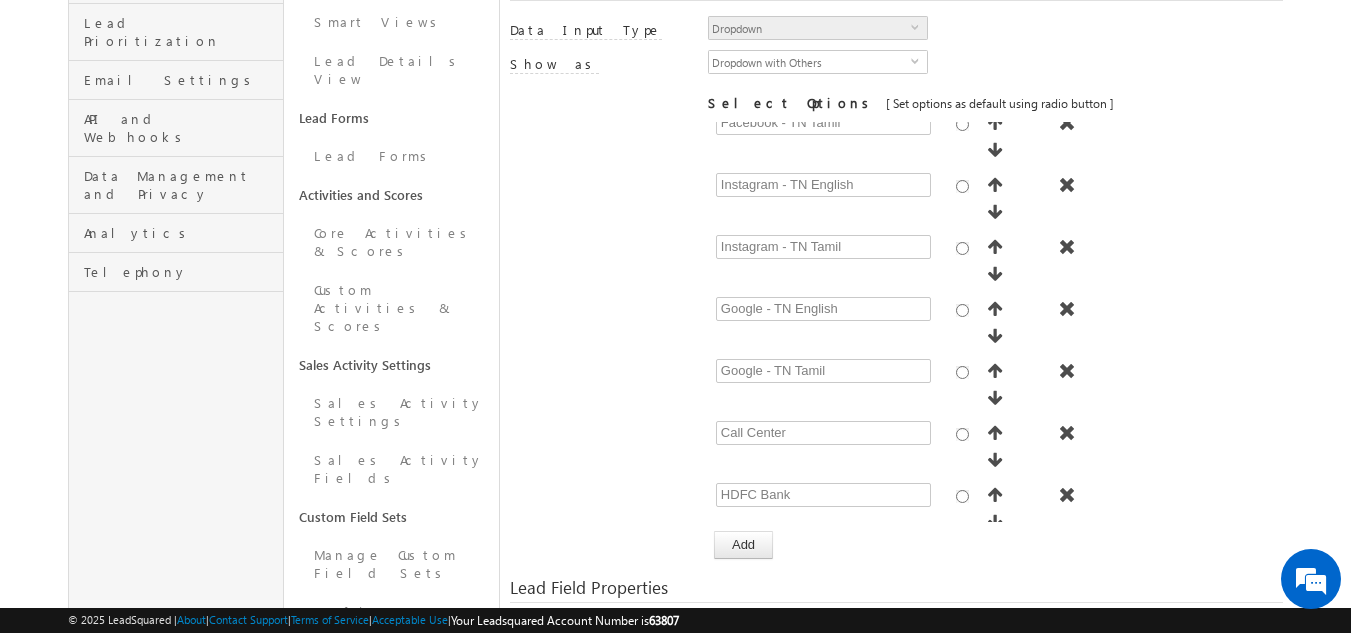 type on "Manipal Fintech Portal" 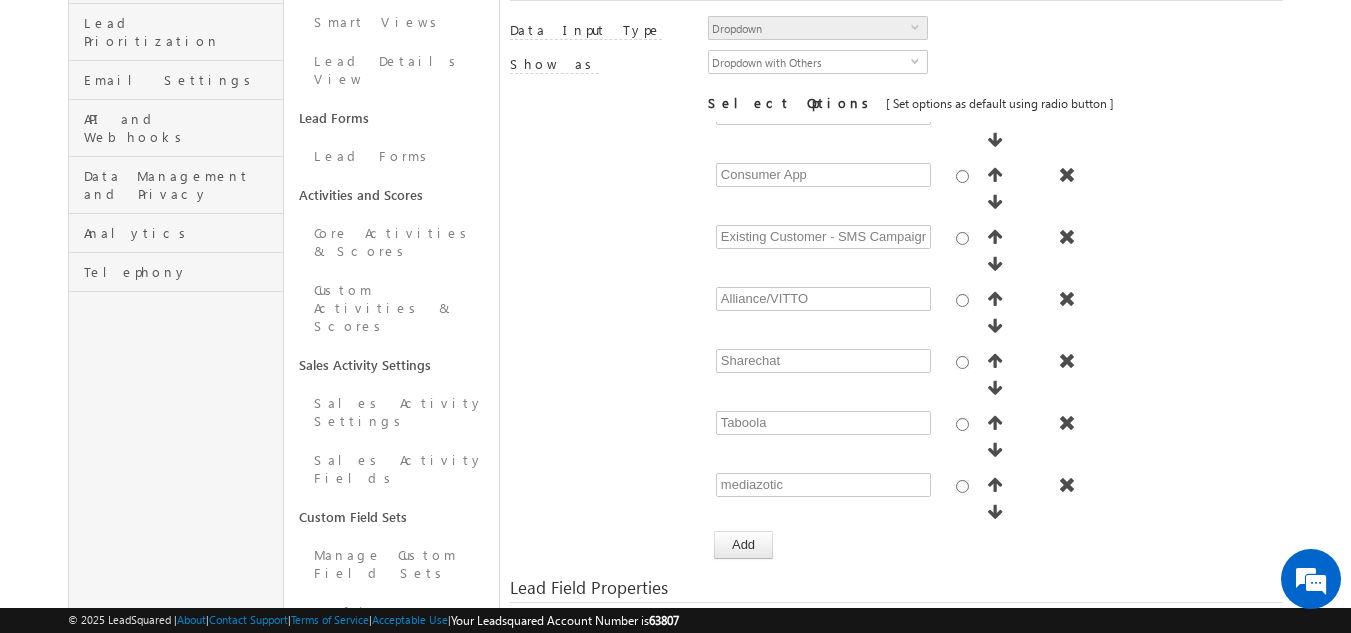 scroll, scrollTop: 2597, scrollLeft: 0, axis: vertical 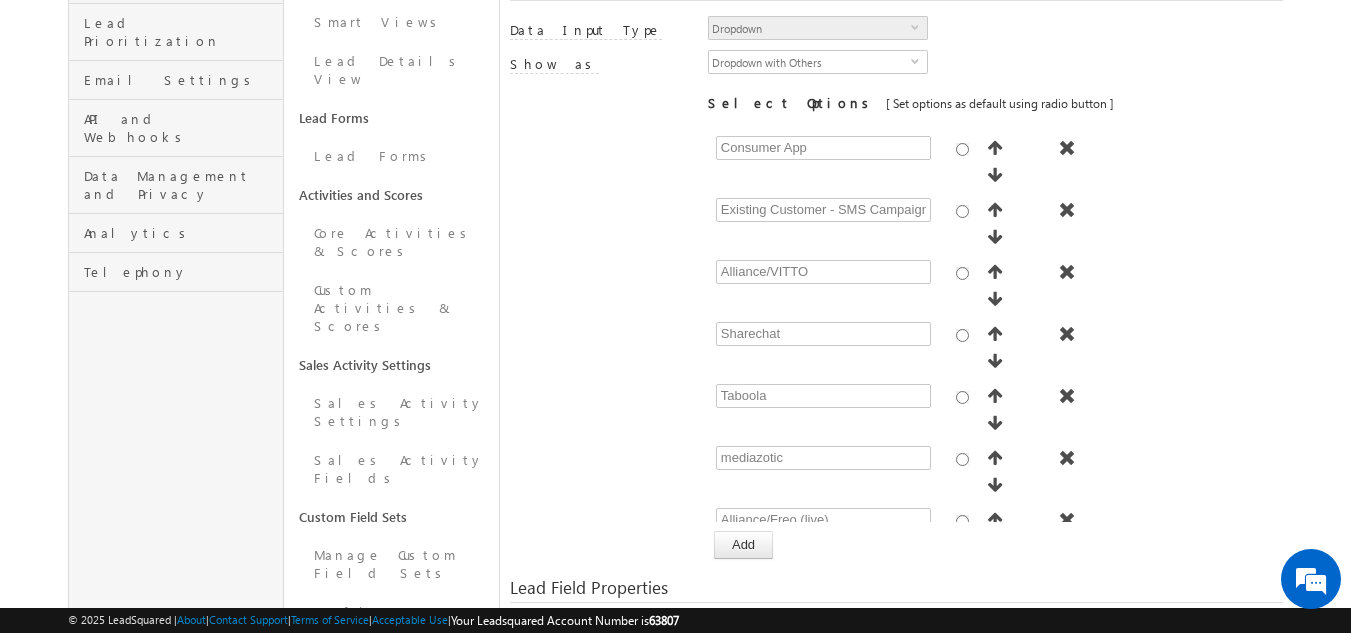 type on "Sales Manager Reference" 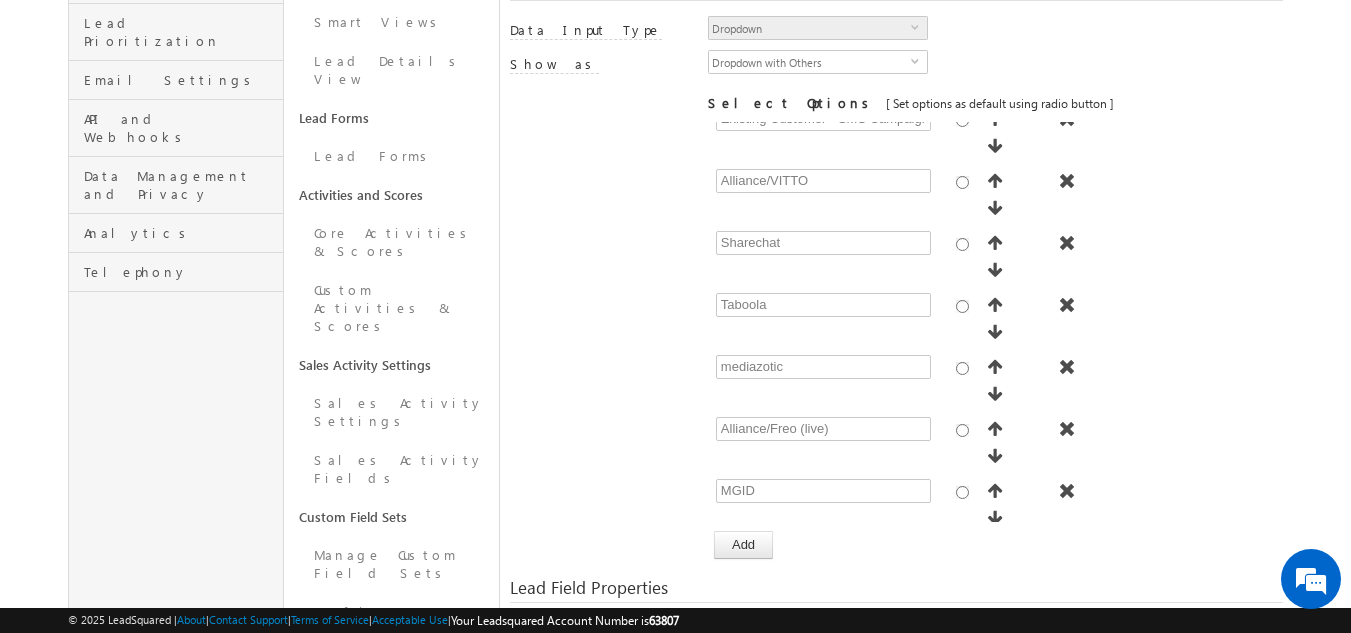 scroll, scrollTop: 2816, scrollLeft: 0, axis: vertical 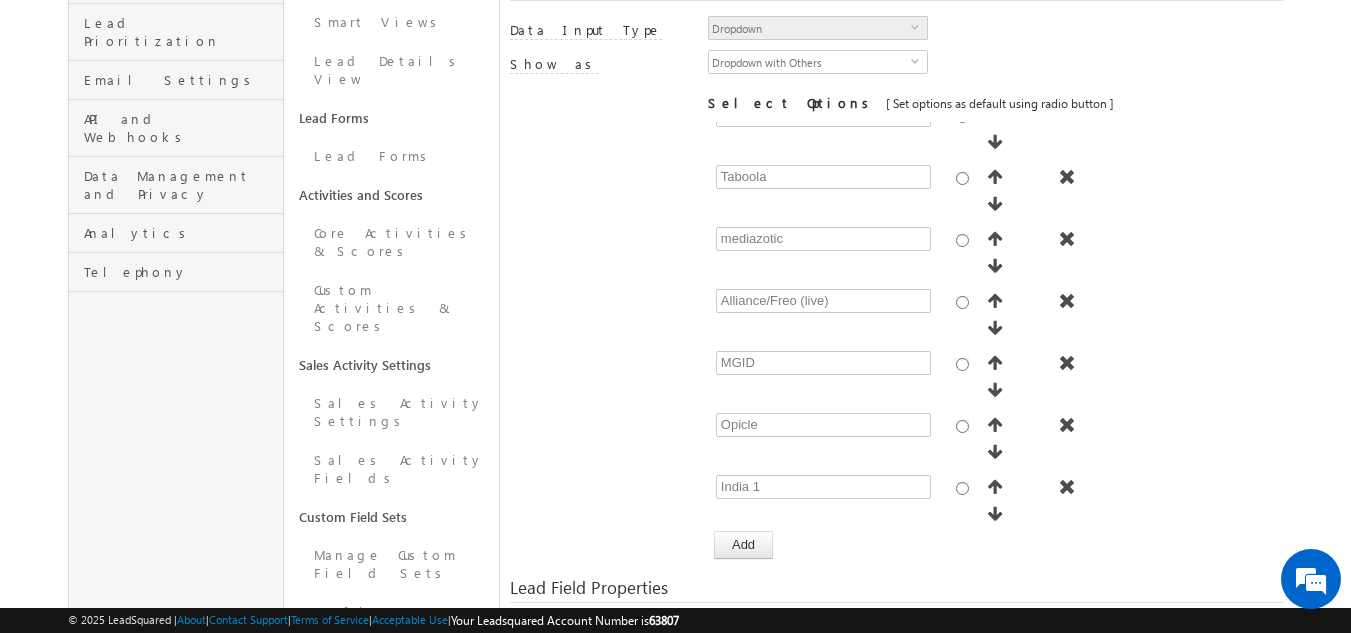 click on "SB Executive" at bounding box center (823, 2285) 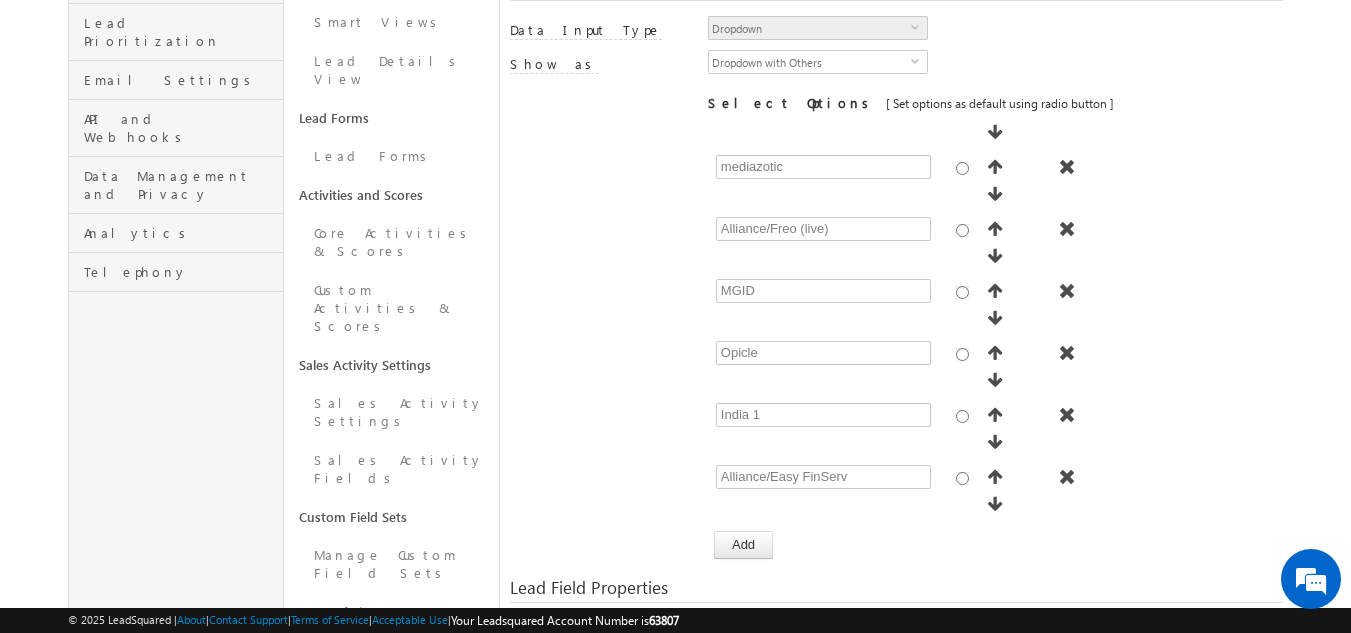scroll, scrollTop: 2906, scrollLeft: 0, axis: vertical 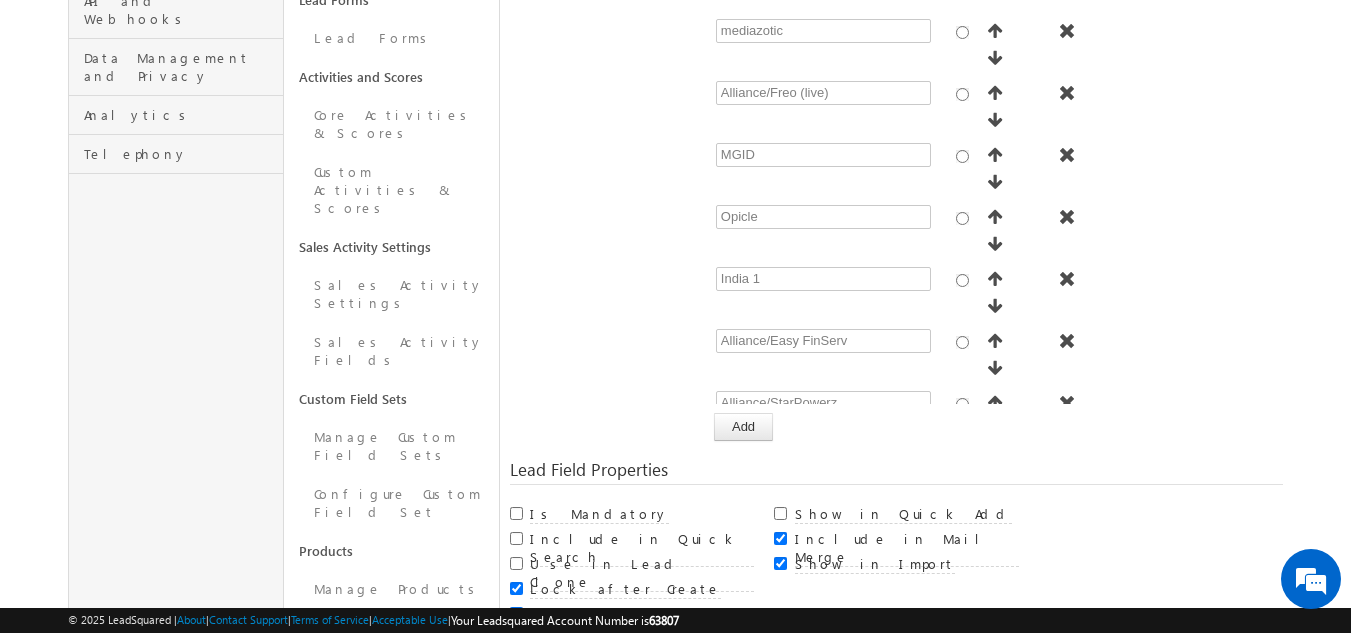 click on "Marketing Activity – SBO" at bounding box center (823, 2139) 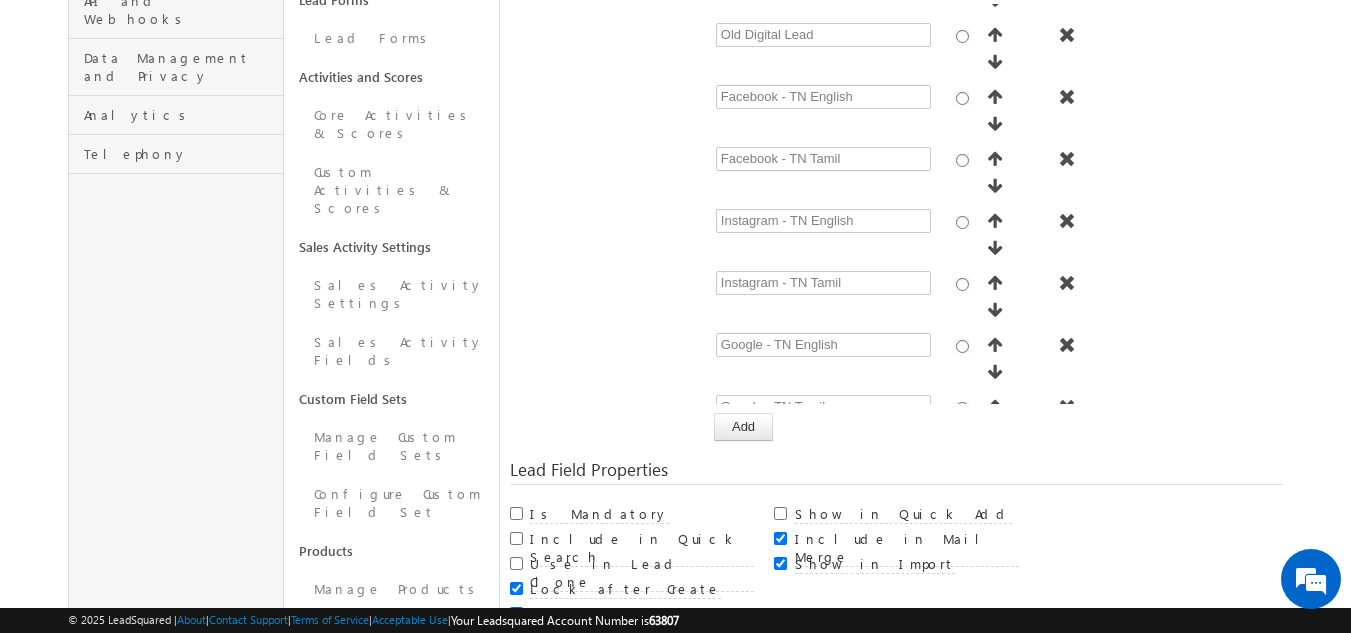 scroll, scrollTop: 2906, scrollLeft: 0, axis: vertical 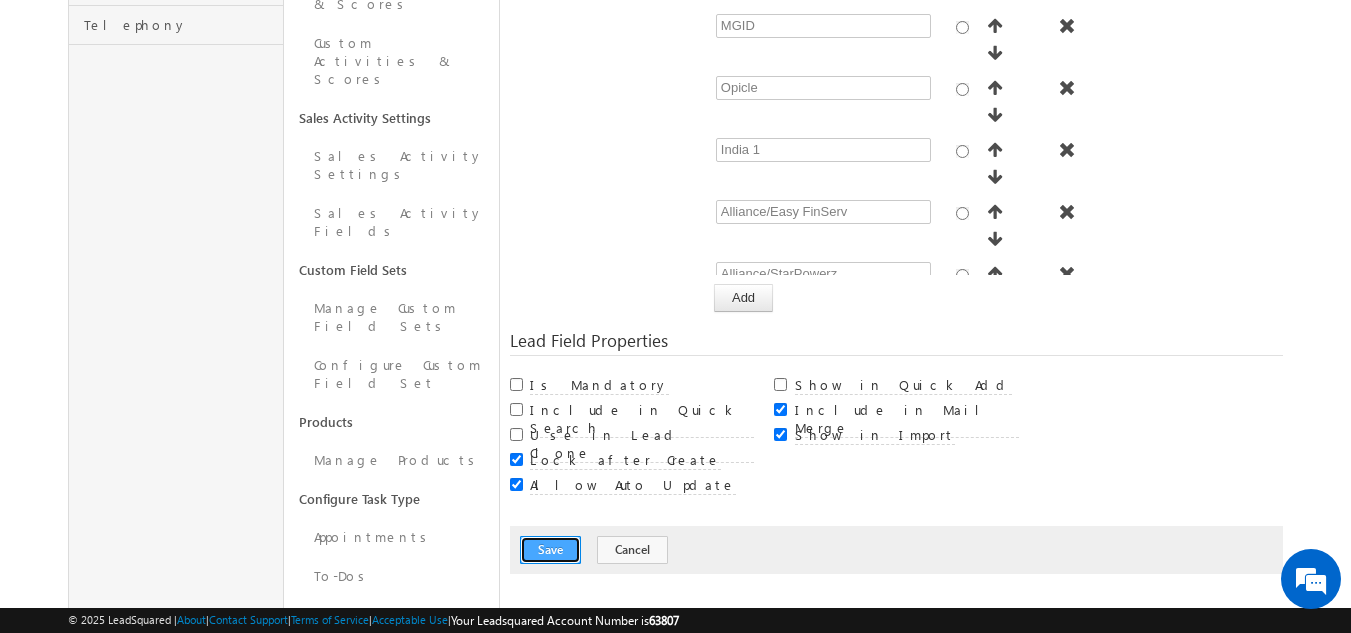 click on "Save" at bounding box center (550, 550) 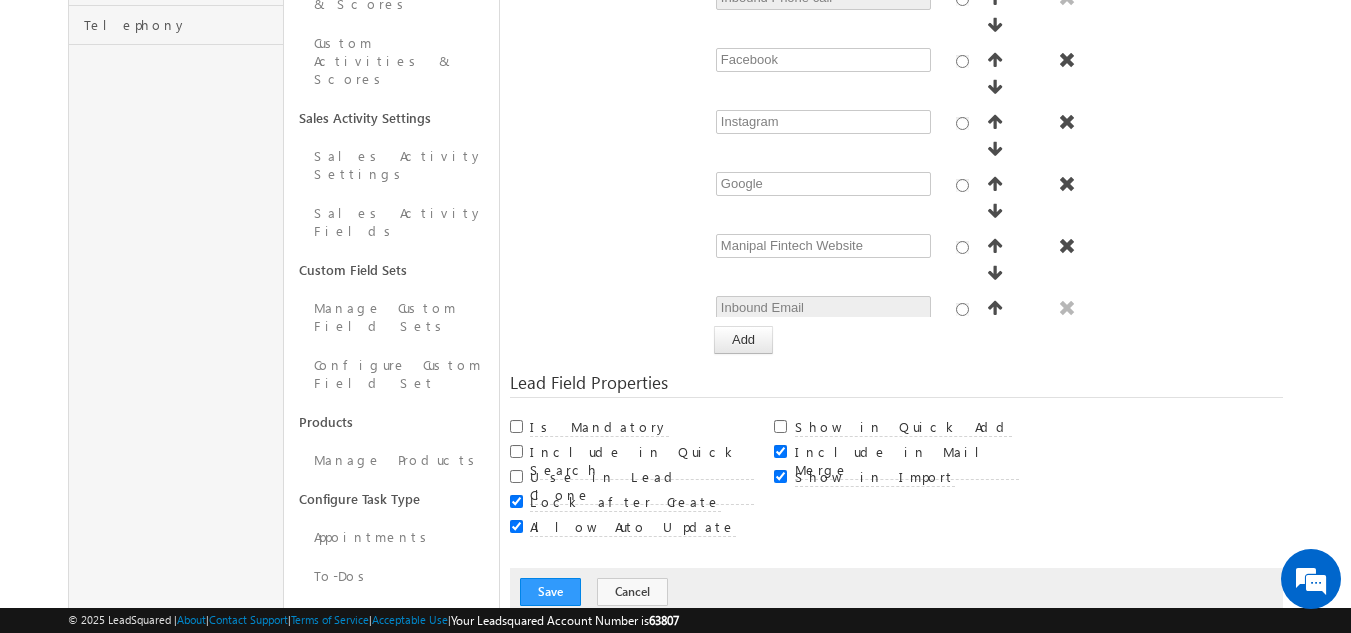 scroll, scrollTop: 148, scrollLeft: 0, axis: vertical 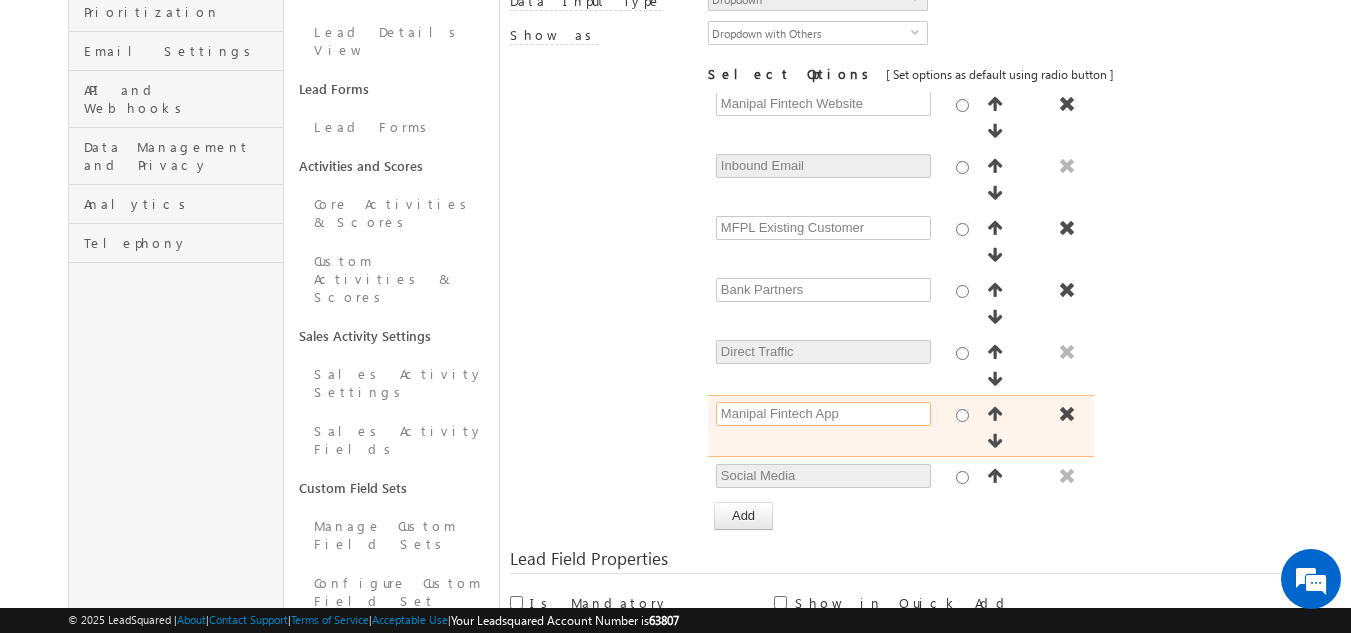 click on "Manipal Fintech App" at bounding box center (823, 414) 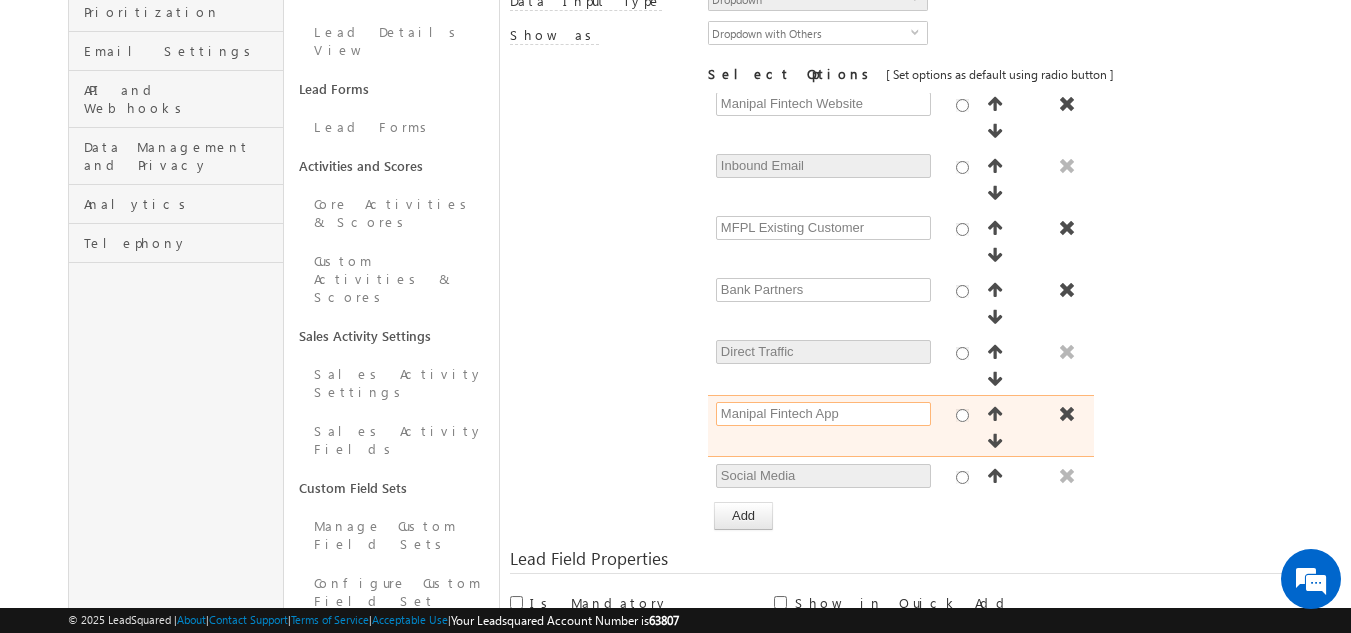 drag, startPoint x: 810, startPoint y: 153, endPoint x: 733, endPoint y: 153, distance: 77 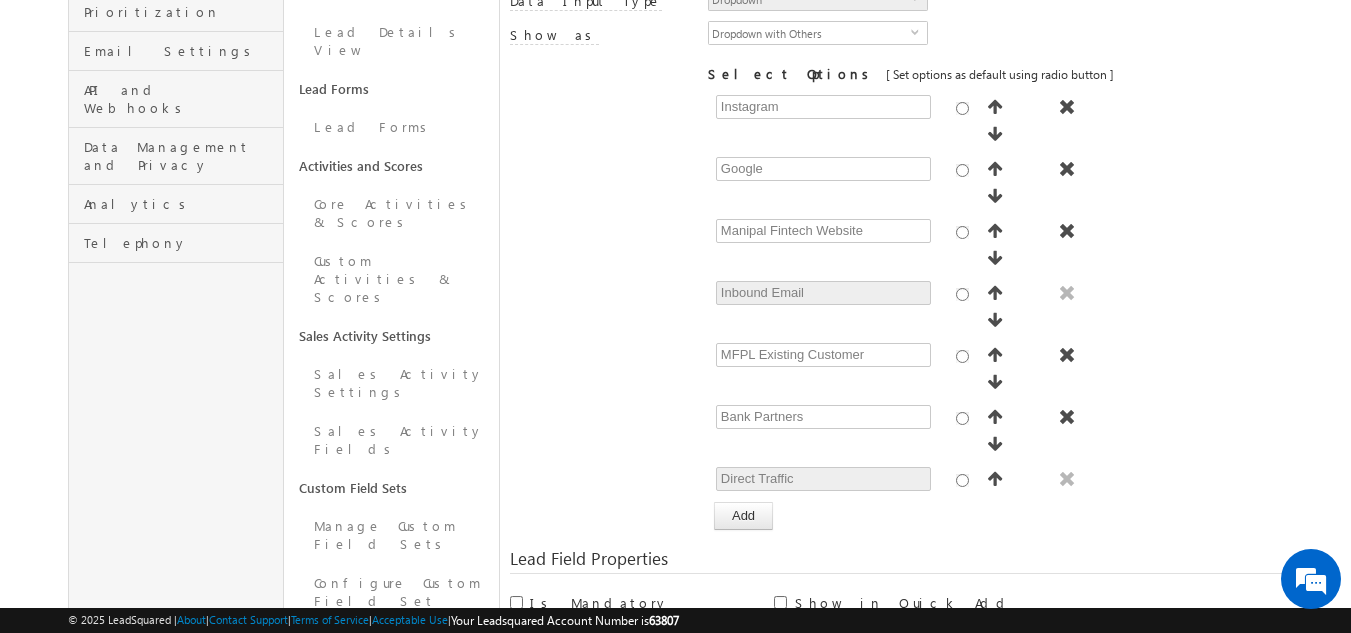 scroll, scrollTop: 0, scrollLeft: 0, axis: both 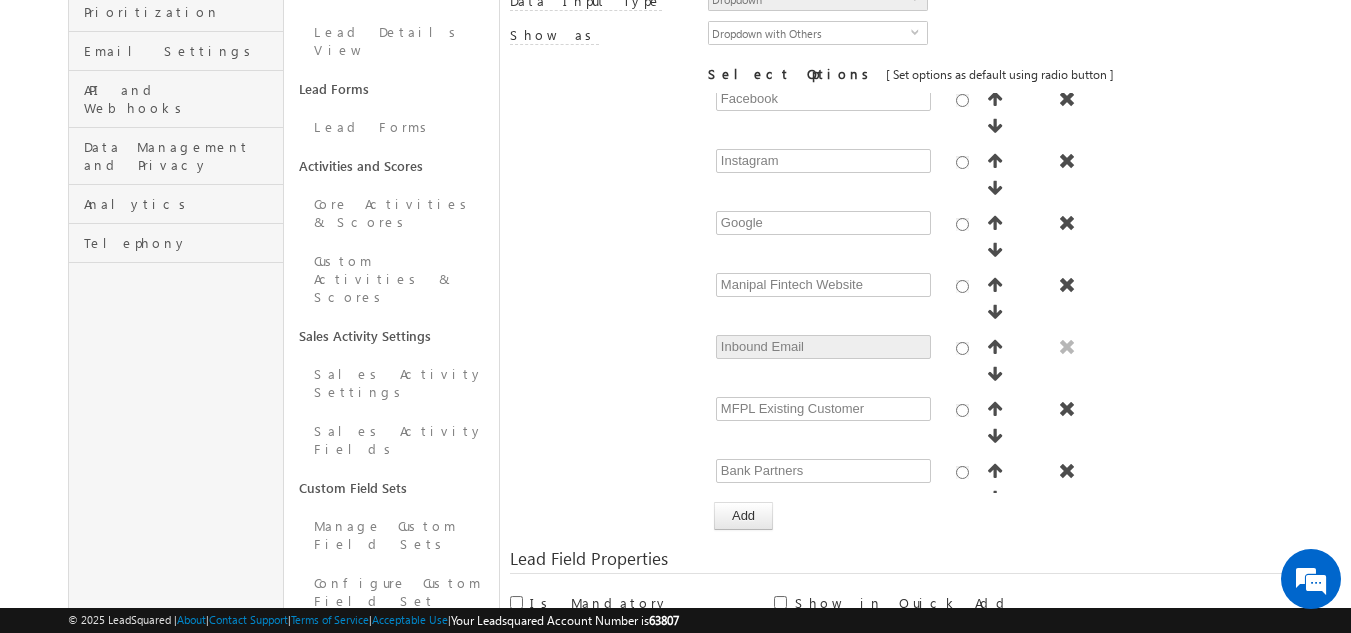 type on "MoneyPal App" 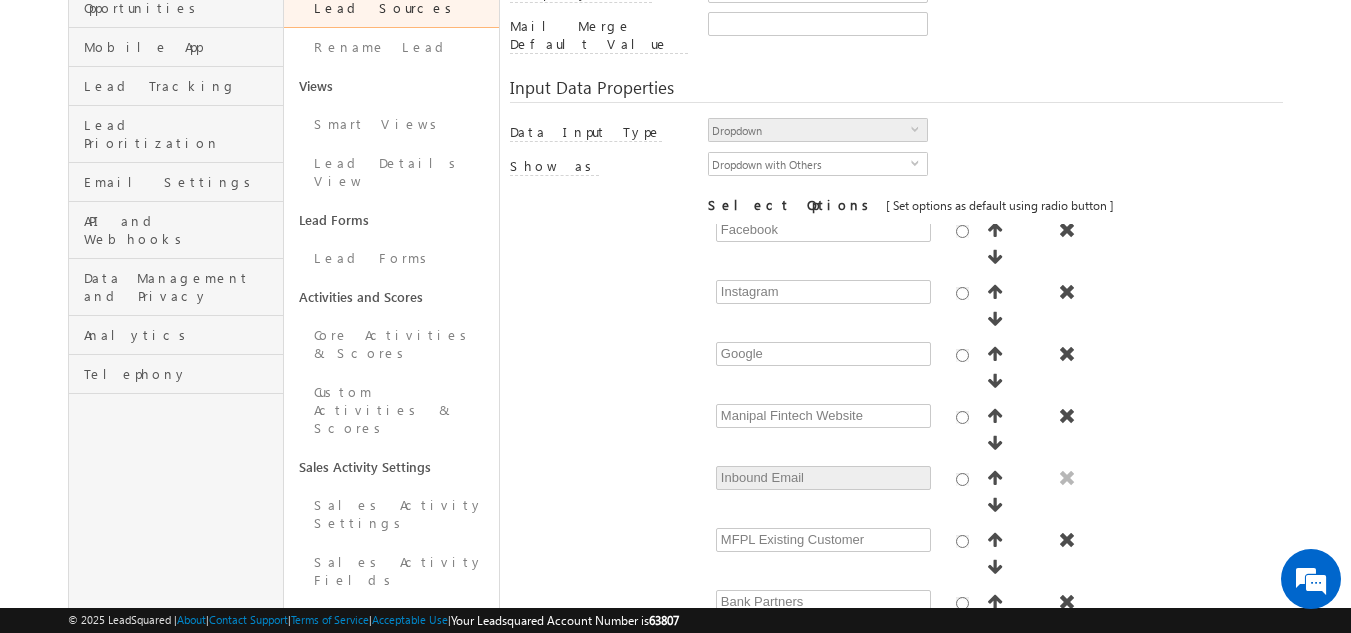 scroll, scrollTop: 672, scrollLeft: 0, axis: vertical 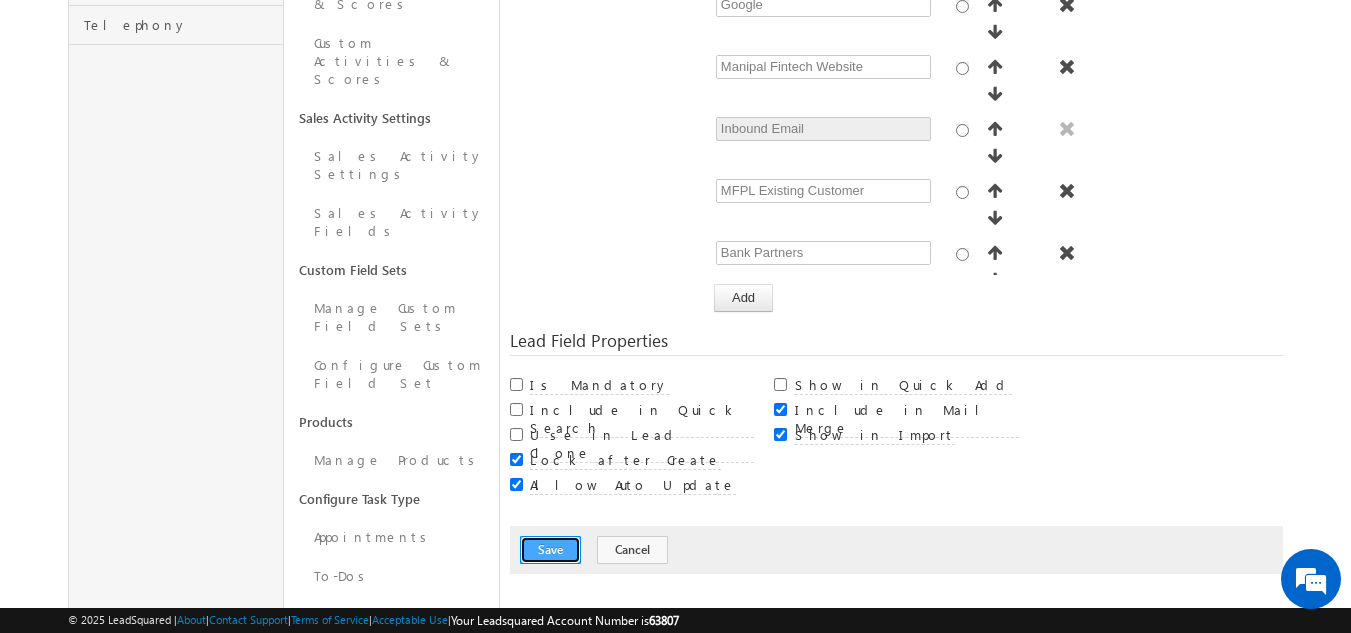 click on "Save" at bounding box center [550, 550] 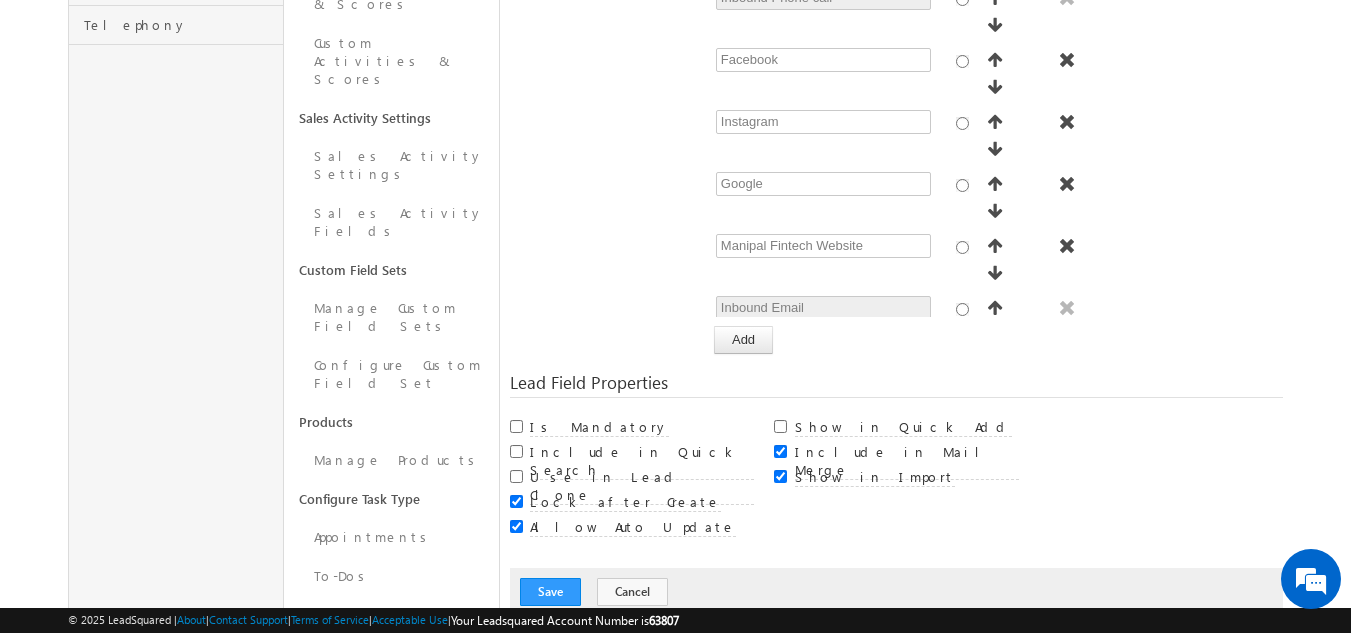 scroll, scrollTop: 148, scrollLeft: 0, axis: vertical 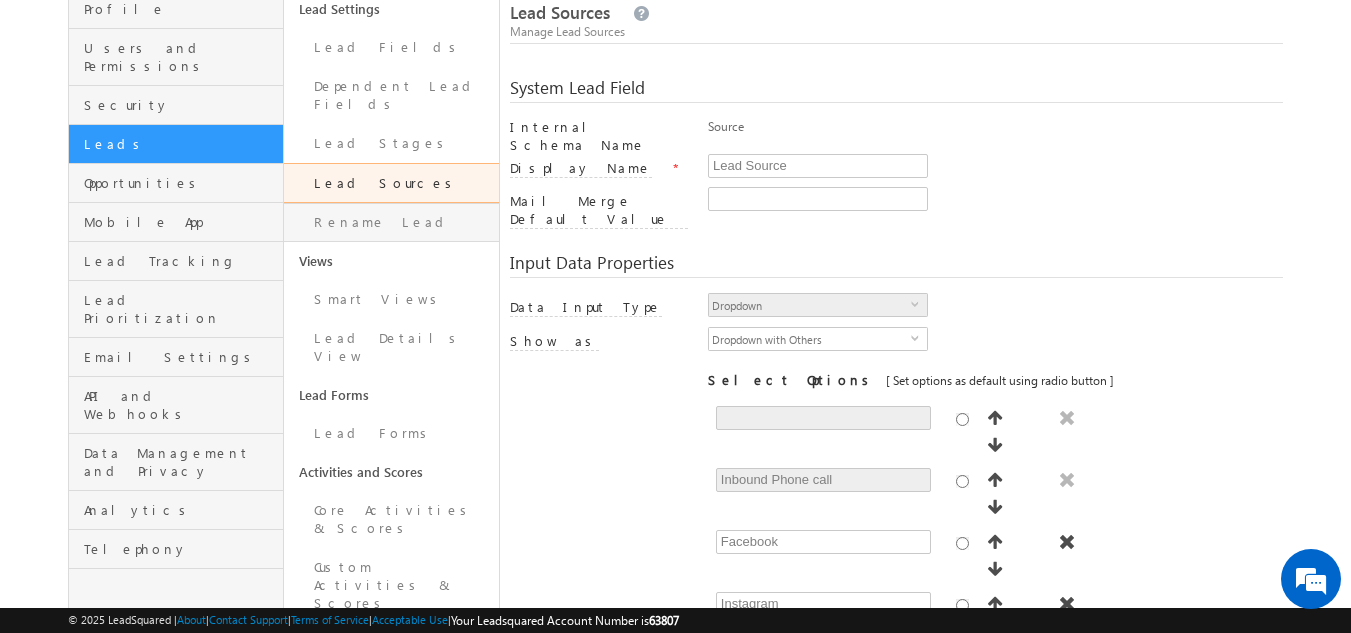 click on "Rename Lead" at bounding box center [391, 222] 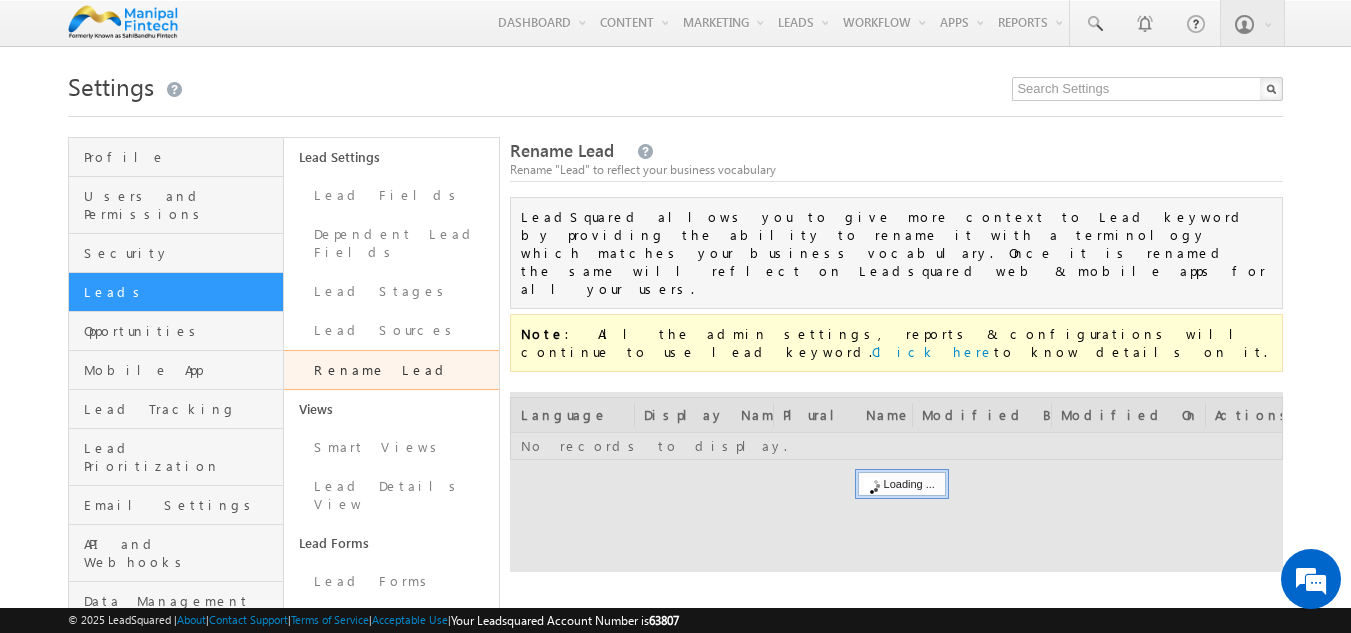 scroll, scrollTop: 0, scrollLeft: 0, axis: both 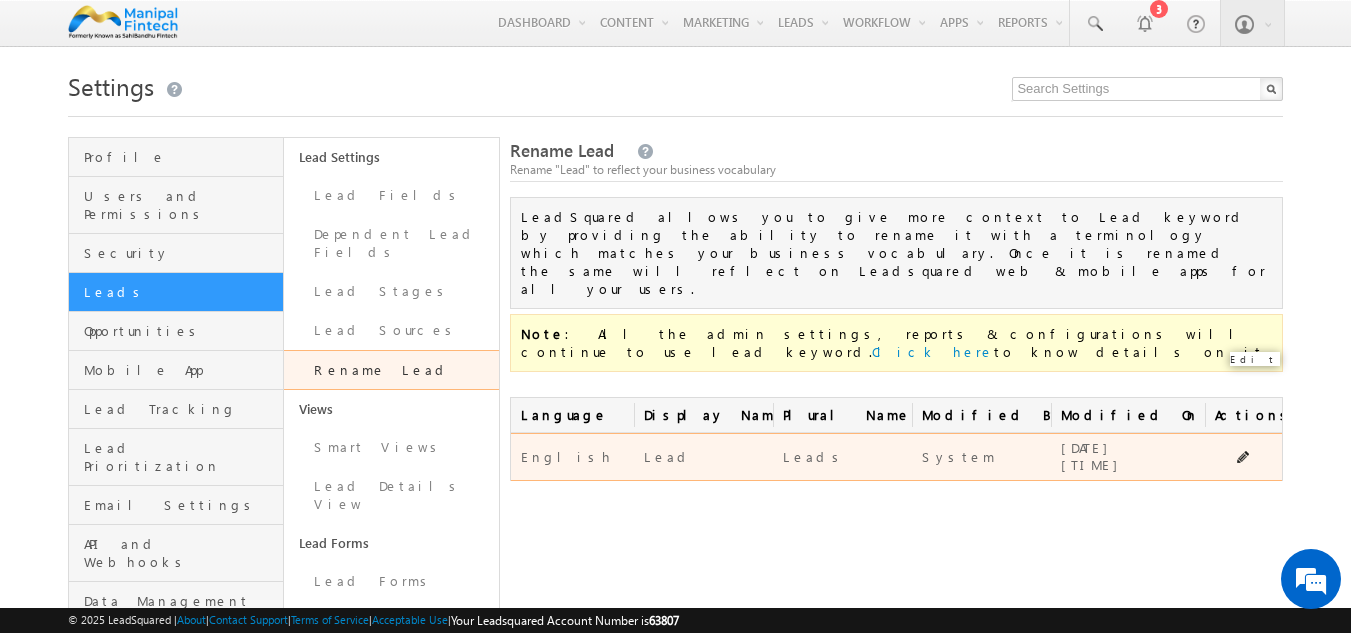 click at bounding box center [1244, 458] 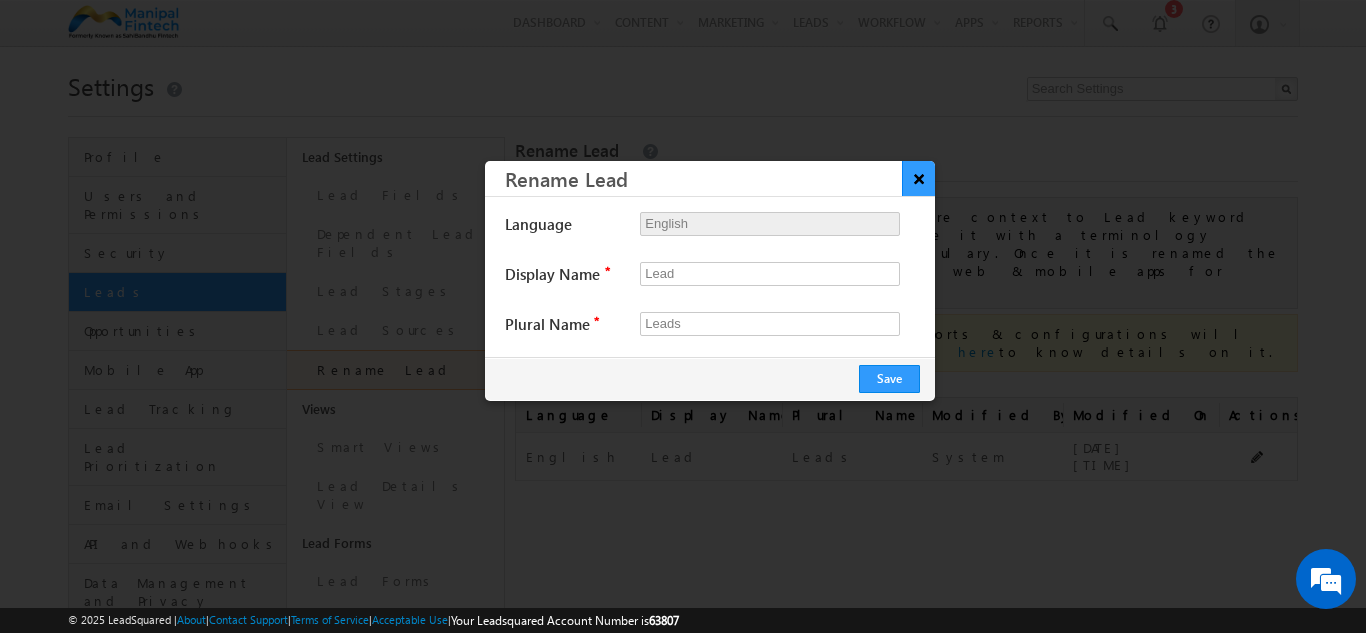 click on "×" at bounding box center (918, 178) 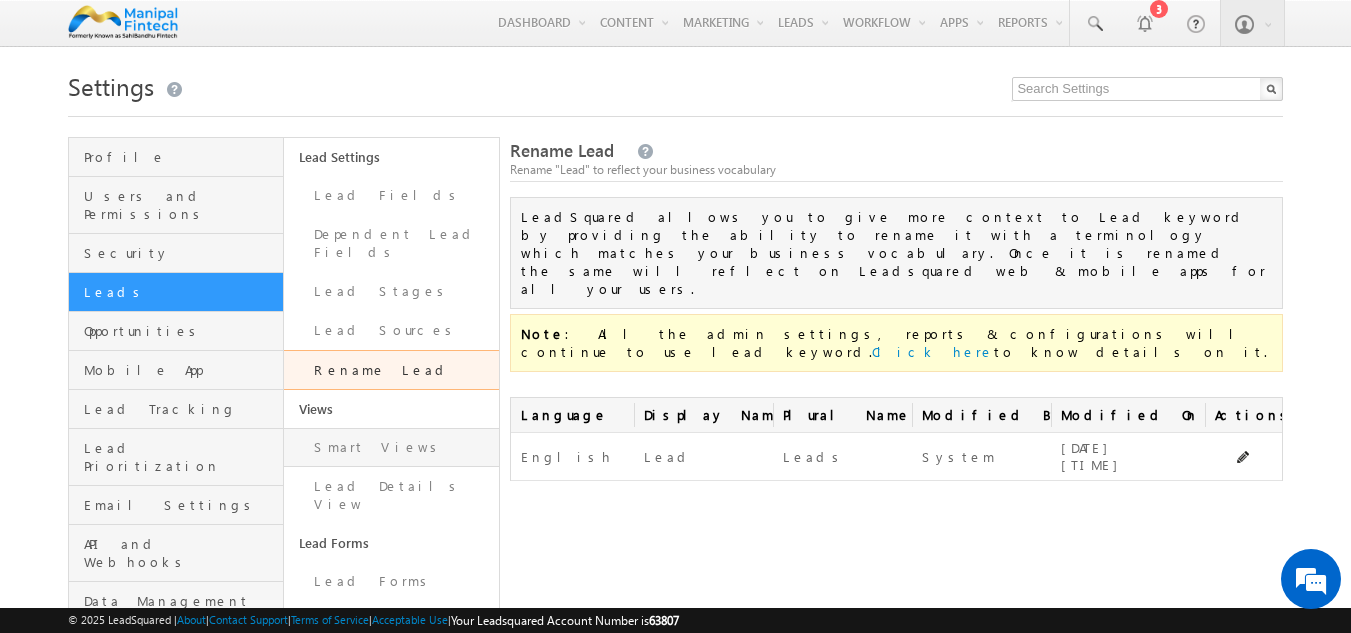 scroll, scrollTop: 0, scrollLeft: 0, axis: both 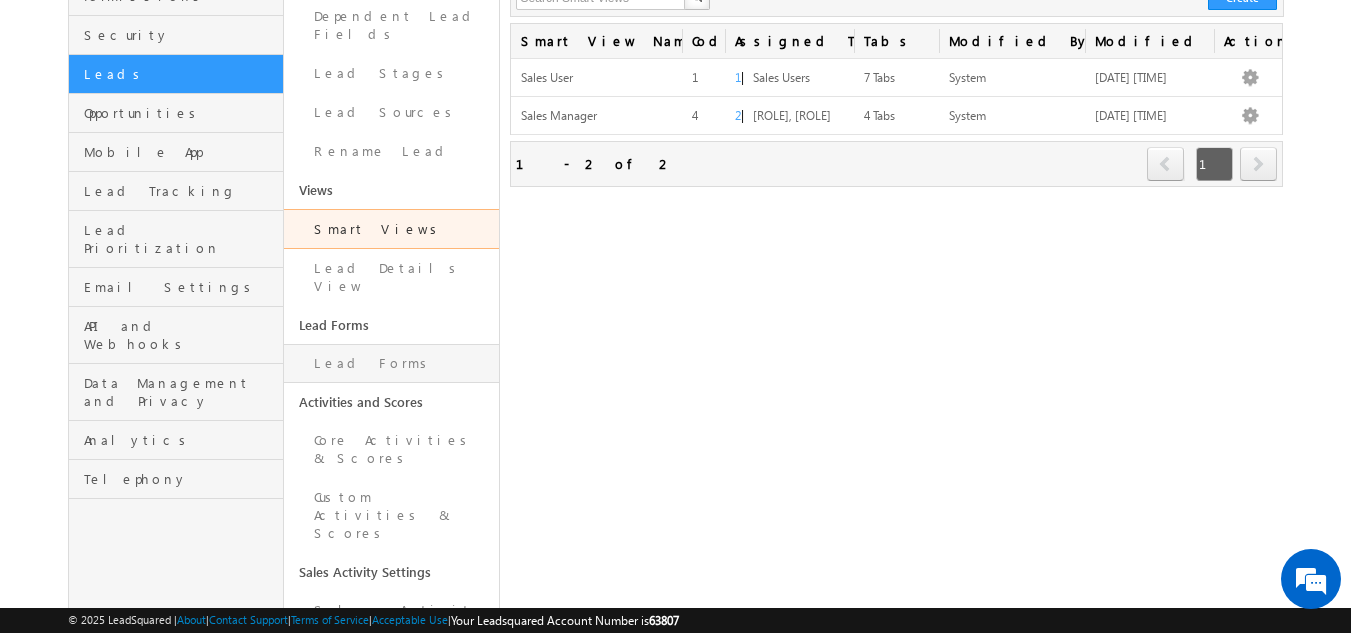 click on "Lead Forms" at bounding box center [391, 363] 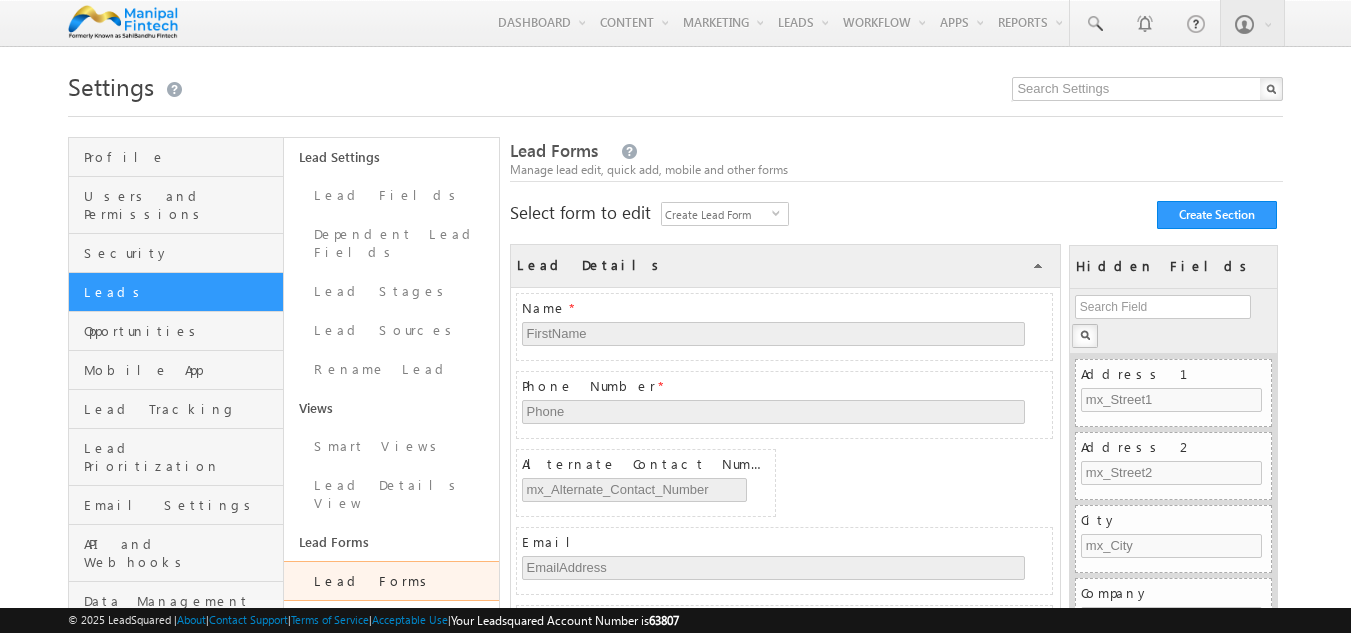 scroll, scrollTop: 0, scrollLeft: 0, axis: both 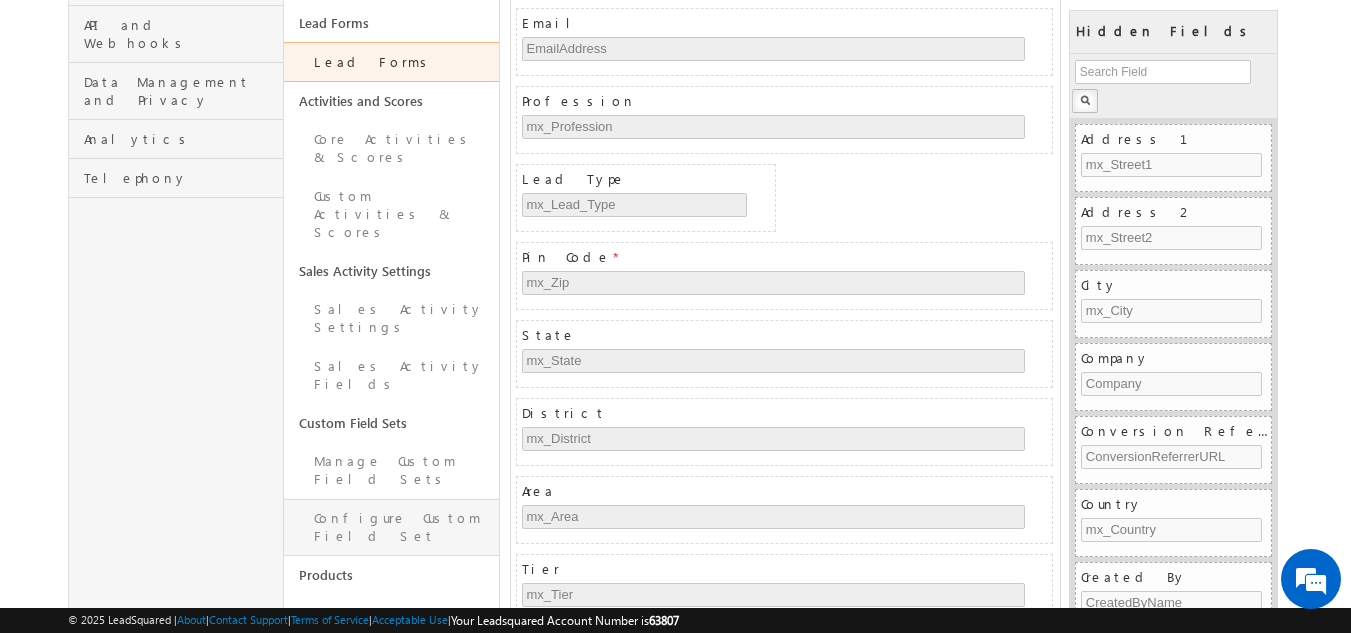 click on "Configure Custom Field Set" at bounding box center (391, 527) 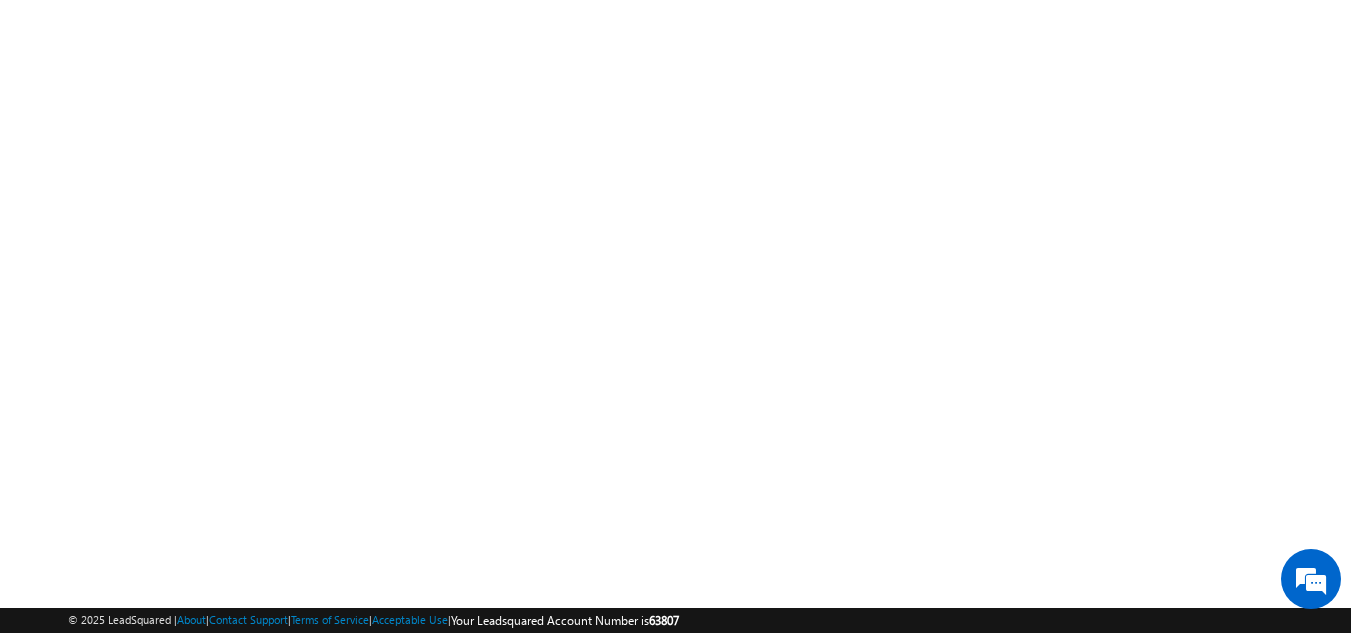 scroll, scrollTop: 363, scrollLeft: 0, axis: vertical 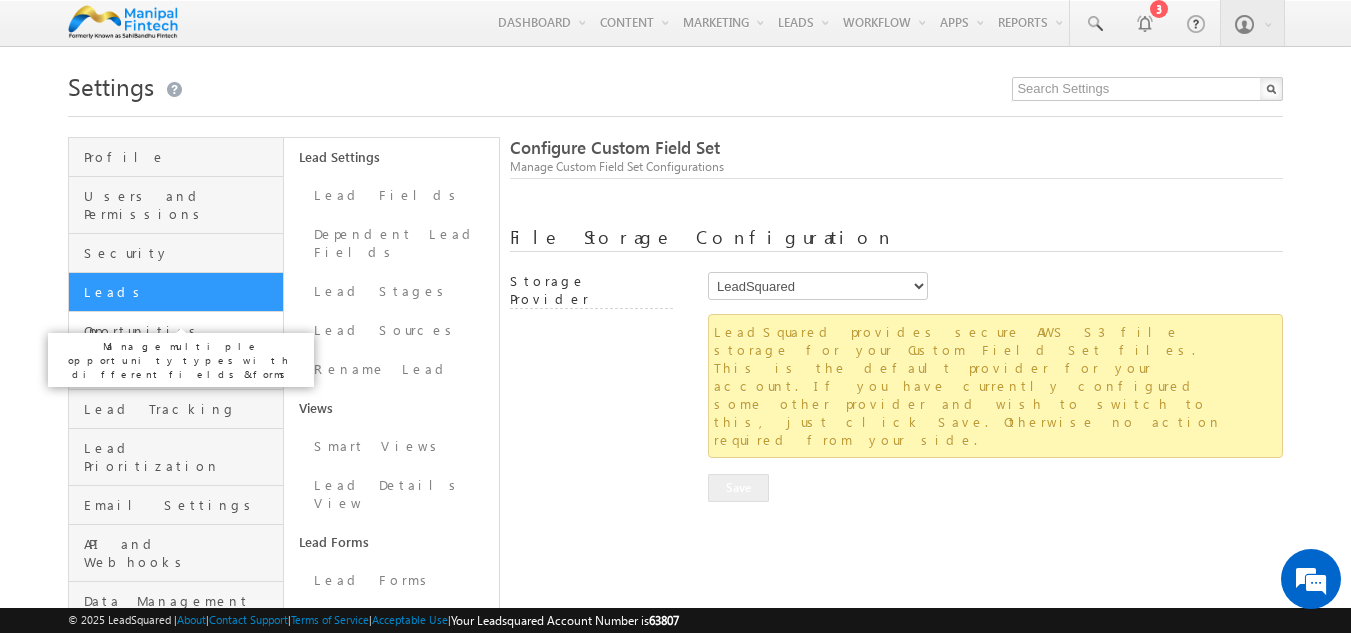 click on "Opportunities" at bounding box center (181, 331) 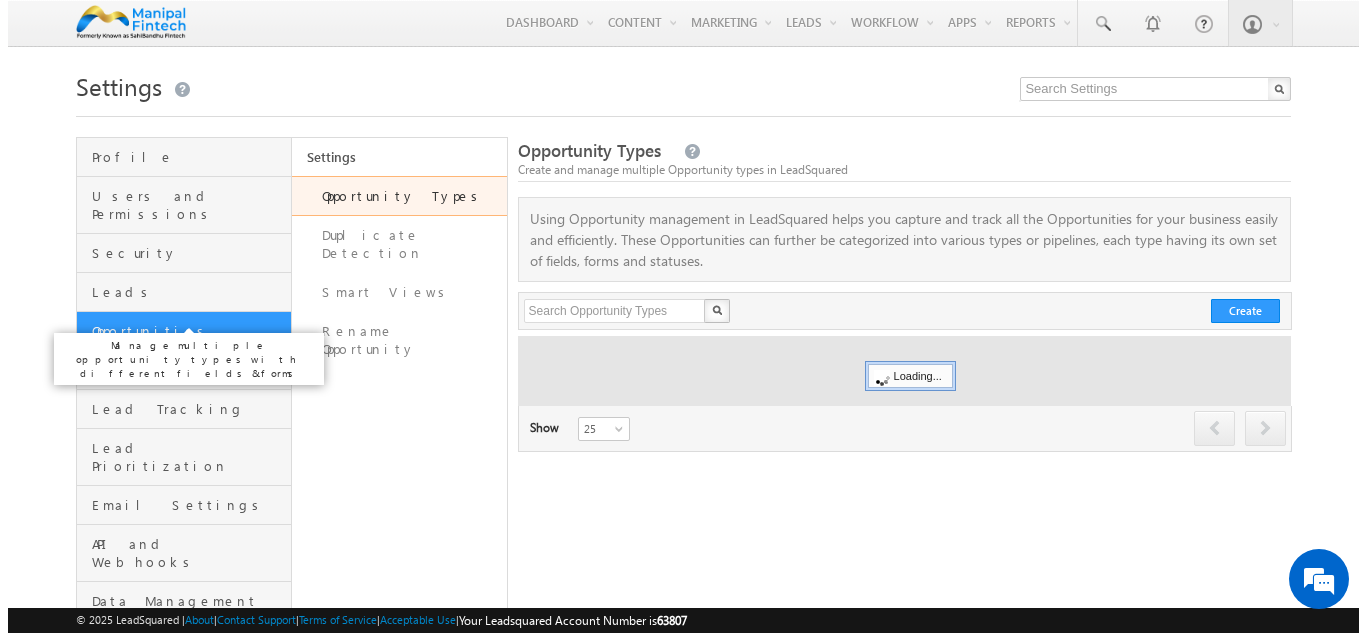 scroll, scrollTop: 0, scrollLeft: 0, axis: both 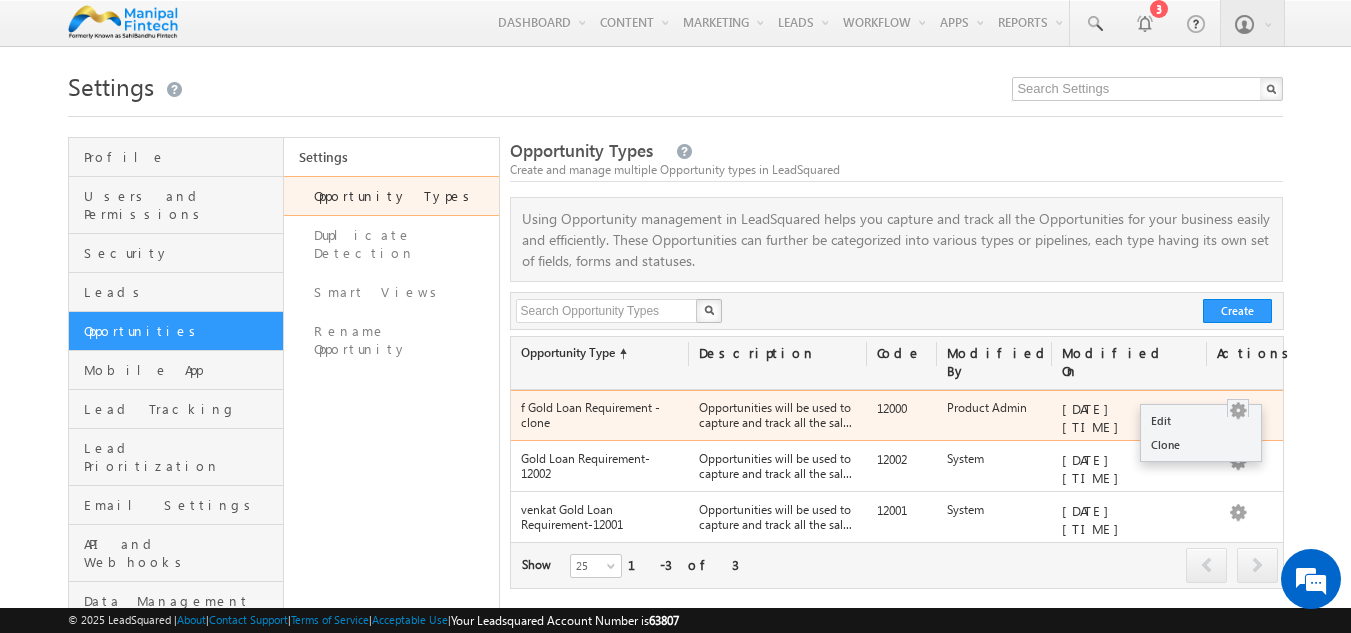 click at bounding box center (1238, 411) 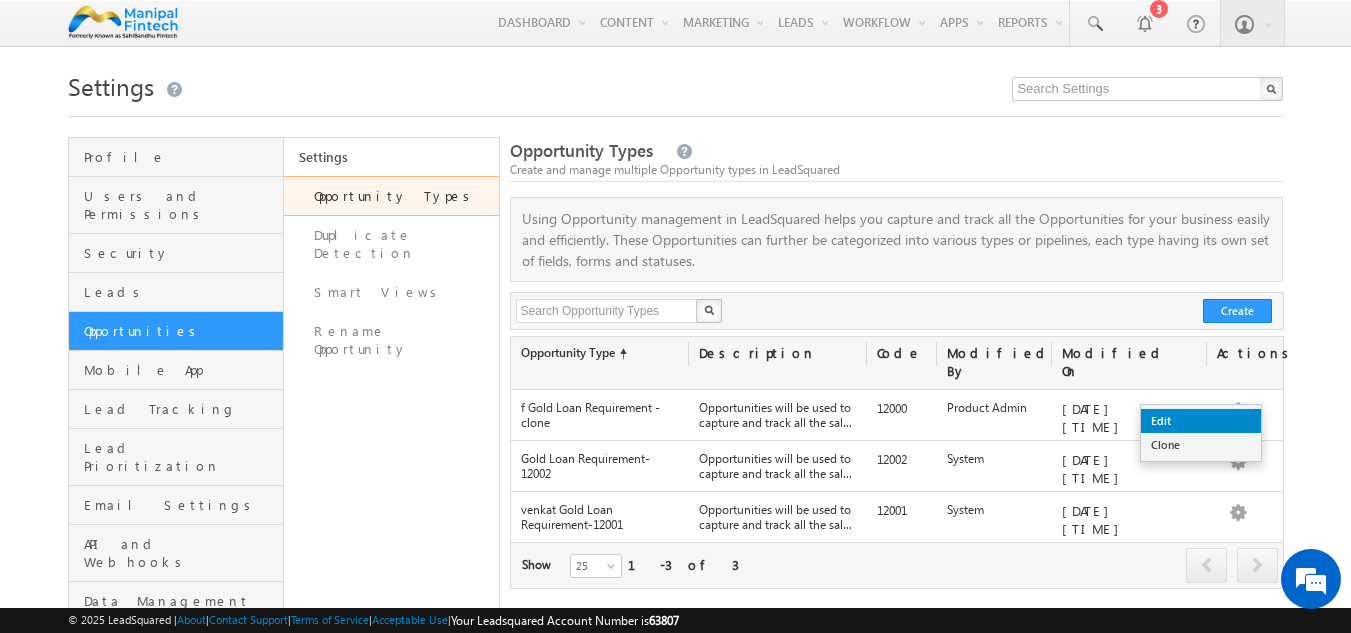 click on "Edit" at bounding box center (1201, 421) 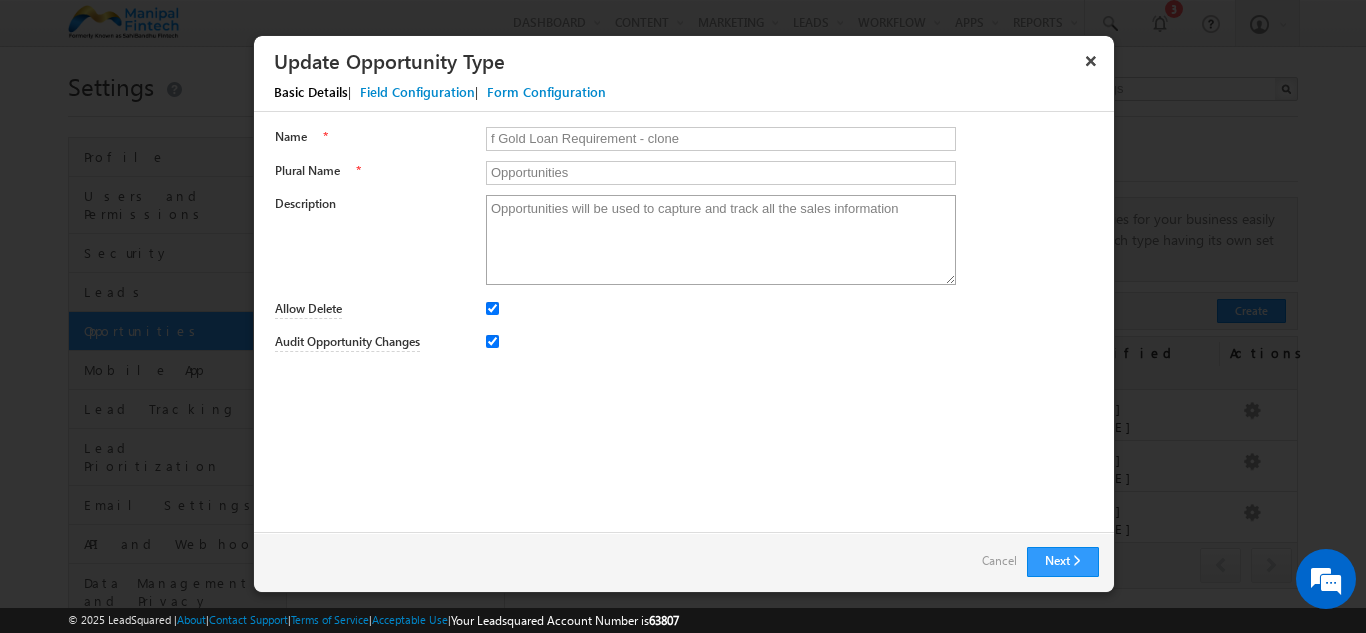 scroll, scrollTop: 0, scrollLeft: 0, axis: both 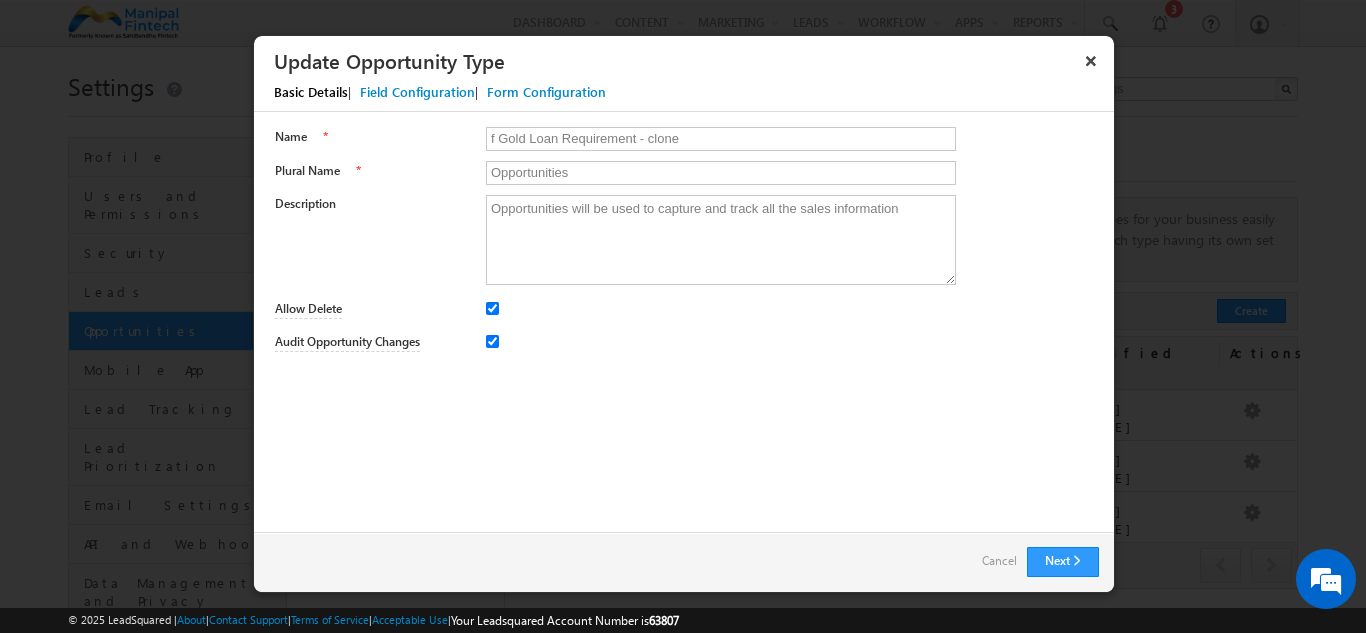click on "Field Configuration" at bounding box center [417, 92] 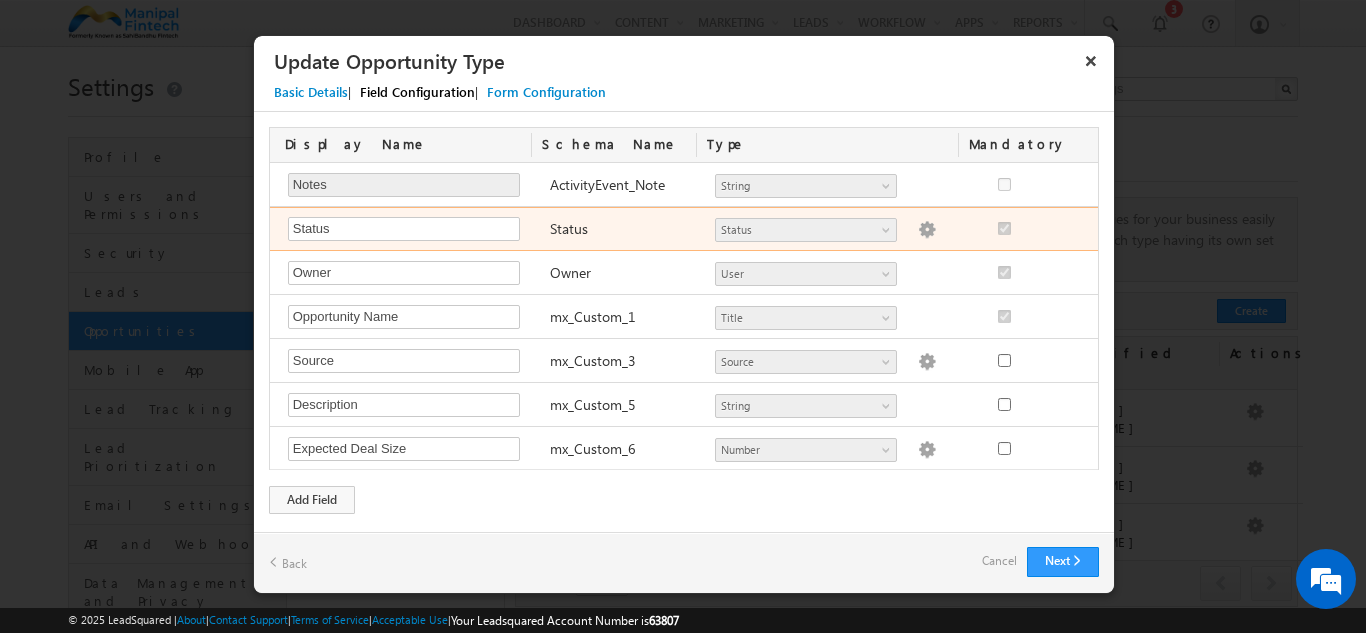 click at bounding box center [927, 230] 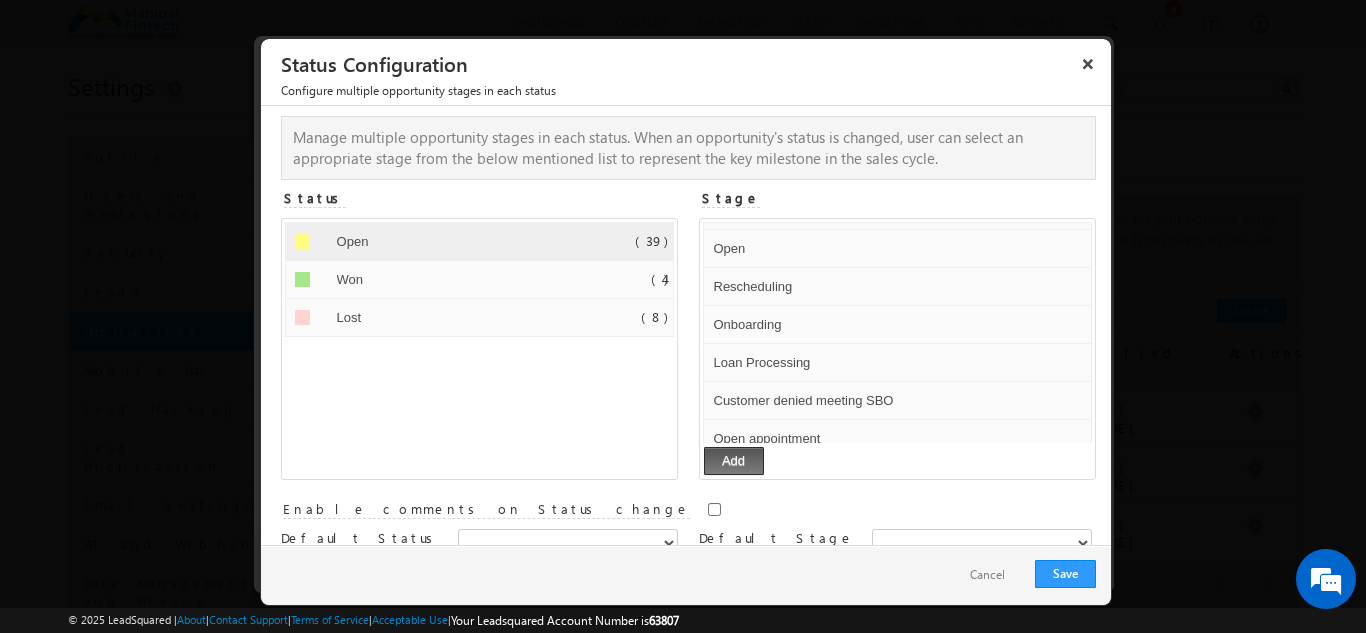 scroll, scrollTop: 1005, scrollLeft: 0, axis: vertical 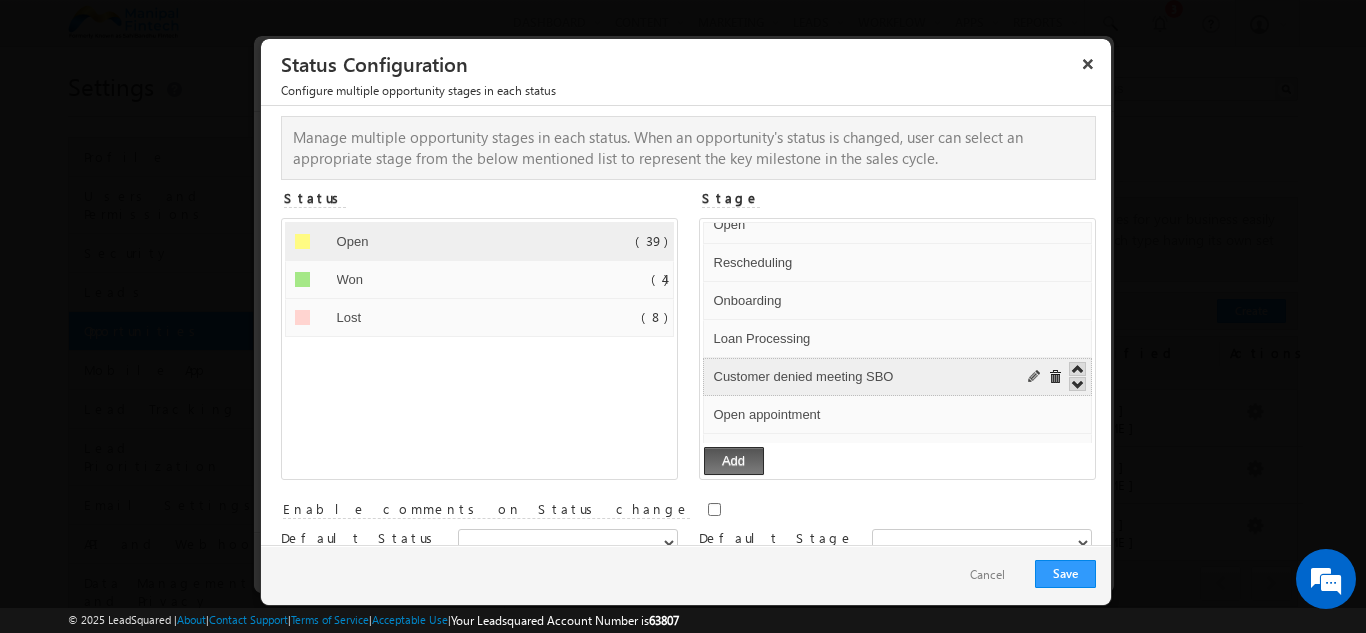 click at bounding box center [1035, 377] 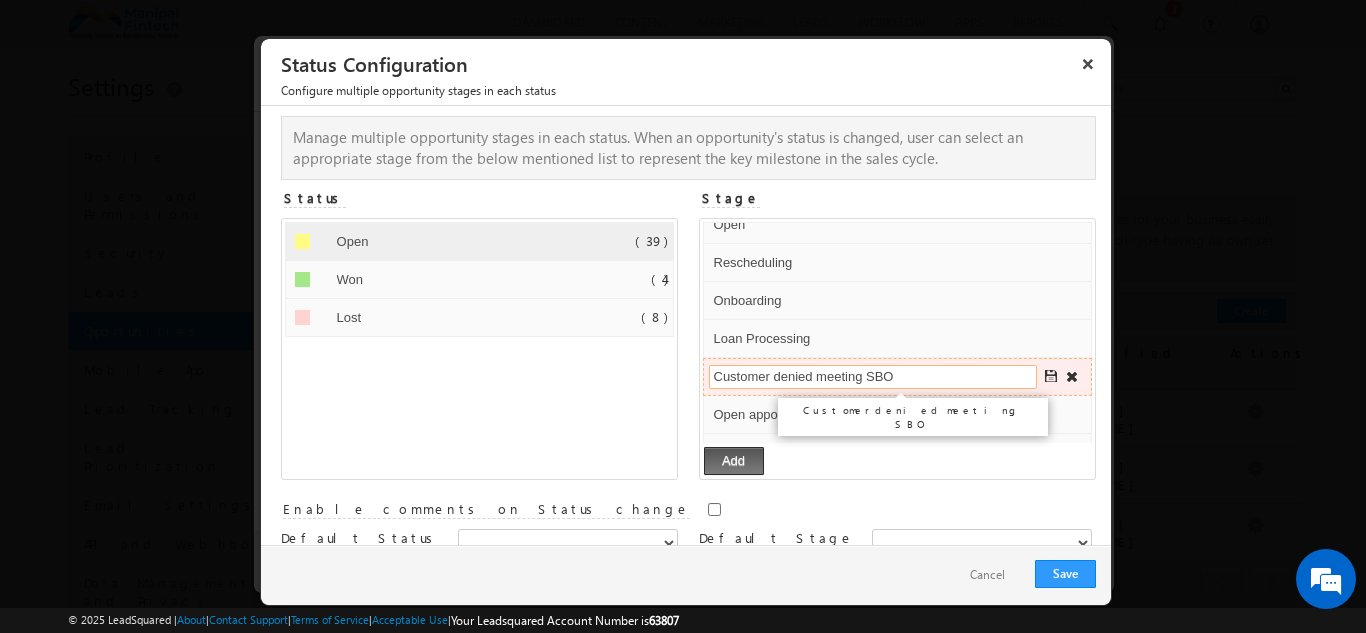 click on "Customer denied meeting SBO" at bounding box center [873, 377] 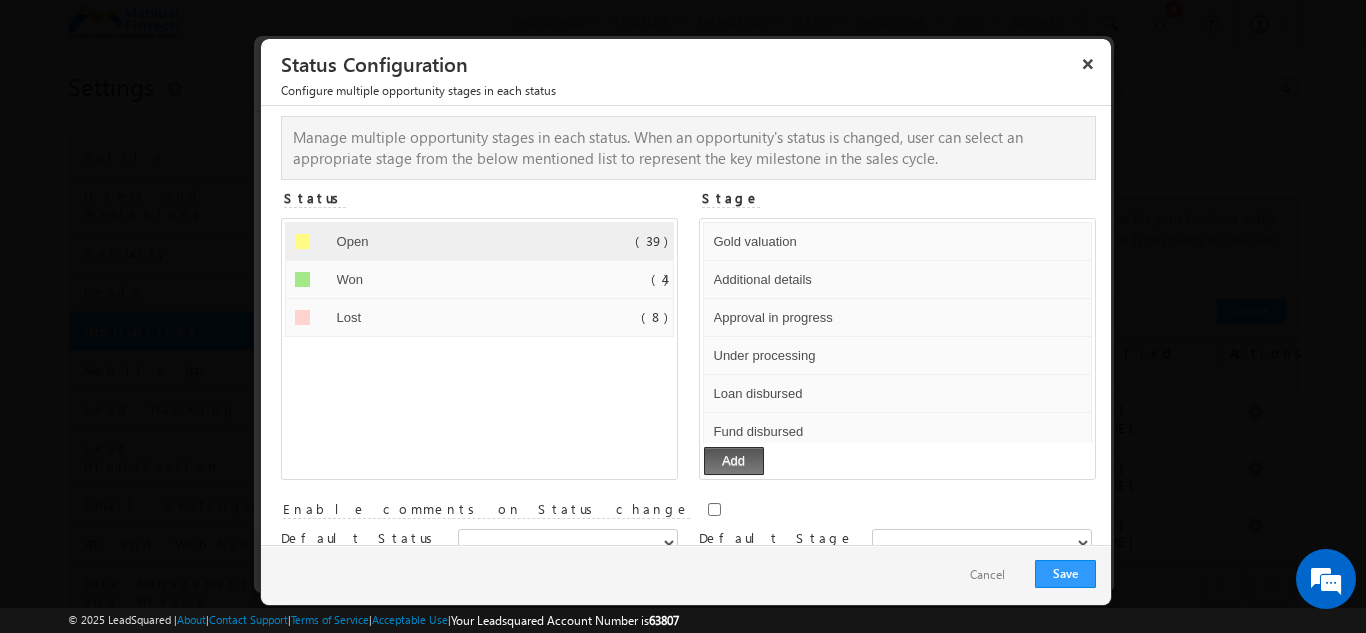 scroll, scrollTop: 1262, scrollLeft: 0, axis: vertical 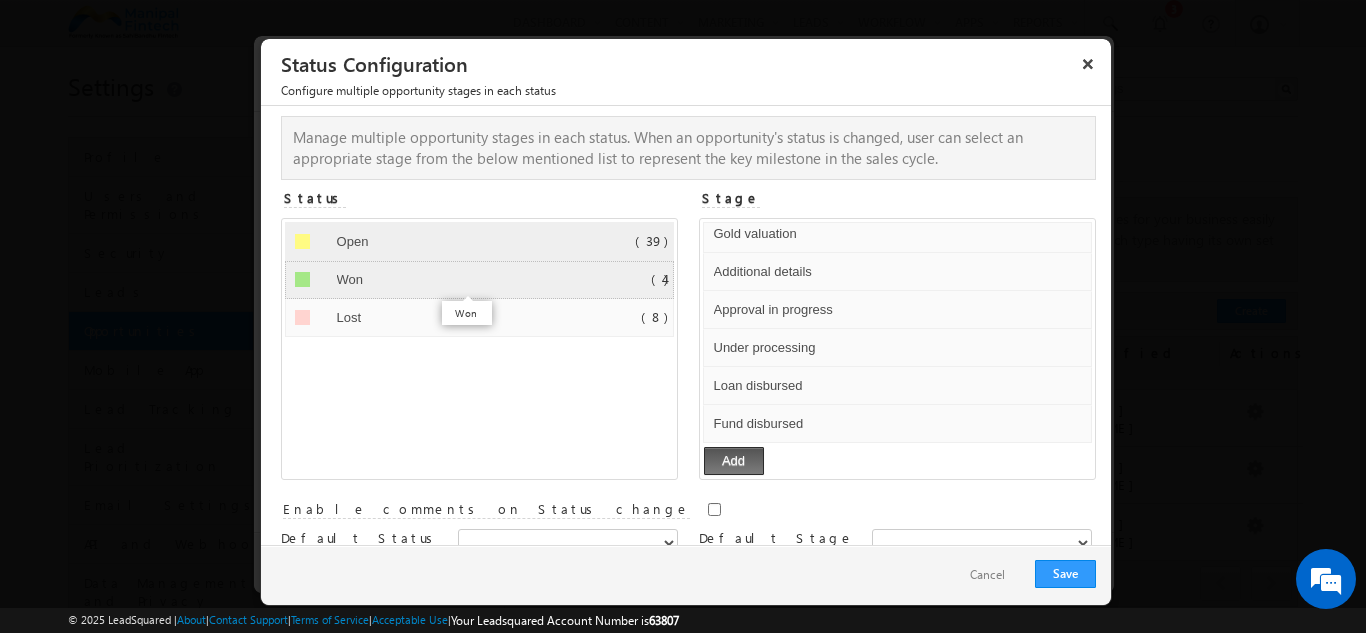 type on "Customer denied meeting Sales Manager" 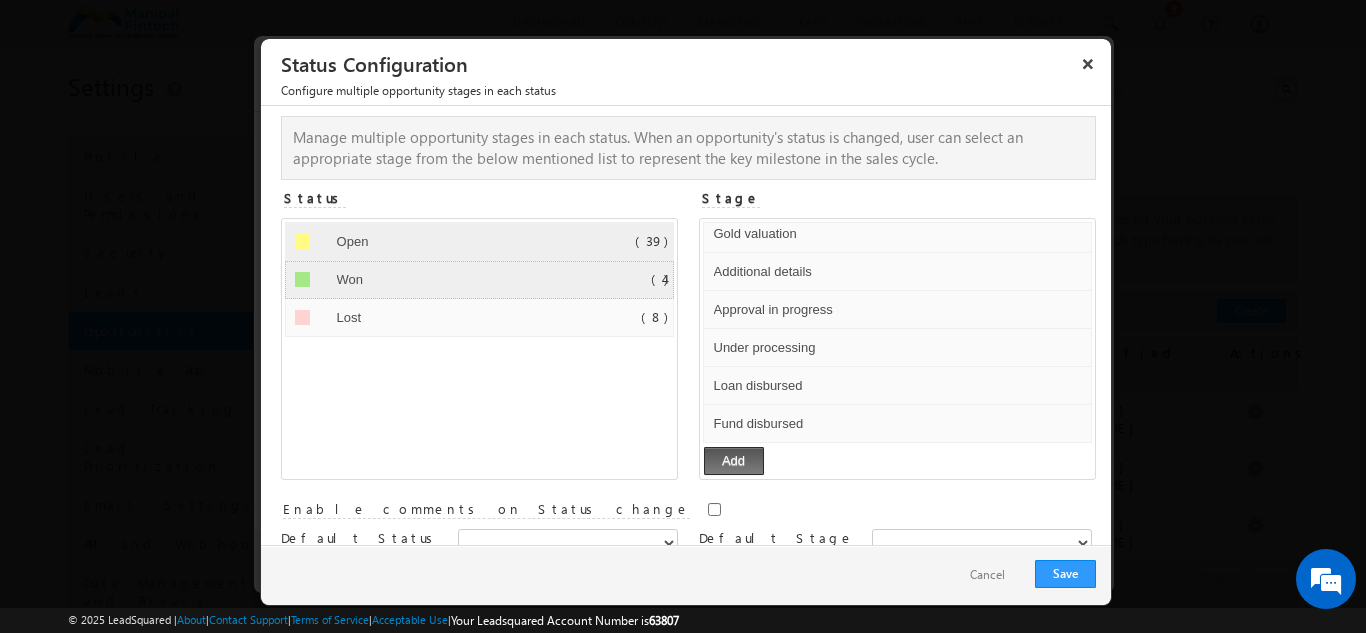 click on "Won Default Error processing!                            (4)" at bounding box center (479, 280) 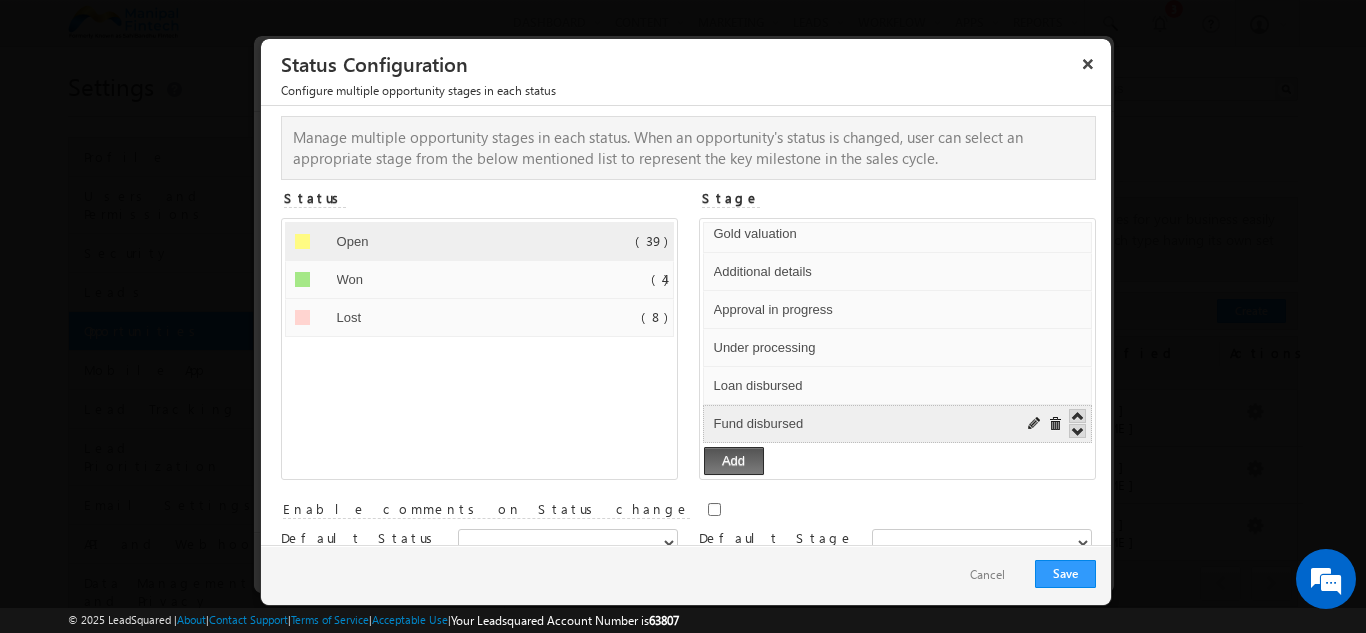 scroll, scrollTop: 1262, scrollLeft: 0, axis: vertical 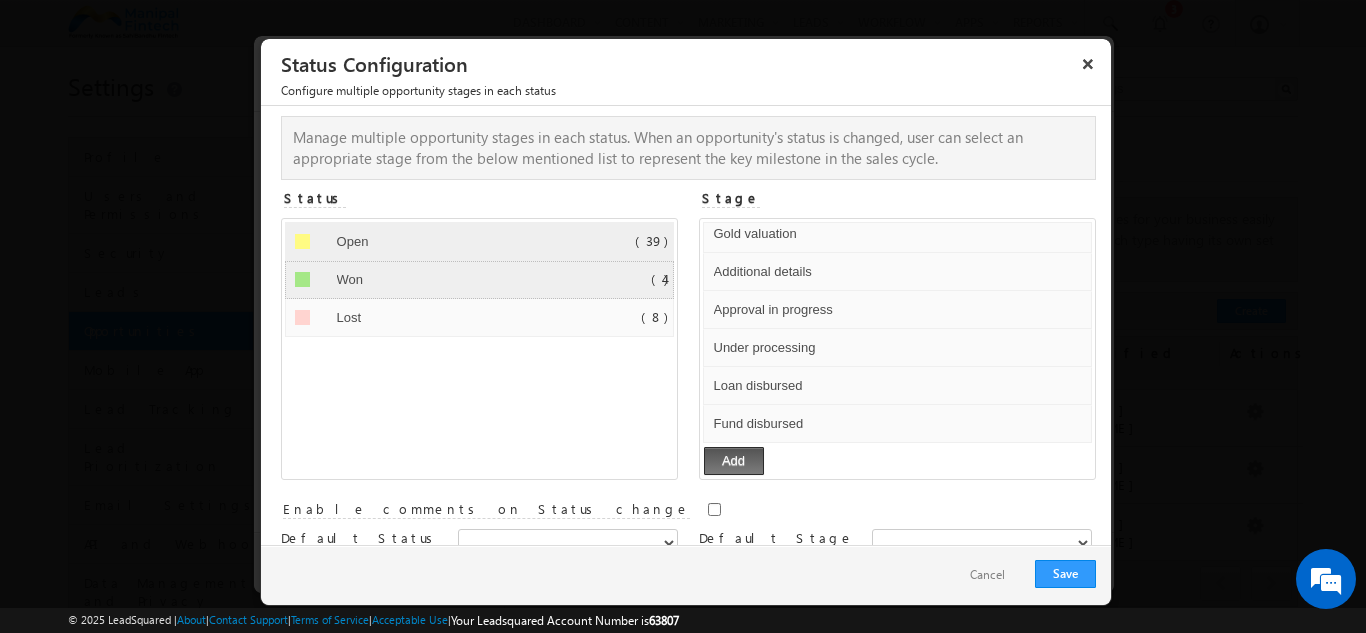 click on "Won Default Error processing!                            (4)" at bounding box center (479, 280) 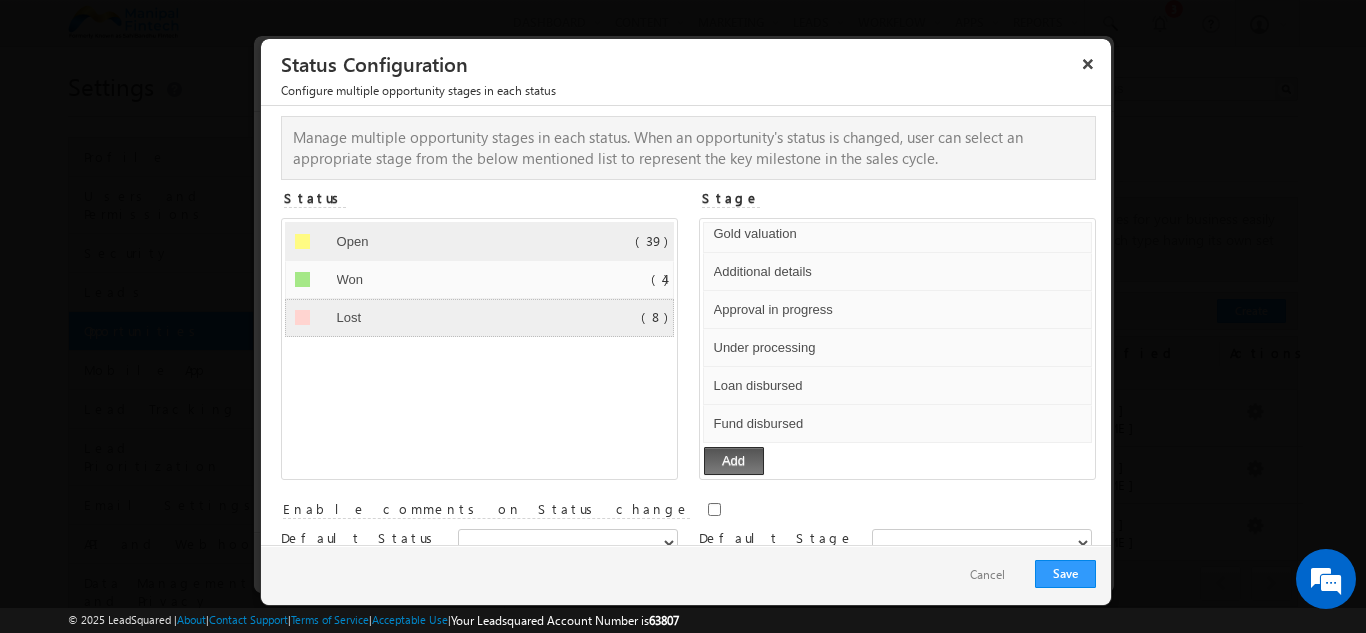 click on "Lost Default Error processing!                            (8)" at bounding box center (479, 318) 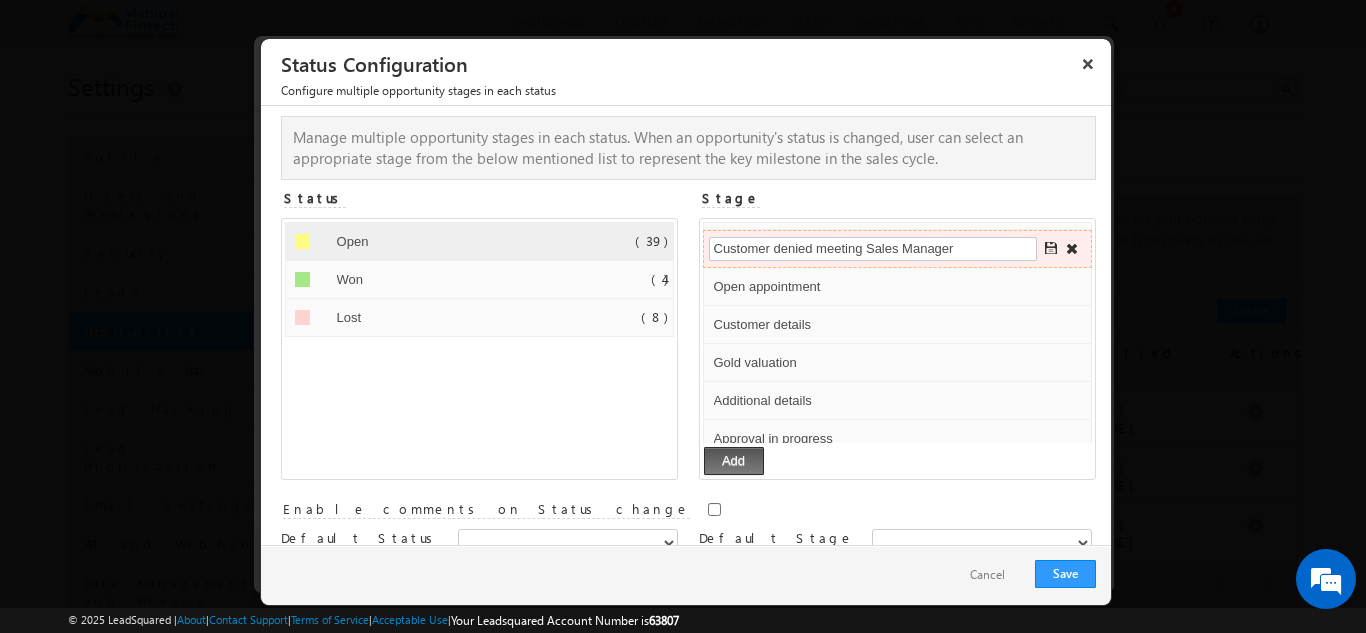 scroll, scrollTop: 1117, scrollLeft: 0, axis: vertical 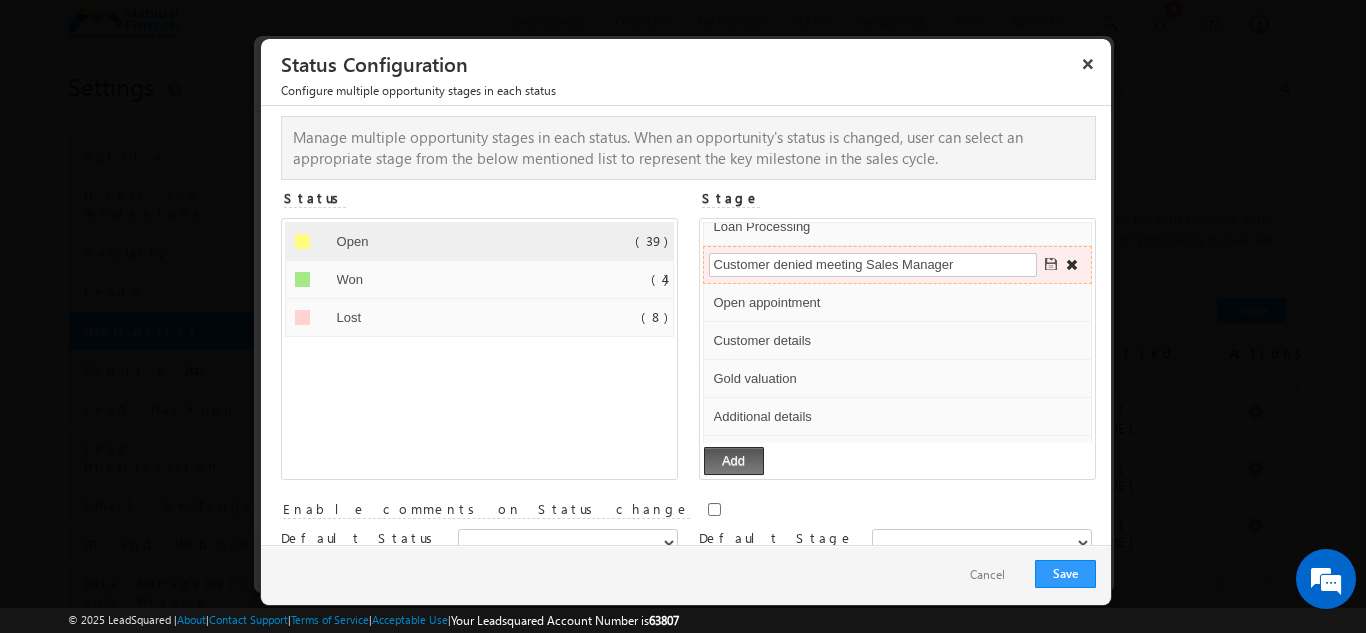 click at bounding box center (1052, 265) 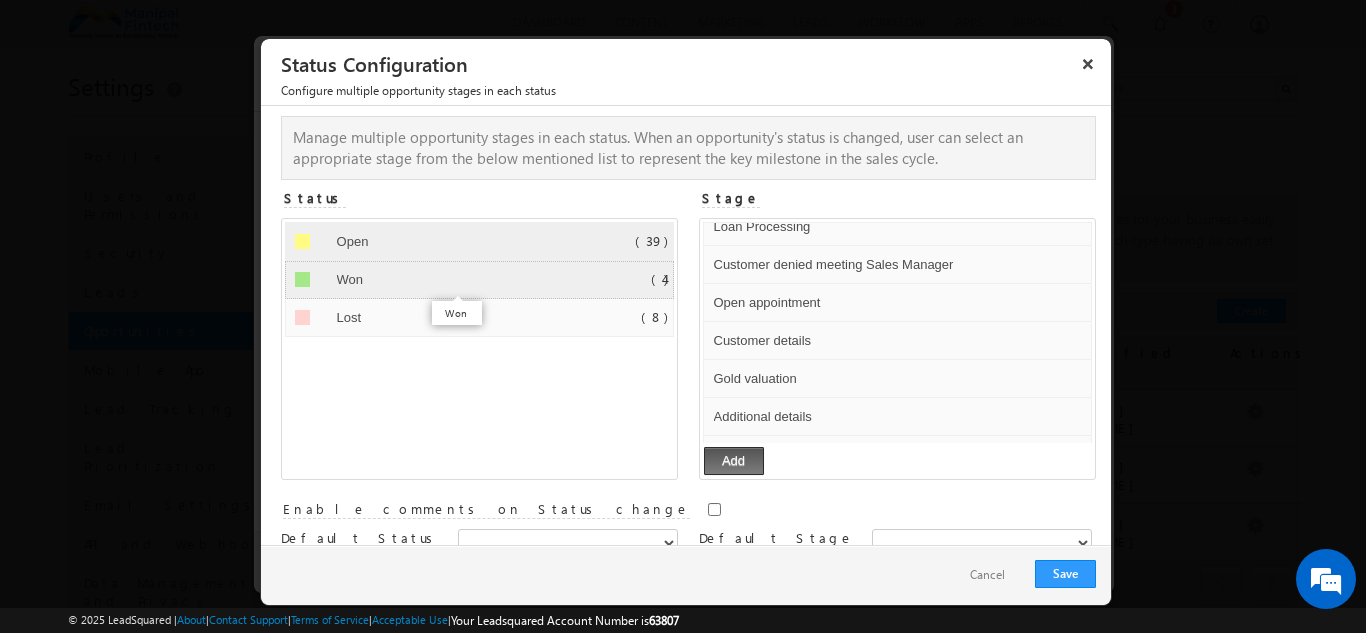 click on "Won" at bounding box center [459, 280] 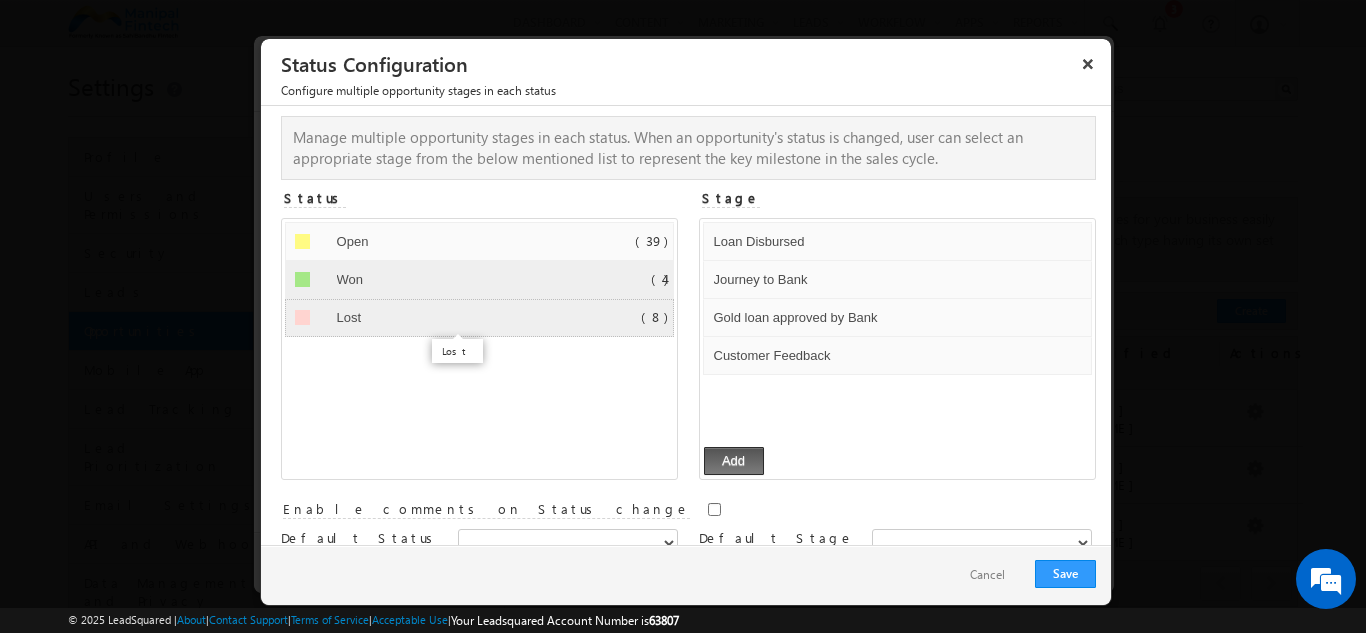 click on "Lost" at bounding box center (459, 318) 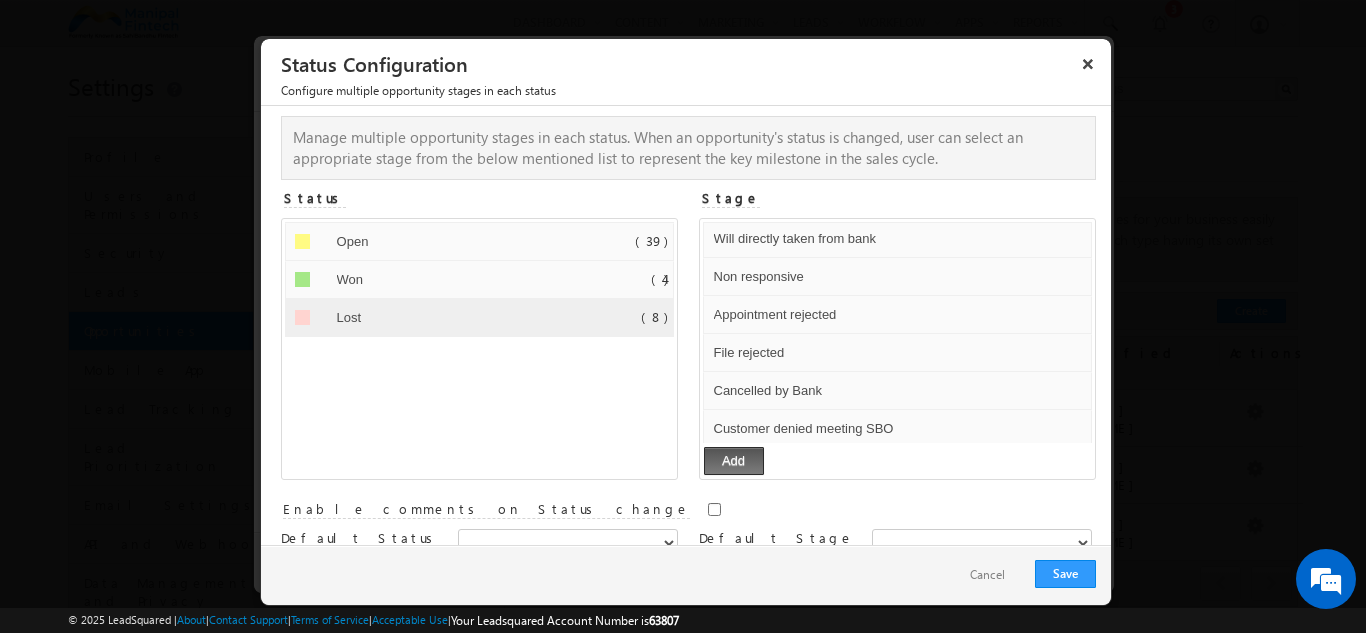 scroll, scrollTop: 84, scrollLeft: 0, axis: vertical 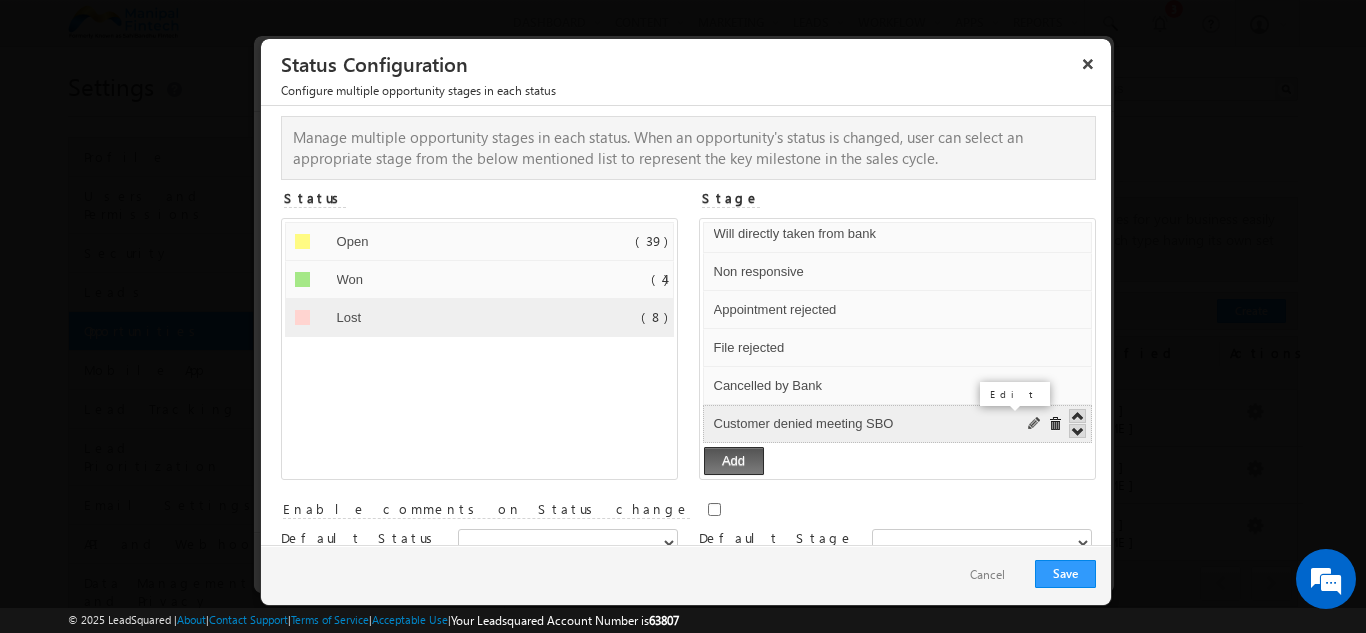click at bounding box center (1035, 424) 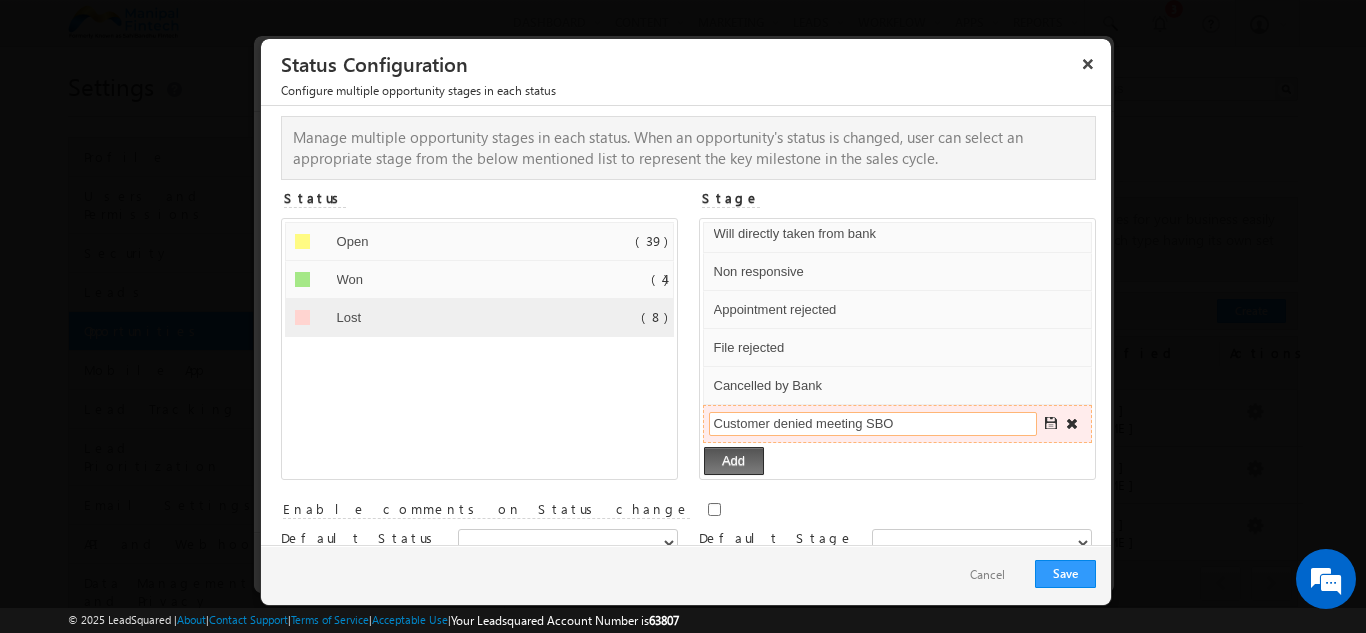 click on "Customer denied meeting SBO" at bounding box center (873, 424) 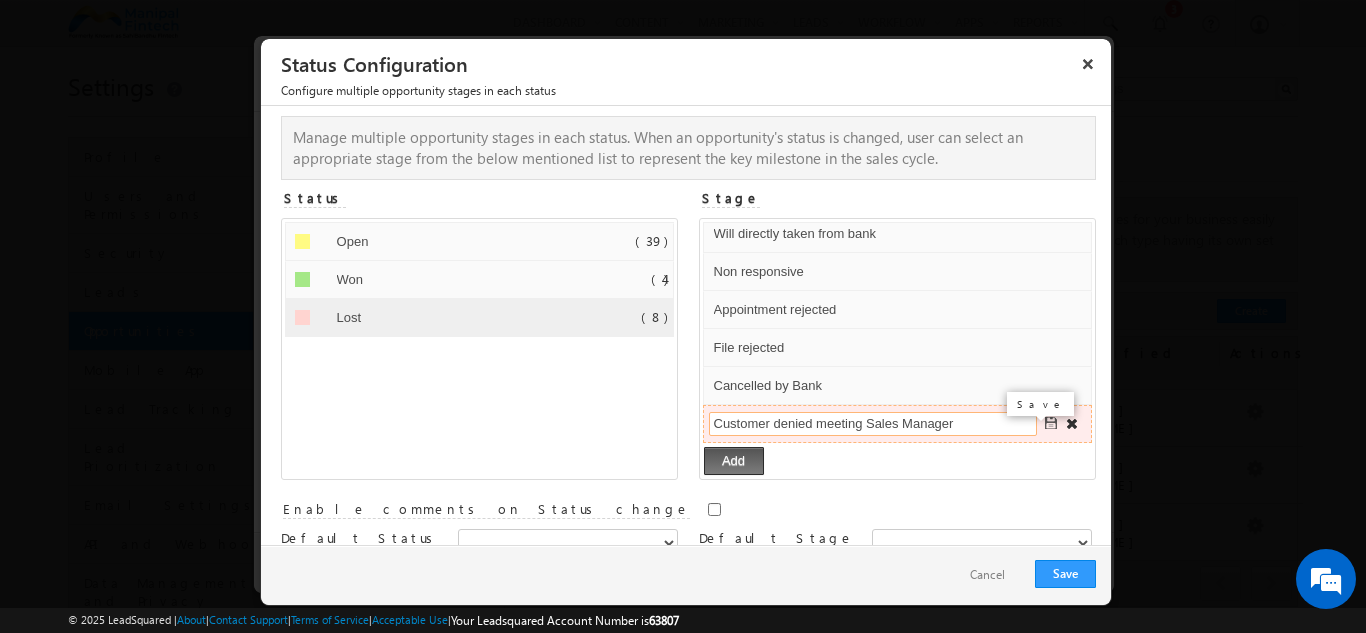 type on "Customer denied meeting Sales Manager" 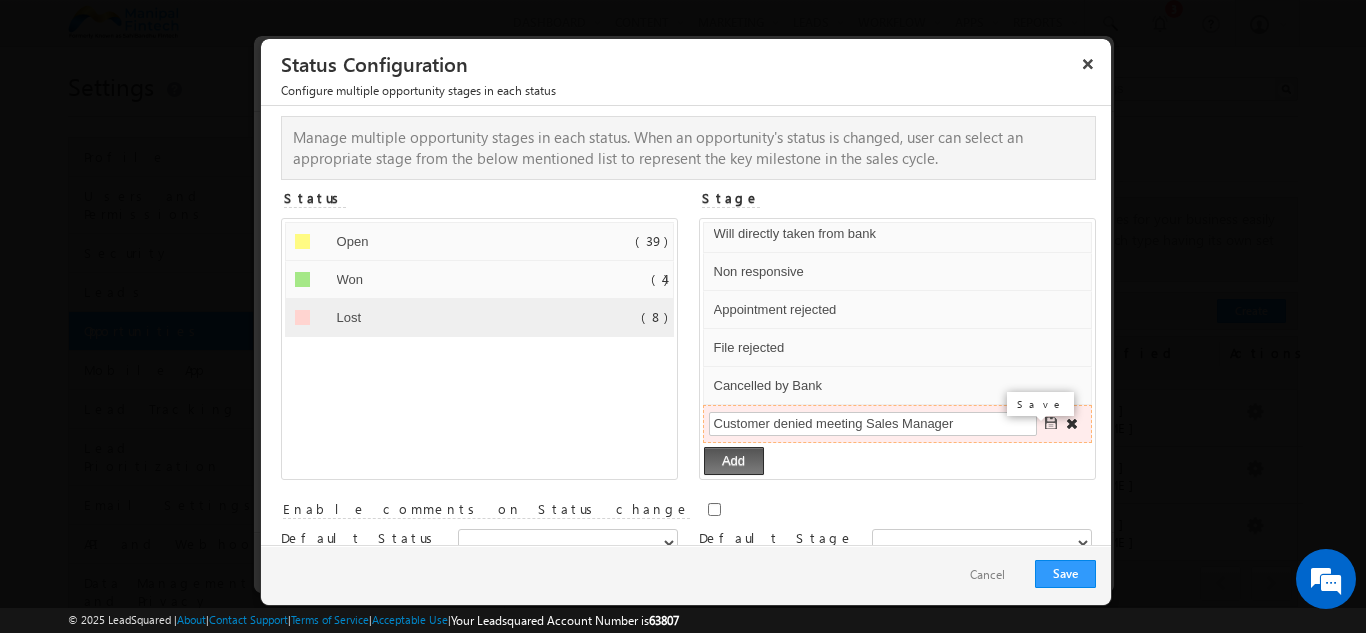 click at bounding box center [1052, 424] 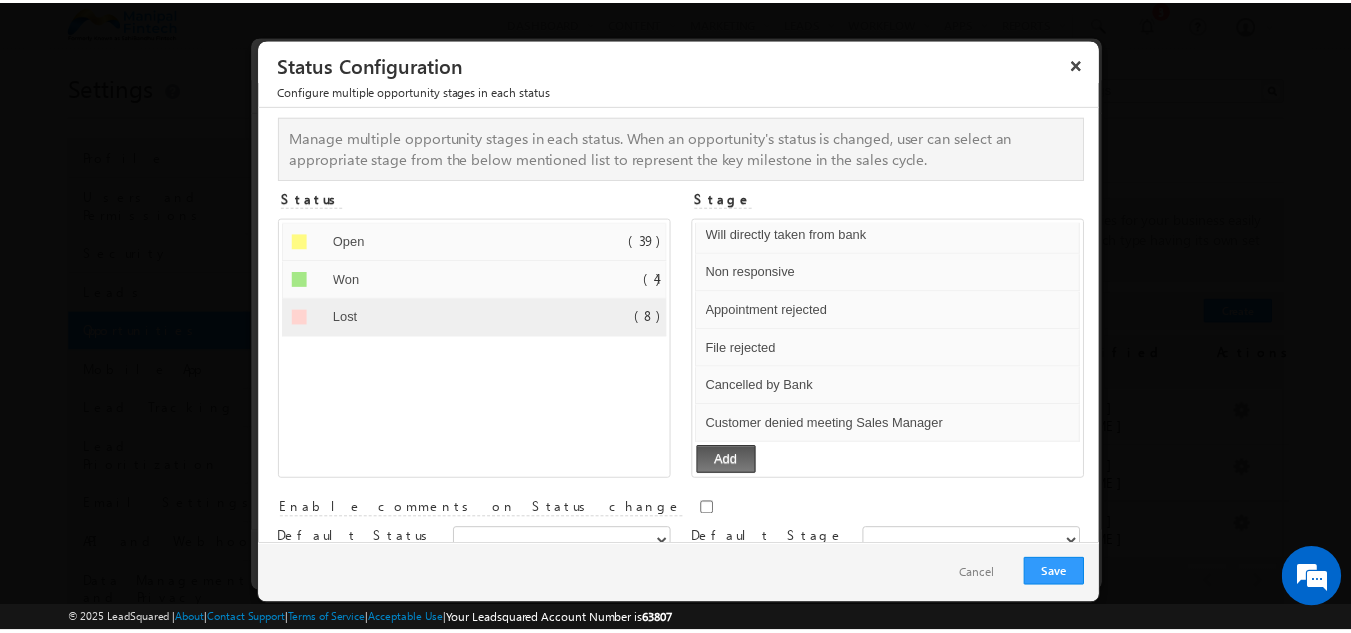 scroll, scrollTop: 41, scrollLeft: 0, axis: vertical 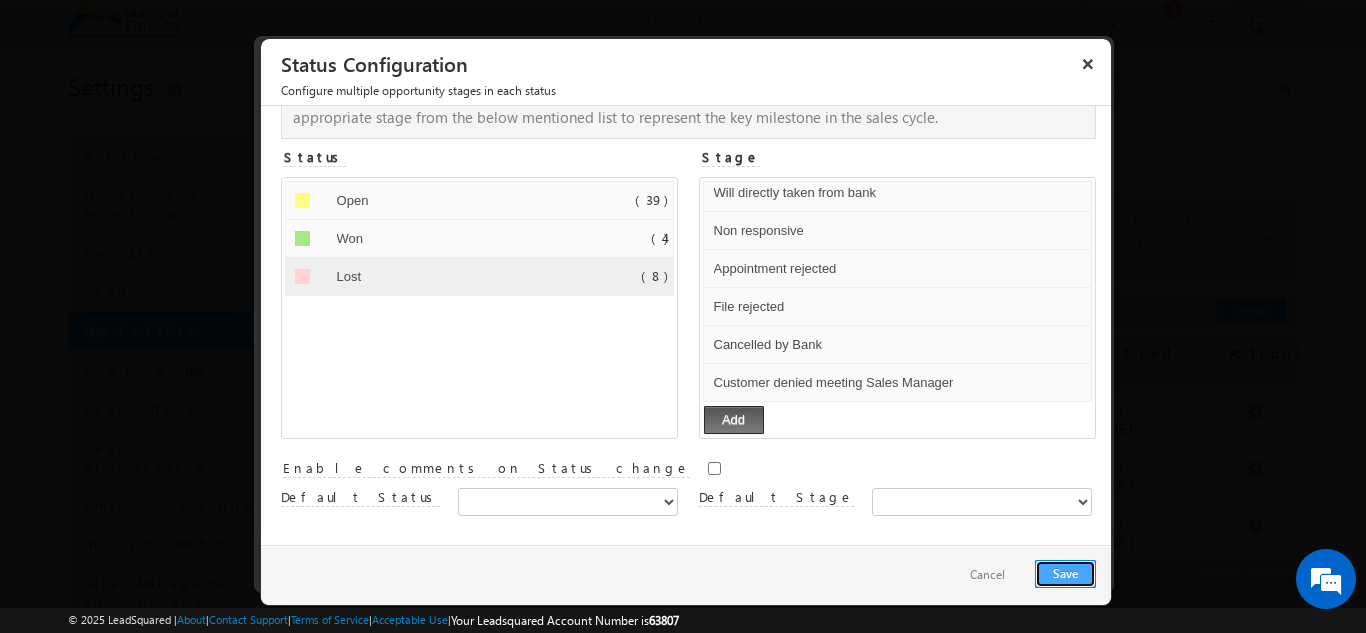 click on "Save" at bounding box center [1065, 574] 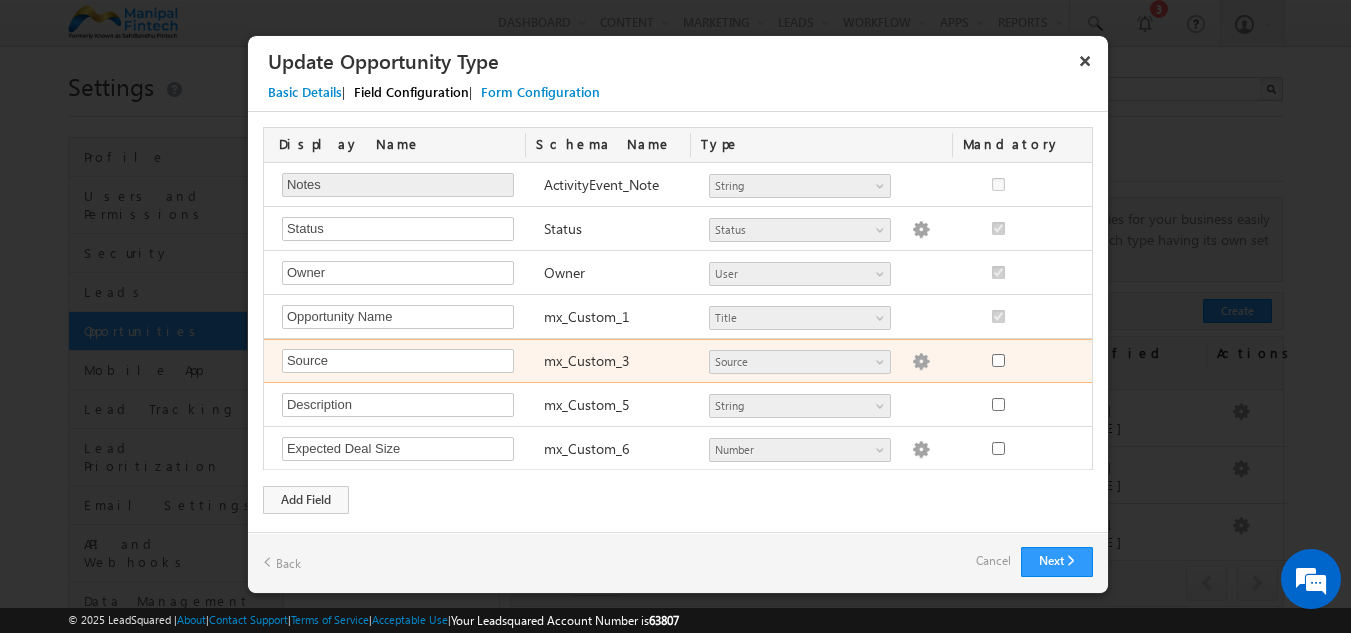 click at bounding box center (921, 362) 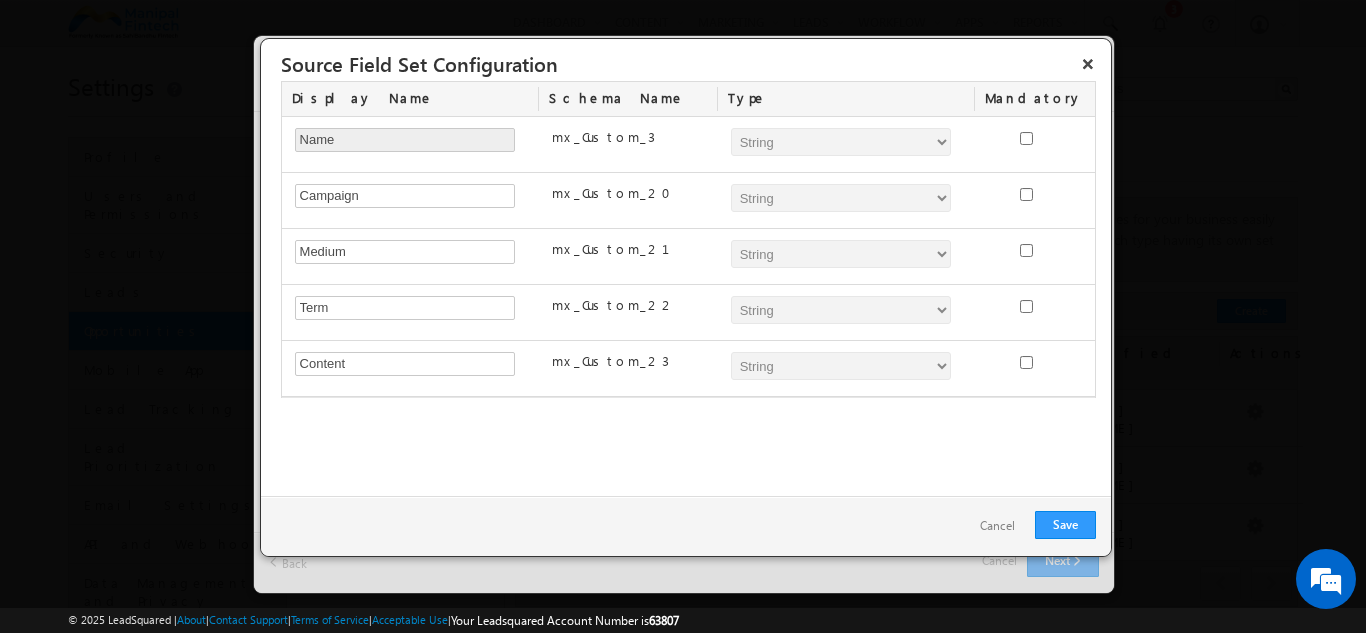 click on "Cancel" at bounding box center (997, 526) 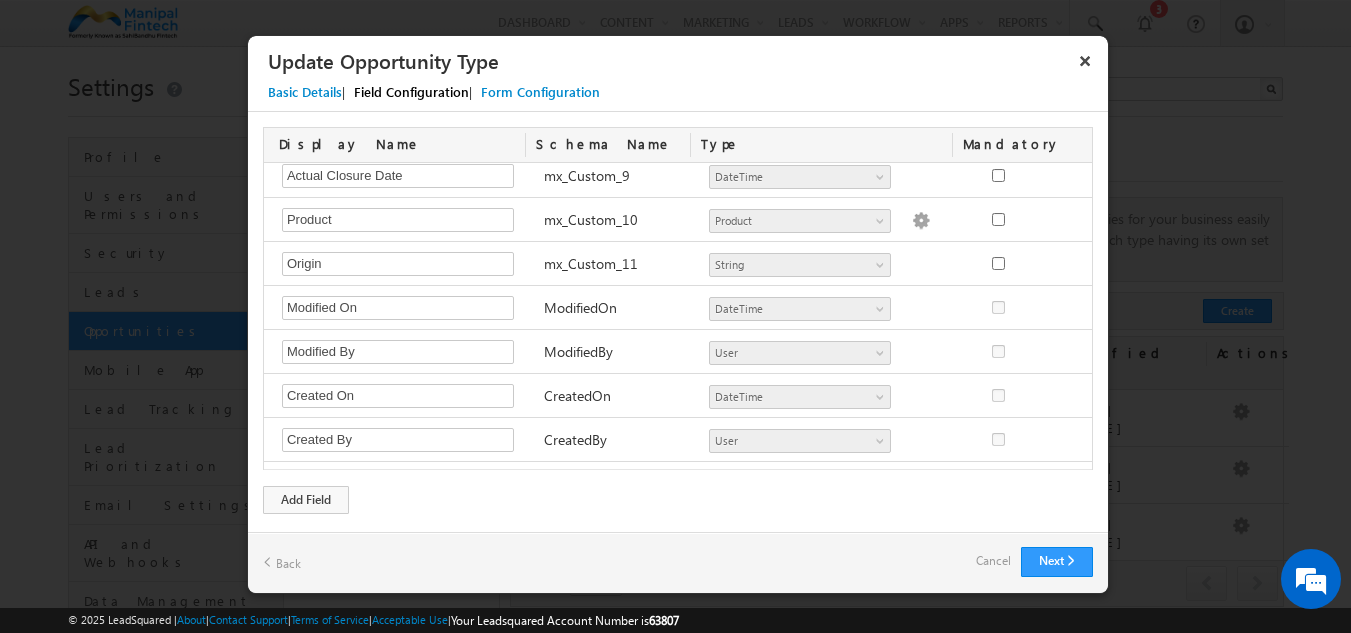 scroll, scrollTop: 423, scrollLeft: 0, axis: vertical 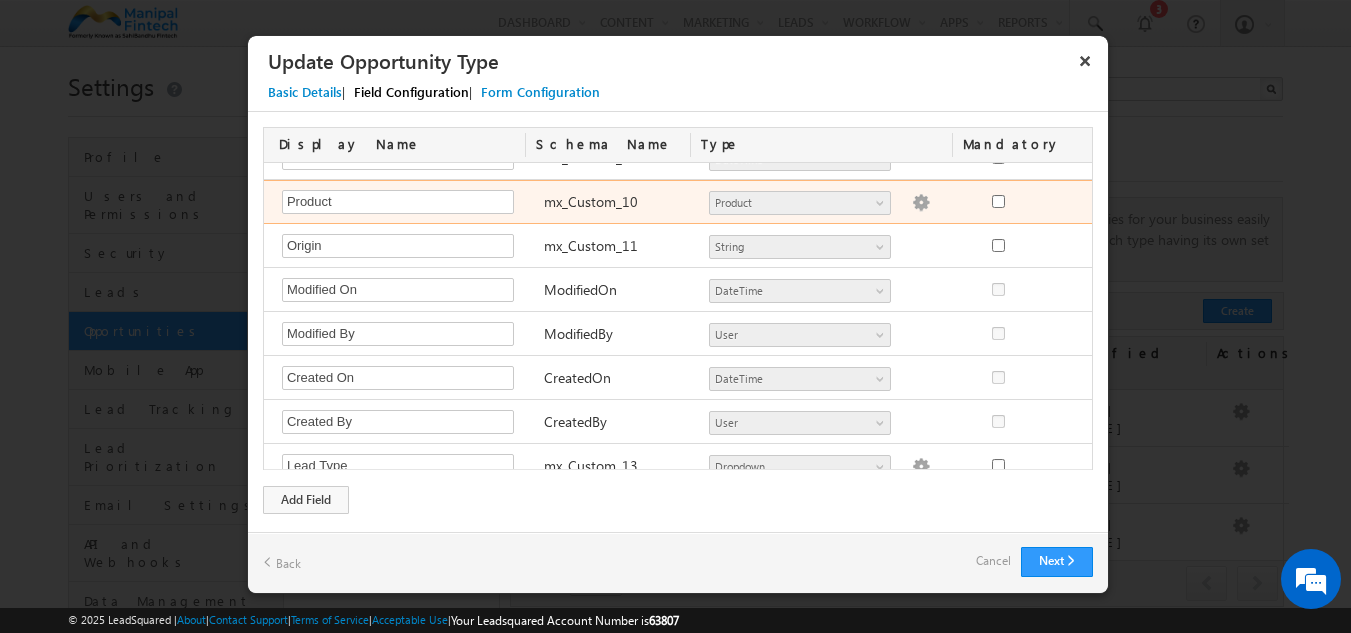 click at bounding box center [921, 203] 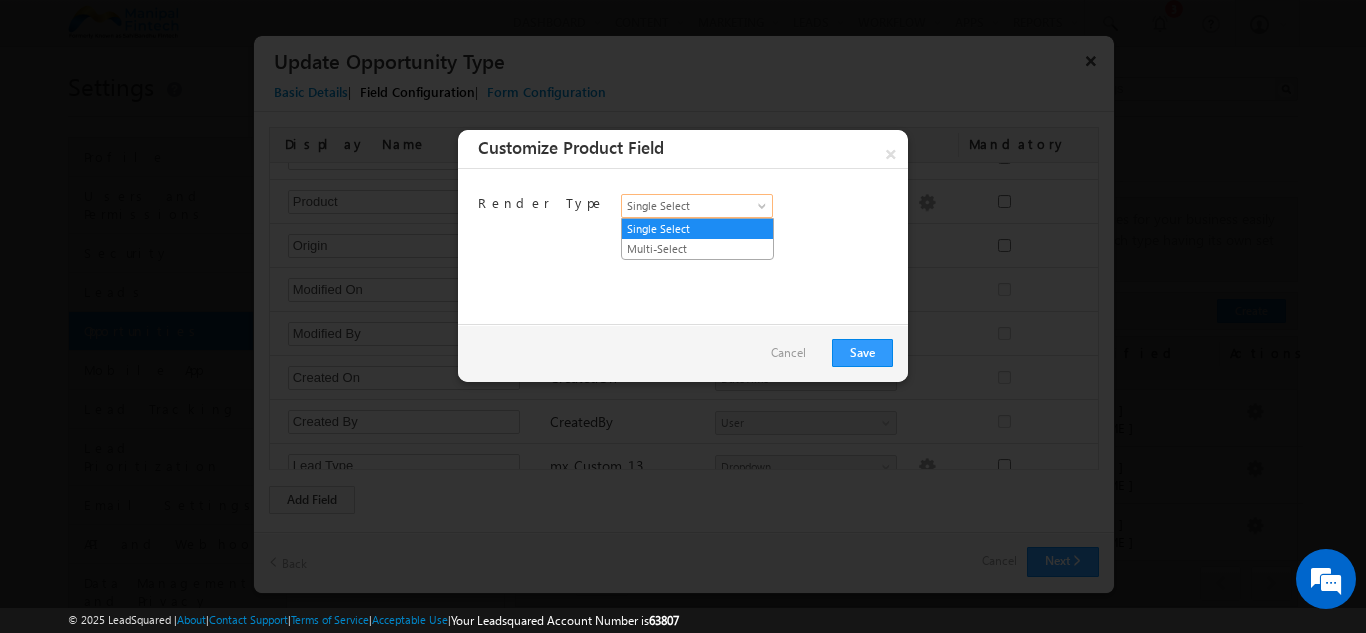 click on "Single Select" at bounding box center (691, 206) 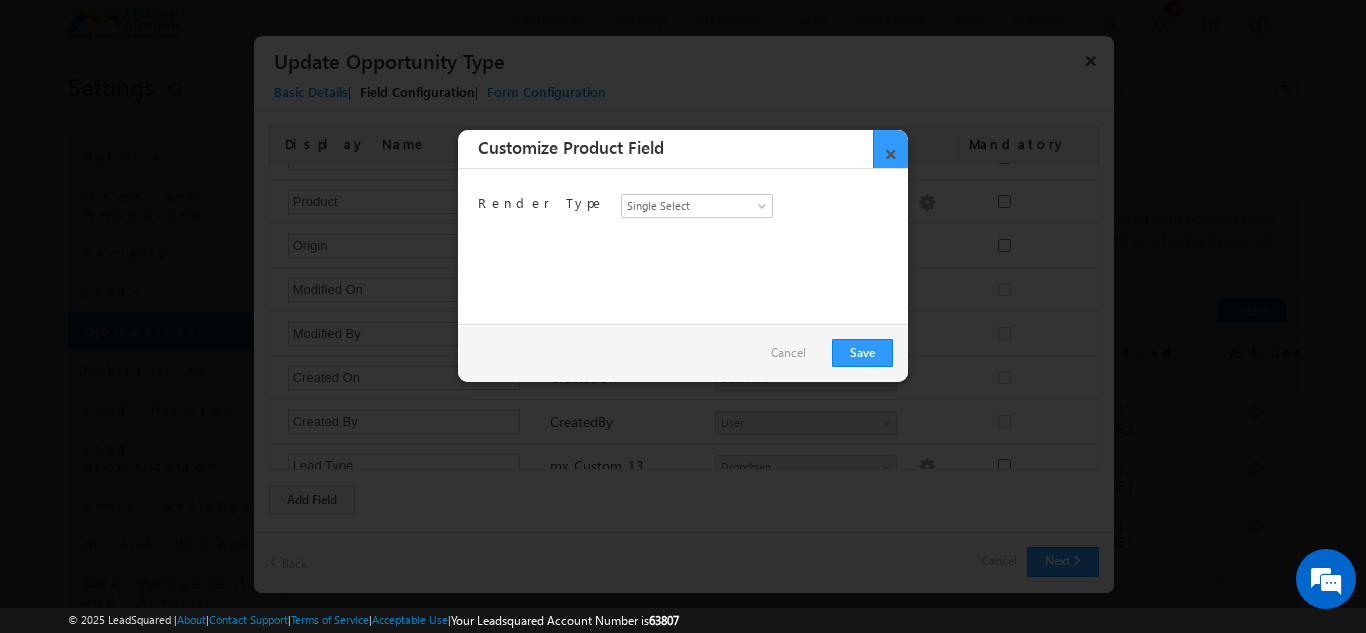 click on "×" at bounding box center [890, 149] 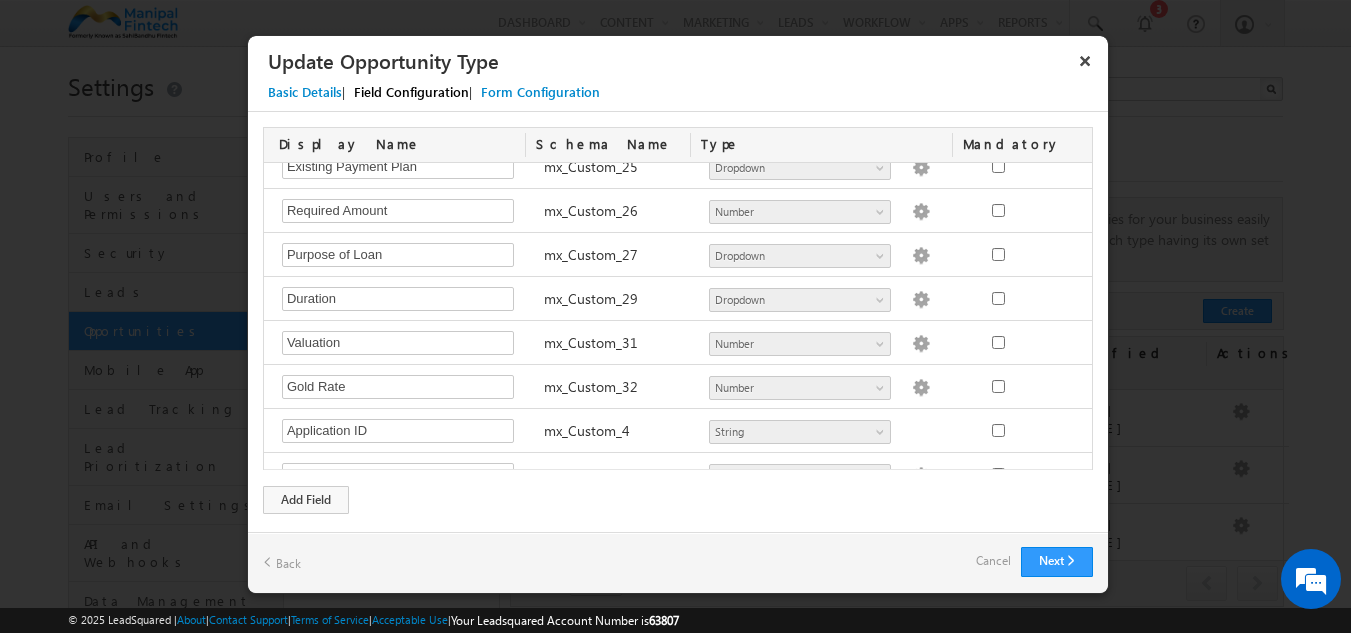 scroll, scrollTop: 1004, scrollLeft: 0, axis: vertical 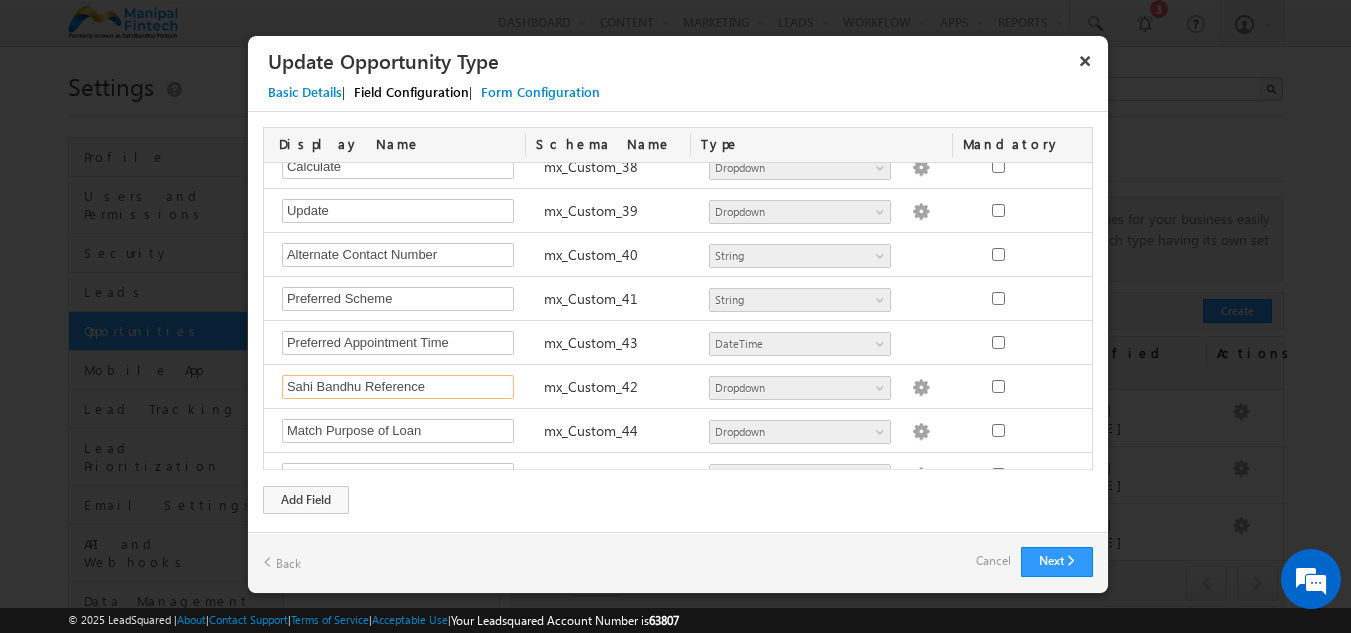 drag, startPoint x: 361, startPoint y: 386, endPoint x: 225, endPoint y: 378, distance: 136.23509 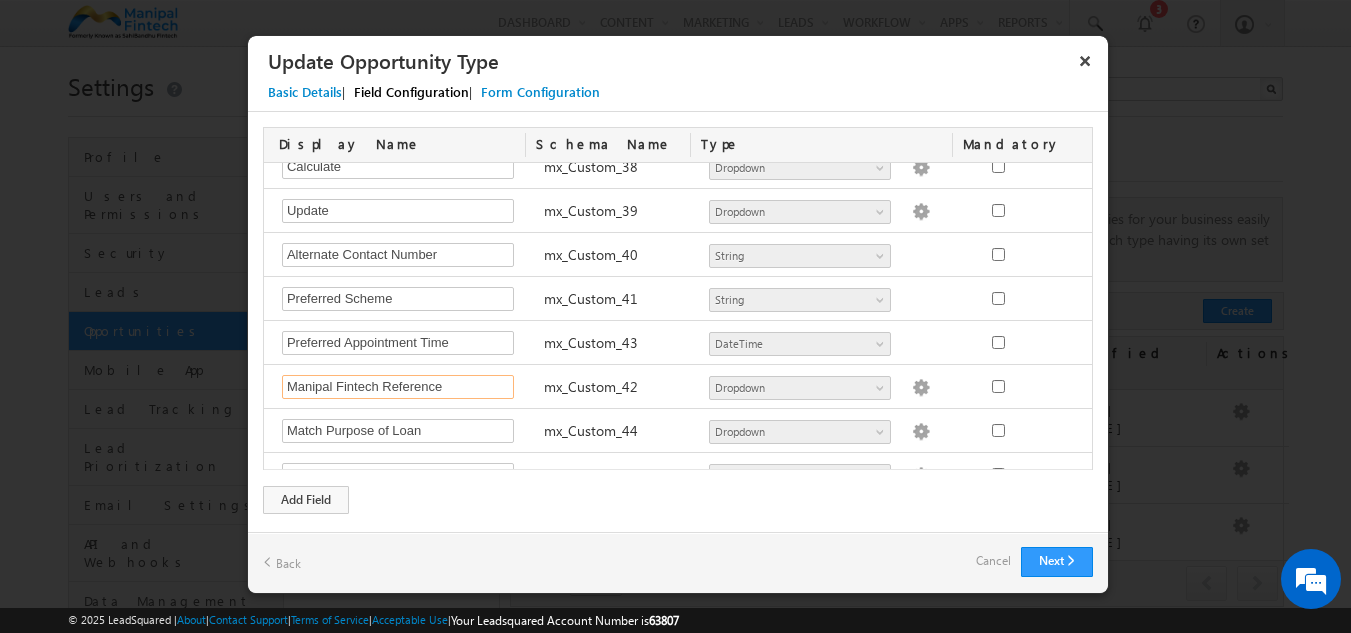 type on "Manipal Fintech Reference" 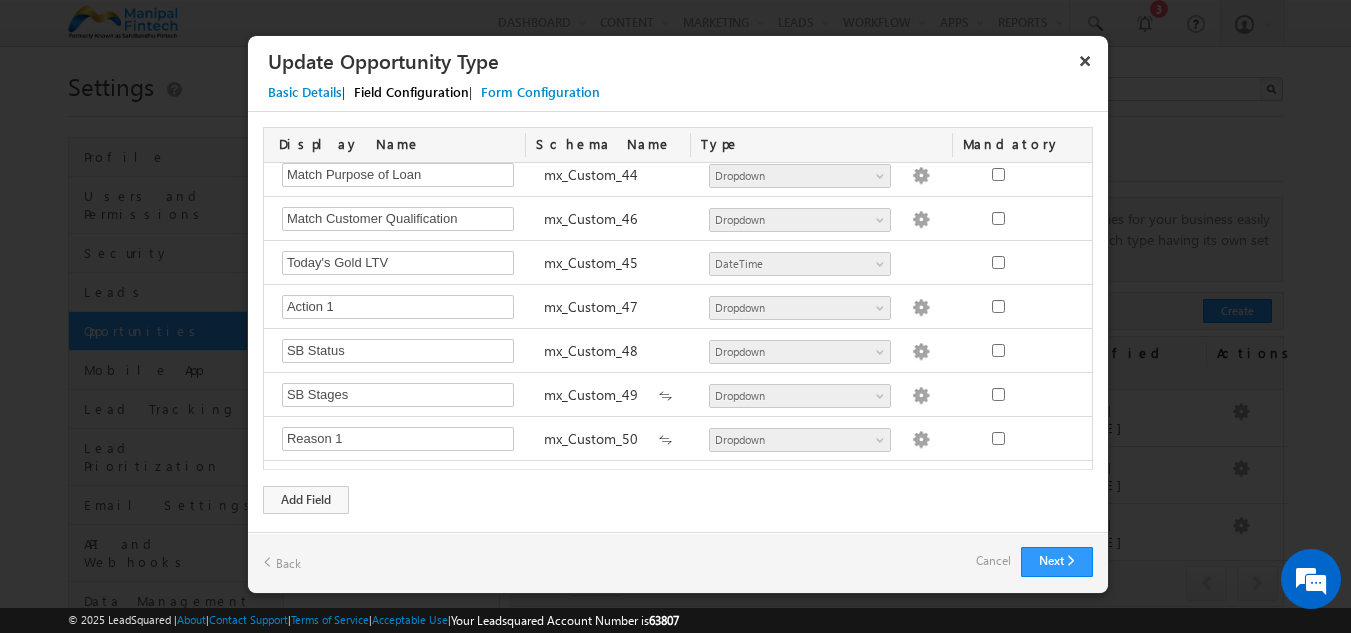 scroll, scrollTop: 1955, scrollLeft: 0, axis: vertical 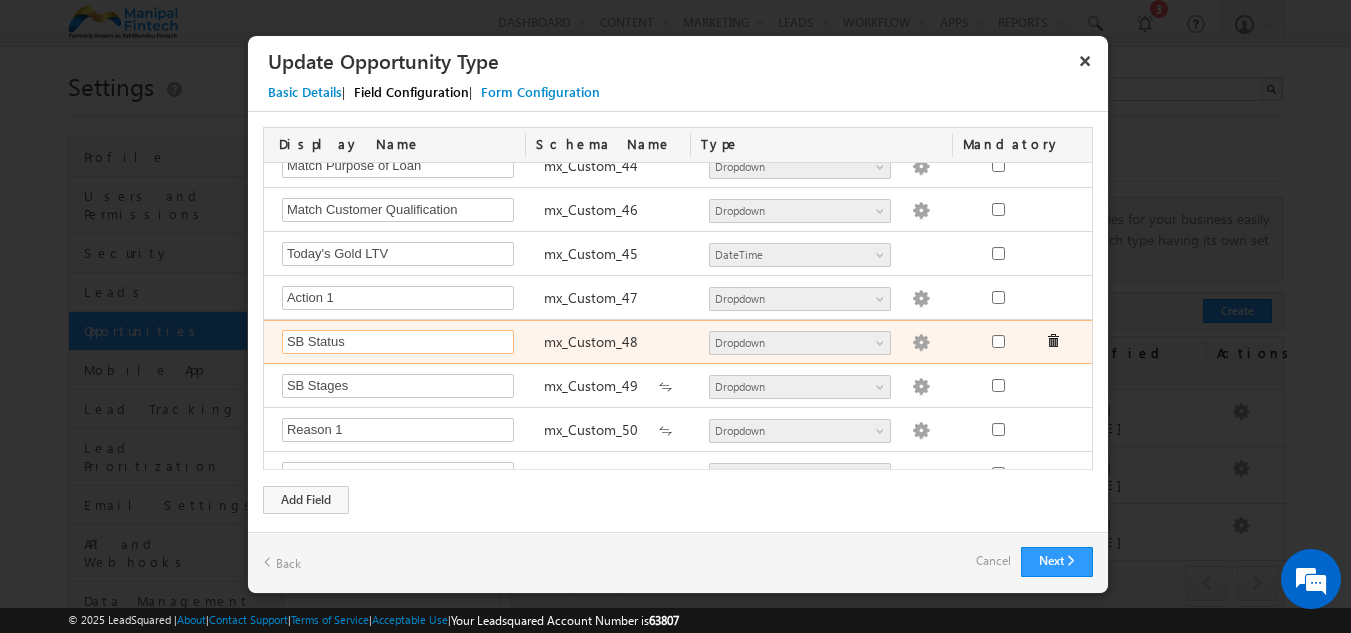 click on "SB Status" at bounding box center [398, 342] 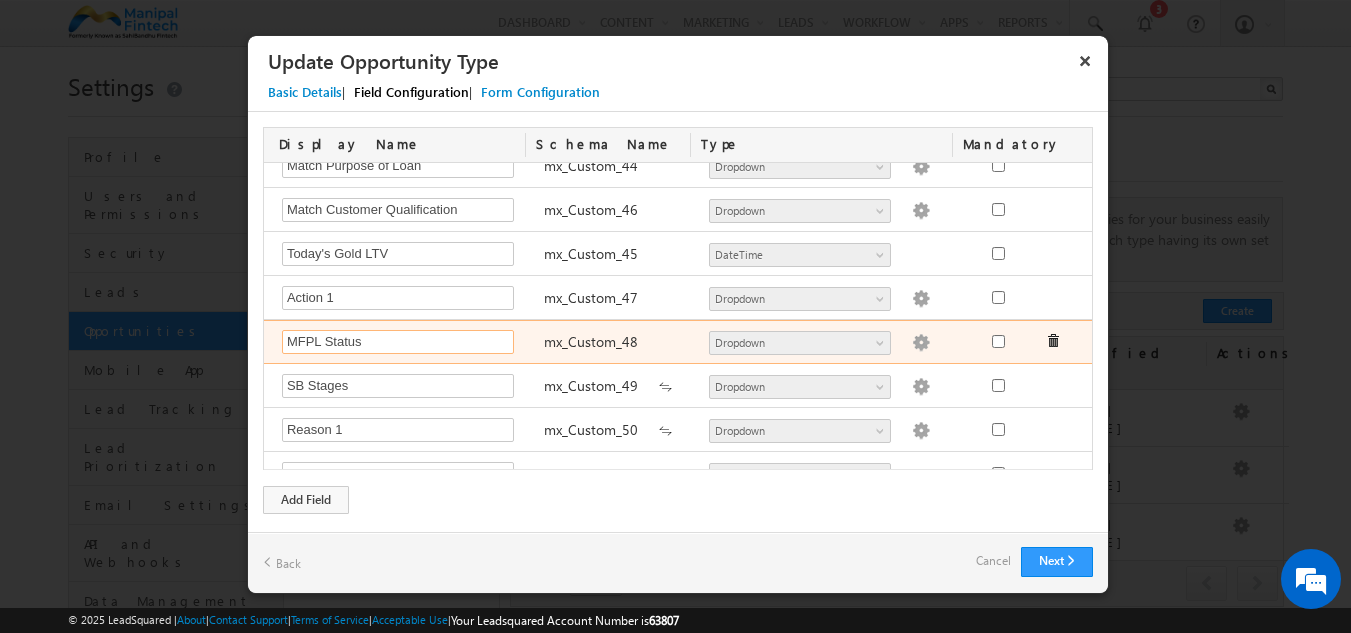 type on "MFPL Status" 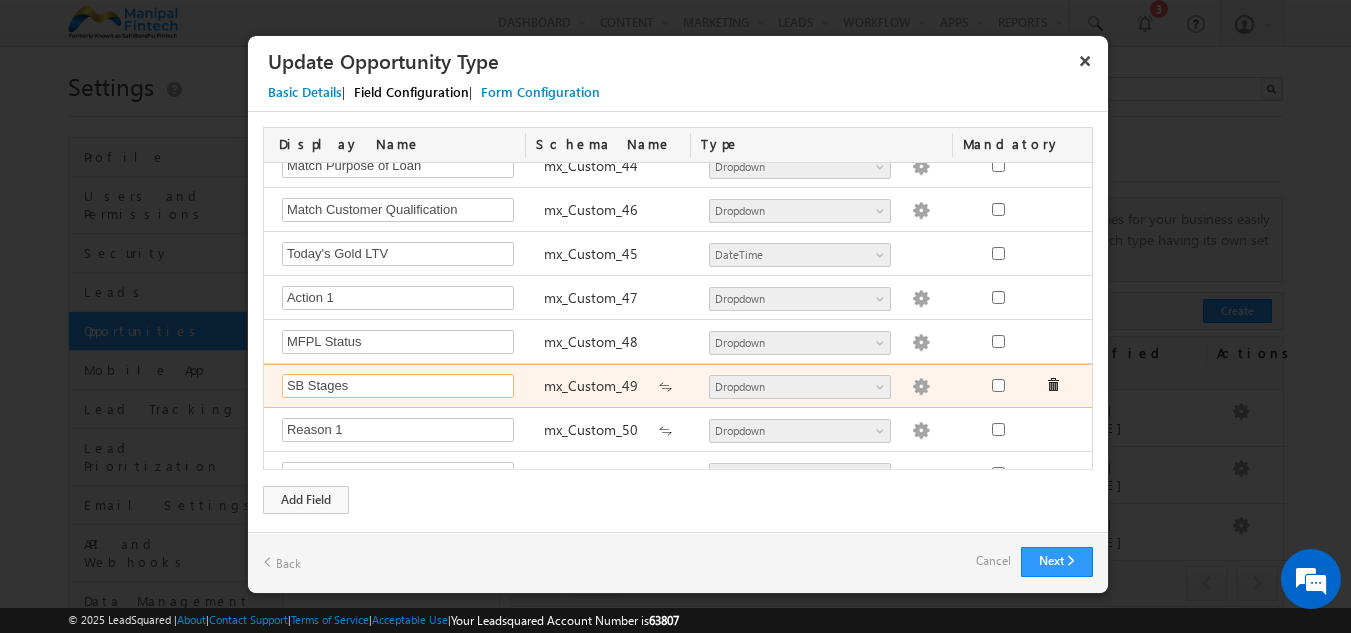 click on "SB Stages" at bounding box center (398, 386) 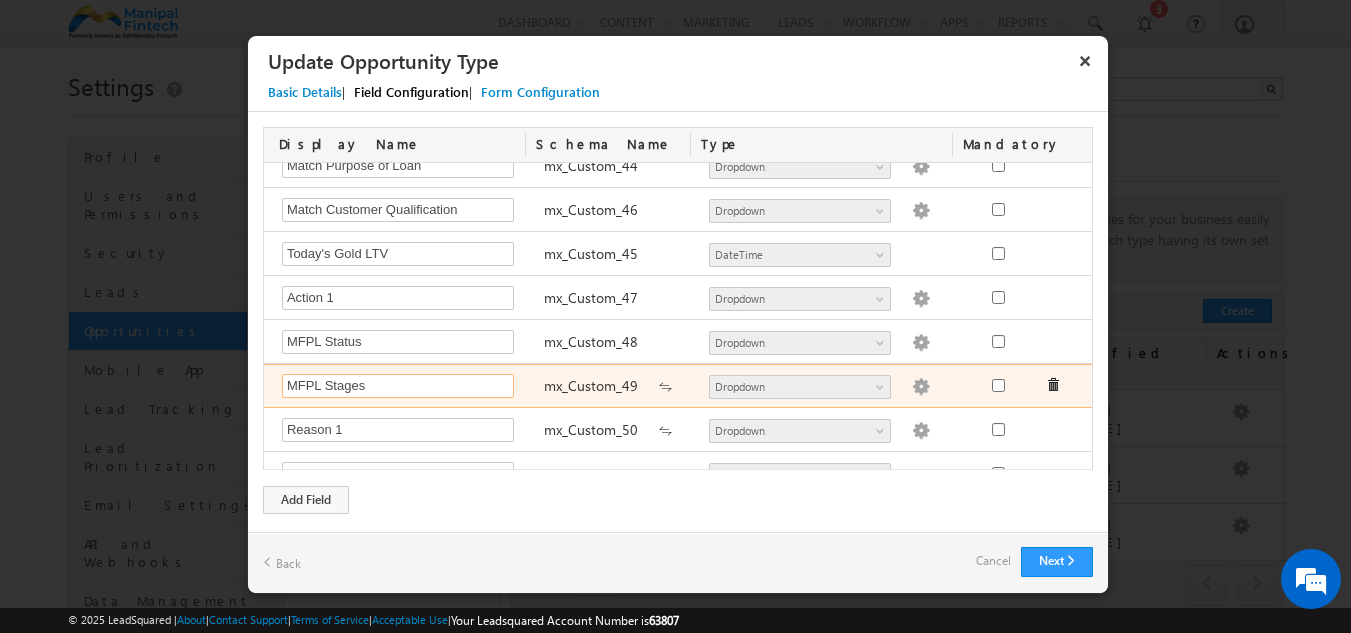 type on "MFPL Stages" 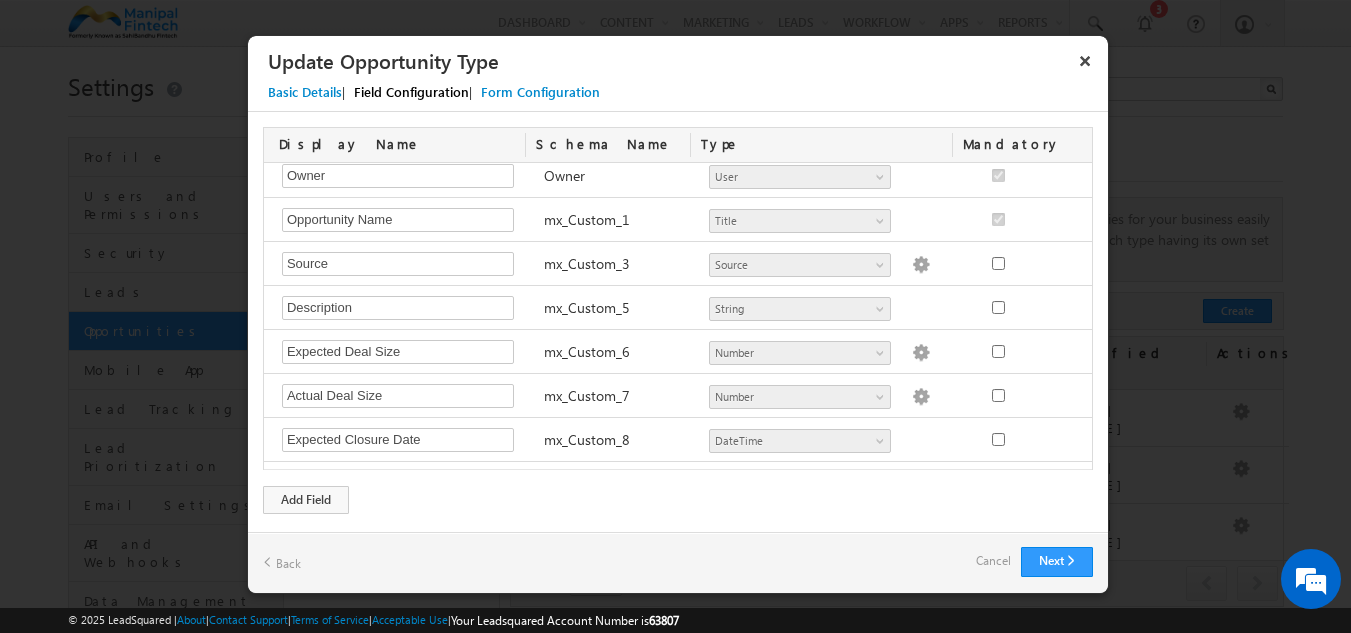 scroll, scrollTop: 0, scrollLeft: 0, axis: both 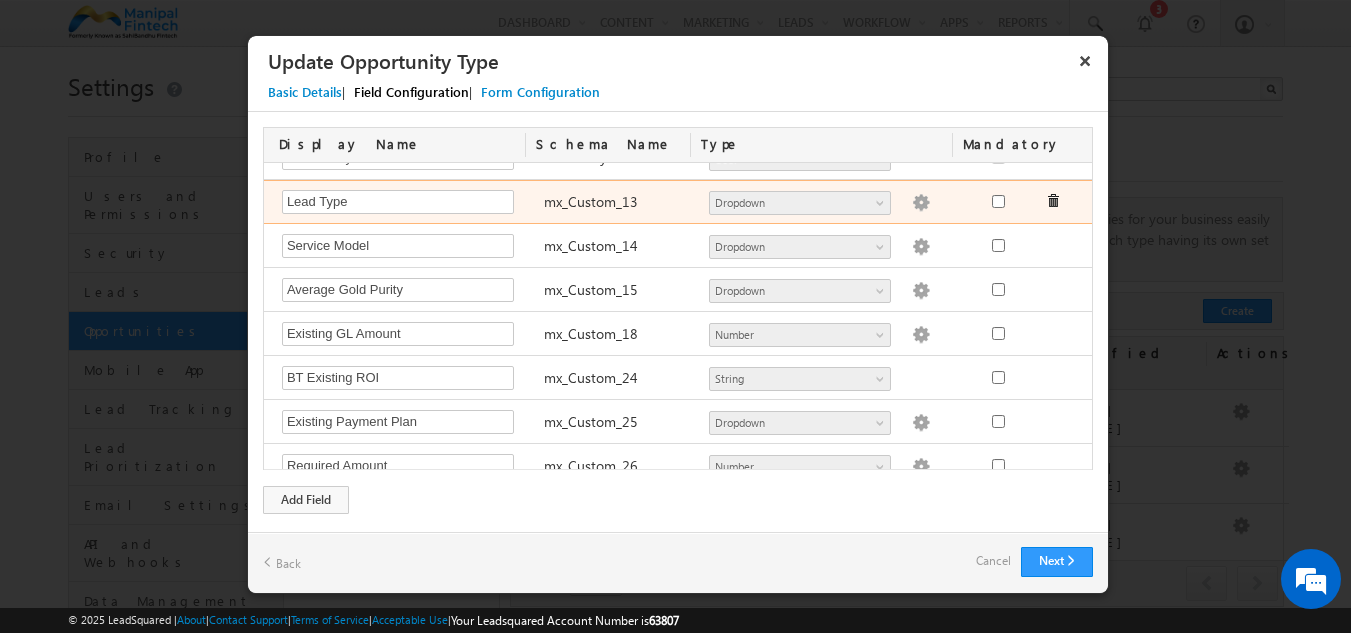 click at bounding box center (921, 203) 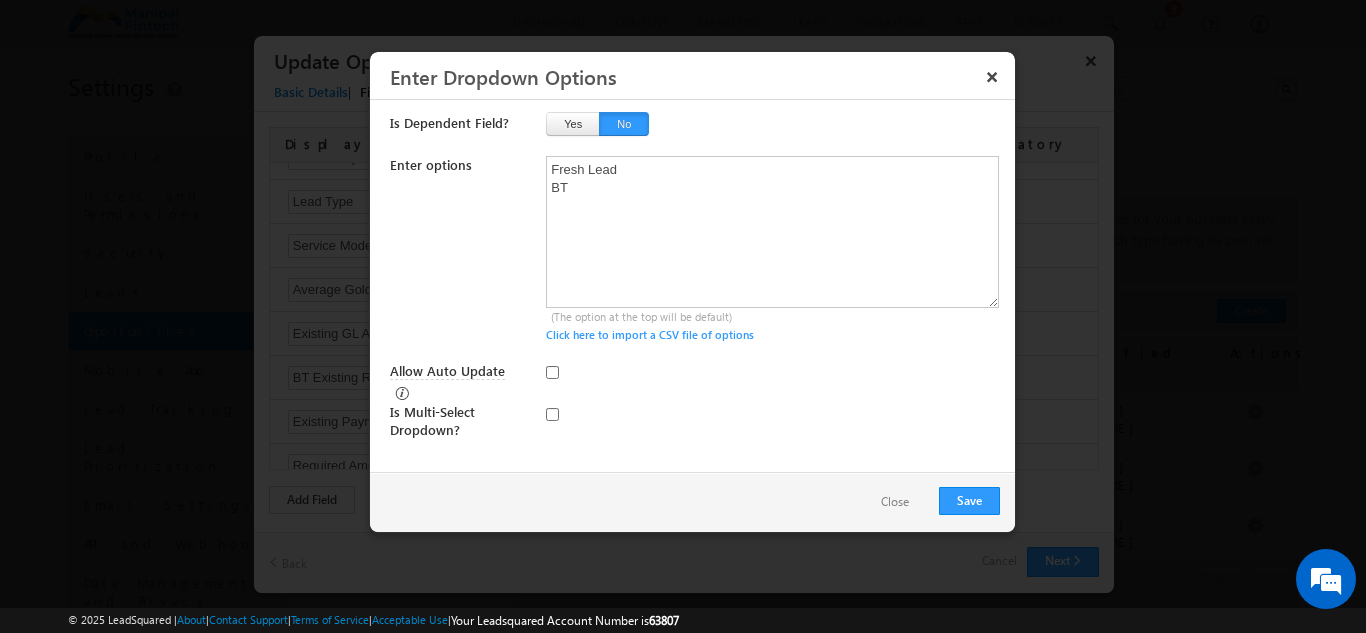 click on "Close" at bounding box center (895, 502) 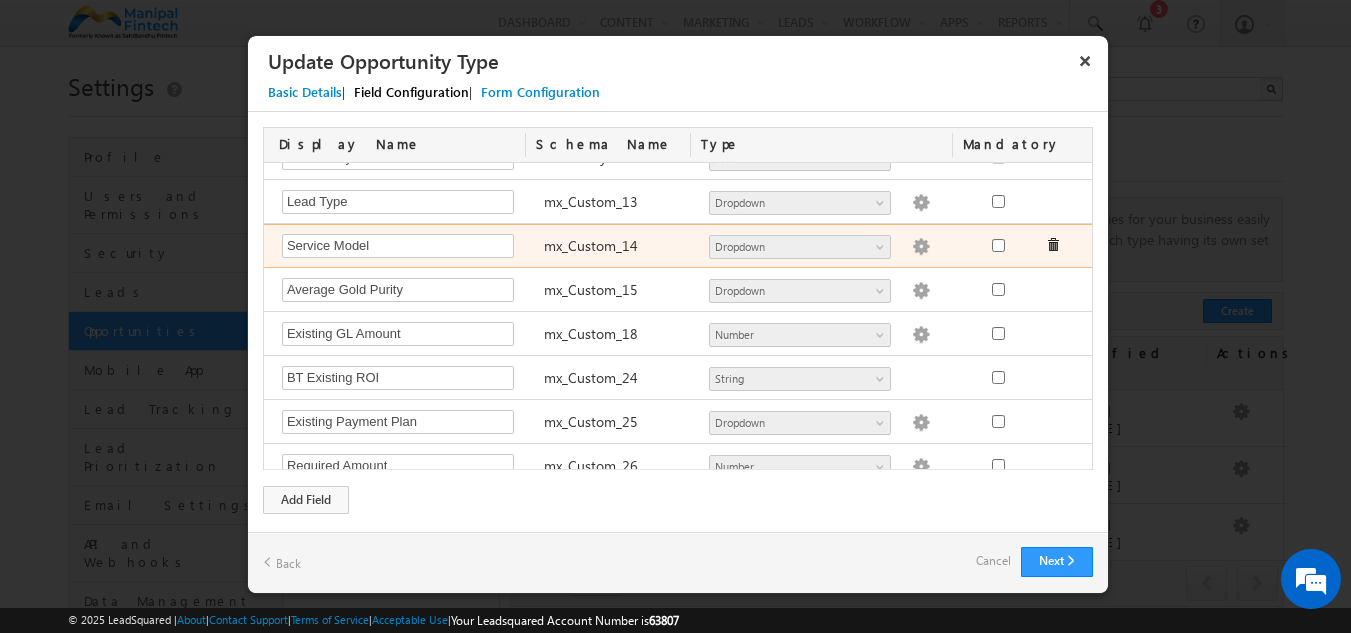 click at bounding box center [921, 247] 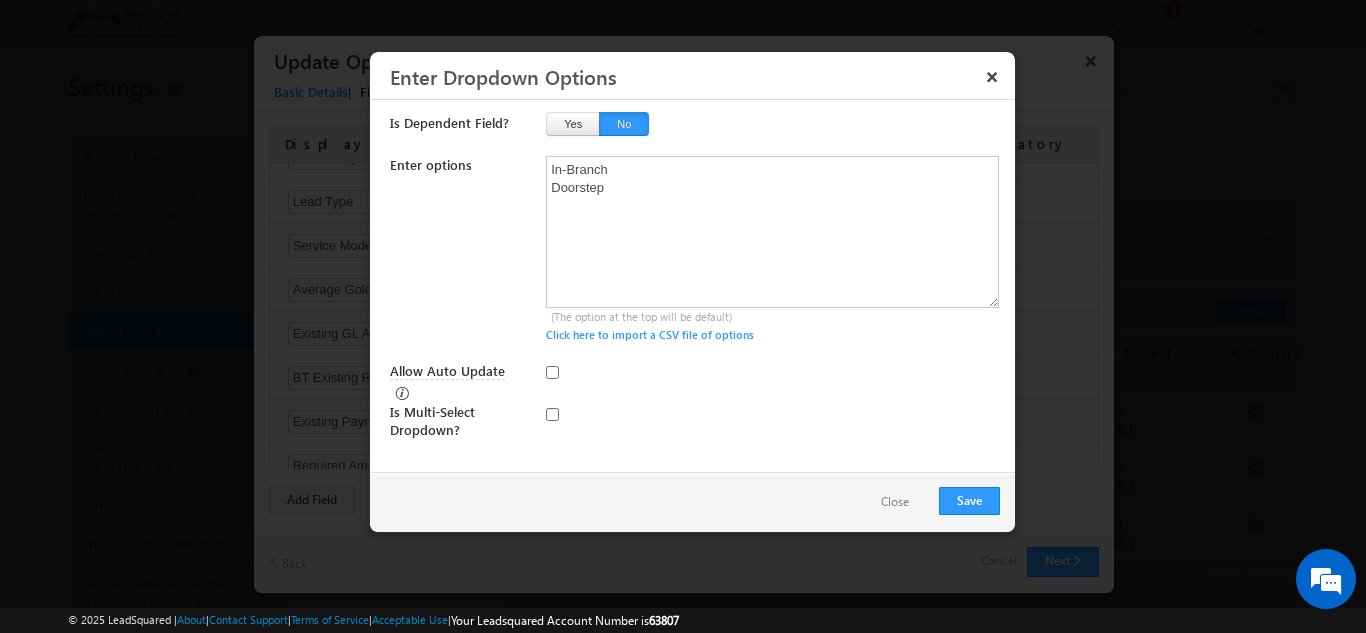 click on "Close" at bounding box center [895, 502] 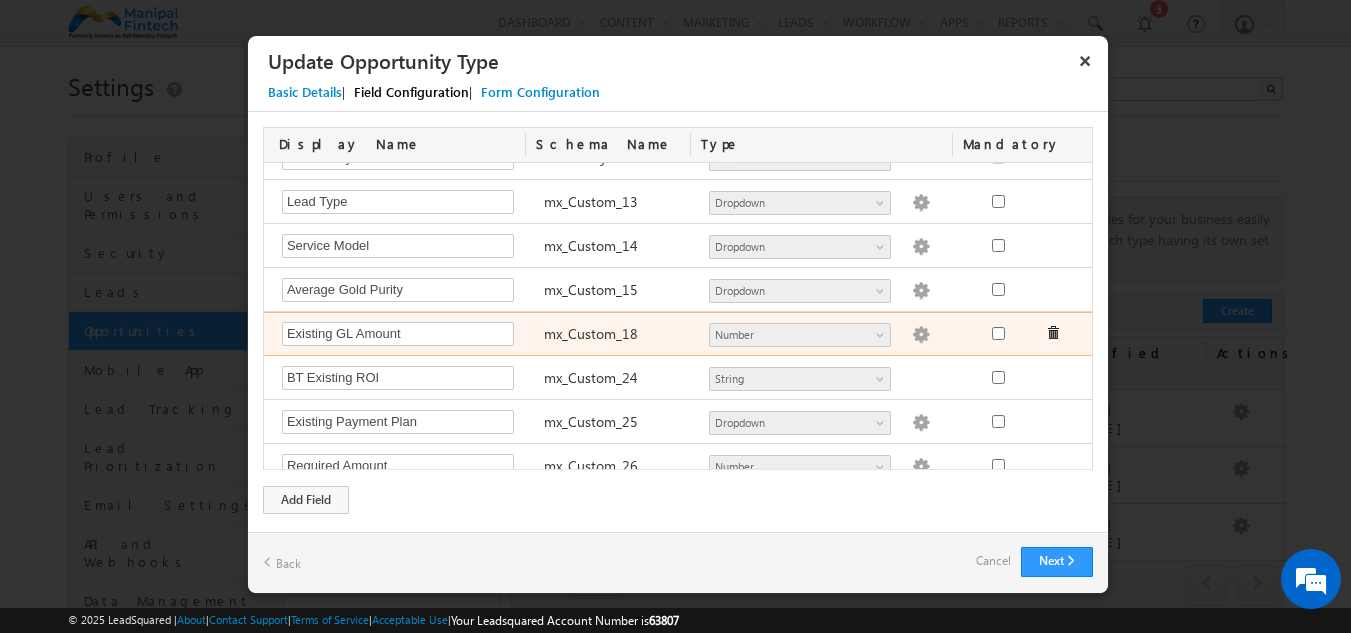 click at bounding box center (921, 335) 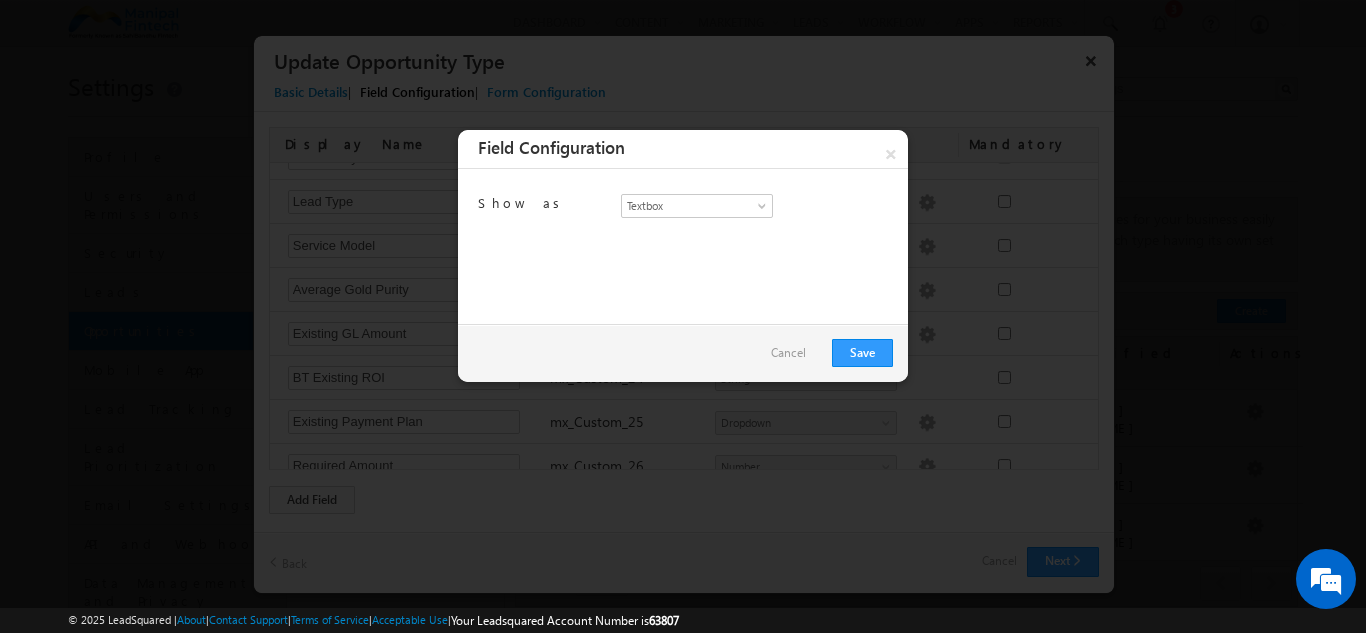 click on "Cancel" at bounding box center [788, 353] 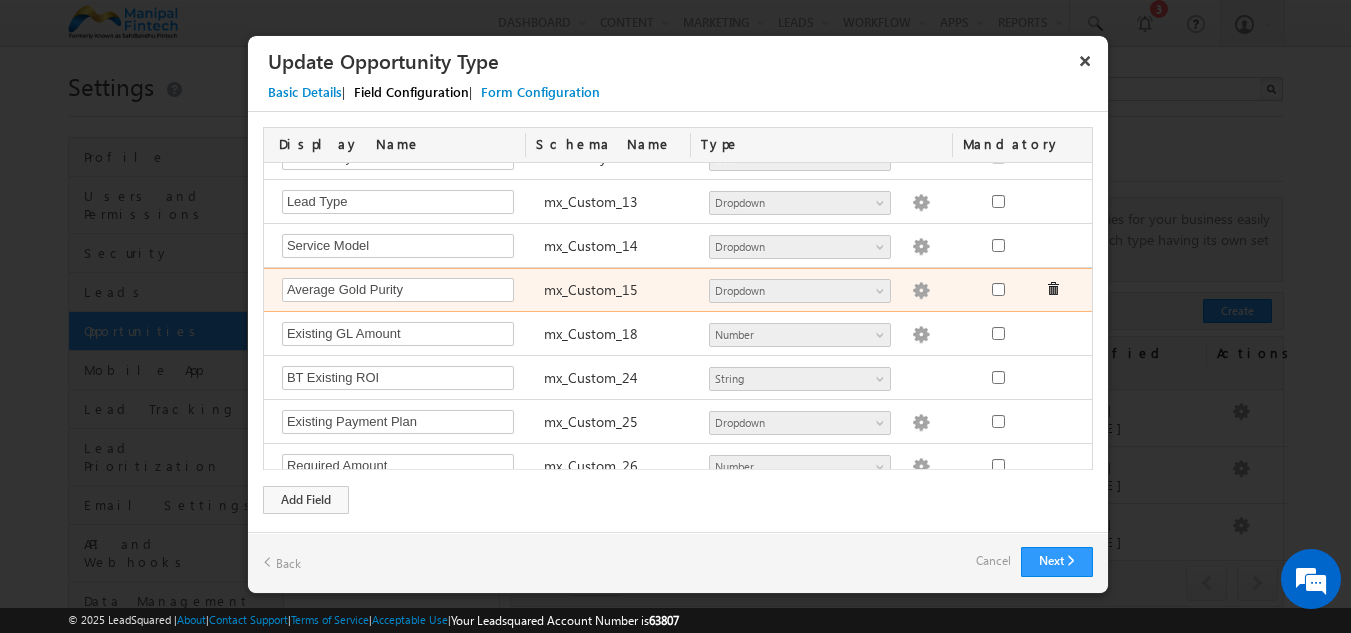click at bounding box center (921, 291) 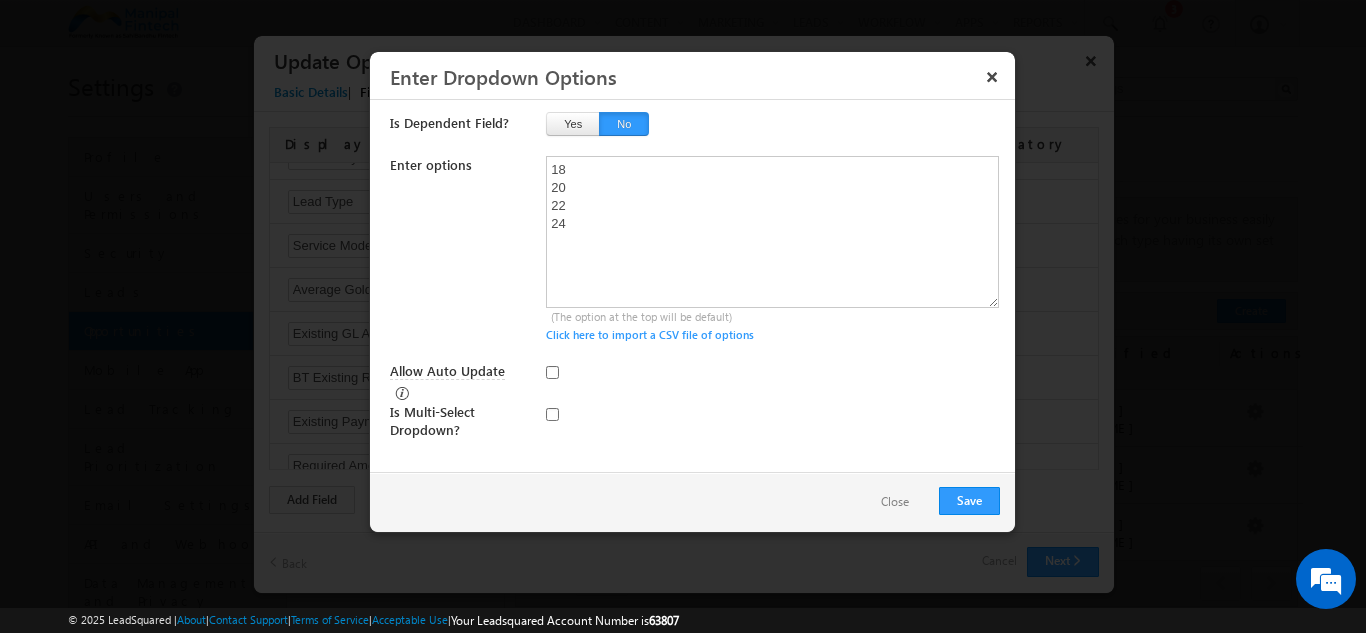 click on "Close" at bounding box center (895, 502) 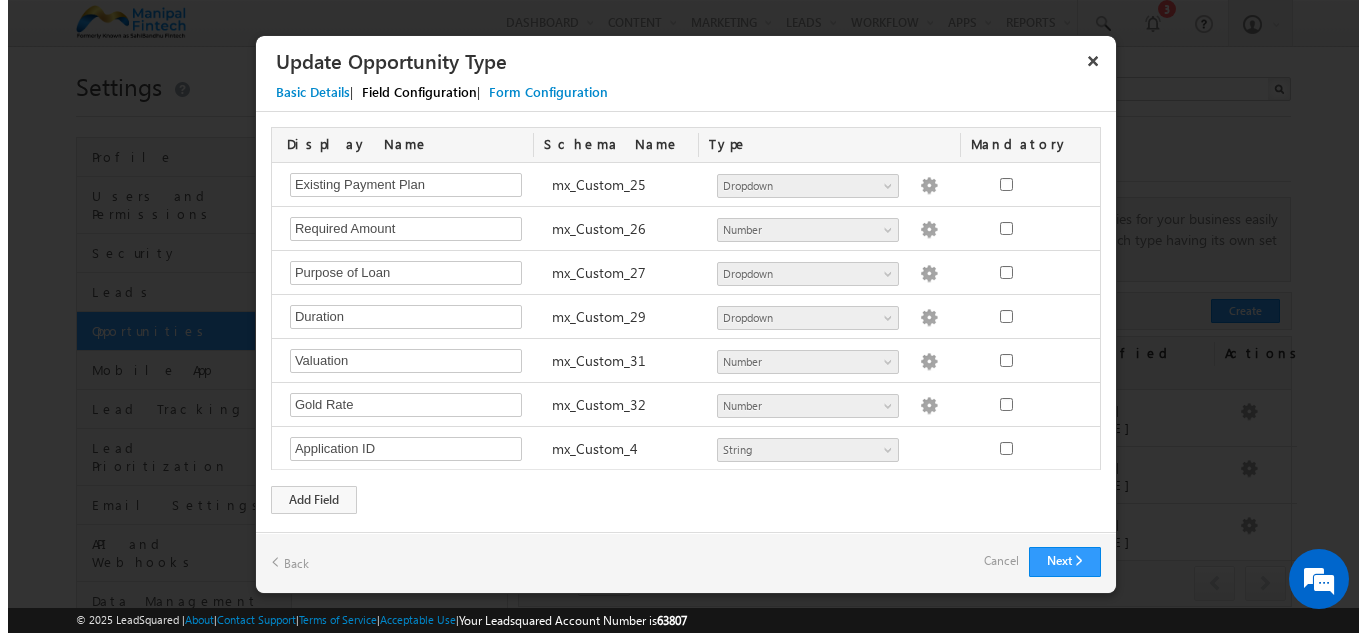 scroll, scrollTop: 933, scrollLeft: 0, axis: vertical 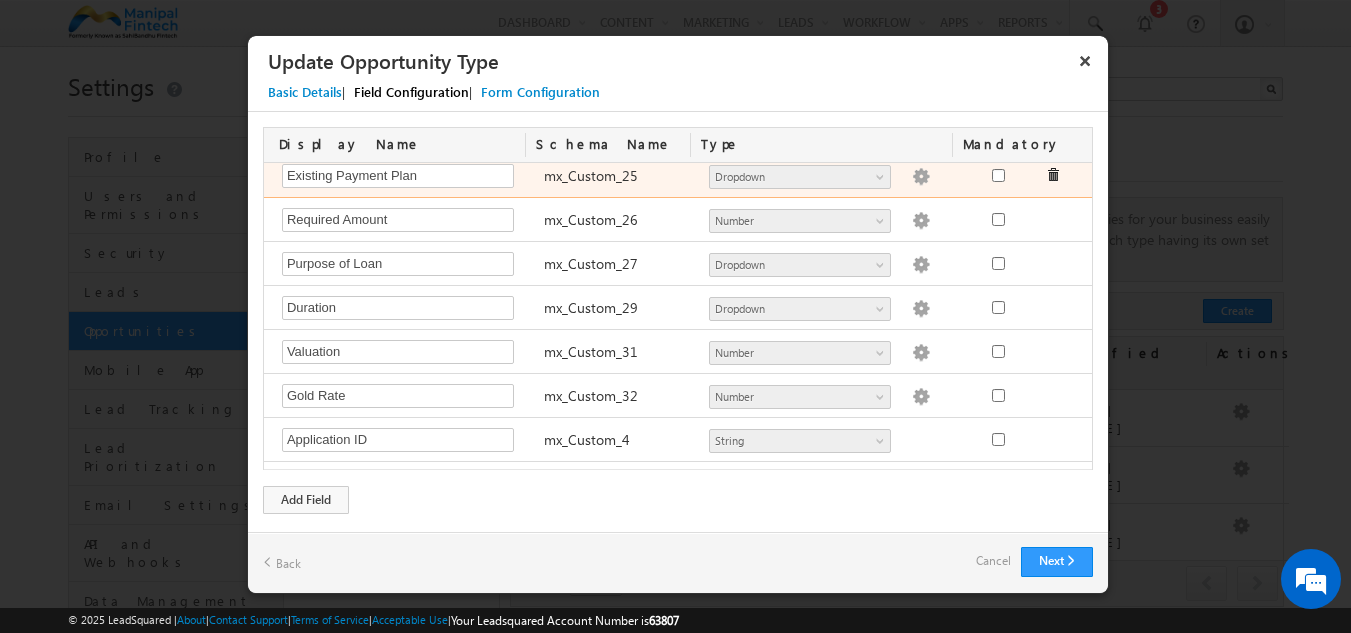 click at bounding box center [921, 177] 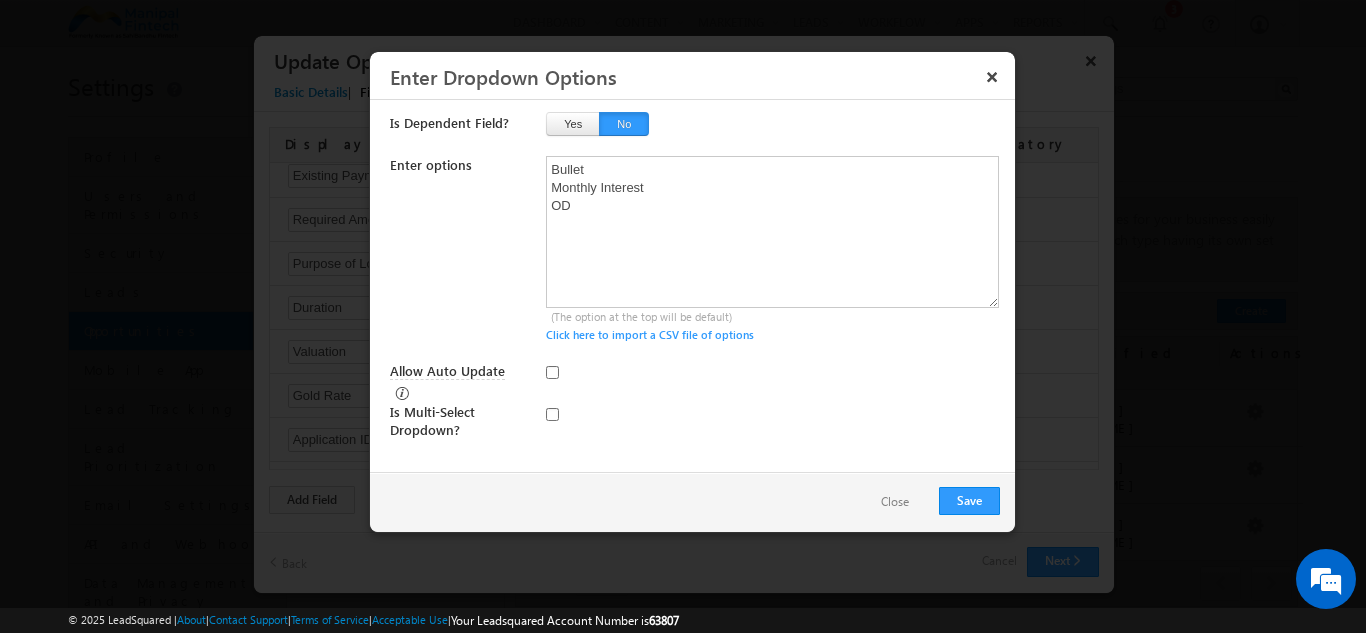click on "Close" at bounding box center [895, 502] 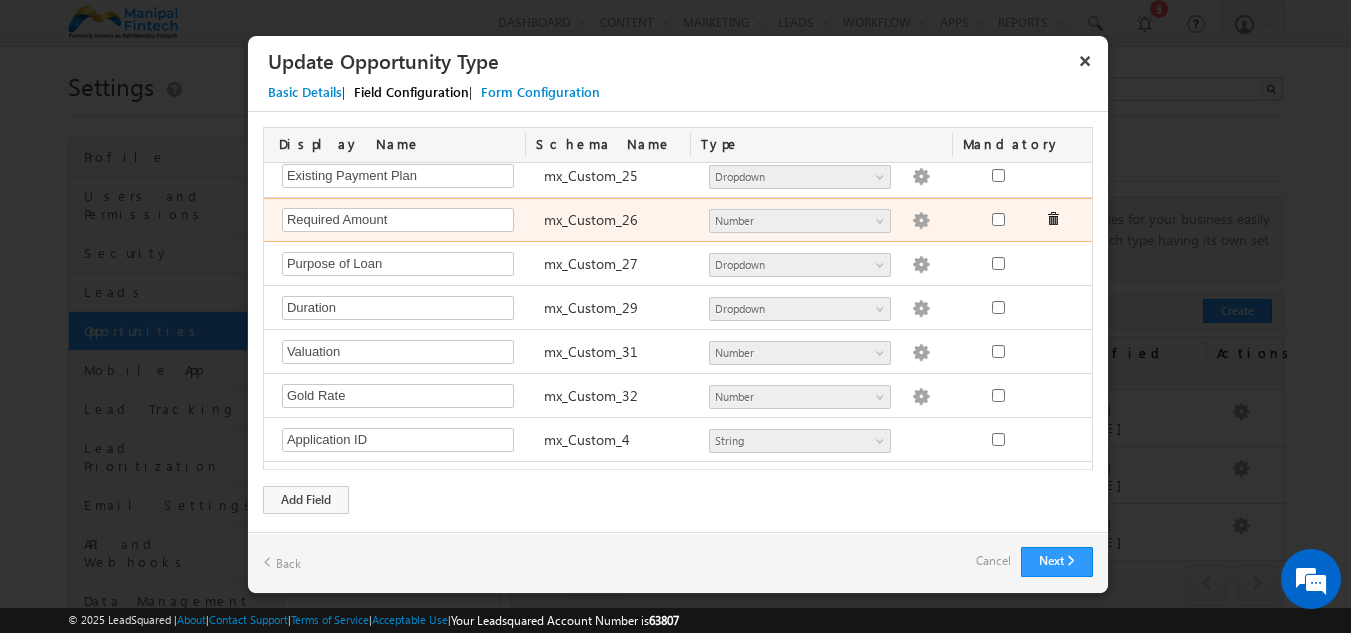 click at bounding box center (921, 221) 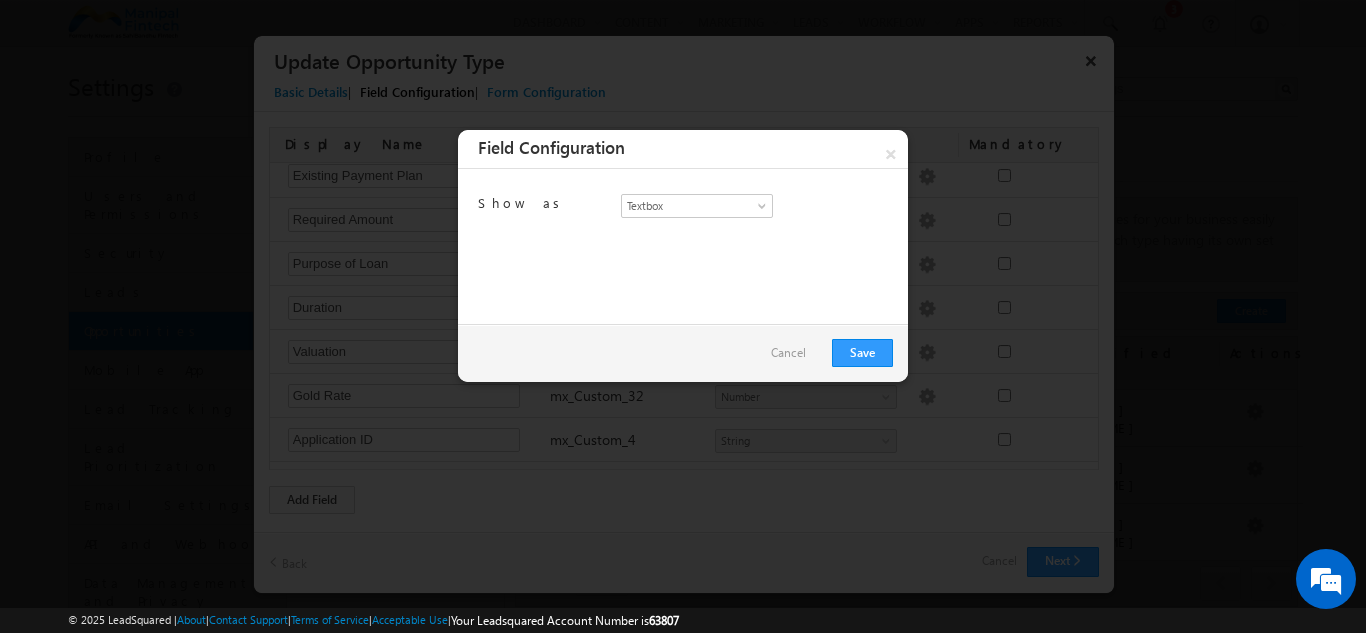 click on "Cancel" at bounding box center (788, 353) 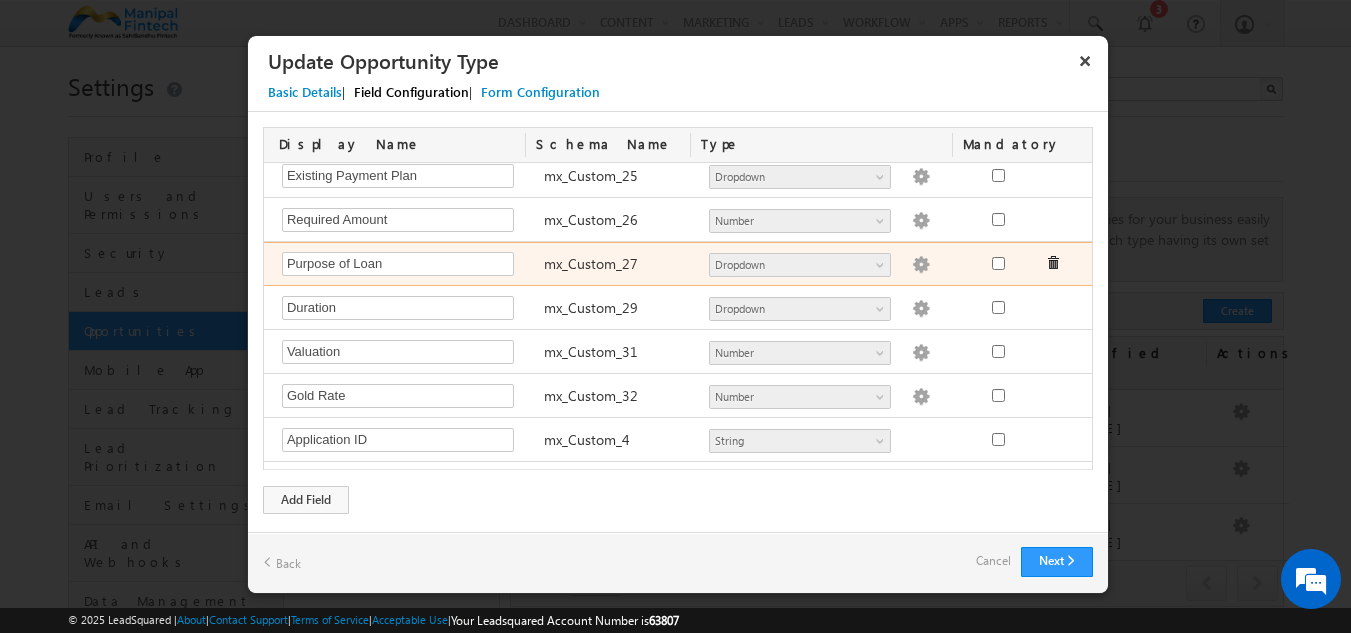 click at bounding box center (921, 265) 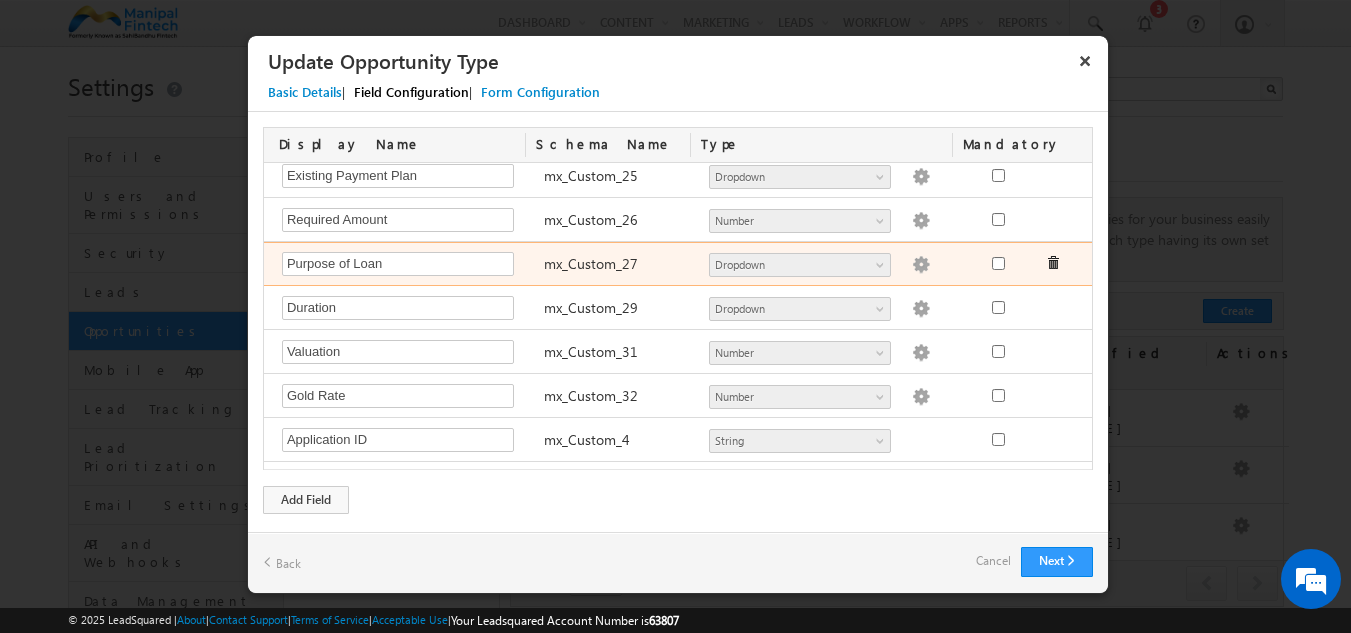 type on "Medical Treatment
Business Needs
Education
Travel
Agriculture Needs
Vehicle Purchase
Buying or Renovating Home
Personal Needs
NA" 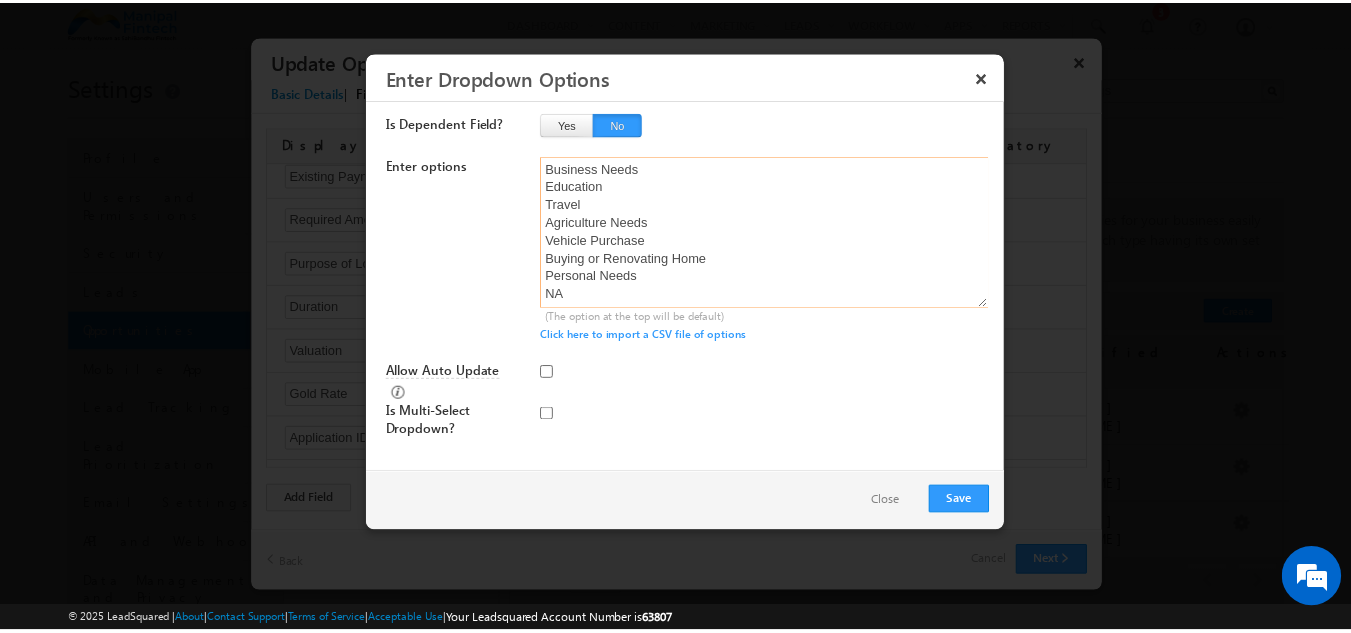 scroll, scrollTop: 0, scrollLeft: 0, axis: both 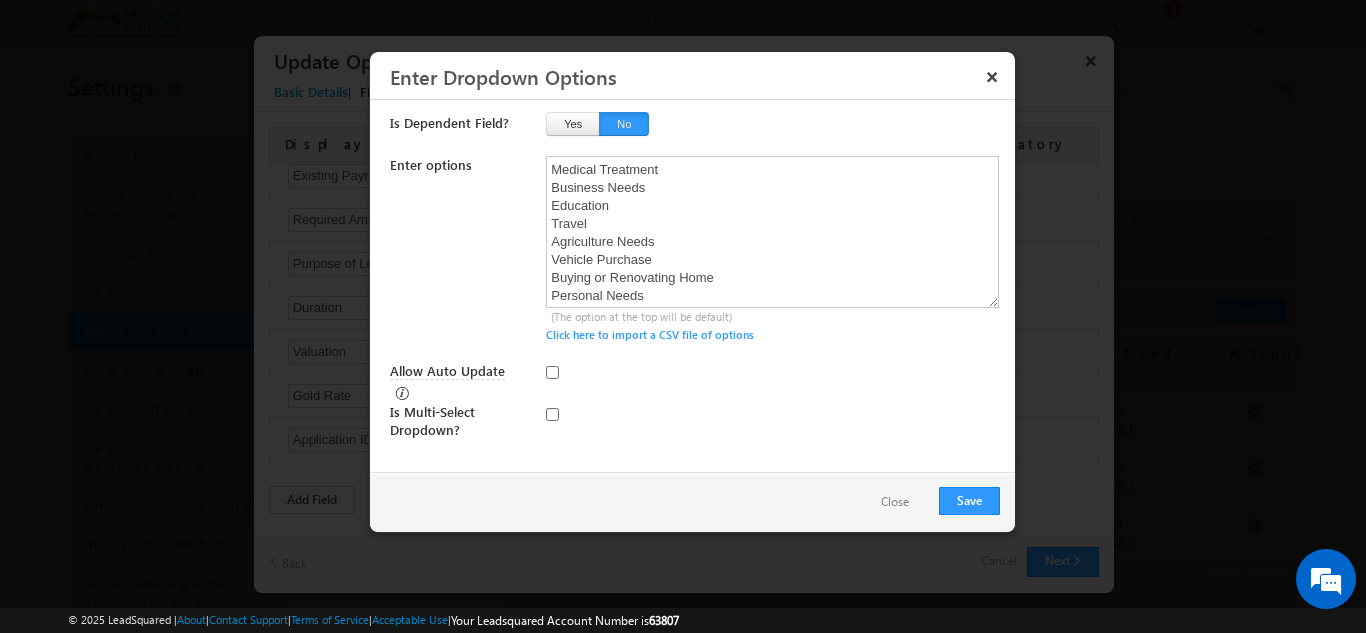 click on "Close" at bounding box center [895, 502] 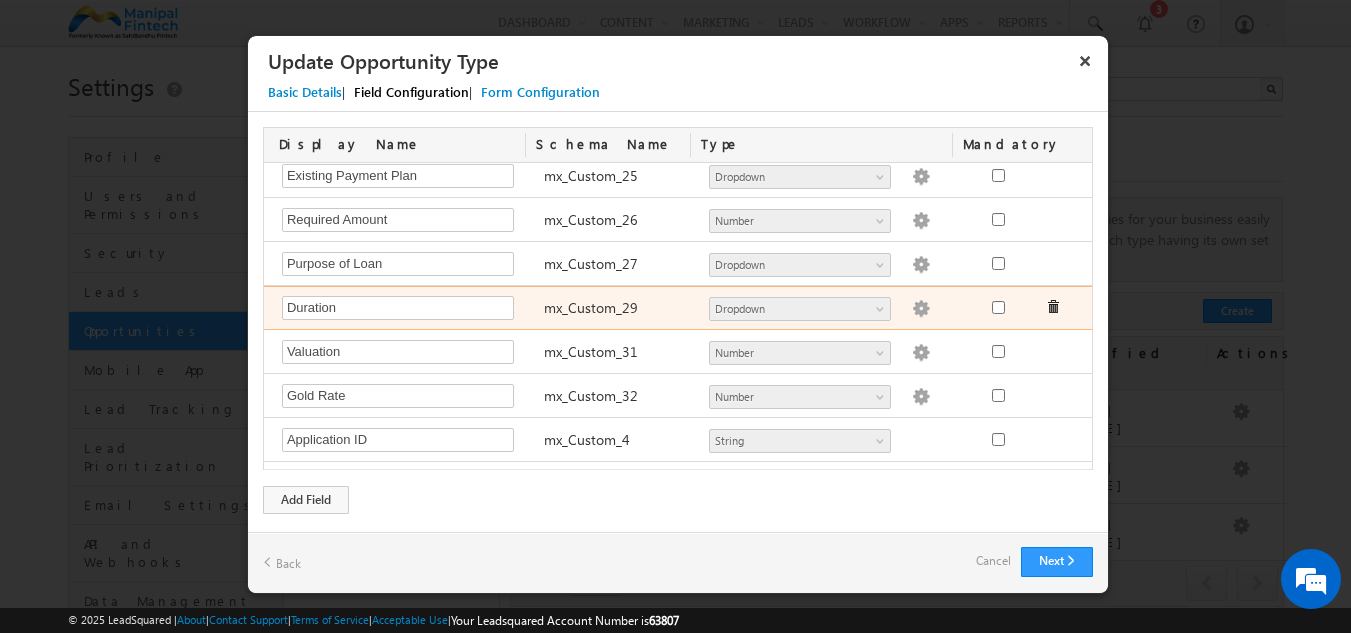 click at bounding box center (921, 309) 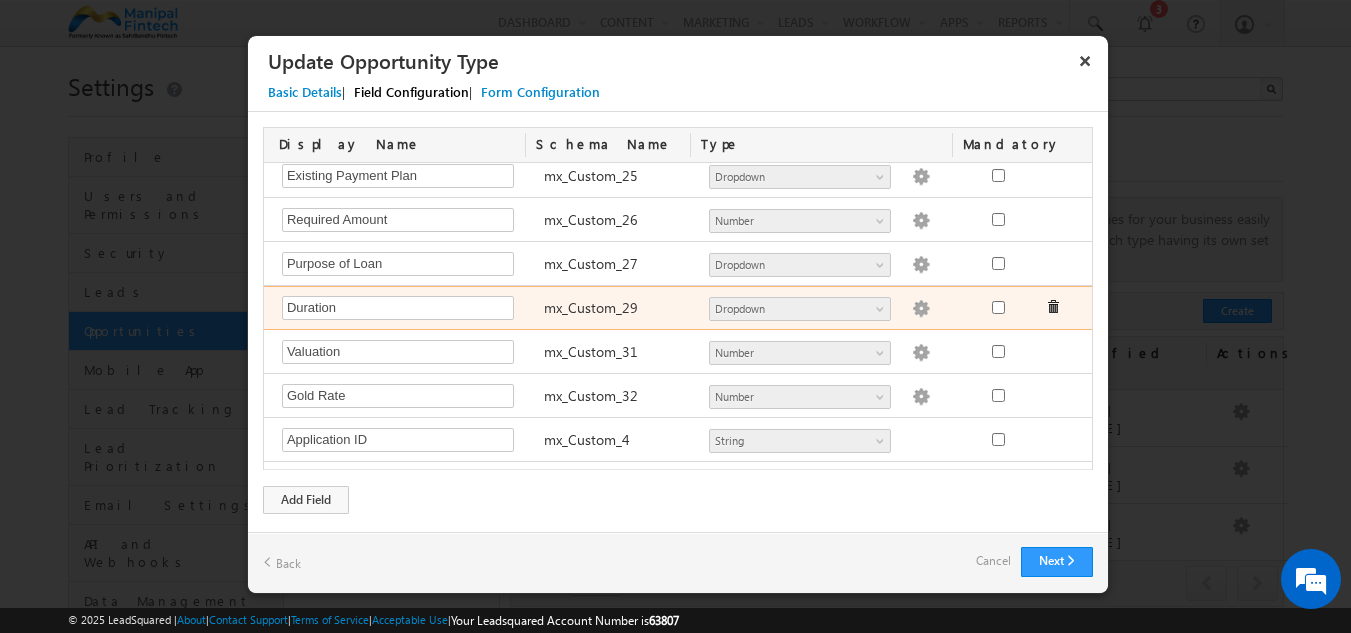 type on "3
6
12" 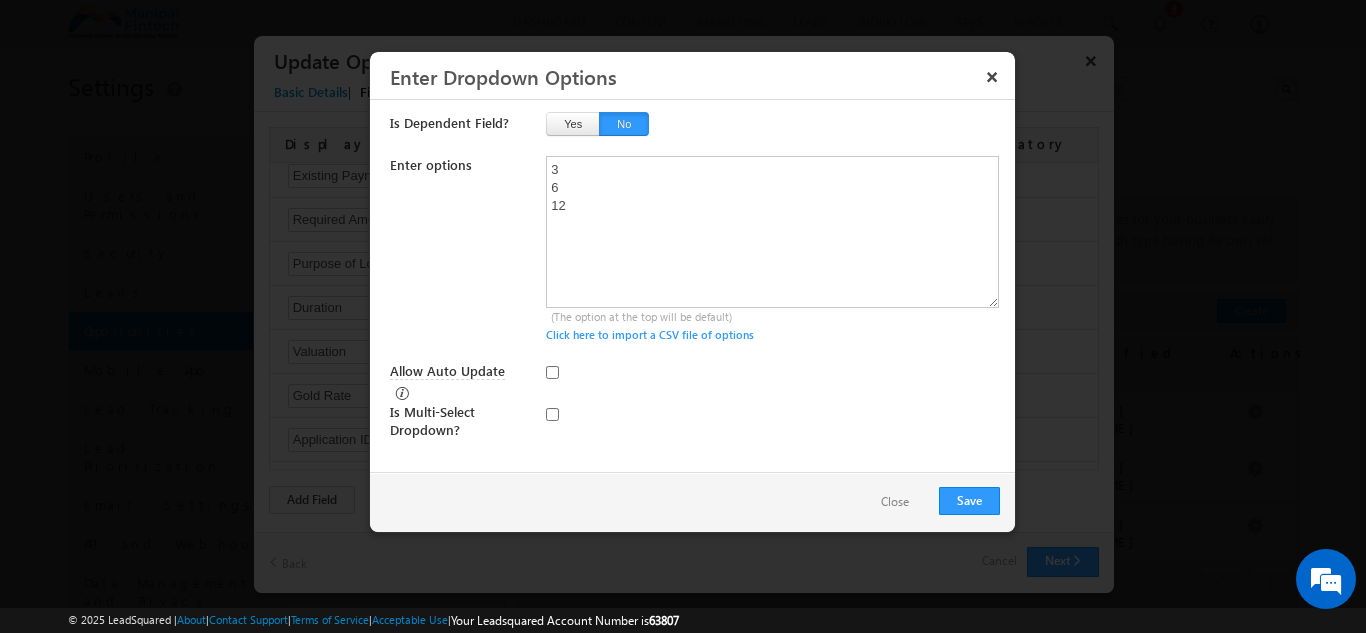 click on "Close" at bounding box center (895, 502) 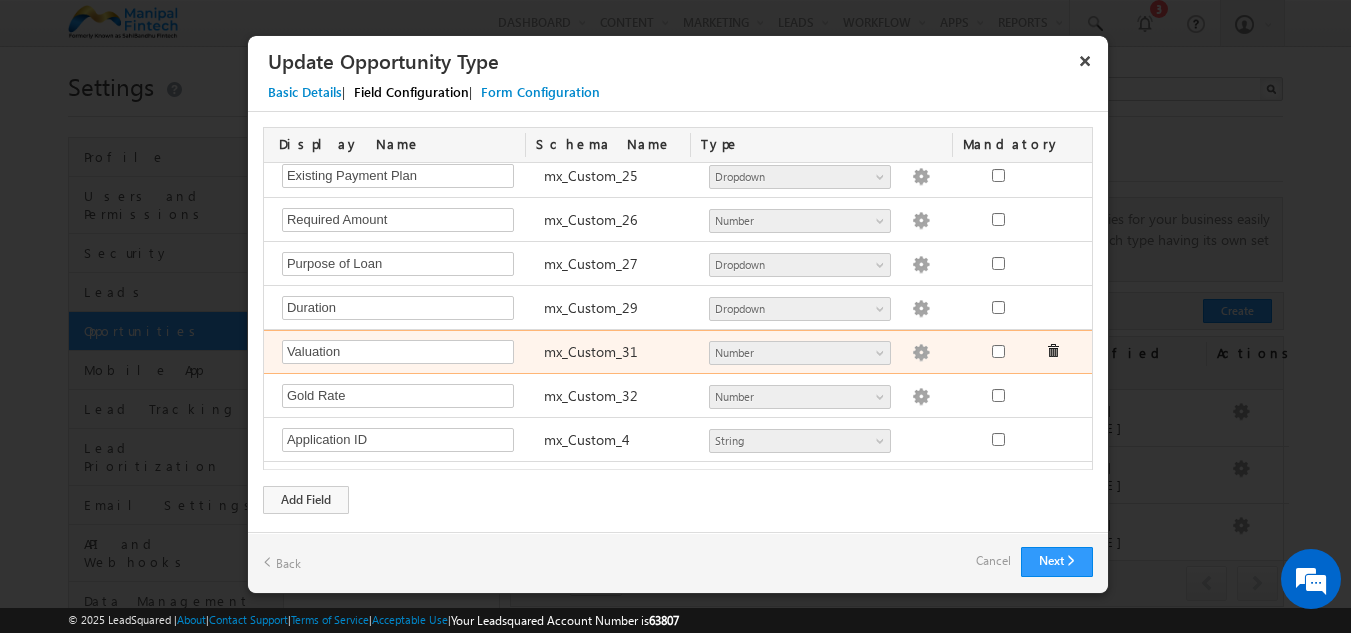 click at bounding box center [921, 353] 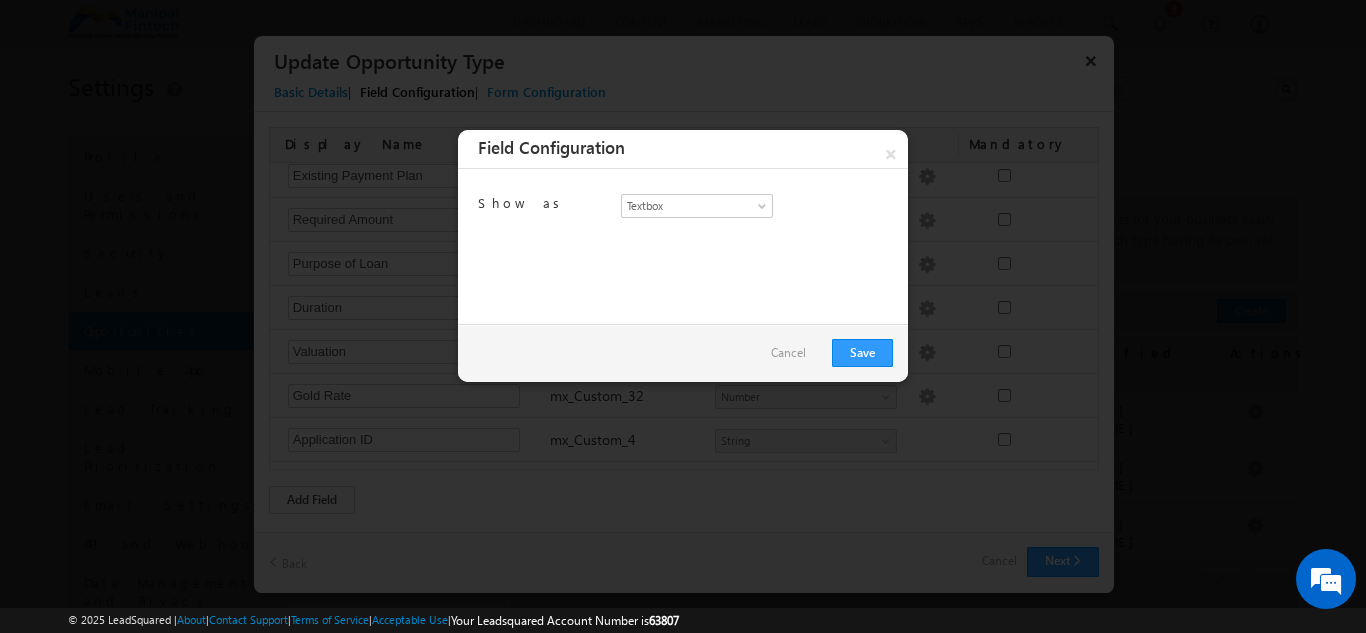 click at bounding box center (683, 316) 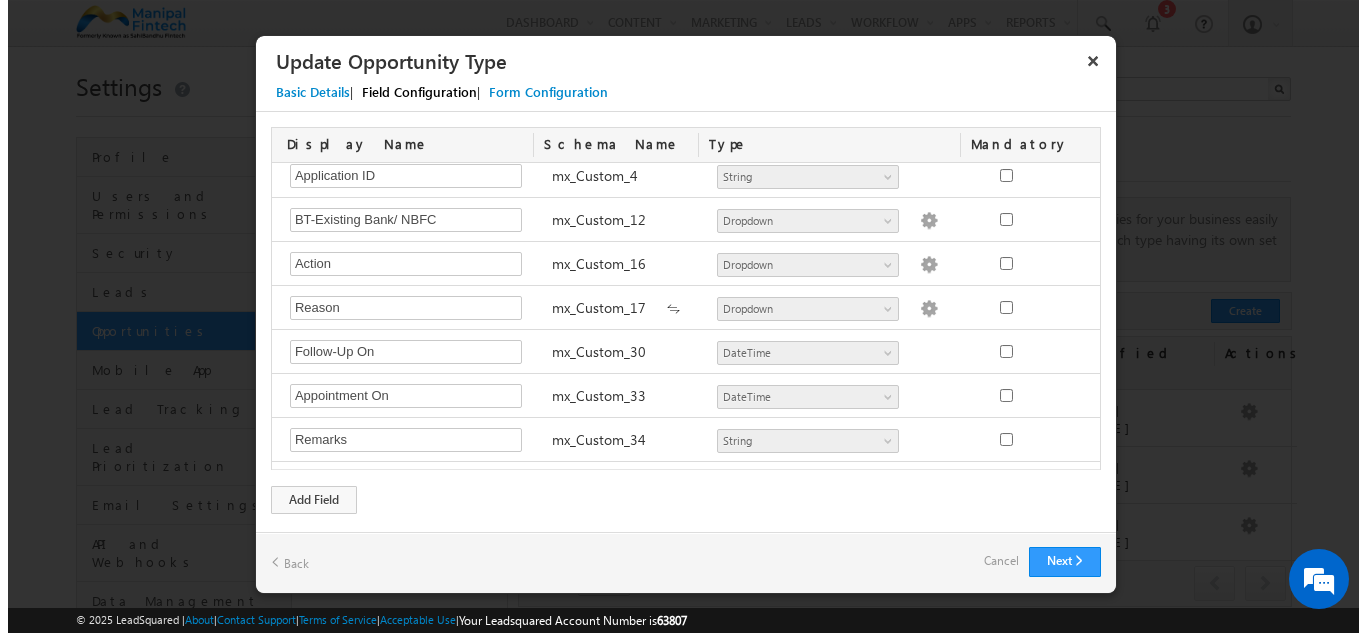 scroll, scrollTop: 1215, scrollLeft: 0, axis: vertical 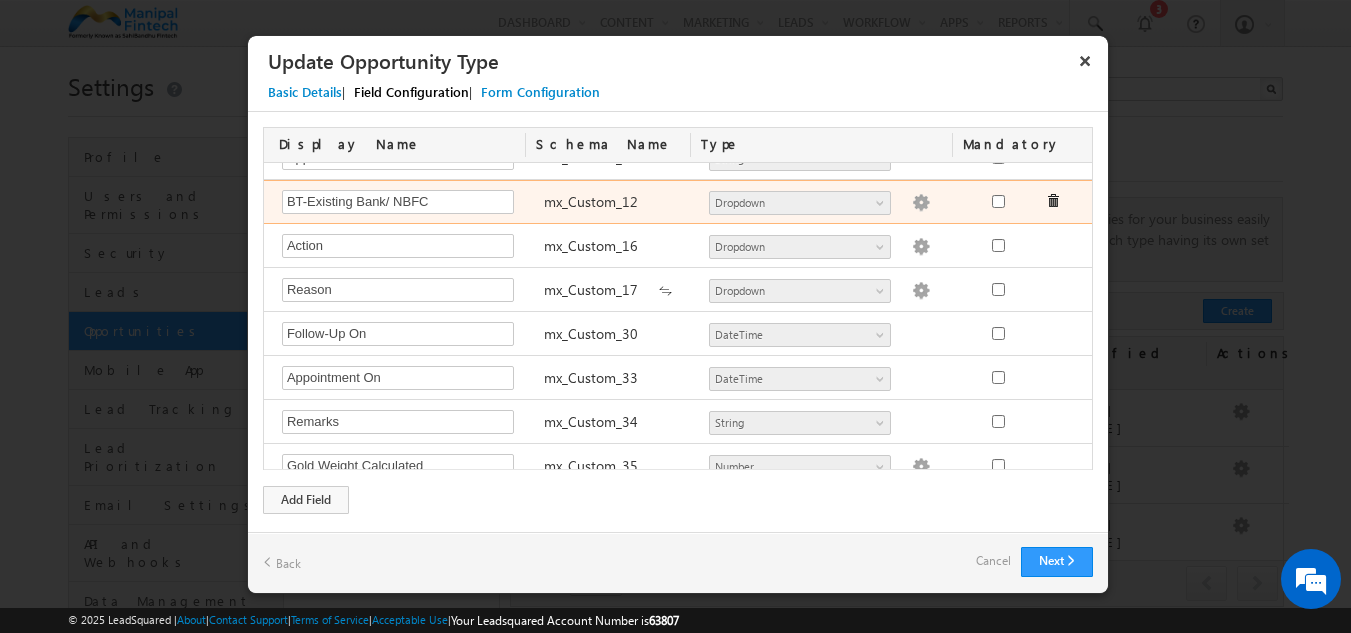 click at bounding box center (921, 203) 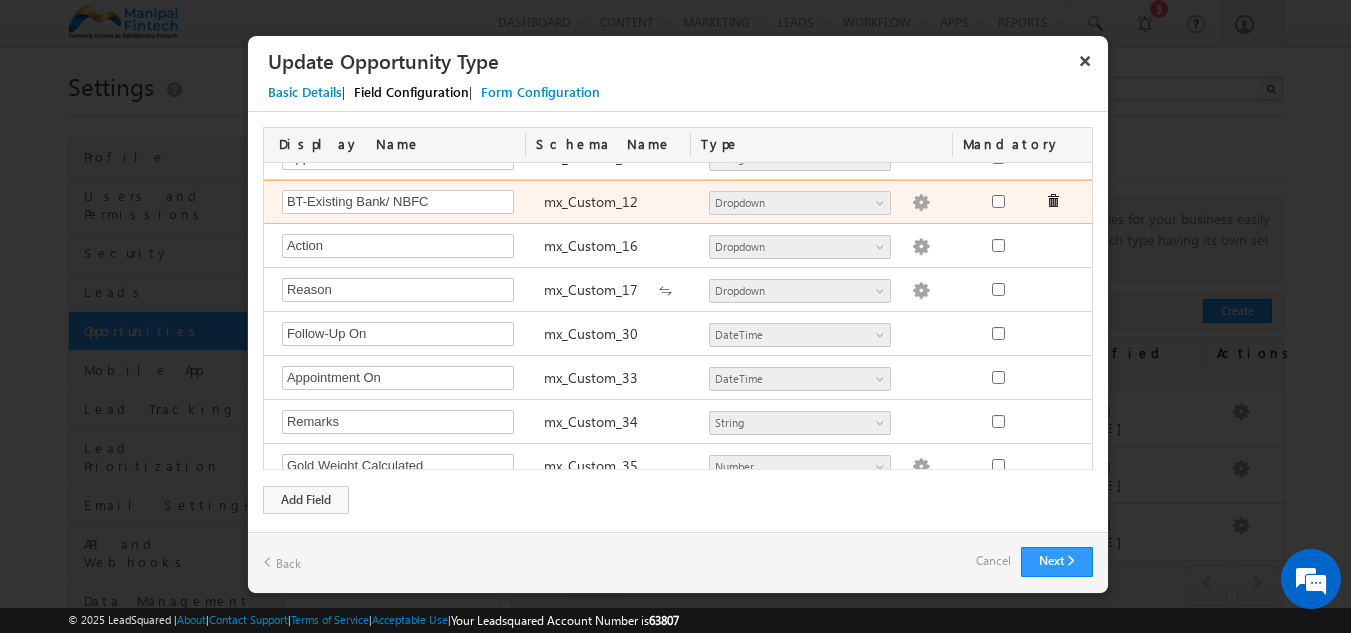 type on "HDFC Bank
ICICI Bank
AXIS Bank
DCB Bank
CSB Bank
Federal Bank
State Bank of India
Punjab National Bank
Muthoot Finance
Muthoot Fincorp
Manappuram
Bajaj Finance
IIFL
SBFC
Local Lender" 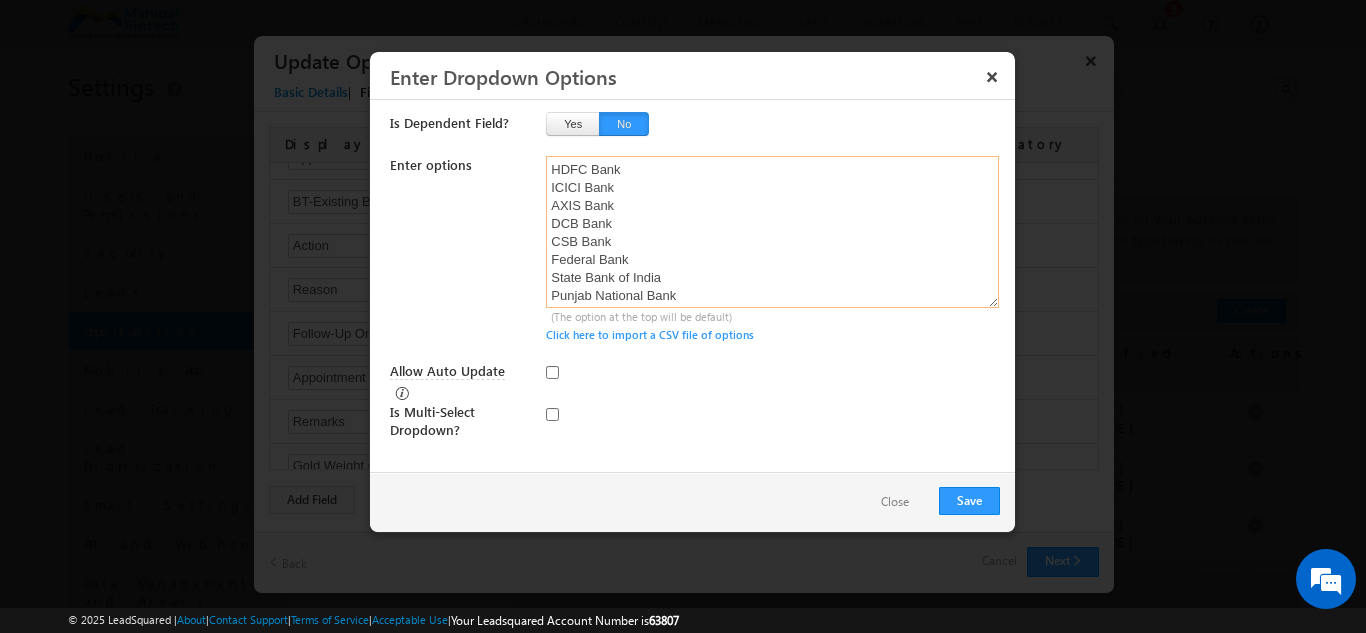 scroll, scrollTop: 146, scrollLeft: 0, axis: vertical 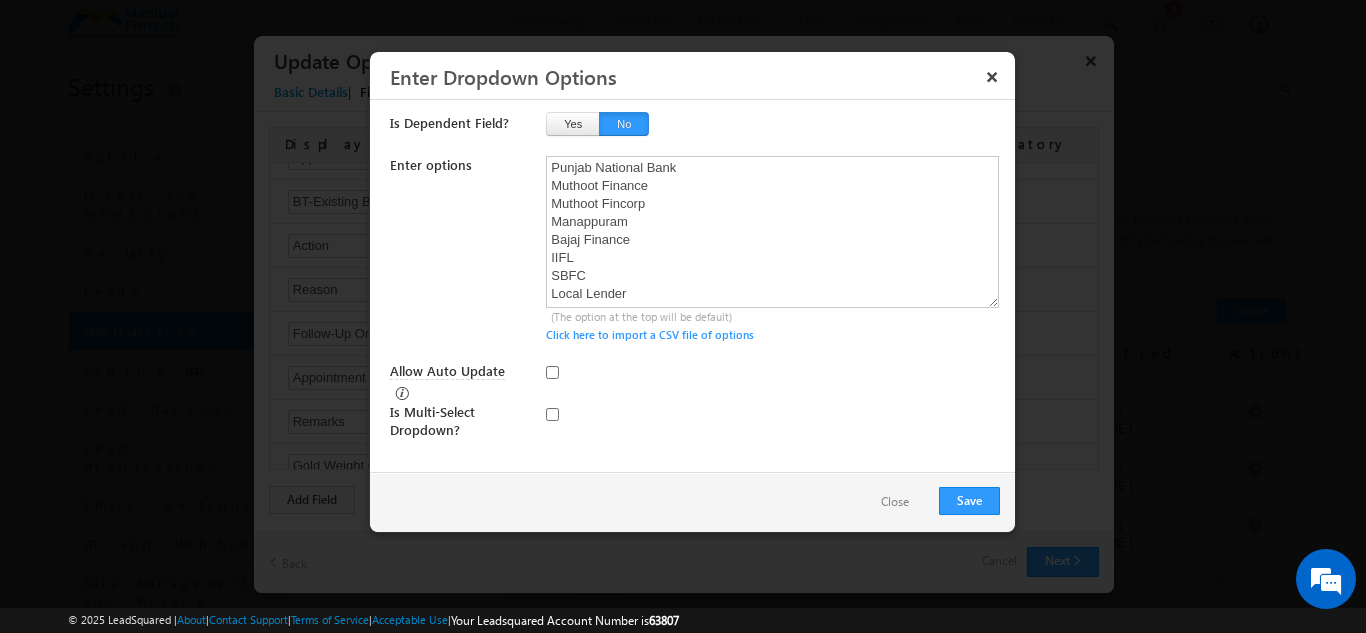 click on "Close" at bounding box center (895, 502) 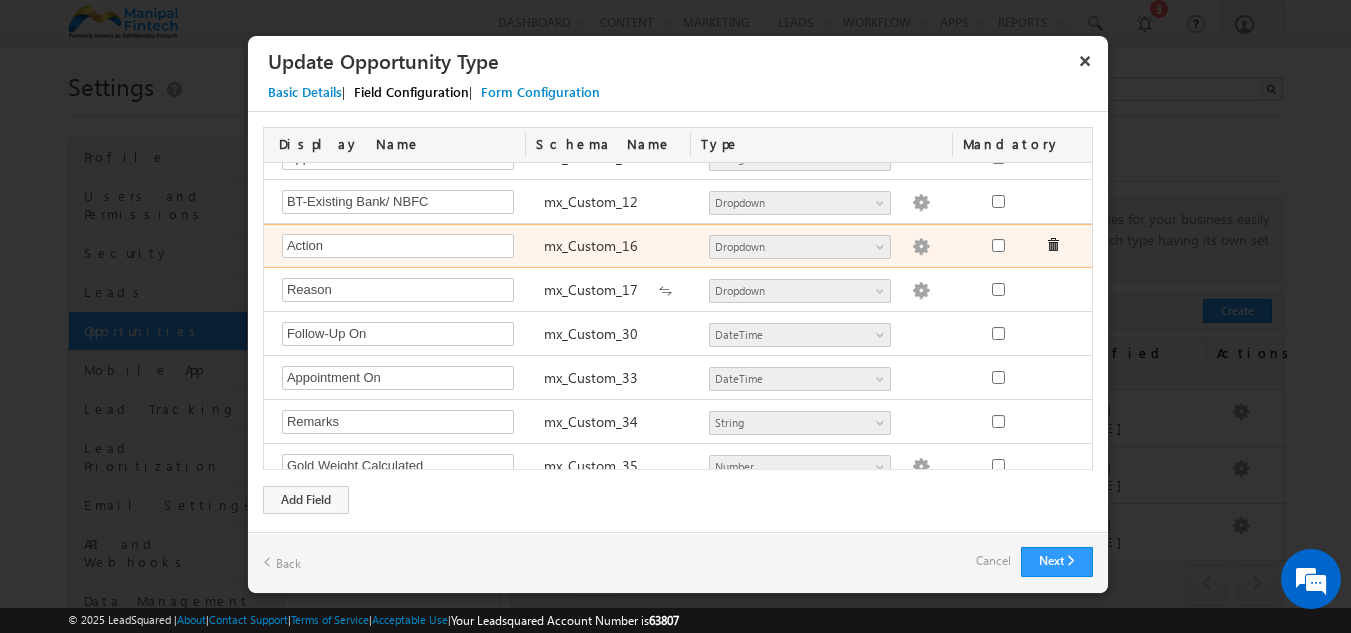 click at bounding box center (921, 247) 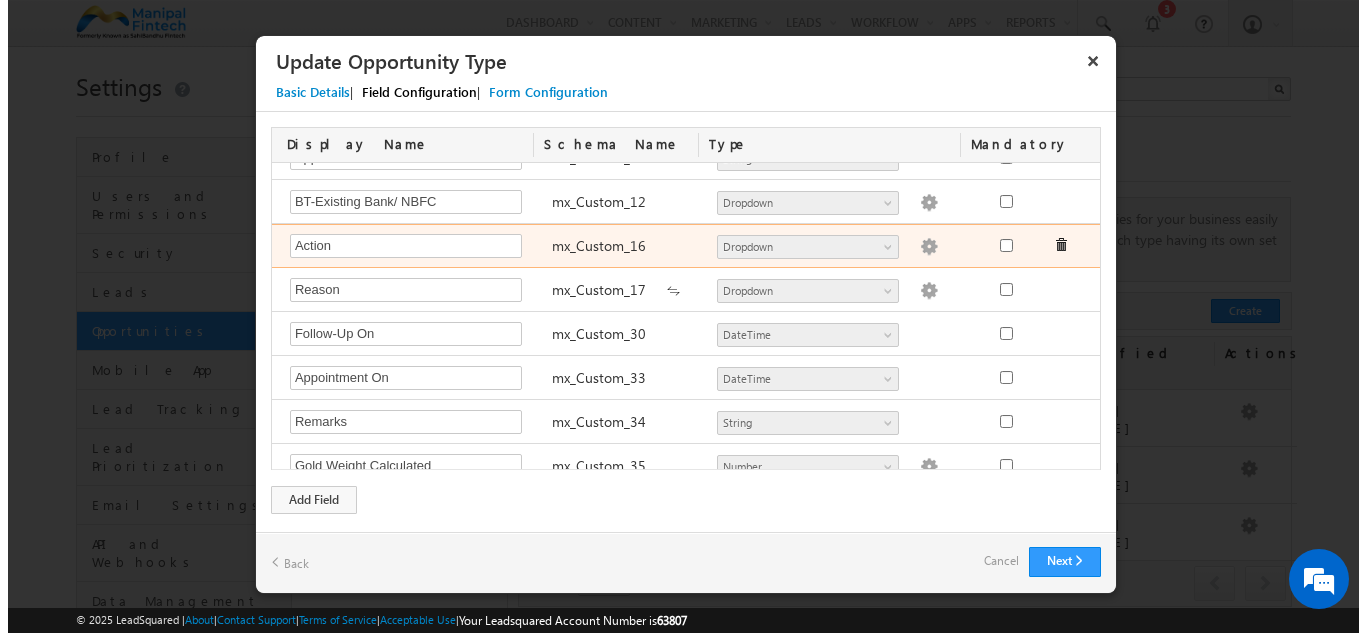 type on "Not Connected
Follow-Up
Rejected
Fix-Appointment" 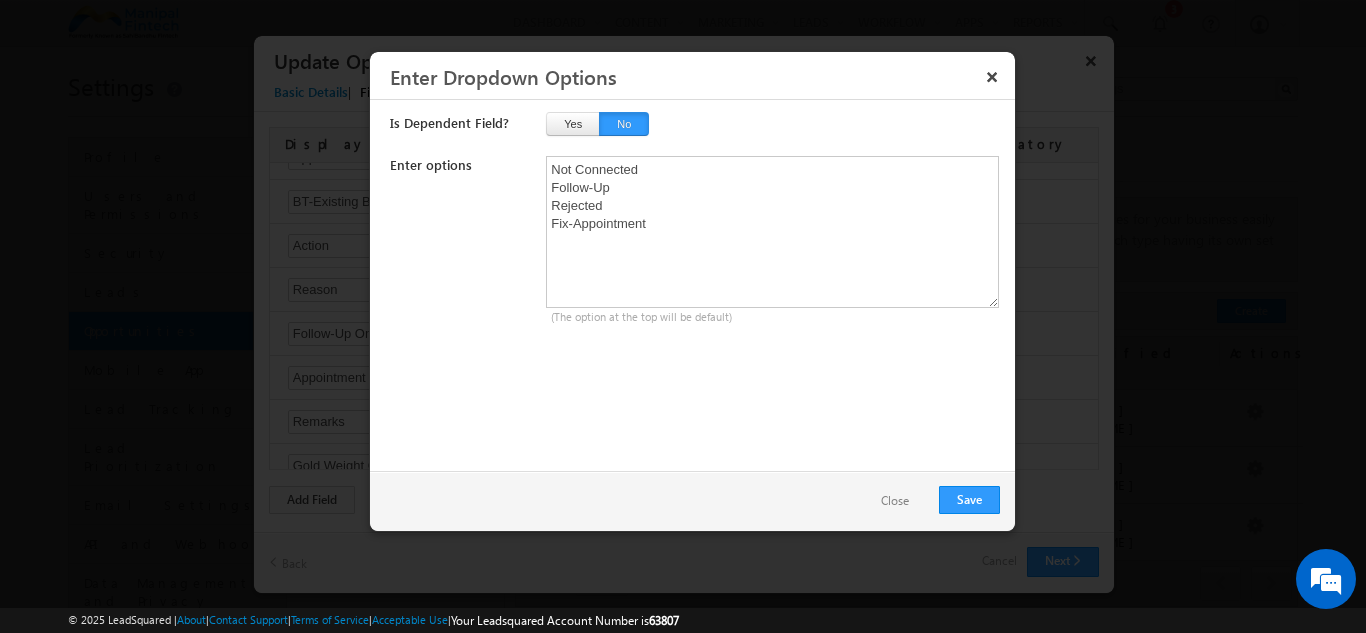 click on "Close" at bounding box center (895, 501) 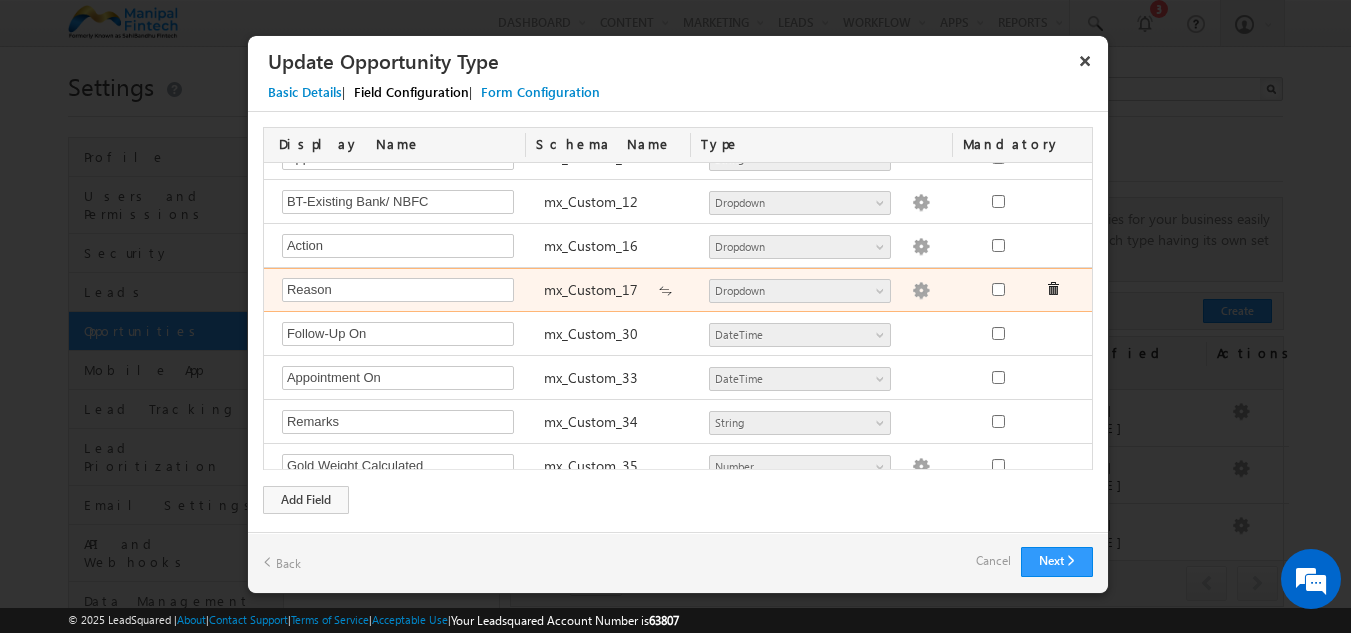 click at bounding box center [921, 291] 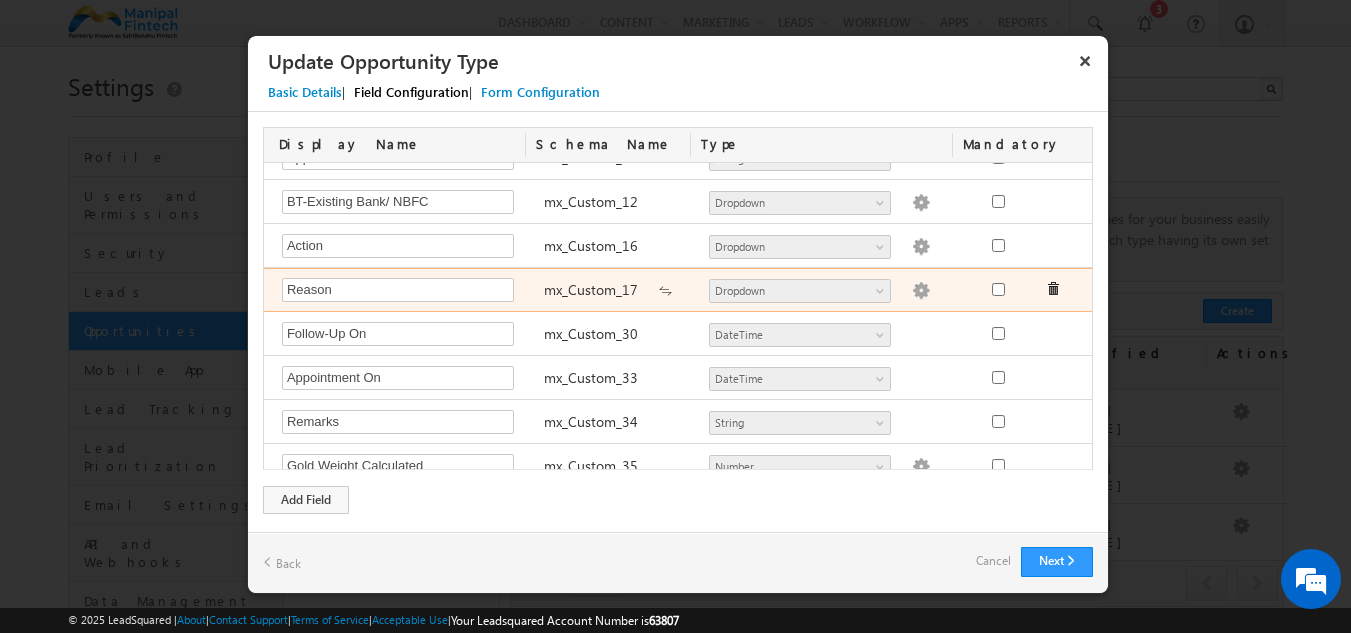 type on "Not Responding
Switched-Off
Invalid Number
Not Reachable
Number not in service" 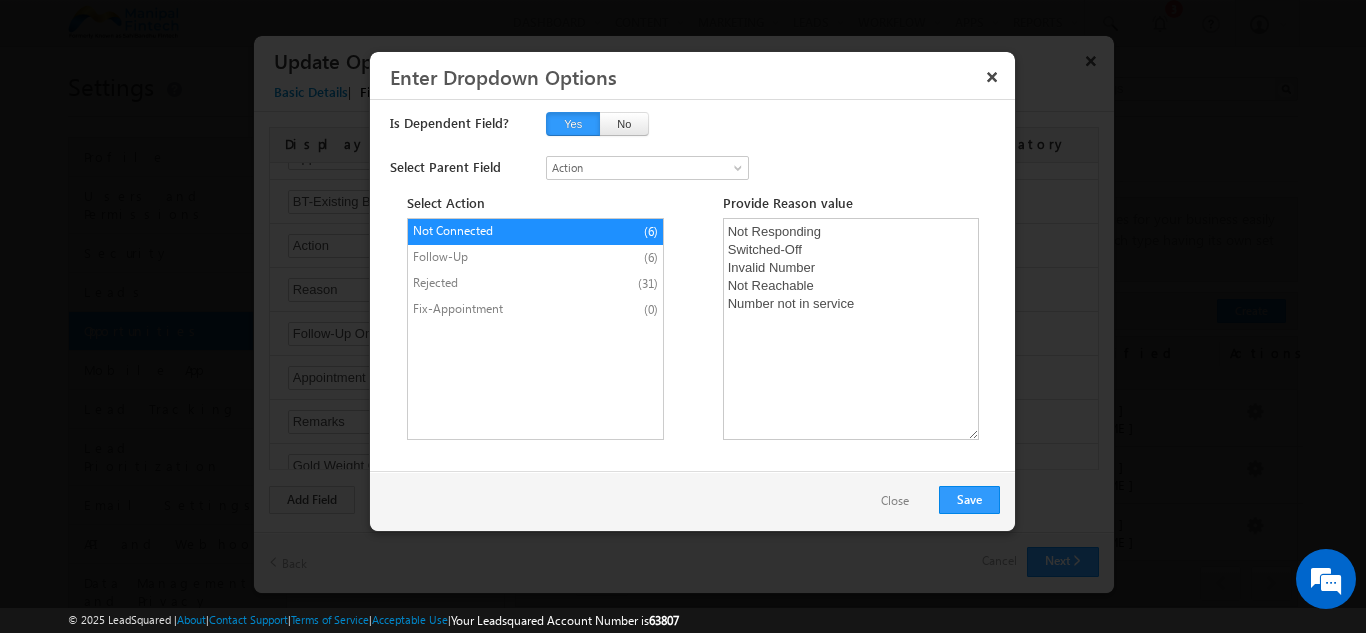 click on "Follow-Up (6)" at bounding box center [535, 258] 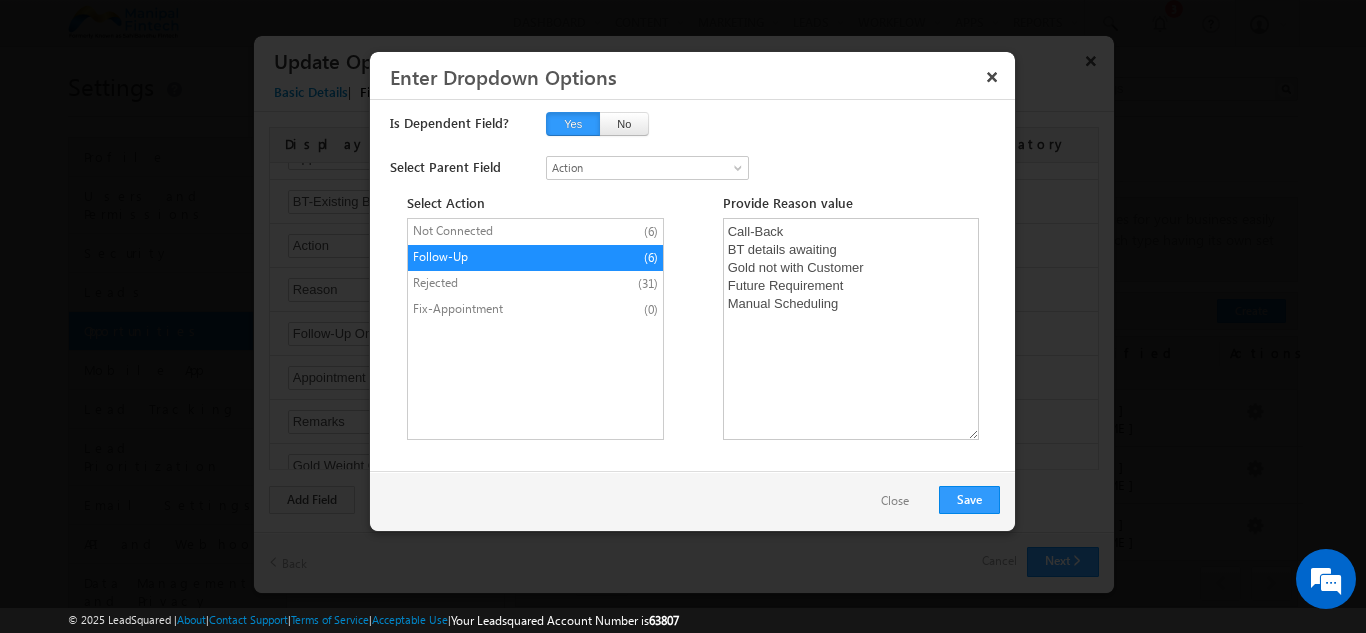 click on "Rejected (31)" at bounding box center [535, 284] 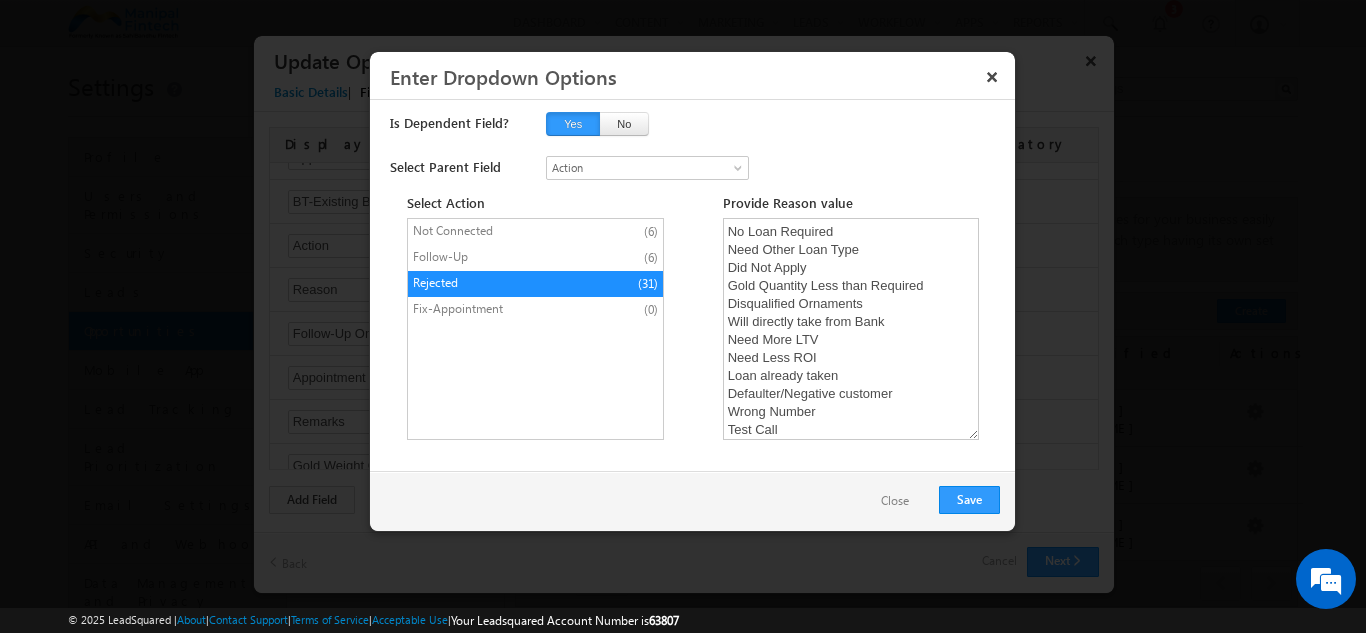click on "Follow-Up (6)" at bounding box center (535, 258) 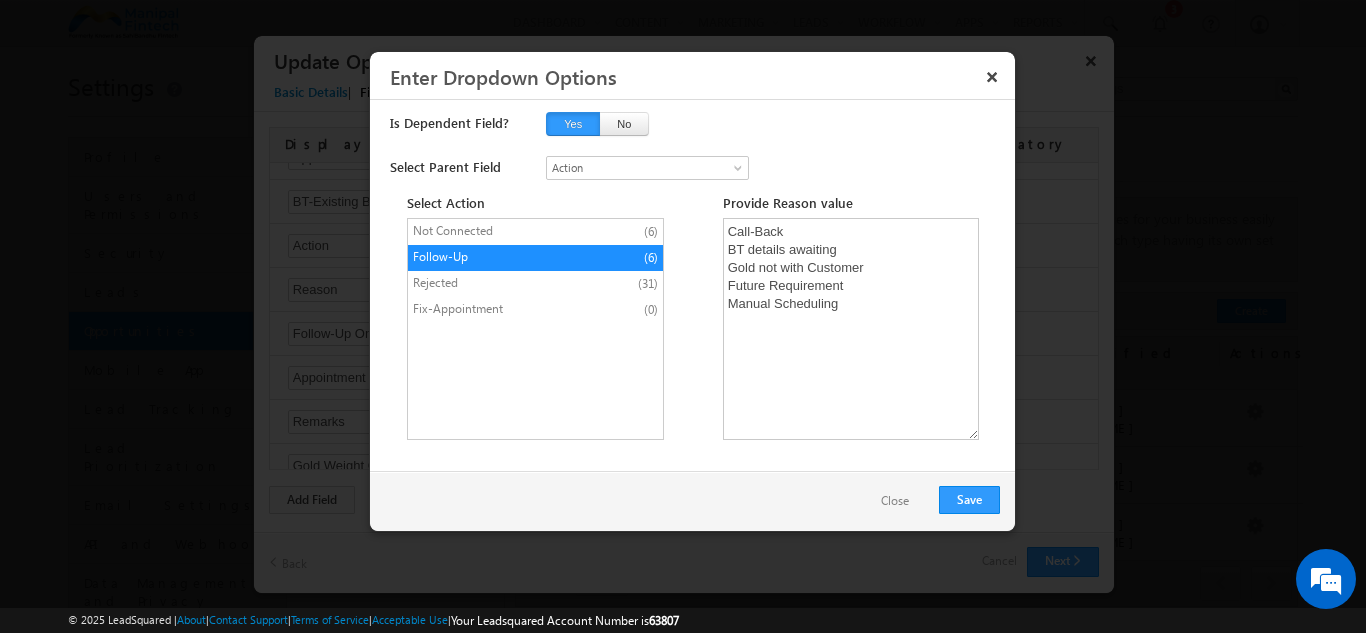 click on "Rejected (31)" at bounding box center (535, 284) 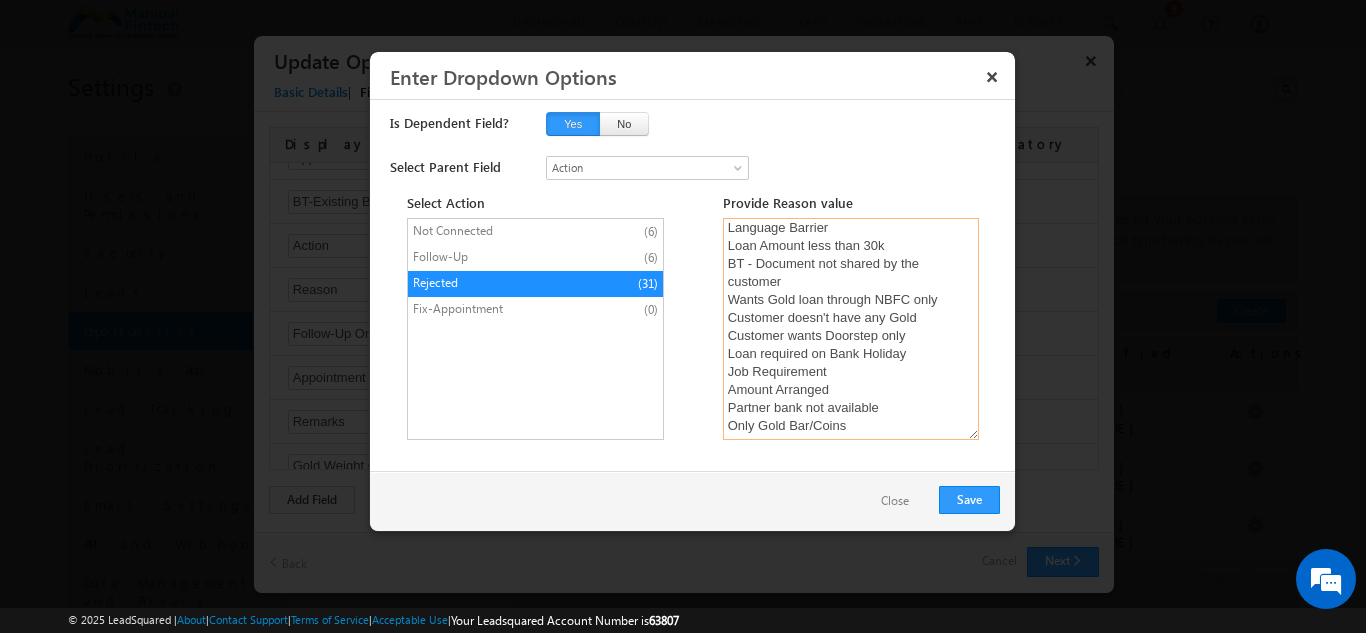 scroll, scrollTop: 364, scrollLeft: 0, axis: vertical 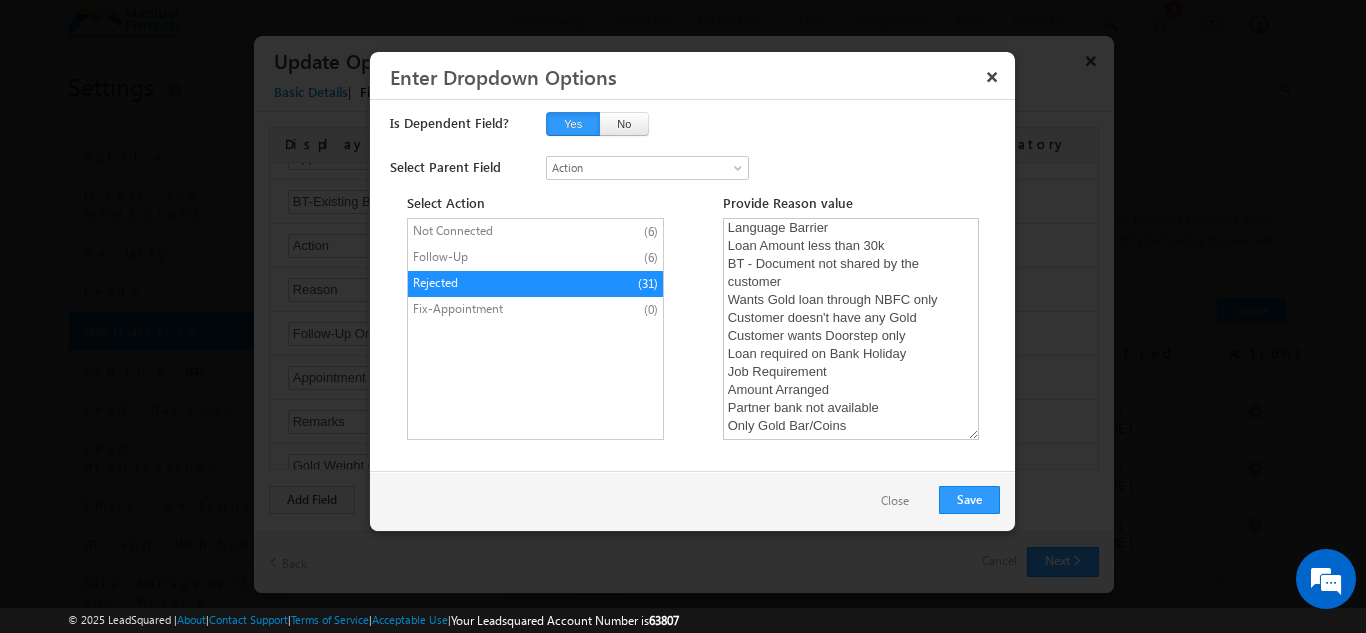 click on "Fix-Appointment (0)" at bounding box center (535, 310) 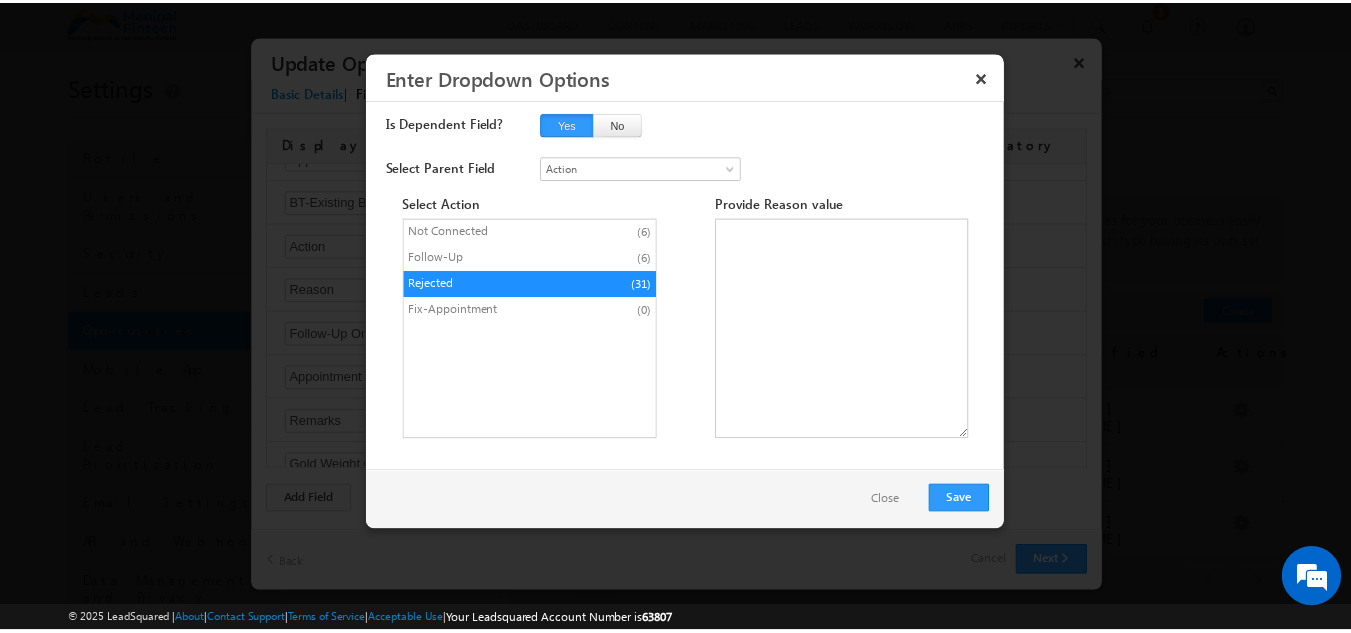 scroll, scrollTop: 0, scrollLeft: 0, axis: both 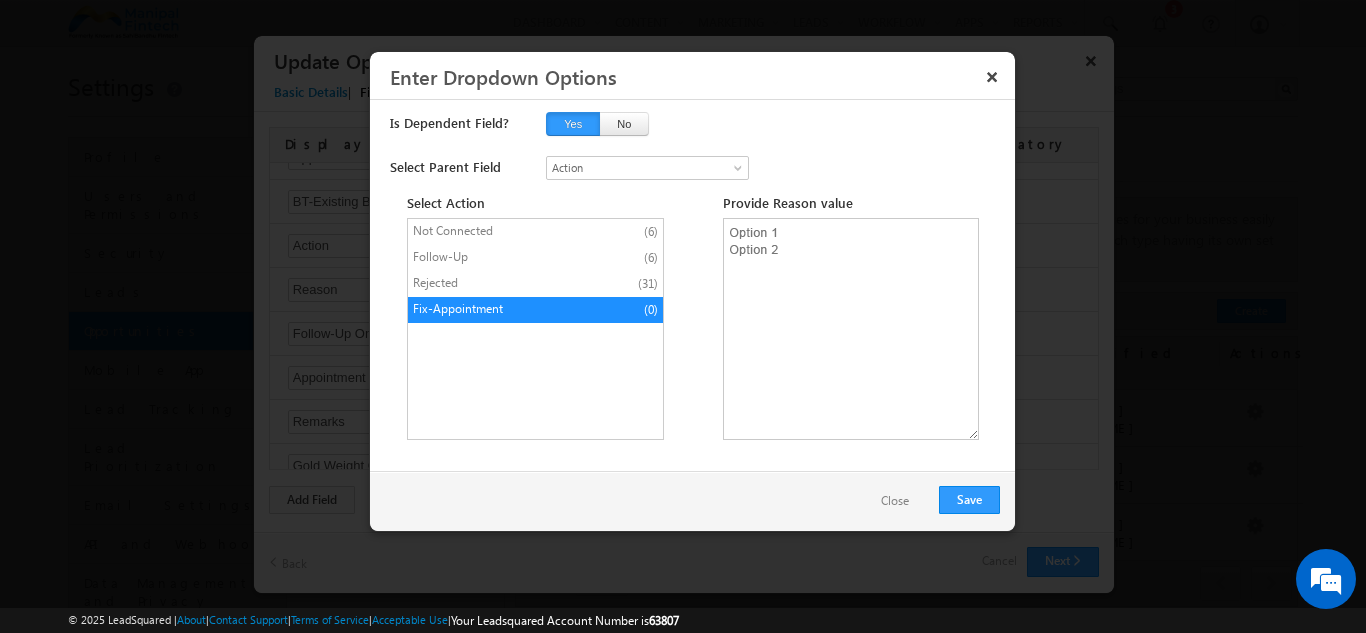 click on "Close" at bounding box center (895, 501) 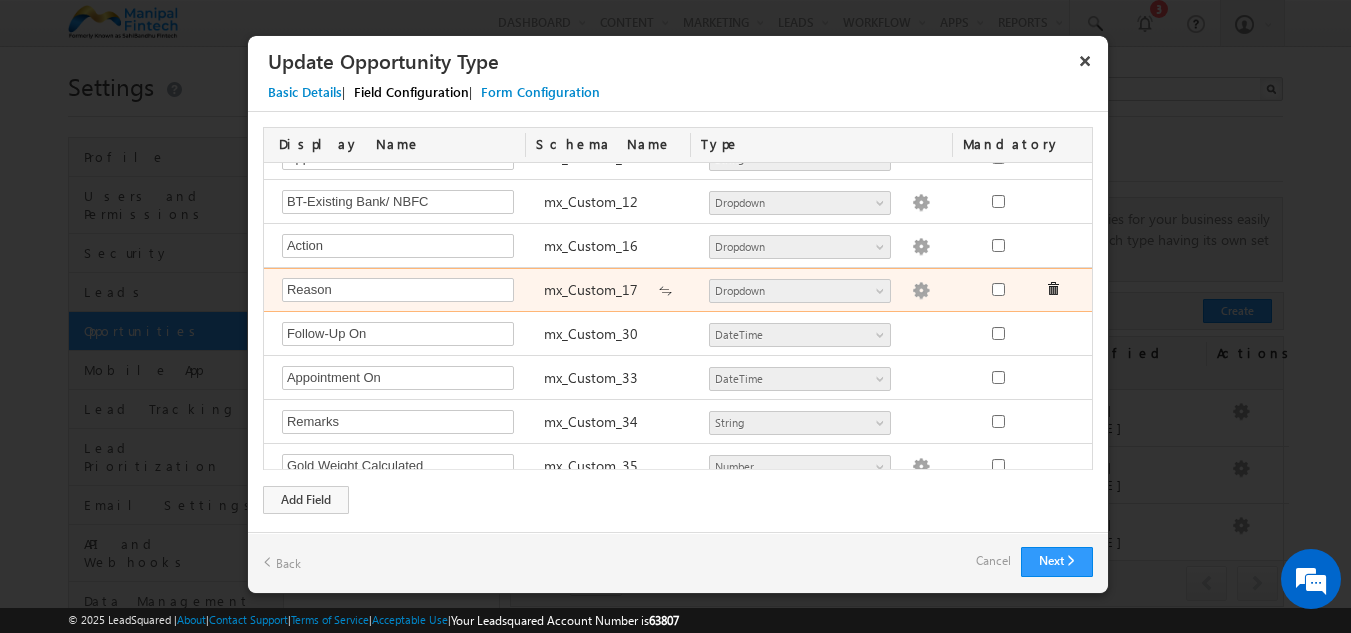 click at bounding box center (921, 291) 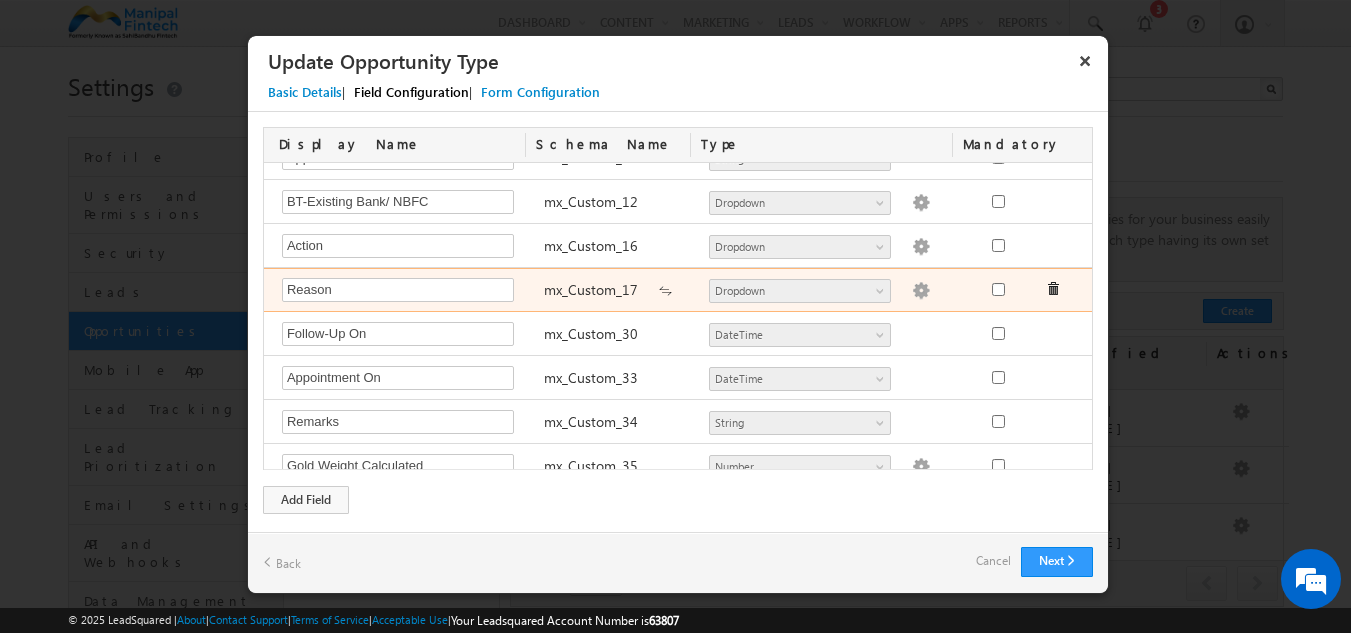 type on "Not Responding
Switched-Off
Invalid Number
Not Reachable
Number not in service" 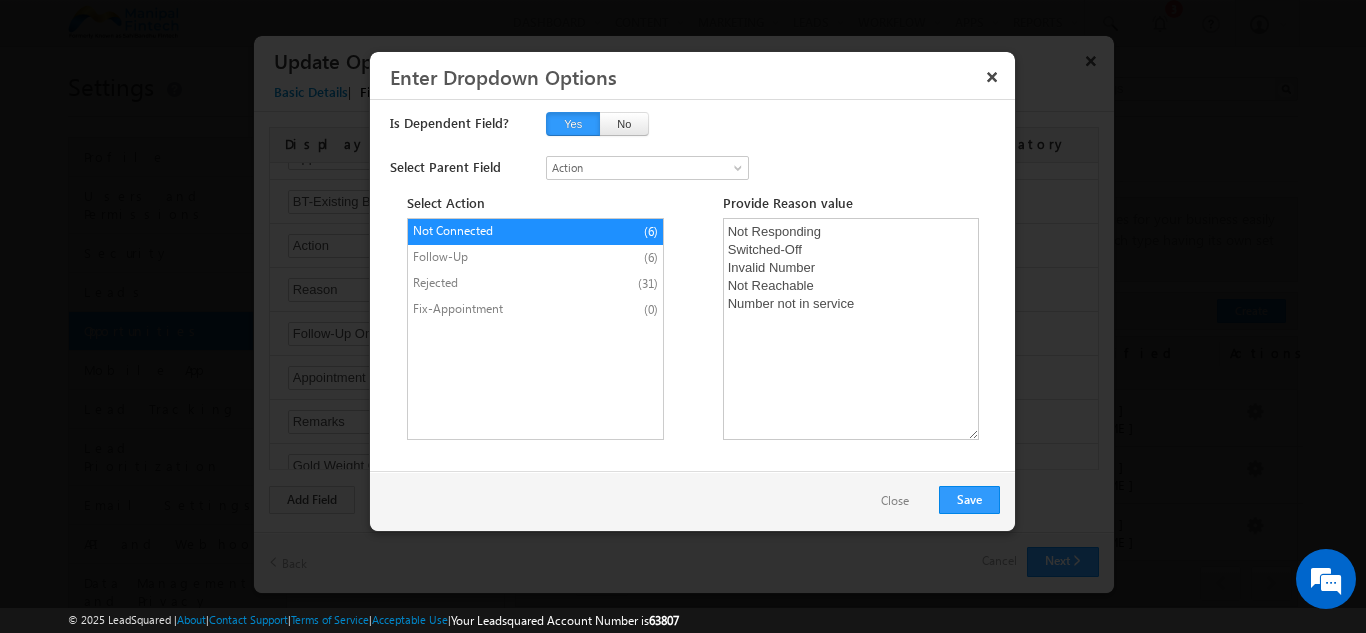 click on "Close" at bounding box center (895, 501) 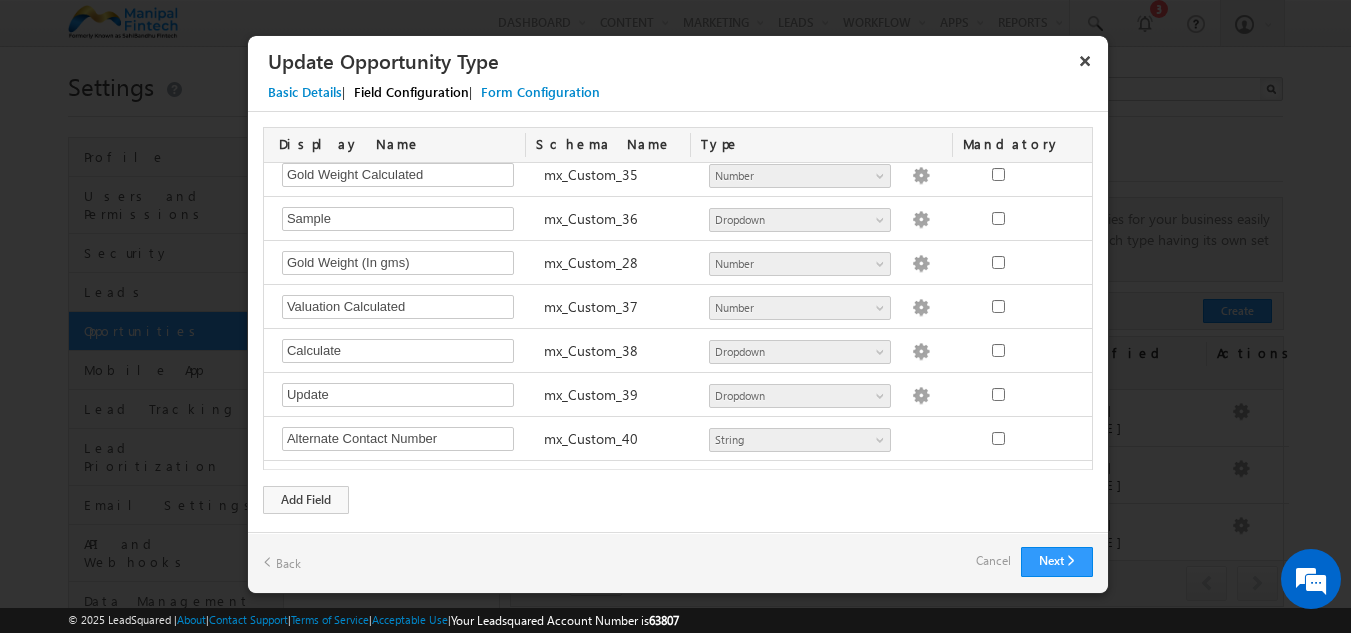 scroll, scrollTop: 1523, scrollLeft: 0, axis: vertical 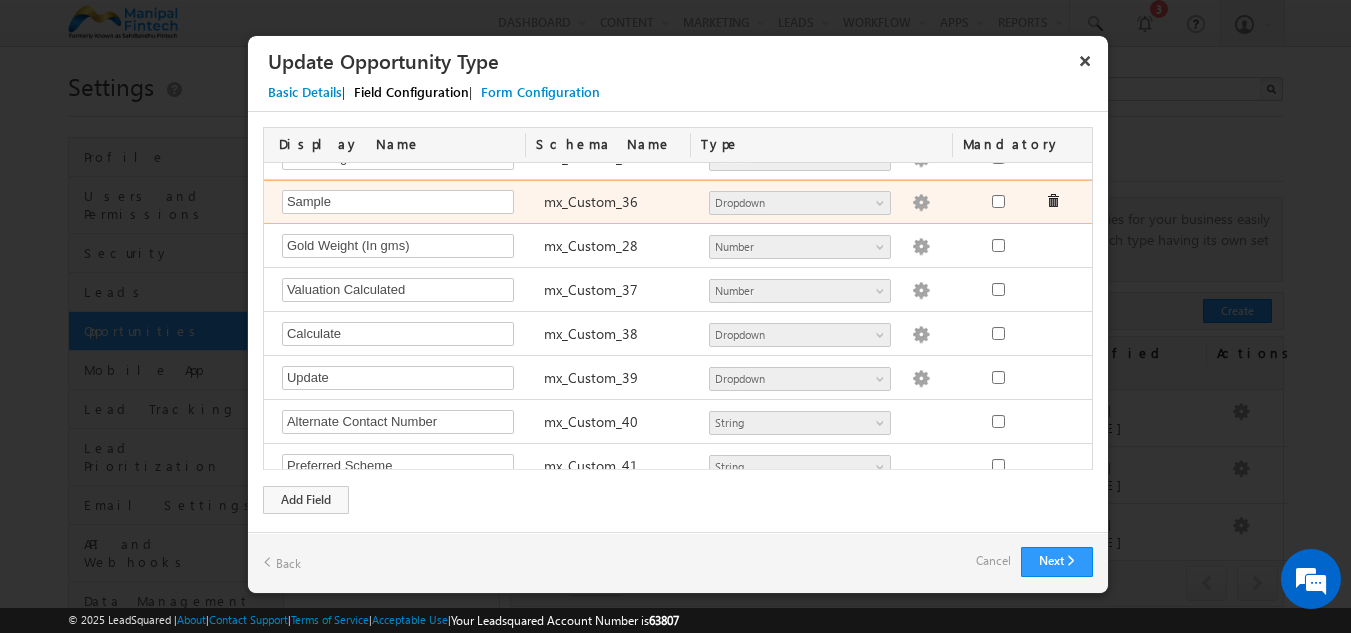click at bounding box center (921, 203) 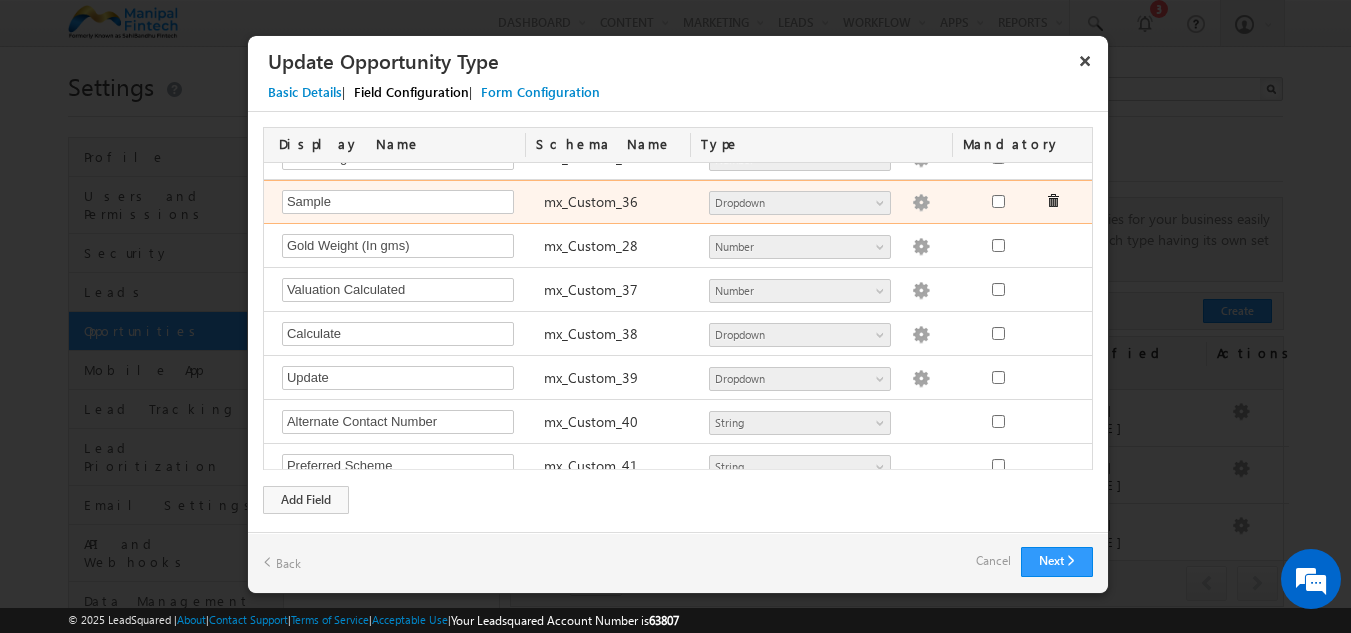 type on "Yes
No" 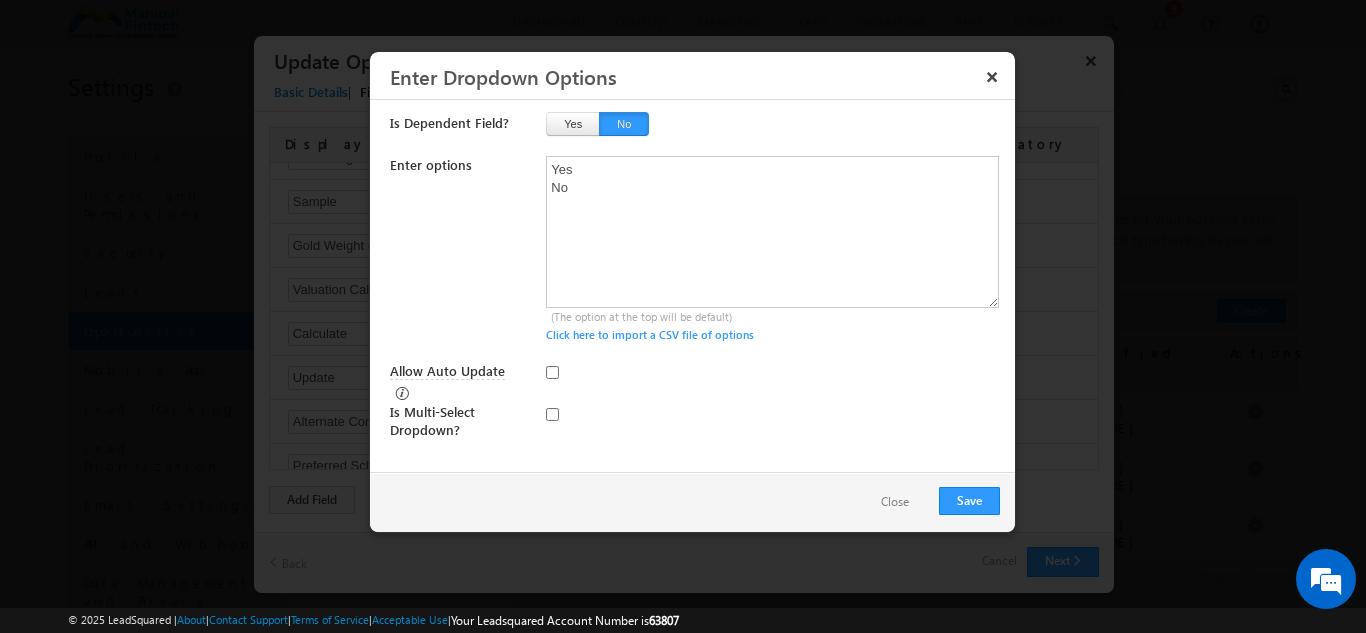 click on "Close" at bounding box center (895, 502) 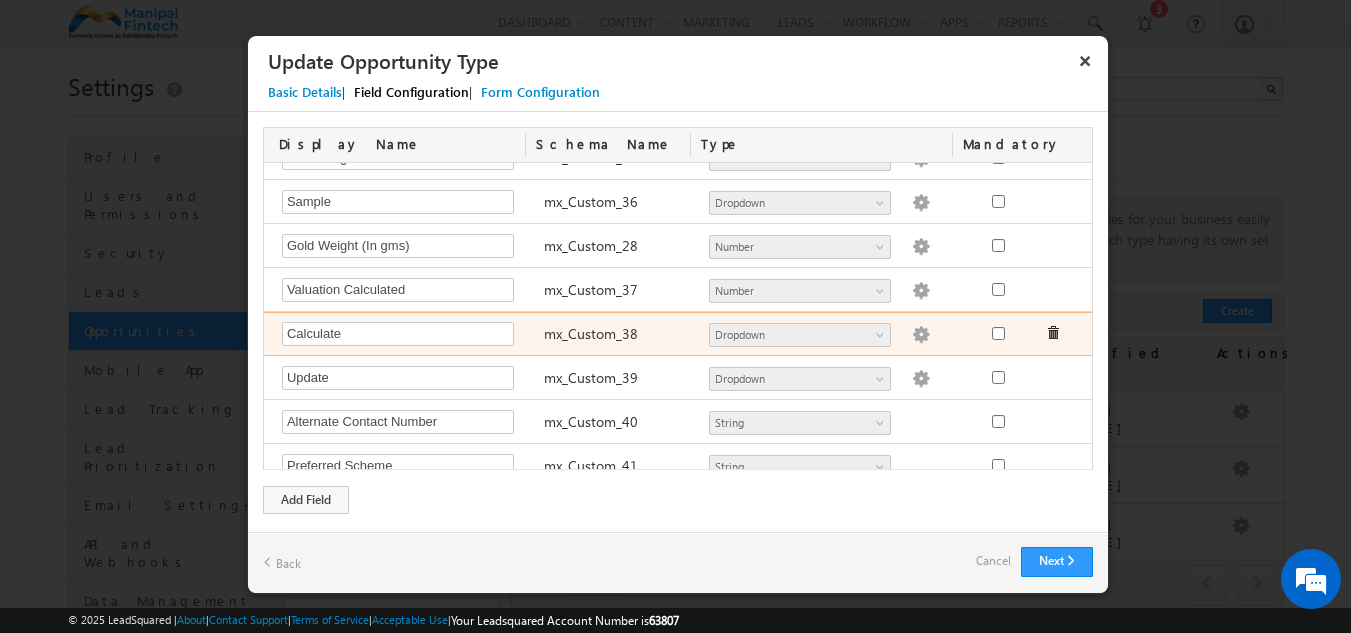 click at bounding box center [921, 335] 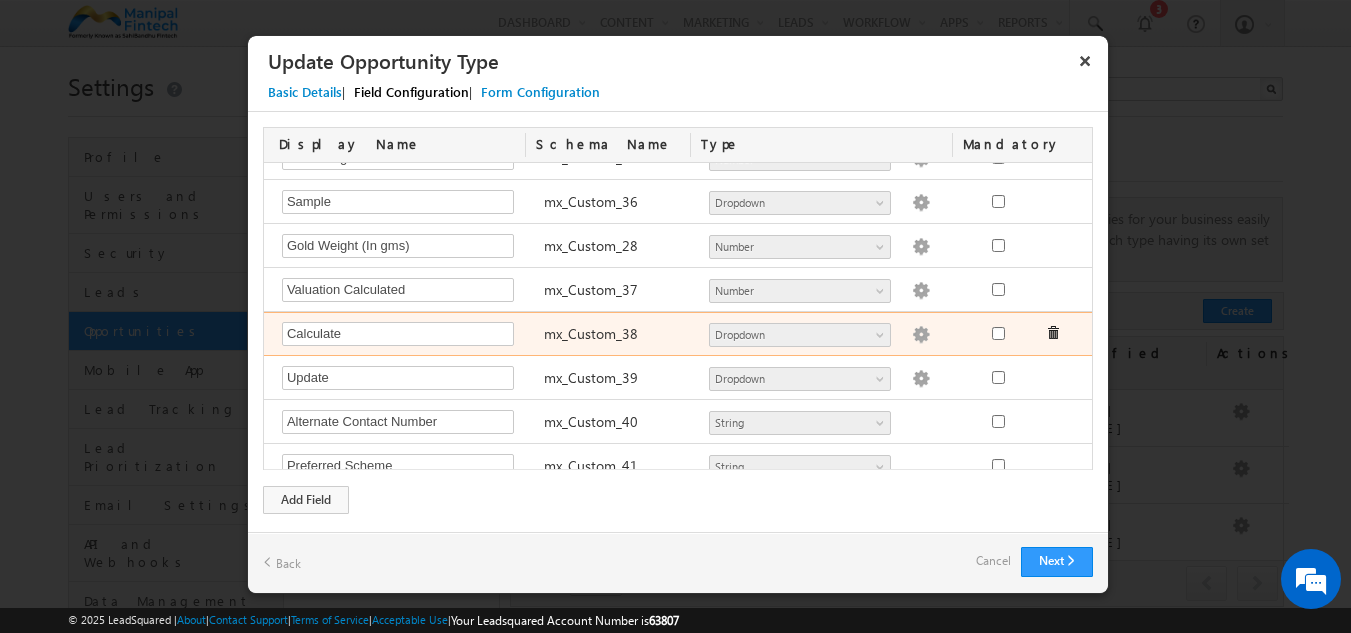 type on "Valuation
Gold Weight" 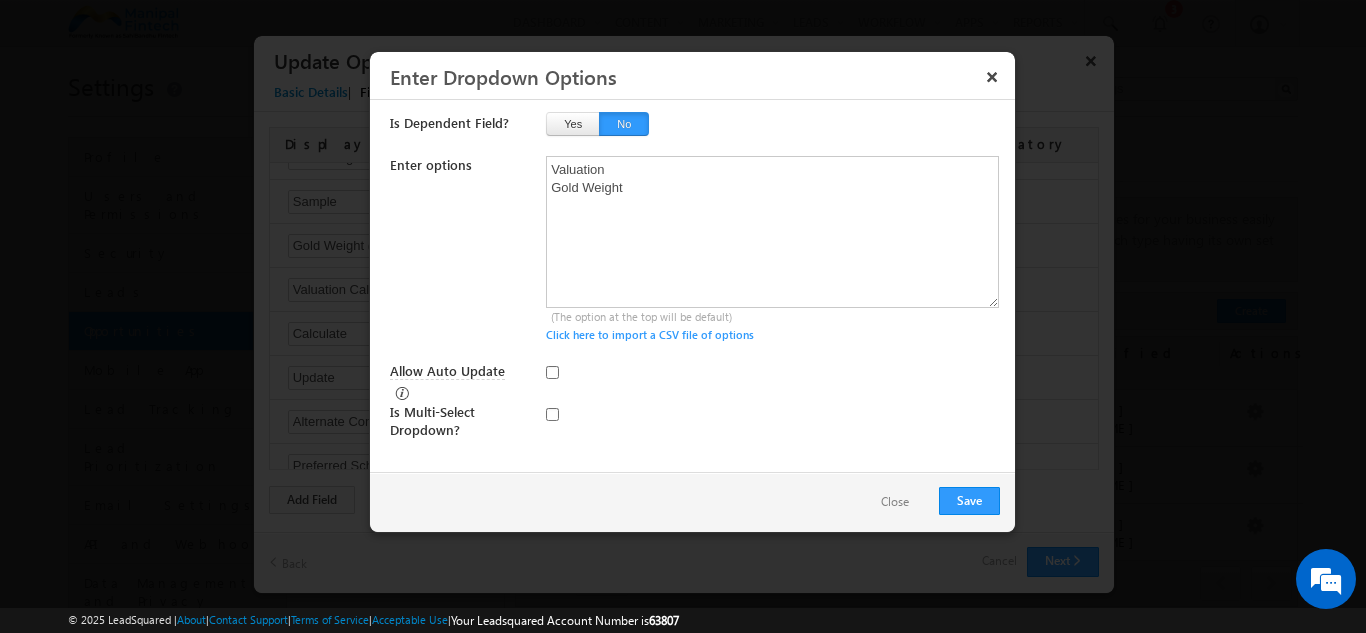click on "Close" at bounding box center (895, 502) 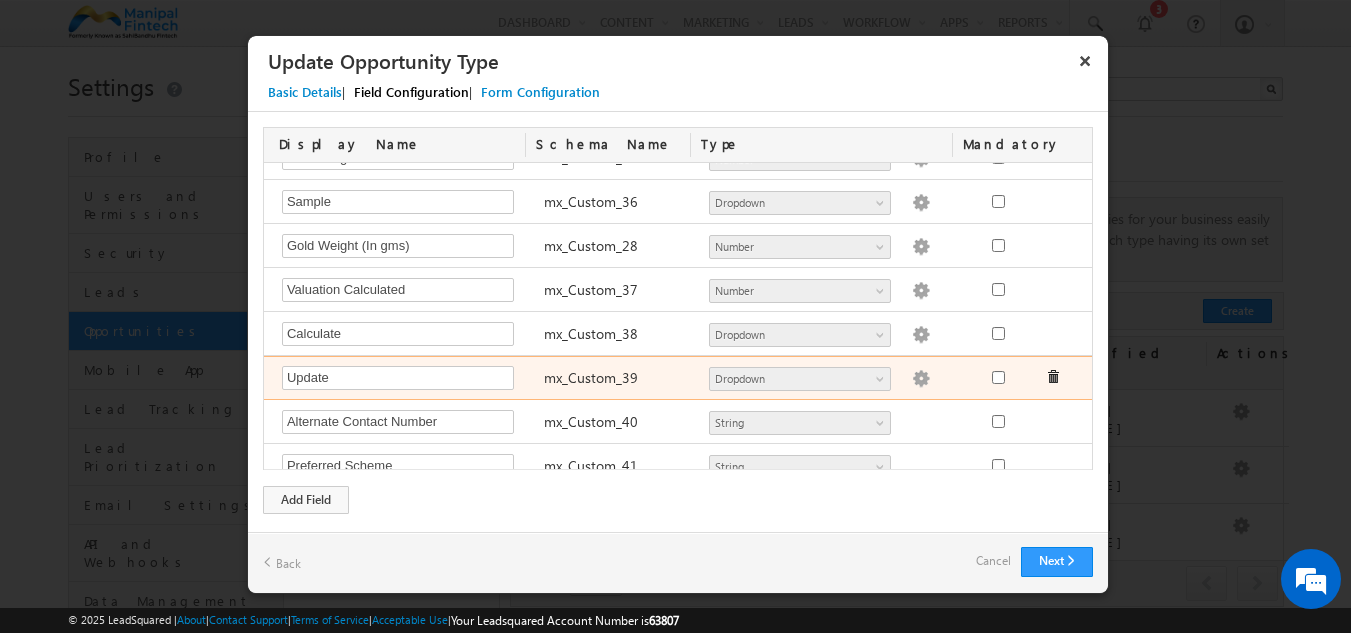 click at bounding box center (921, 379) 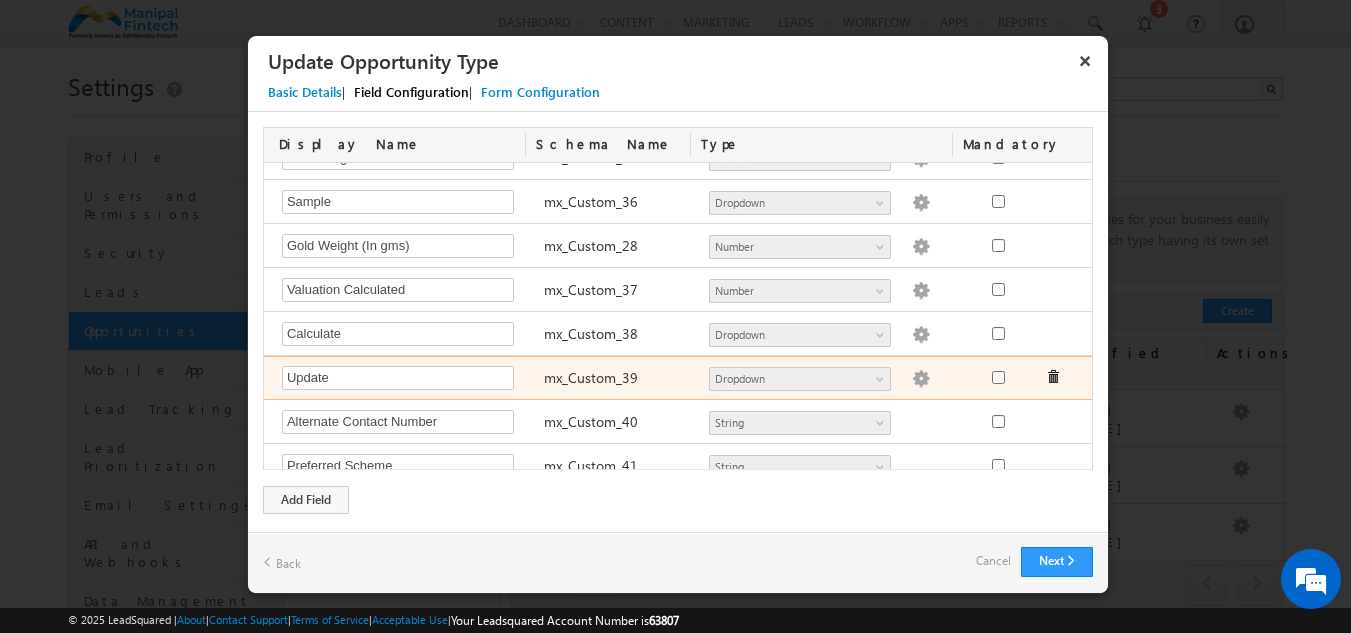 type on "Yes
No" 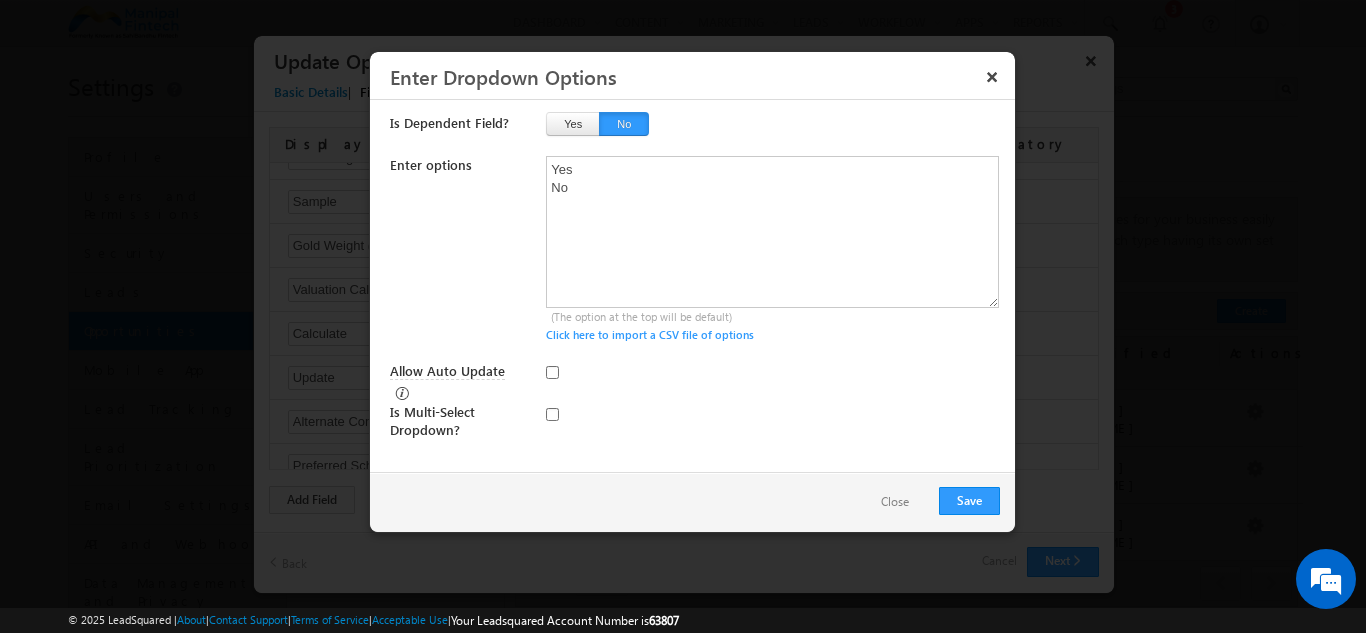 click on "Close" at bounding box center [895, 502] 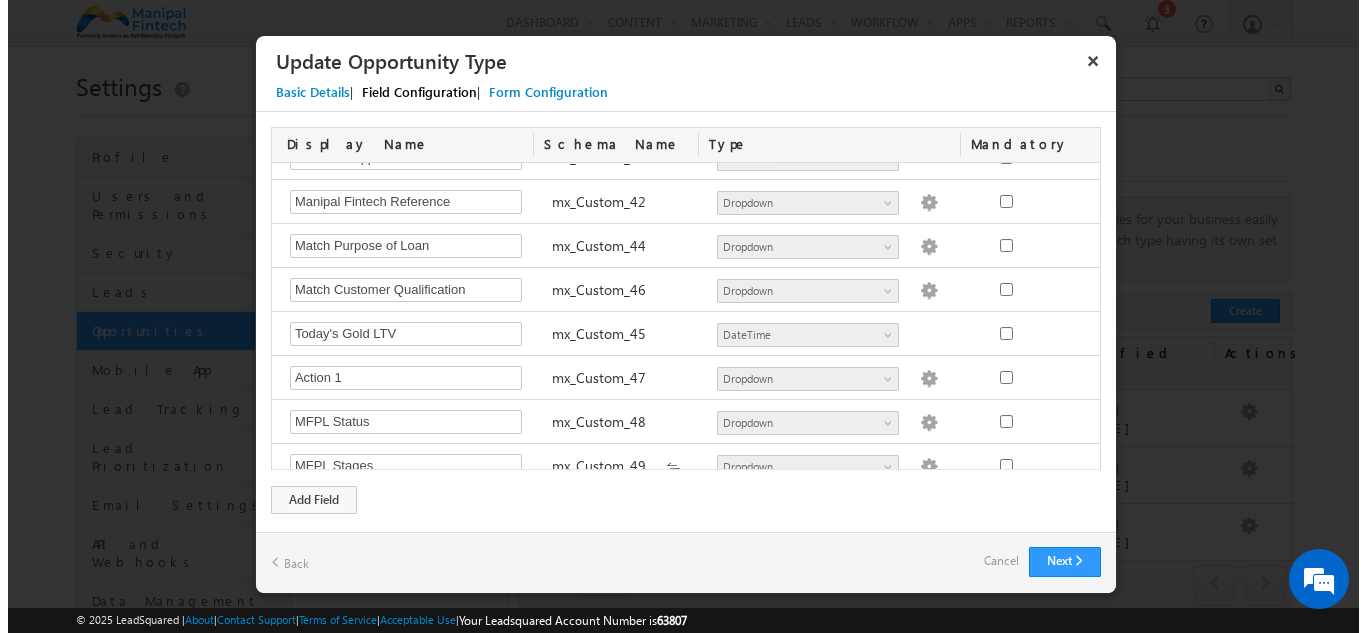 scroll, scrollTop: 1893, scrollLeft: 0, axis: vertical 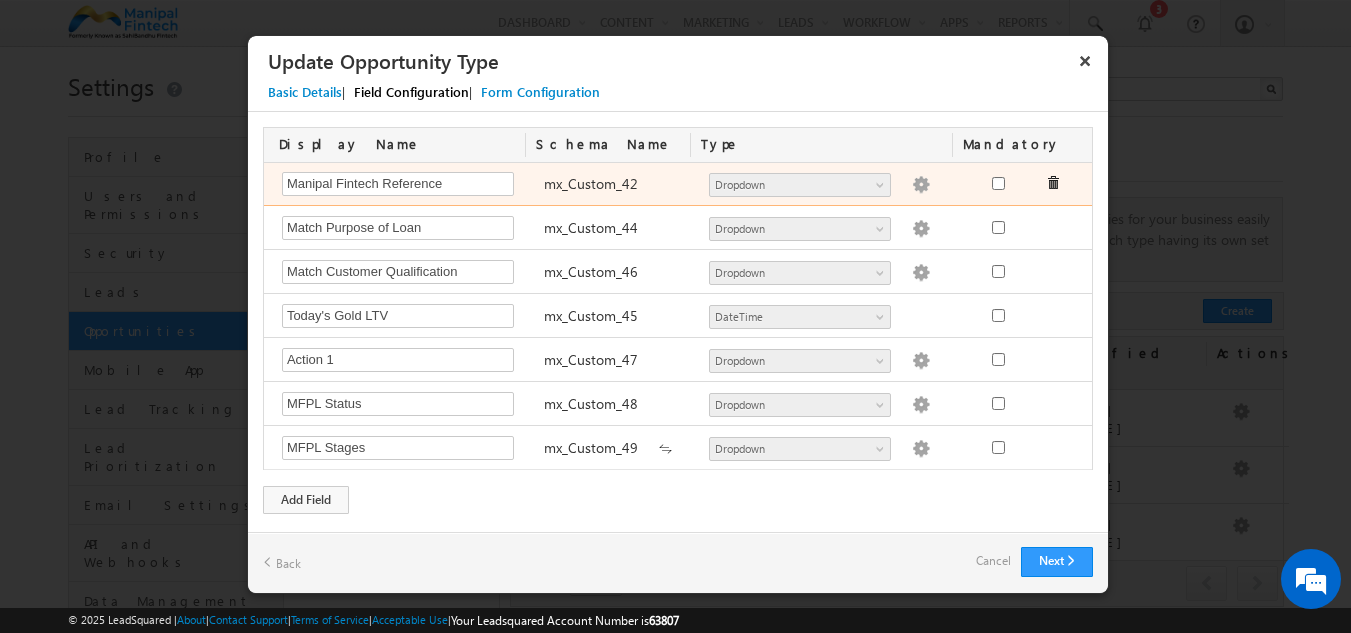 click at bounding box center [921, 185] 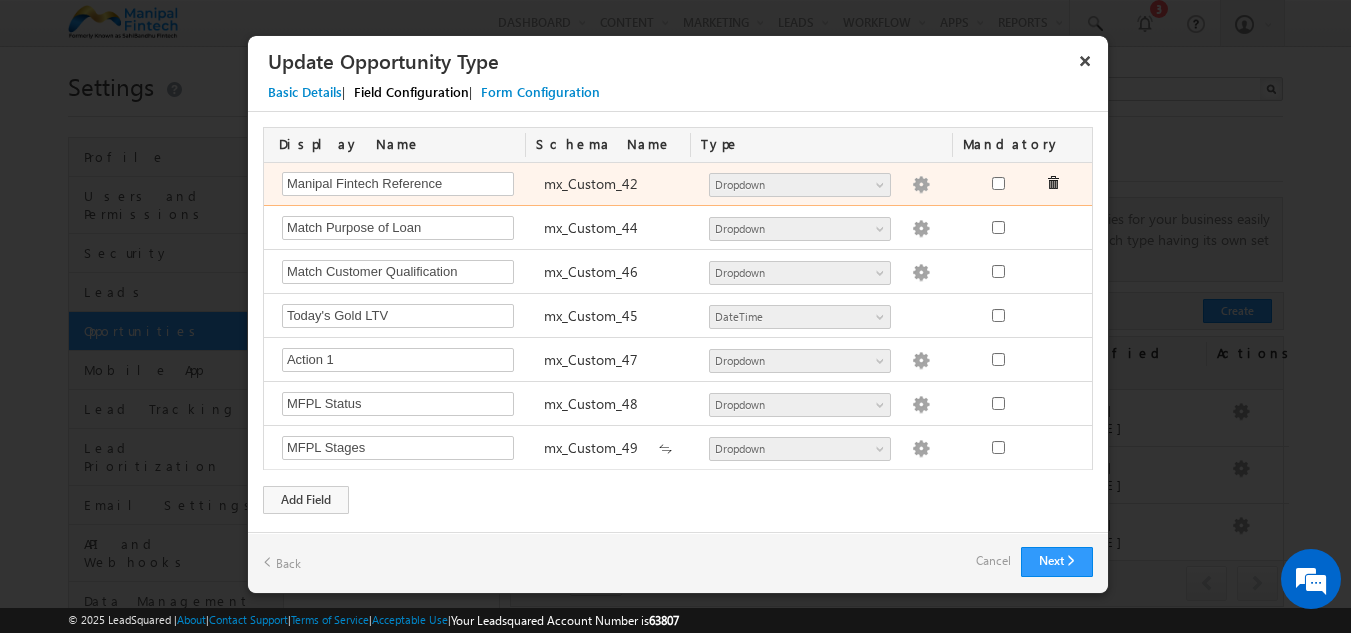 type on "Friends & Family
Social Media
Online Campaigns
Marketing Leaflets
SahiBandhu Office
SahiBandhu Agent
Through Bank Person
Not Ready to Share
Existing Customer" 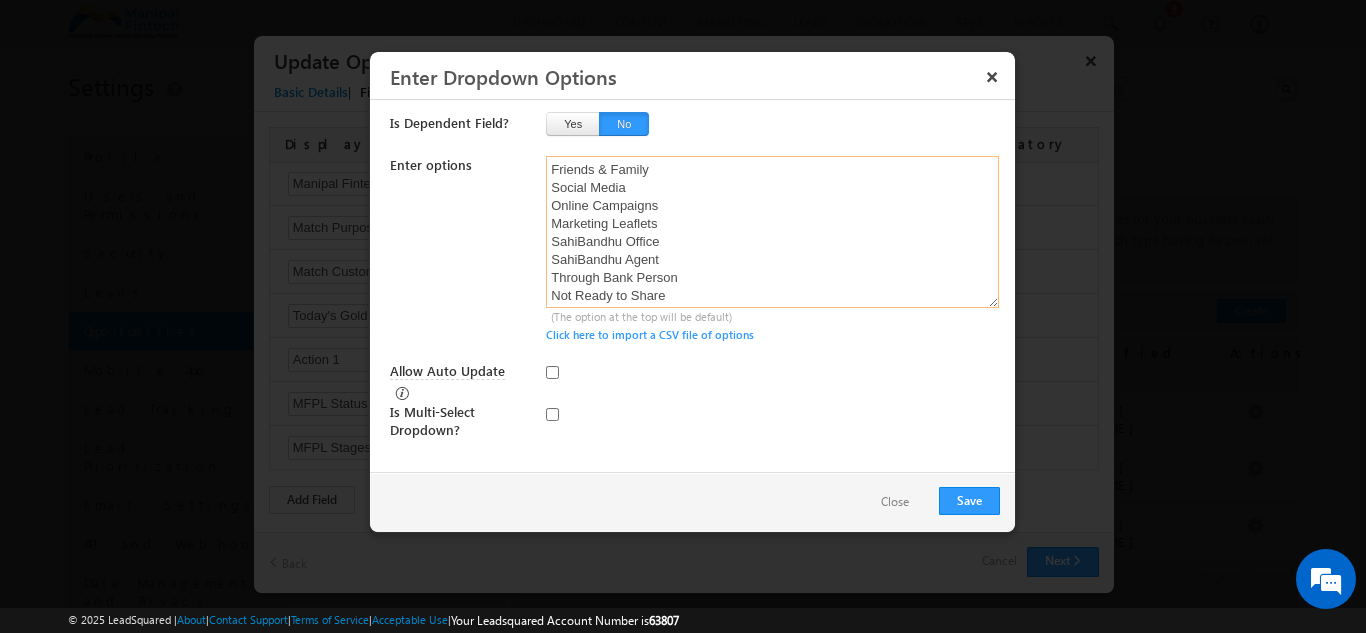 drag, startPoint x: 623, startPoint y: 261, endPoint x: 515, endPoint y: 257, distance: 108.07405 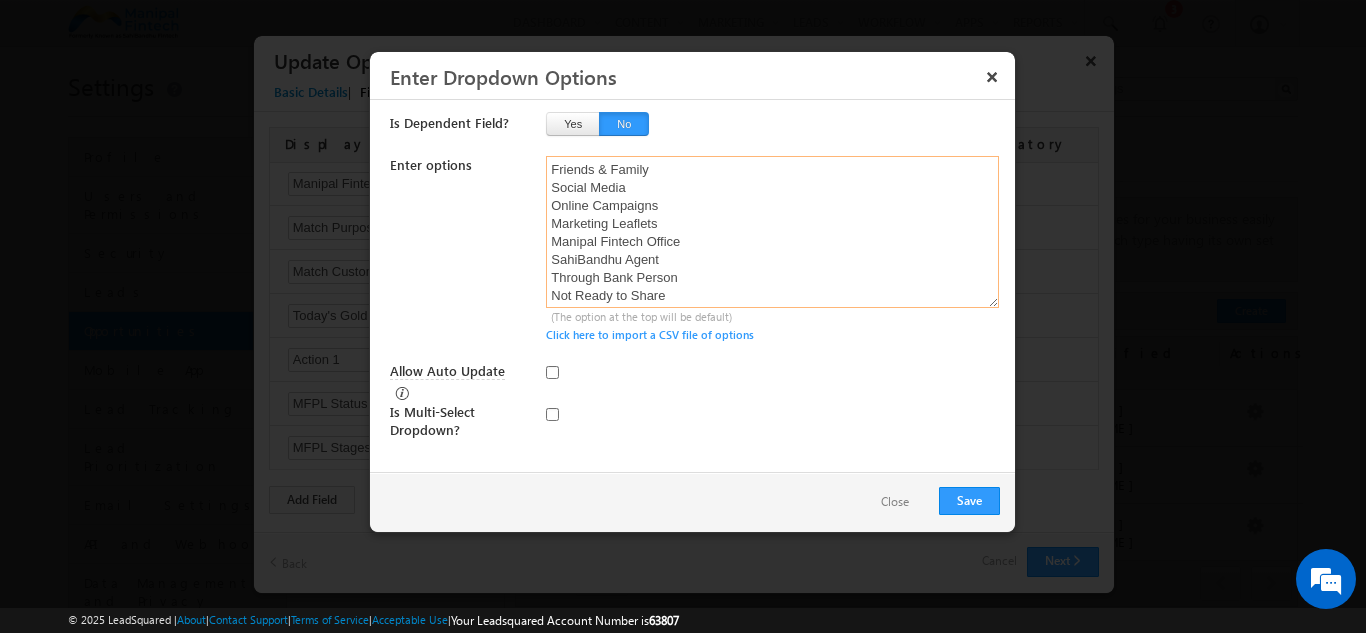 drag, startPoint x: 623, startPoint y: 277, endPoint x: 521, endPoint y: 269, distance: 102.31325 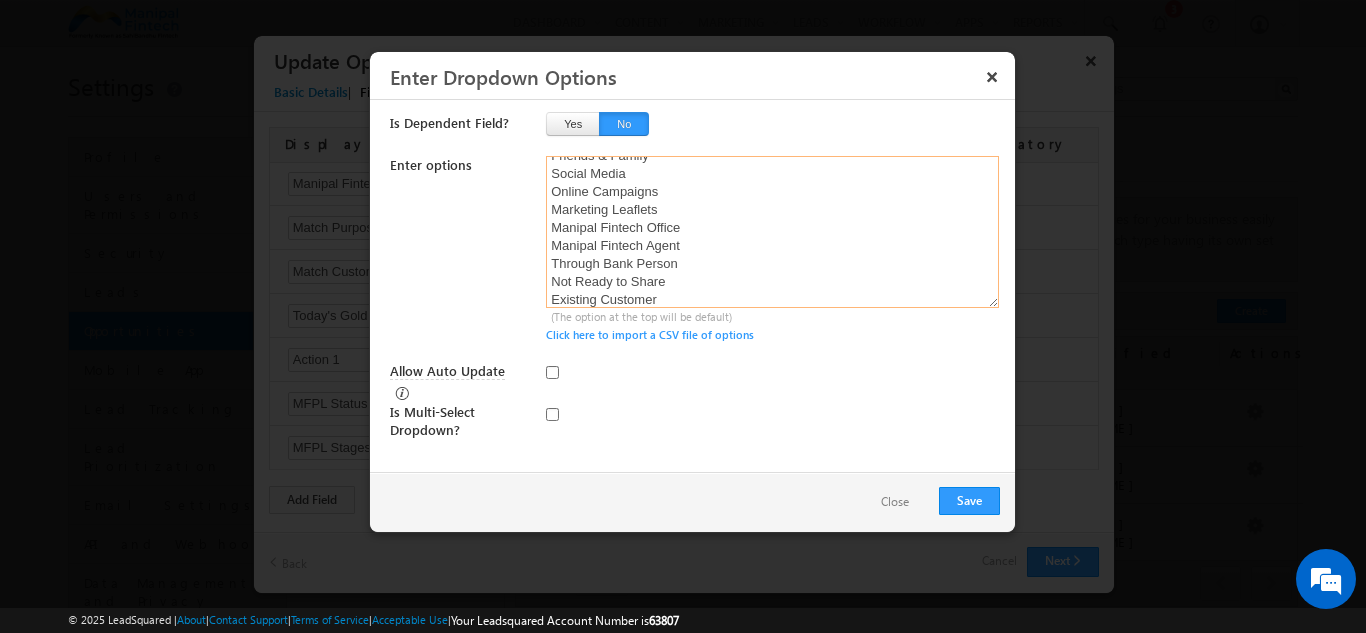 scroll, scrollTop: 32, scrollLeft: 0, axis: vertical 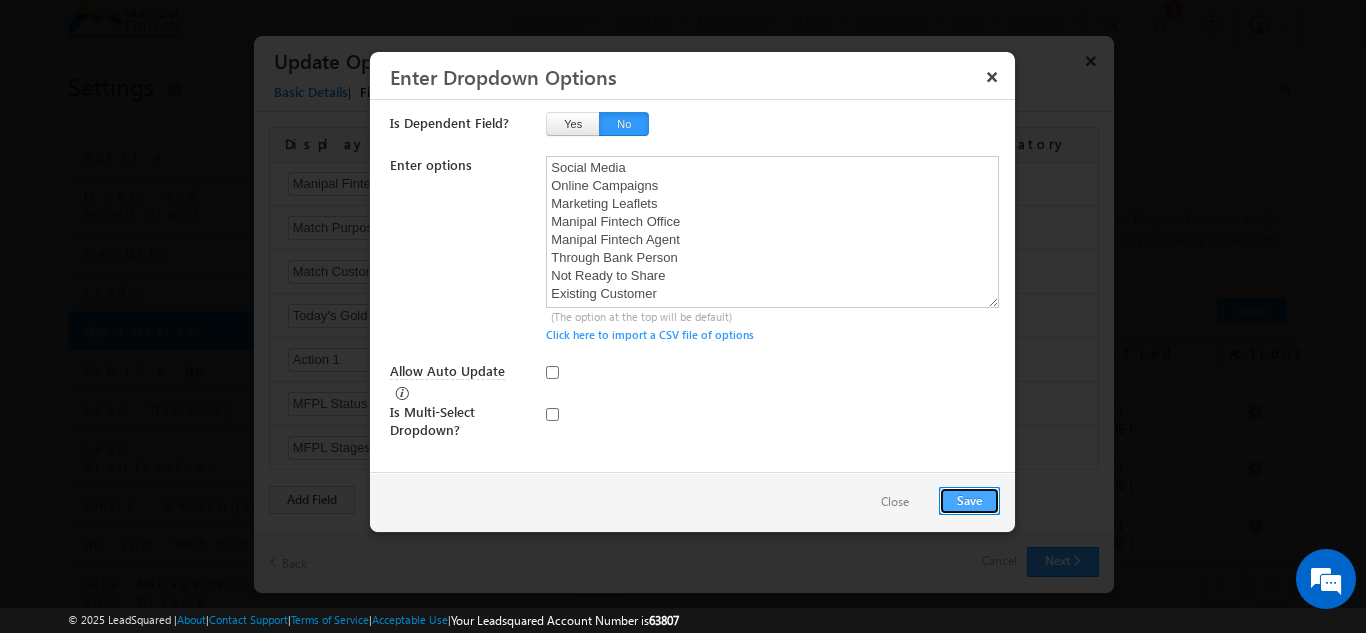 click on "Save" at bounding box center (969, 501) 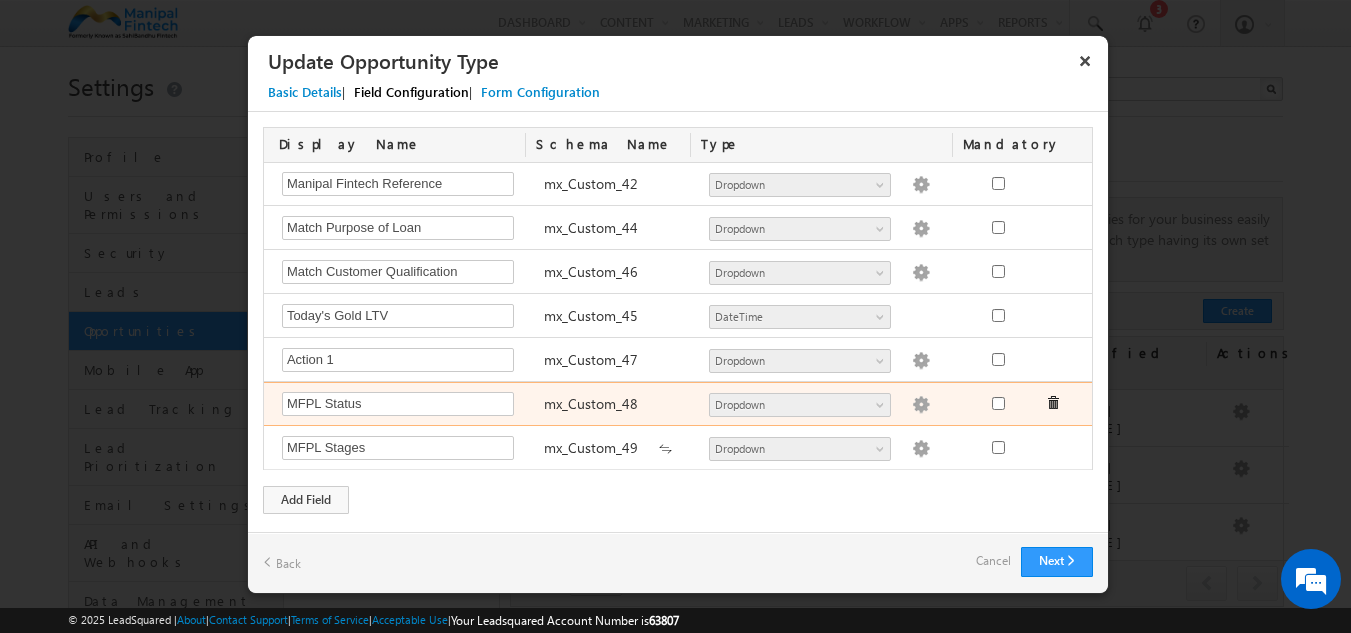 click at bounding box center [921, 405] 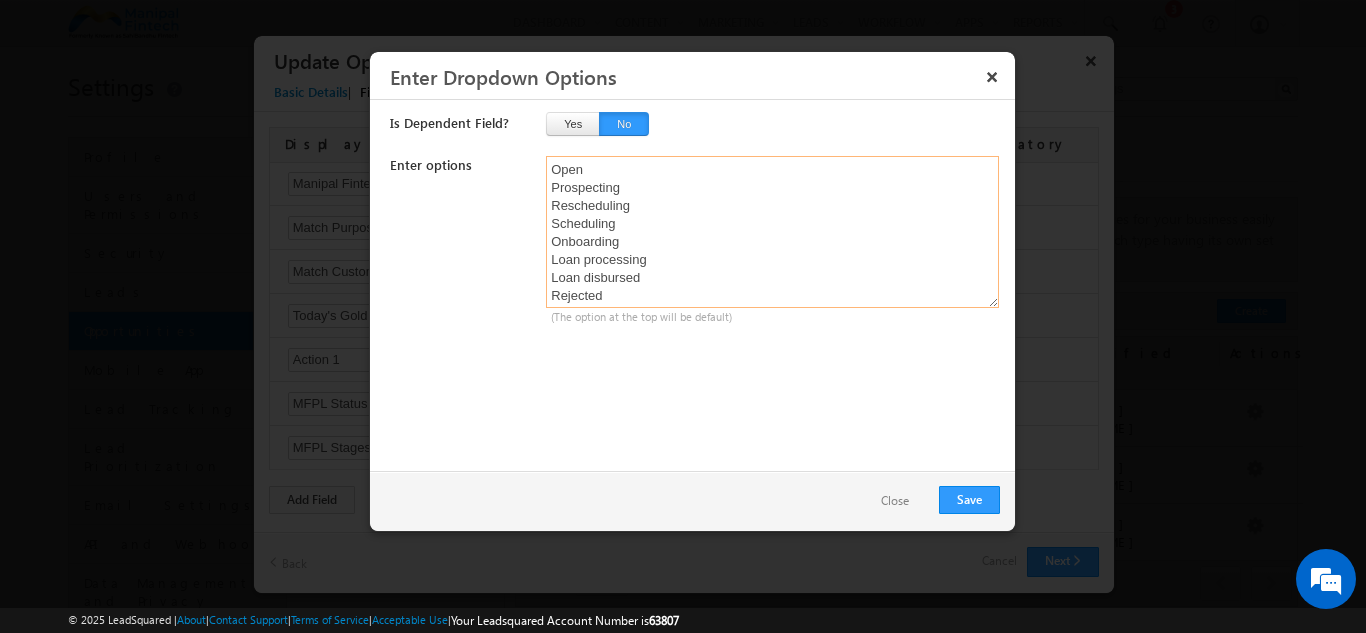 scroll, scrollTop: 38, scrollLeft: 0, axis: vertical 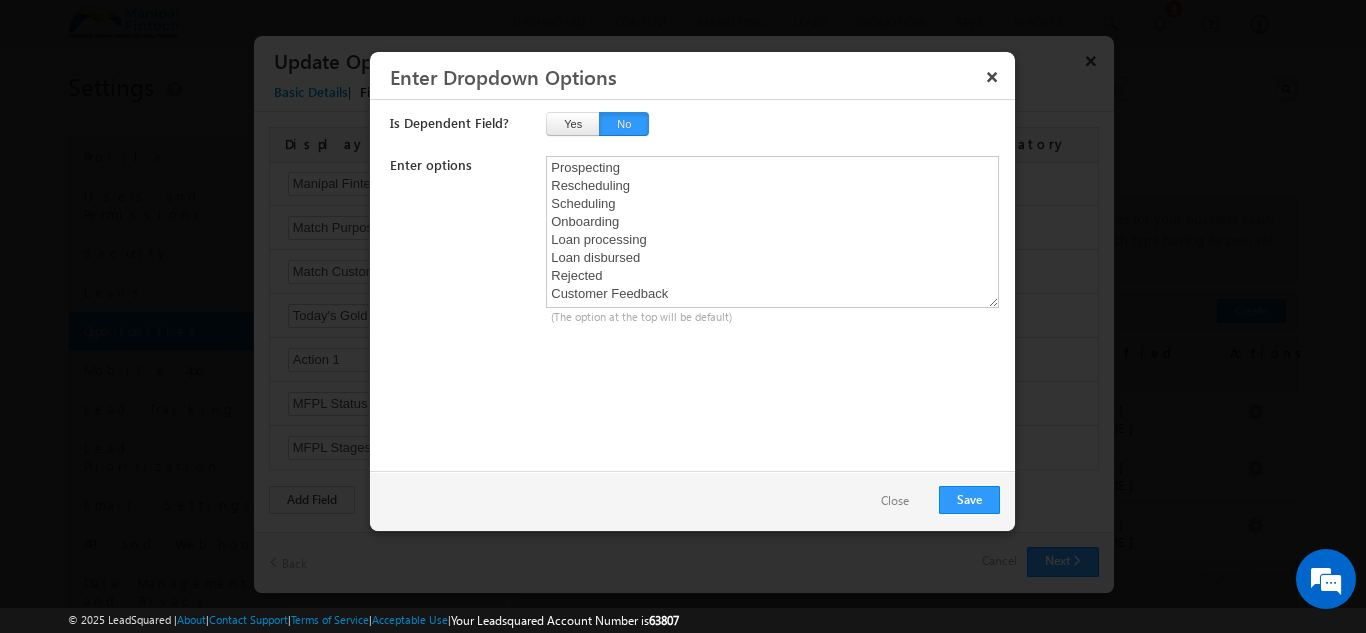 click on "Close" at bounding box center (895, 501) 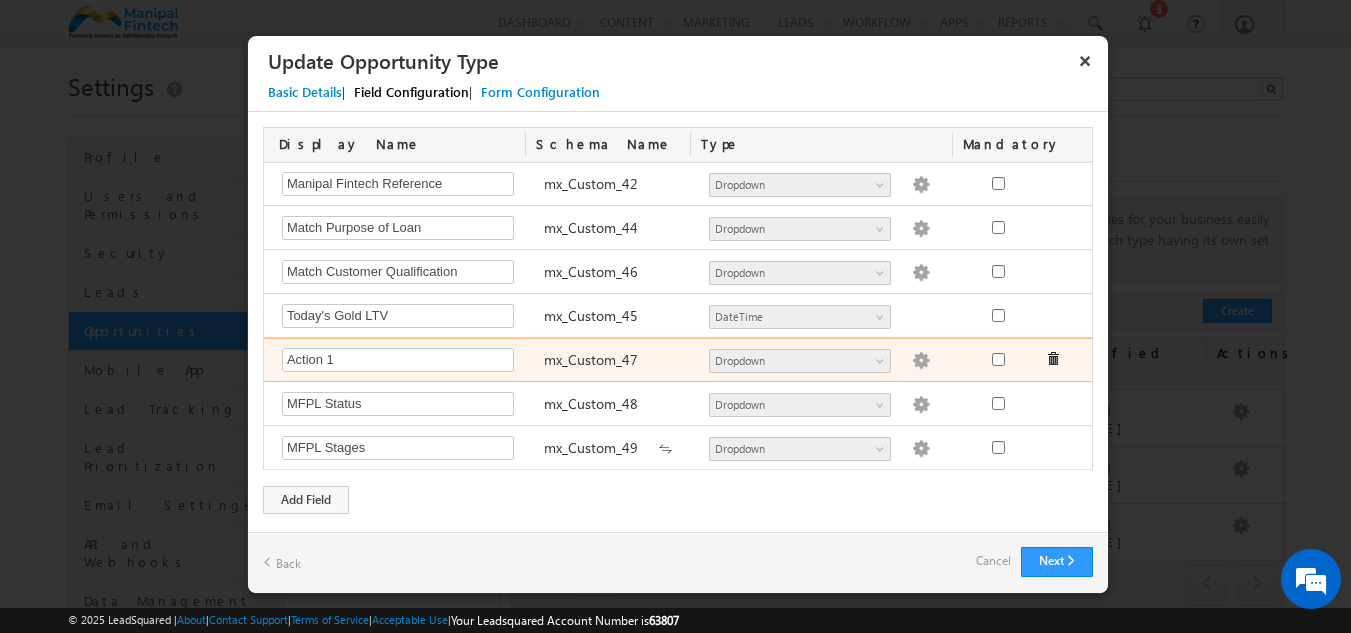 click at bounding box center [921, 361] 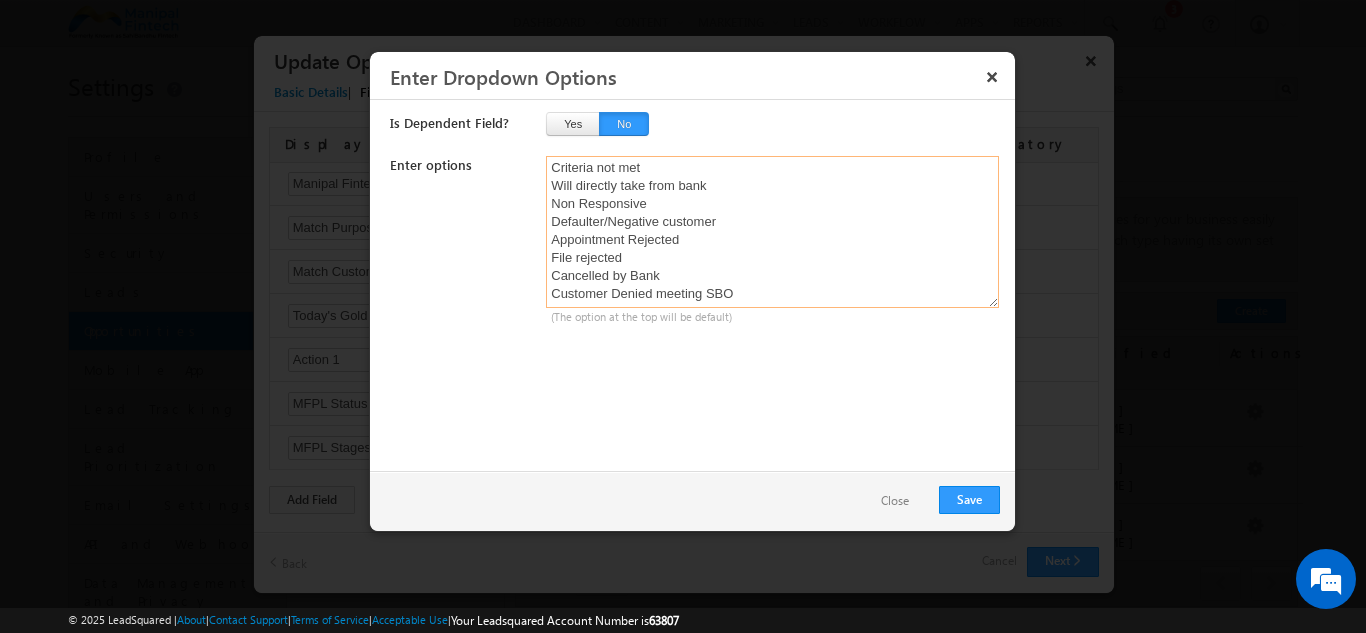 scroll, scrollTop: 115, scrollLeft: 0, axis: vertical 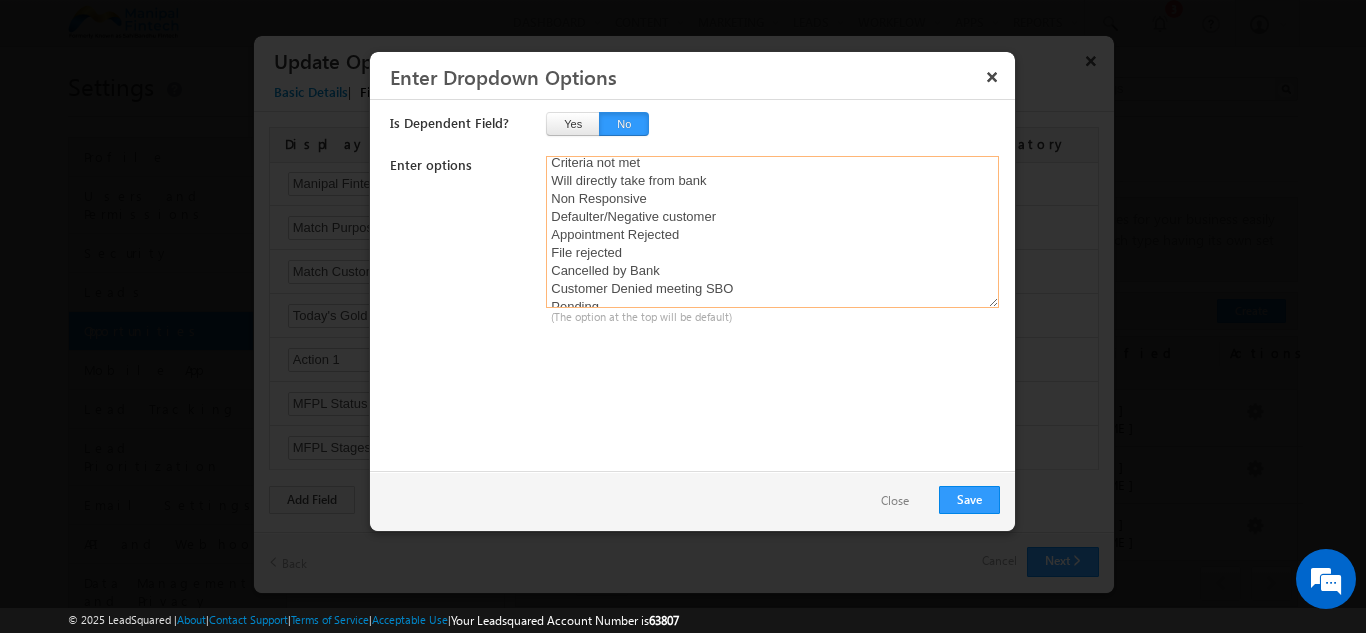 click on "Fresh Lead
Follow up
Not Connected
Fixed Appointment
GL not required
Wrong Number
Criteria not met
Will directly take from bank
Non Responsive
Defaulter/Negative customer
Appointment Rejected
File rejected
Cancelled by Bank
Customer Denied meeting SBO
Pending
Slot Booked
Customer details
Gold valuation
Additional details
Approval in progress
Under Processing
Funds Disbursed
Loan Disbursed
Journey to Bank
Gold Loan approved by bank
Feedback taken from Customer" at bounding box center (772, 232) 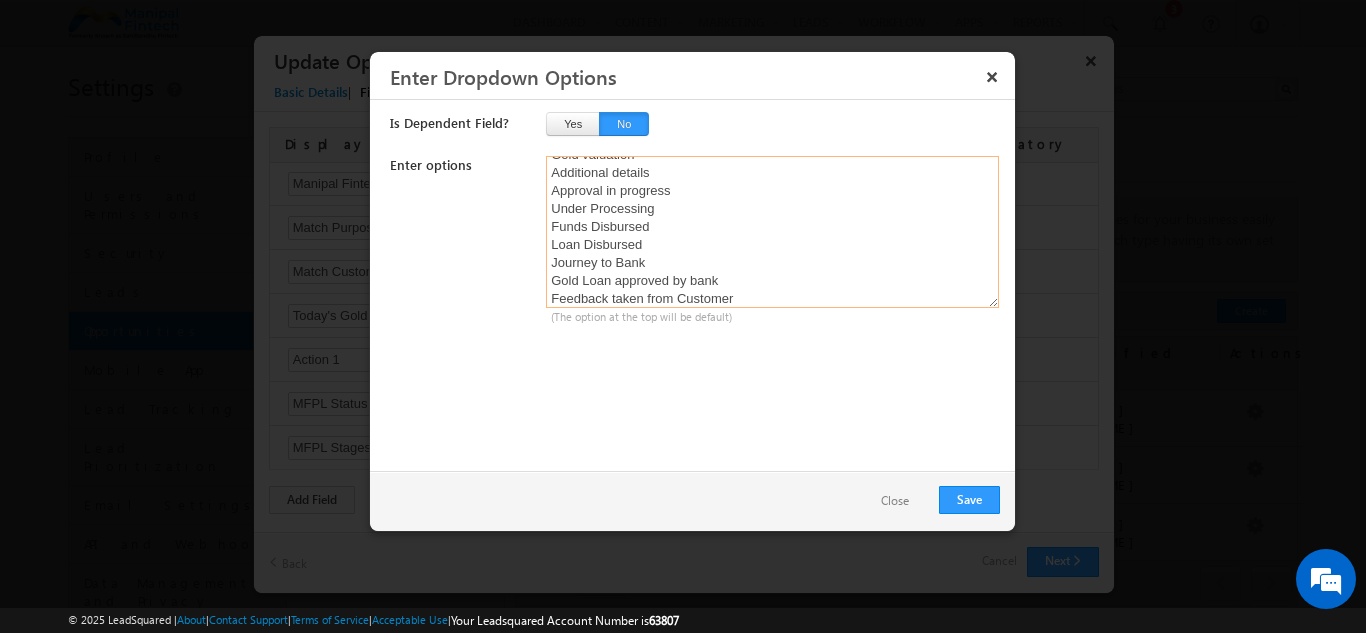 scroll, scrollTop: 326, scrollLeft: 0, axis: vertical 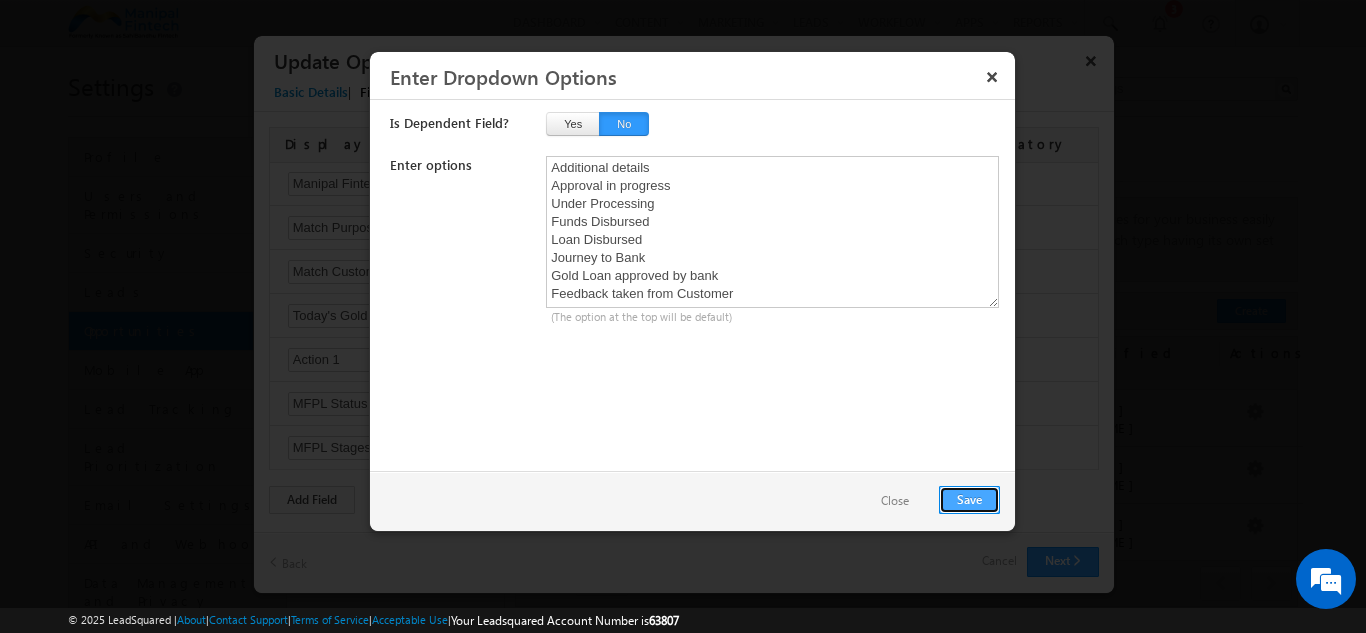 click on "Save" at bounding box center (969, 500) 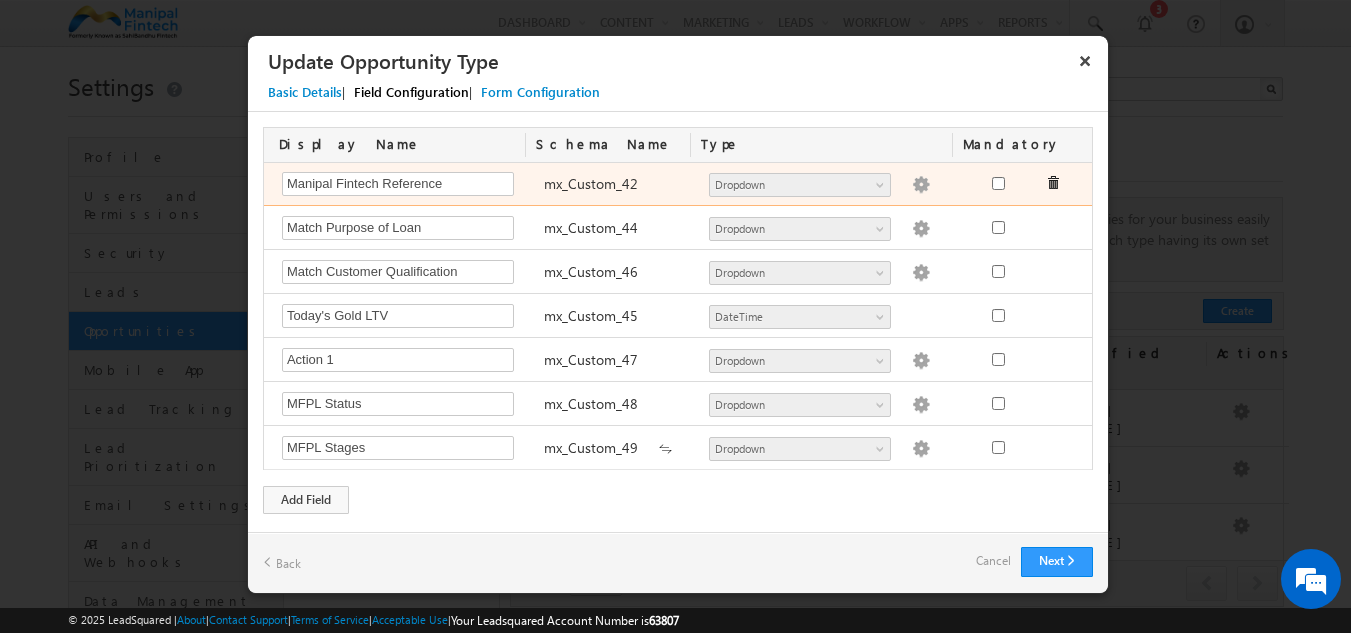 click at bounding box center [921, 185] 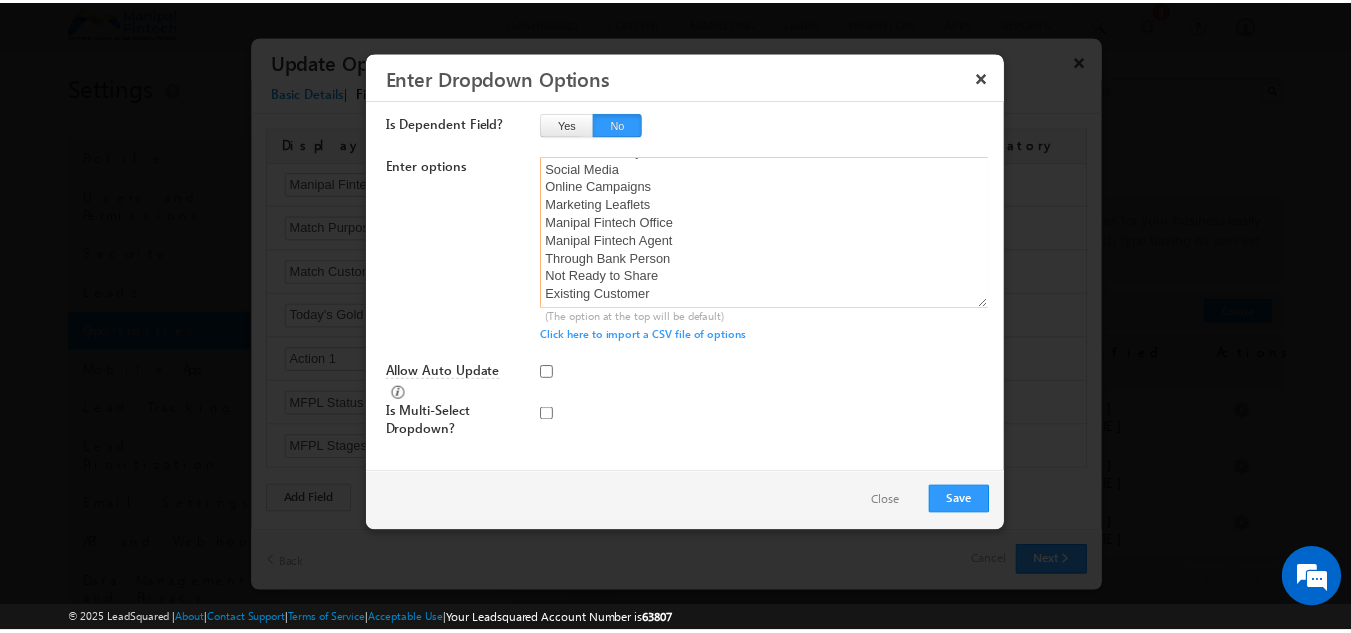 scroll, scrollTop: 0, scrollLeft: 0, axis: both 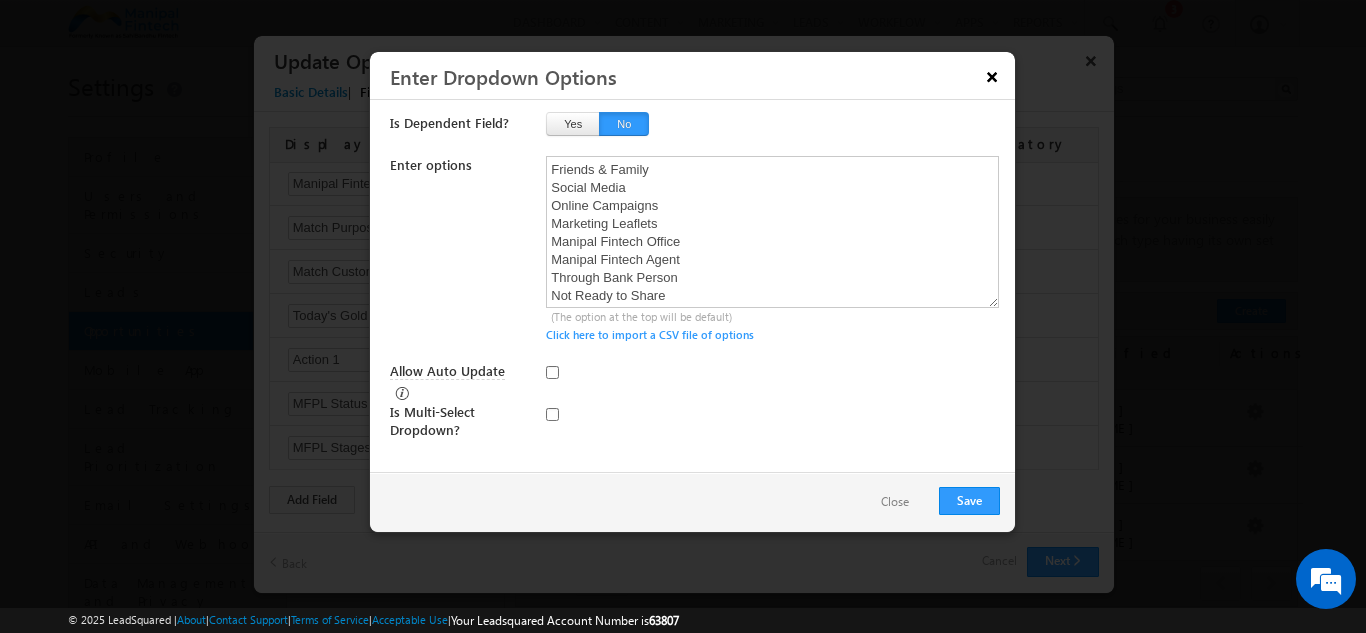 click on "×" at bounding box center (992, 76) 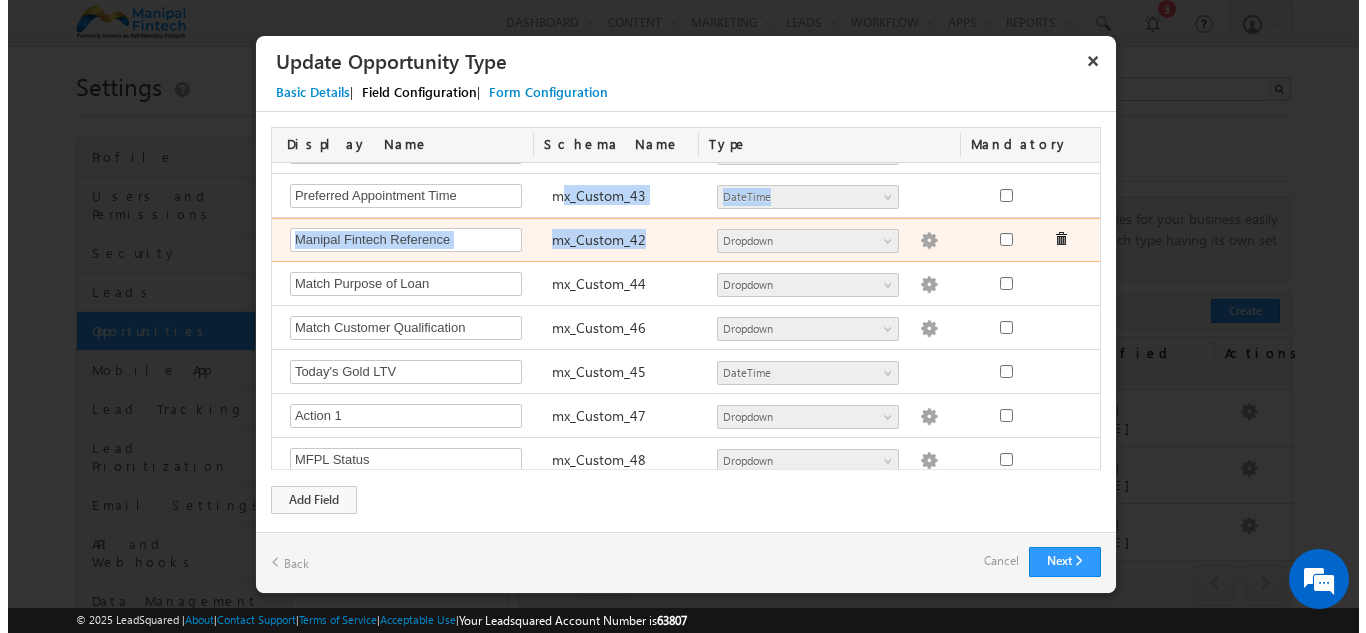 scroll, scrollTop: 1835, scrollLeft: 0, axis: vertical 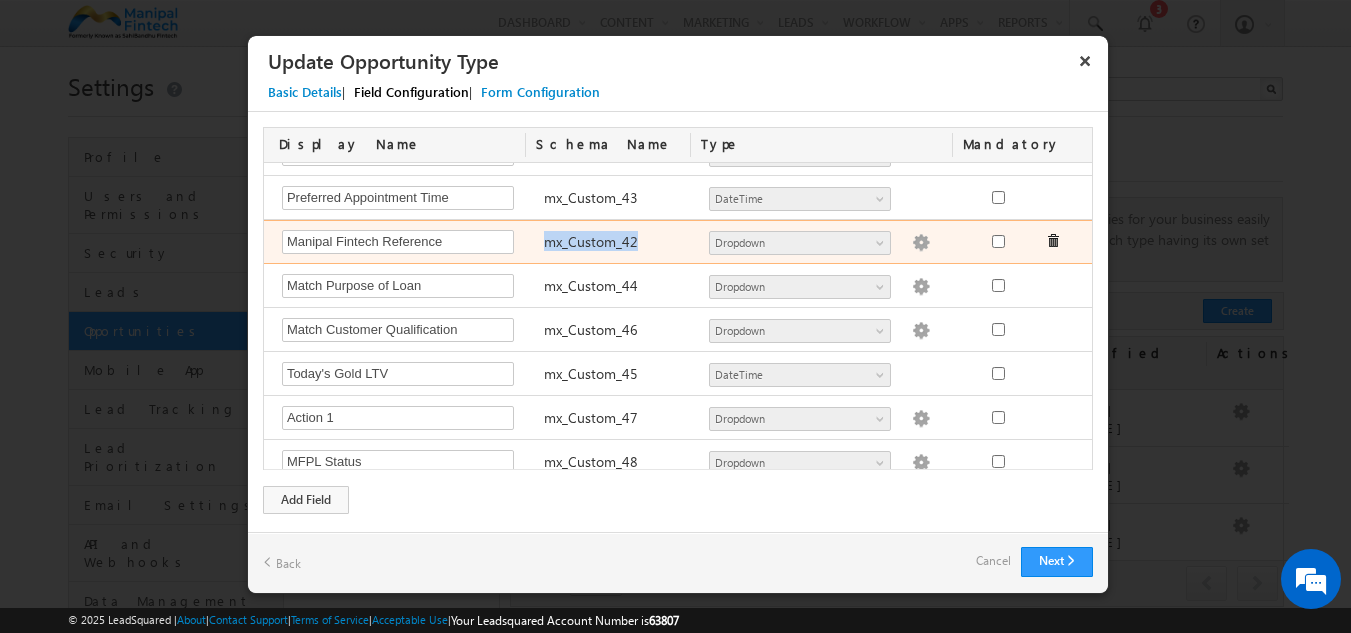 drag, startPoint x: 633, startPoint y: 187, endPoint x: 541, endPoint y: 243, distance: 107.70329 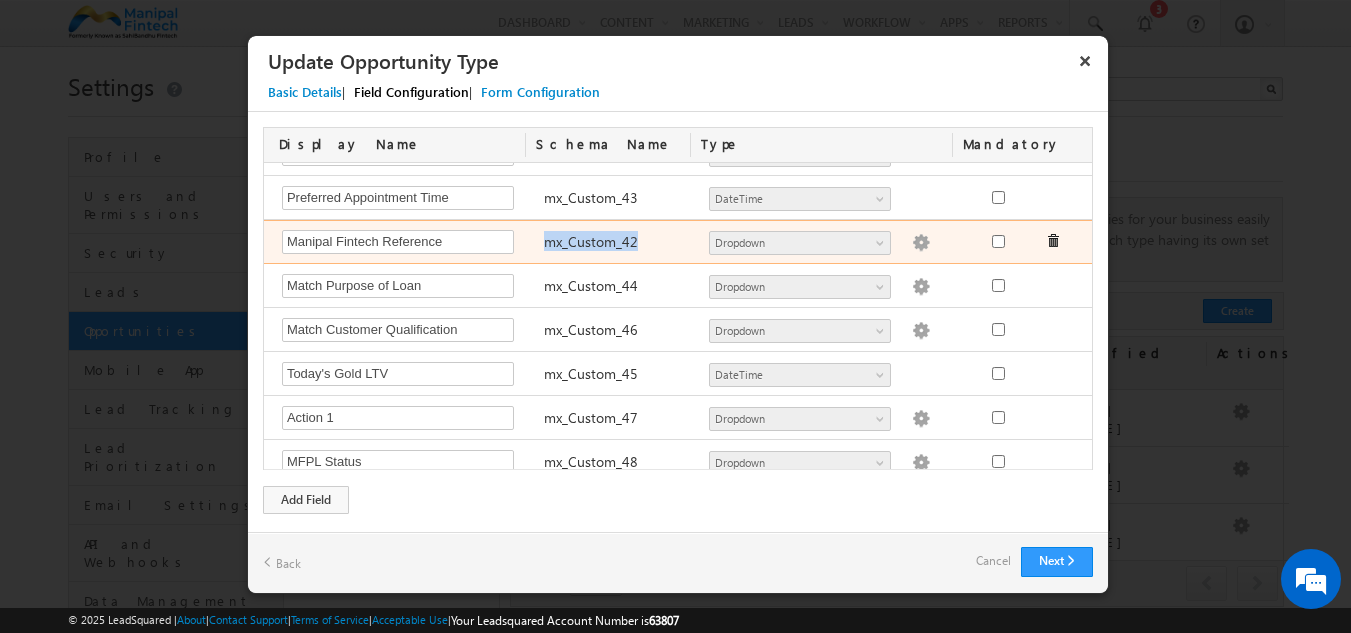 click on "mx_Custom_42" at bounding box center (617, 244) 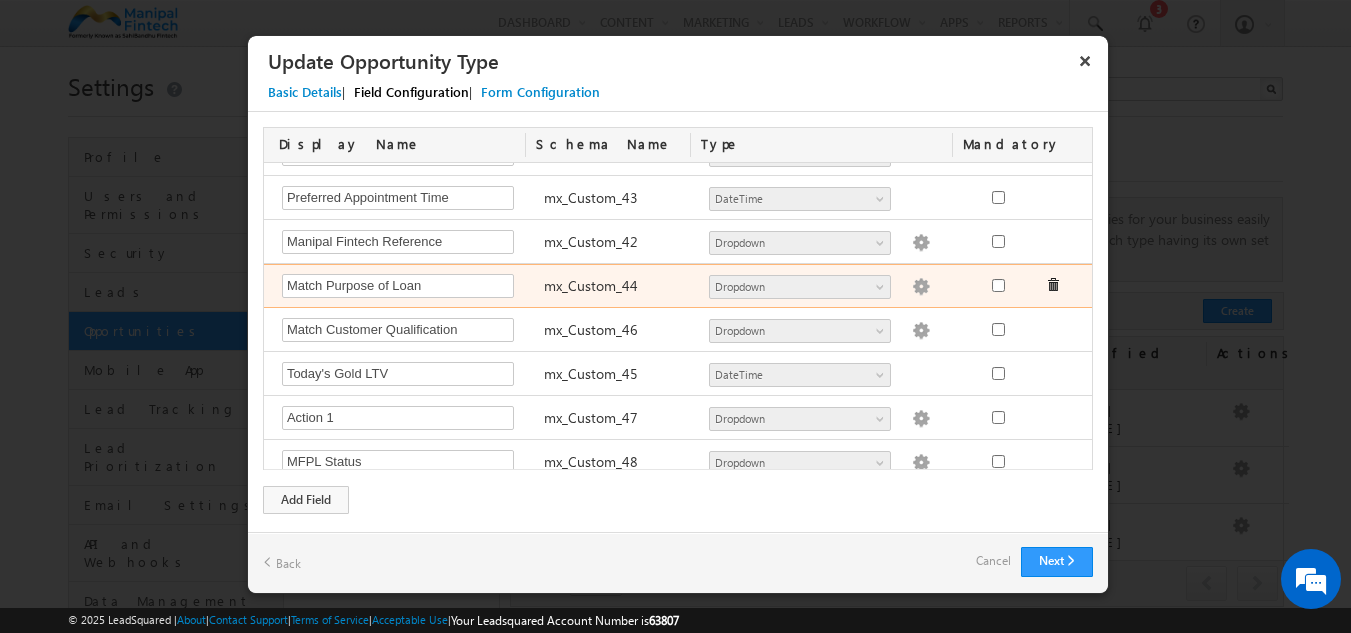 click on "Number
String
DateTime
Dropdown
User Geolocation mx_Source Dropdown
Dropdown options not provided" at bounding box center (830, 288) 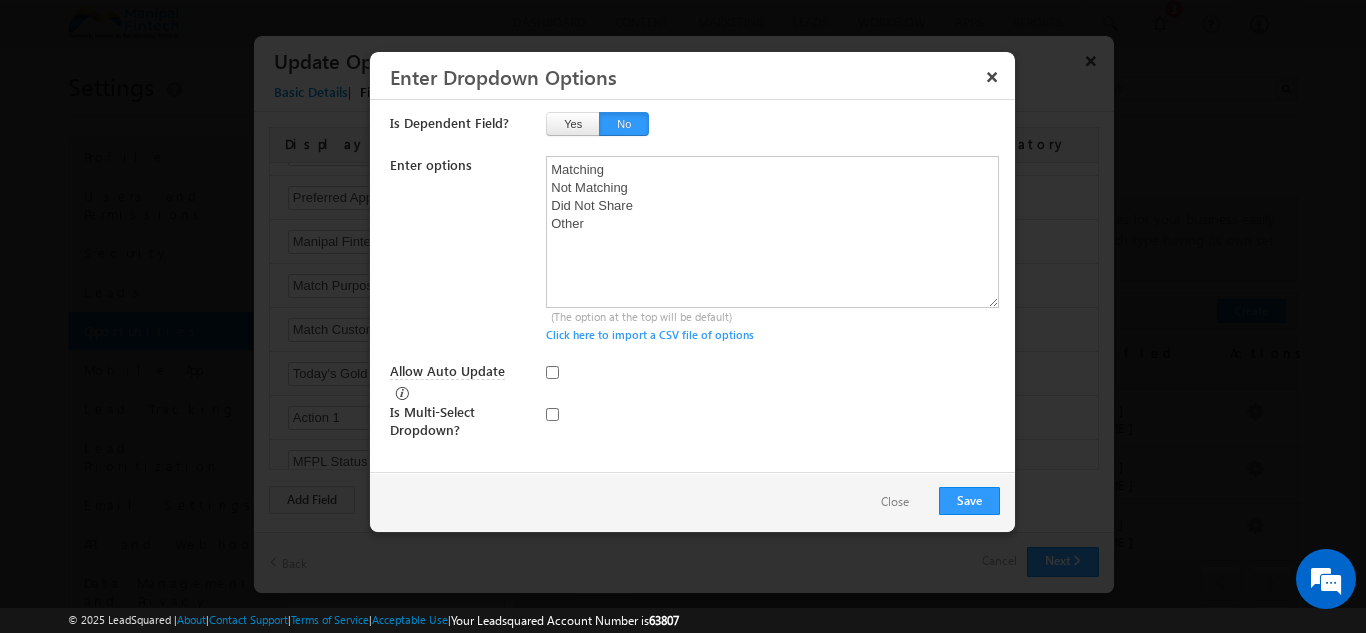 click on "Close" at bounding box center (895, 502) 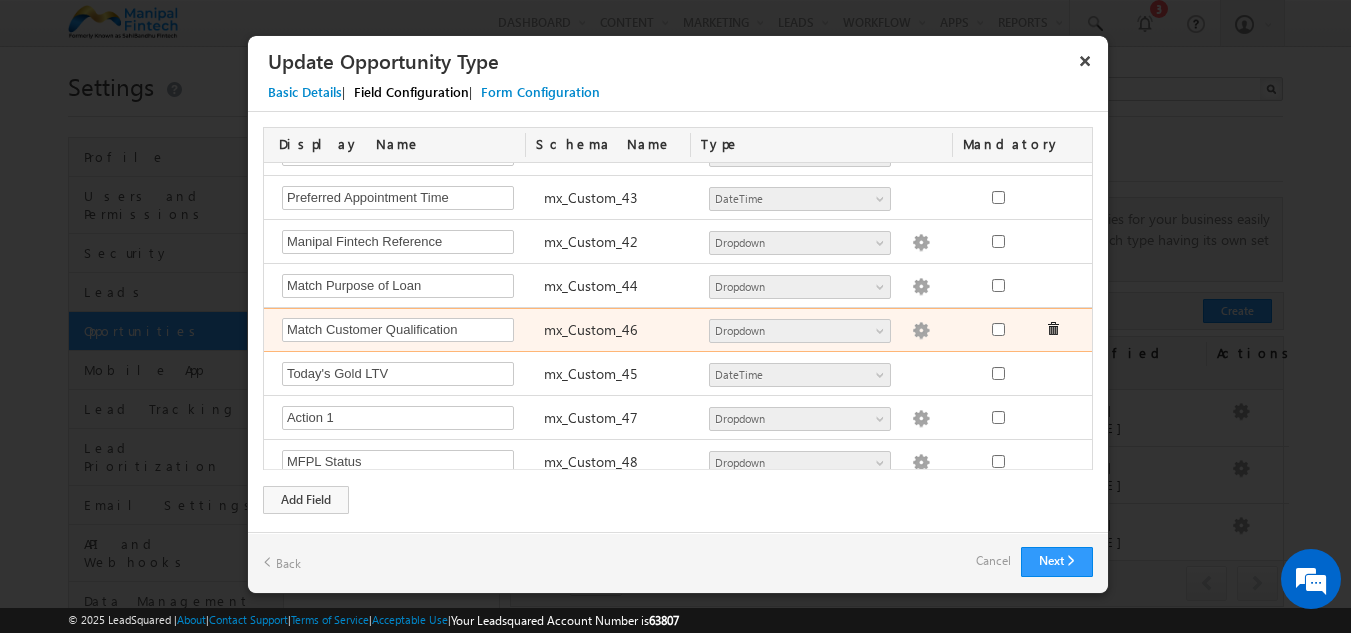 click at bounding box center [921, 331] 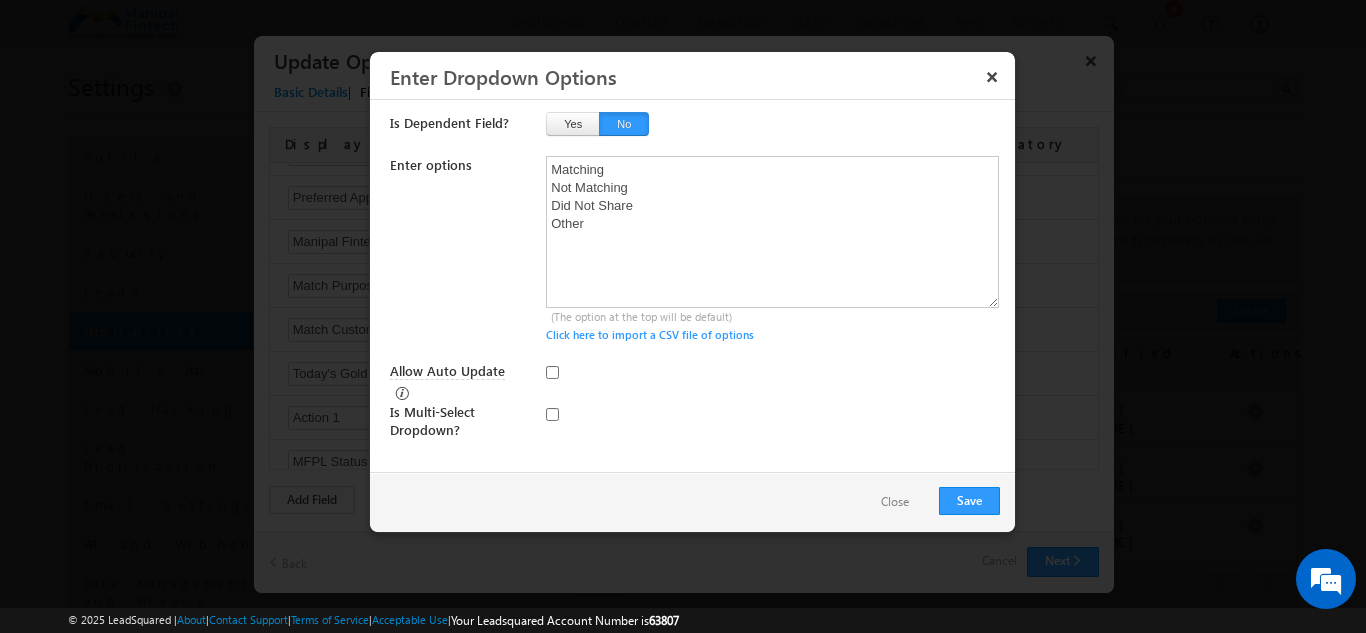 click on "Close" at bounding box center (895, 502) 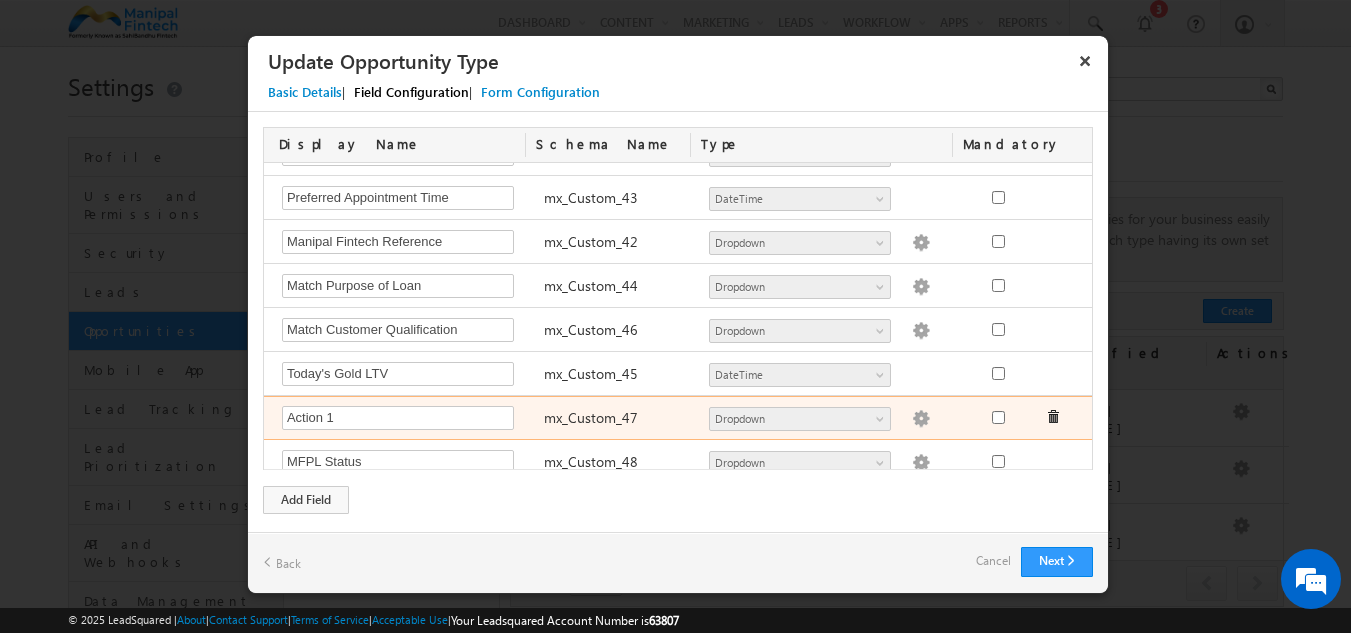 click at bounding box center (921, 419) 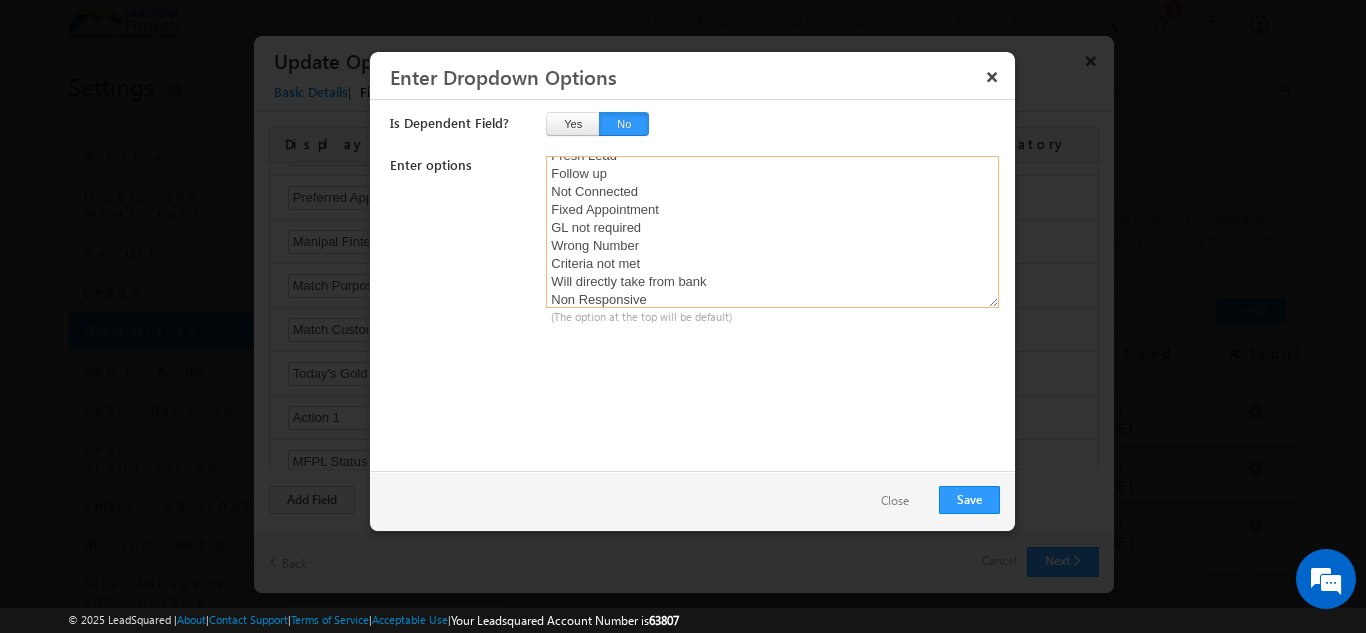 scroll, scrollTop: 0, scrollLeft: 0, axis: both 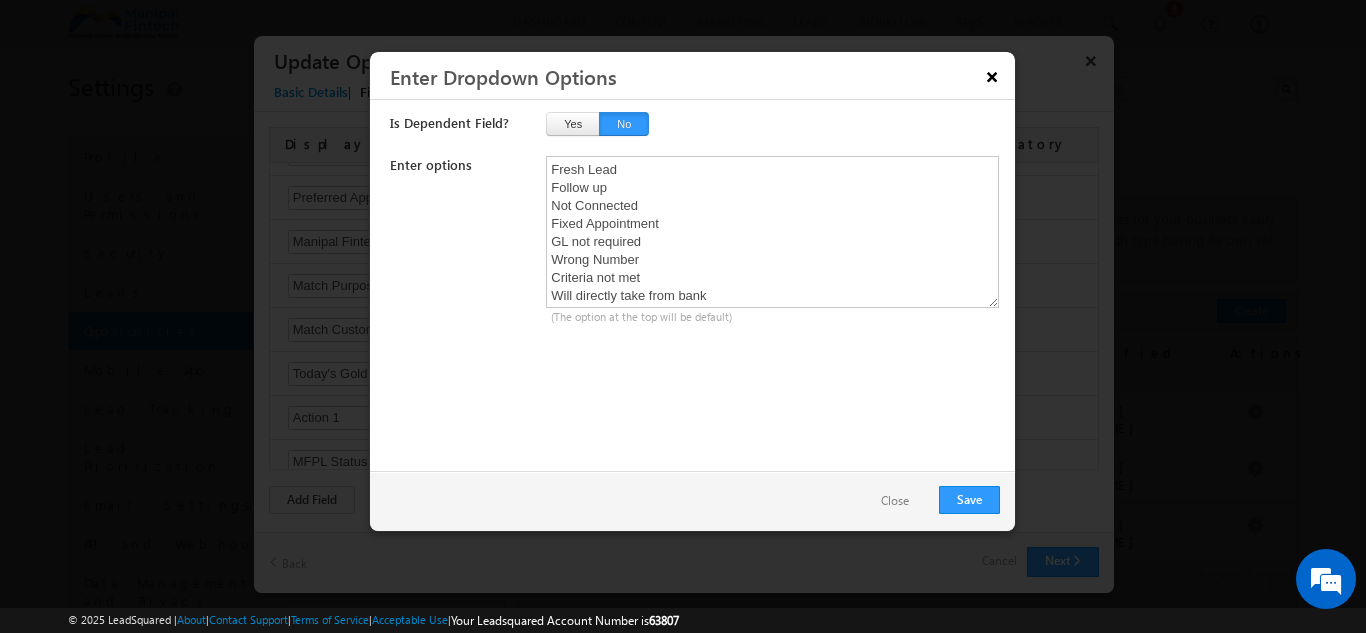 click on "×" at bounding box center [992, 76] 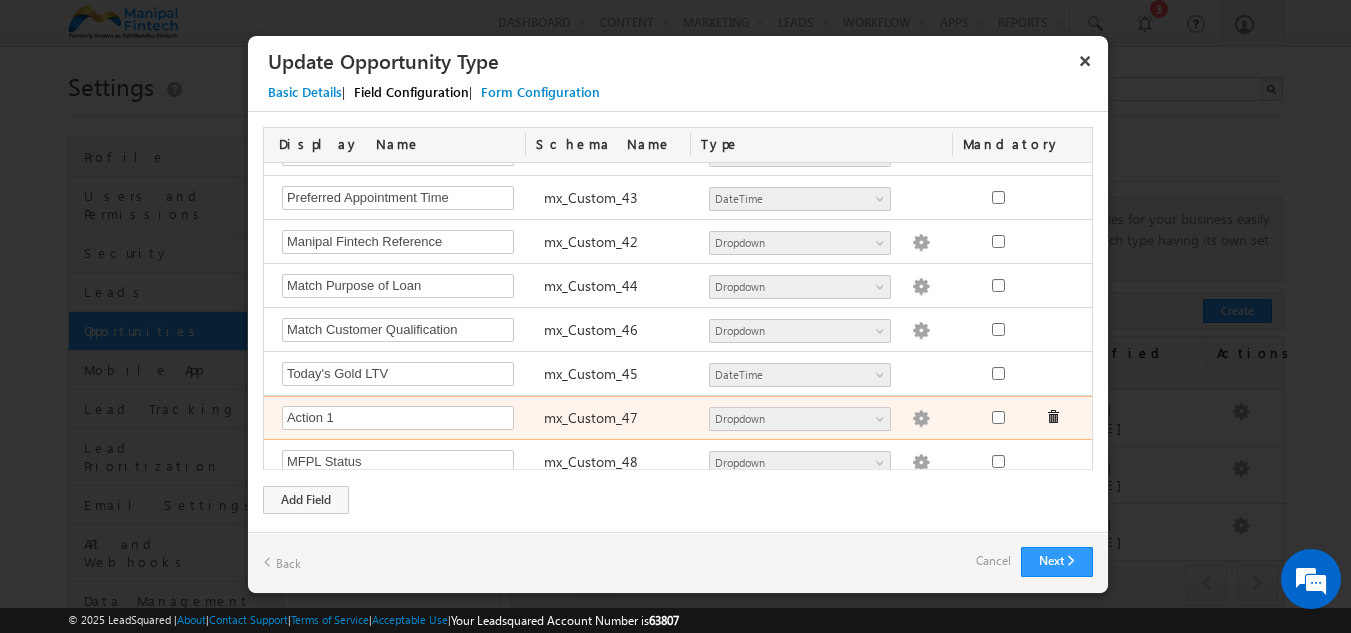 click at bounding box center [921, 419] 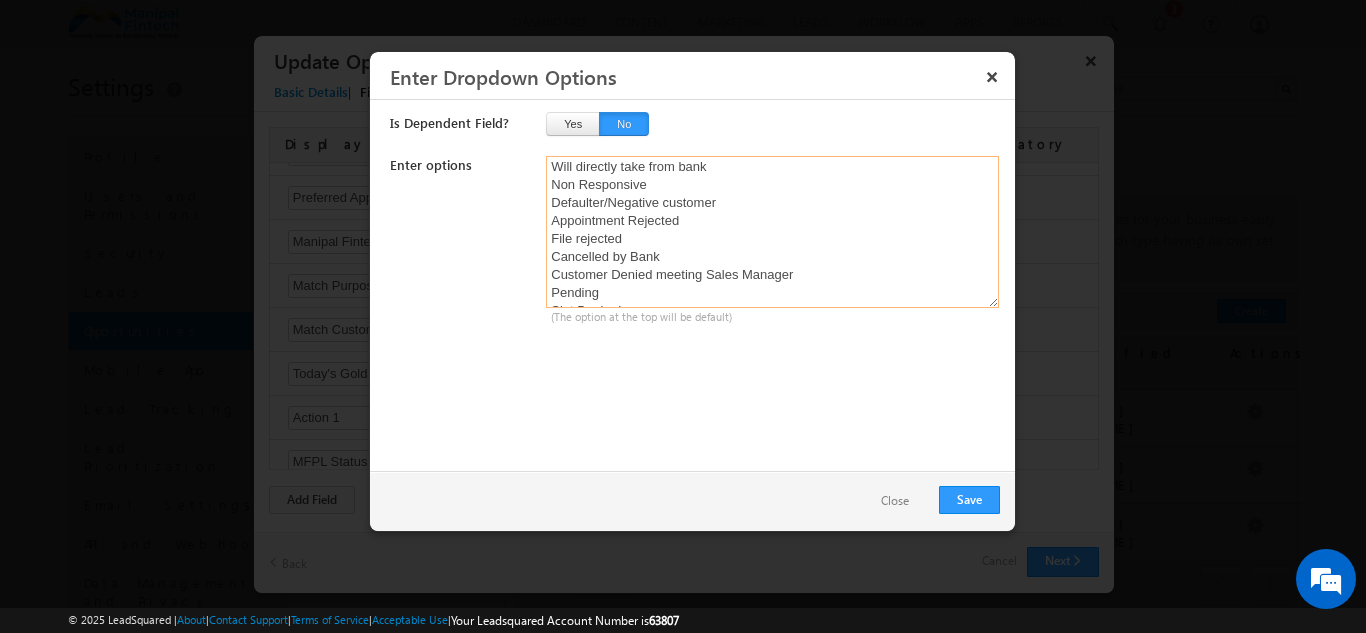 scroll, scrollTop: 326, scrollLeft: 0, axis: vertical 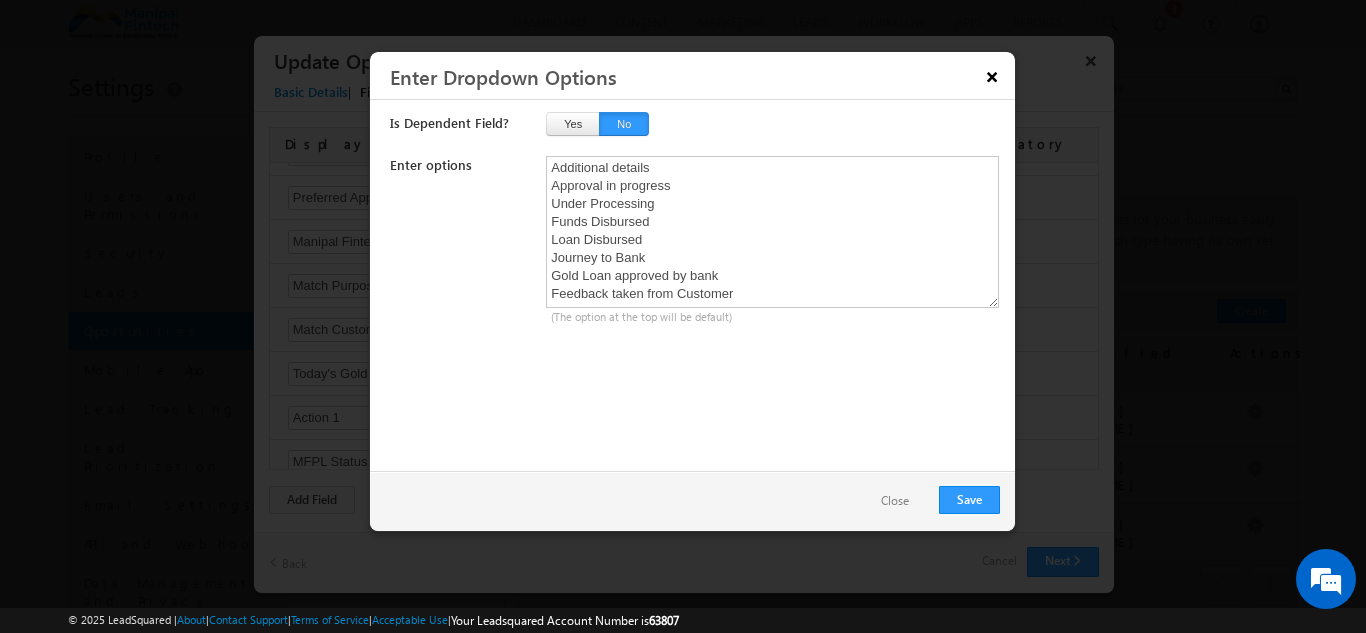 click on "×" at bounding box center [992, 76] 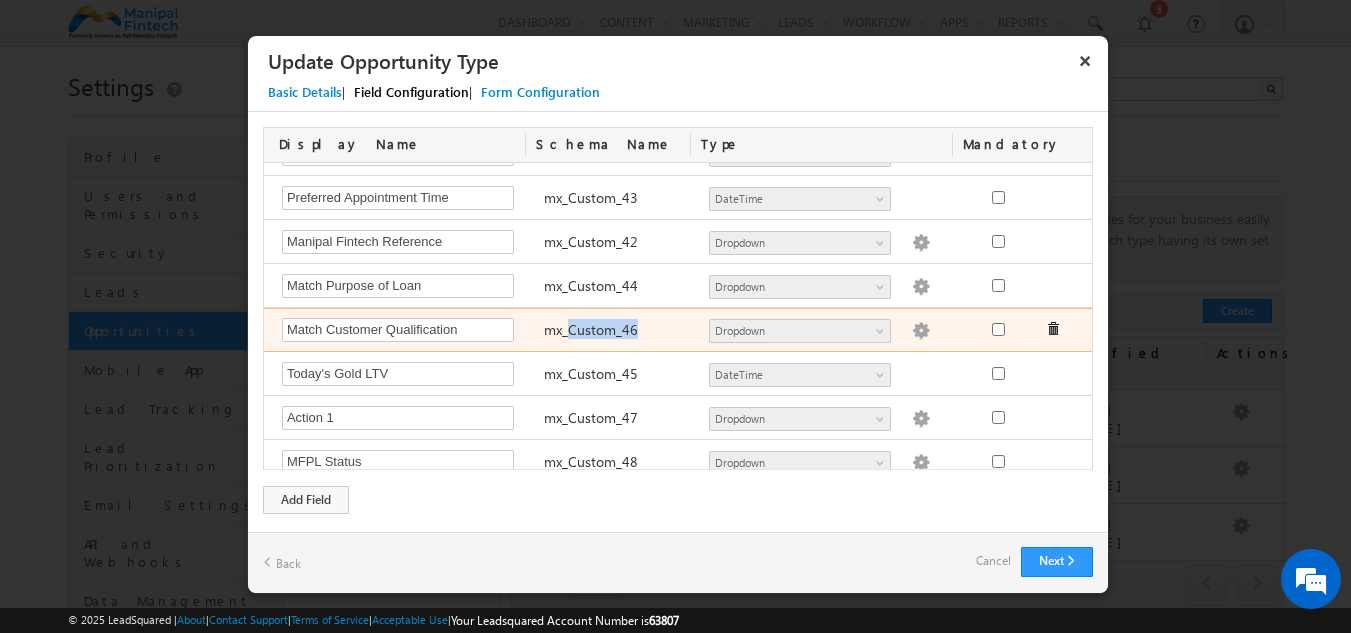 drag, startPoint x: 661, startPoint y: 322, endPoint x: 563, endPoint y: 329, distance: 98.24968 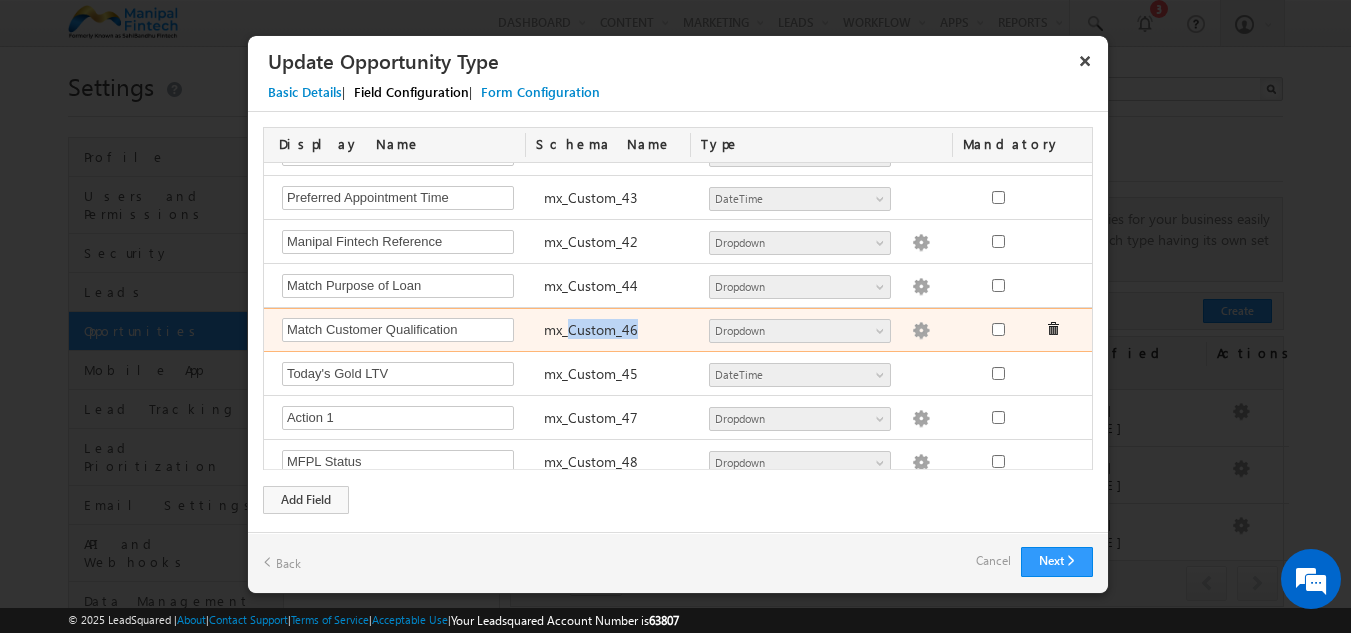 click on "mx_Custom_46" at bounding box center (617, 332) 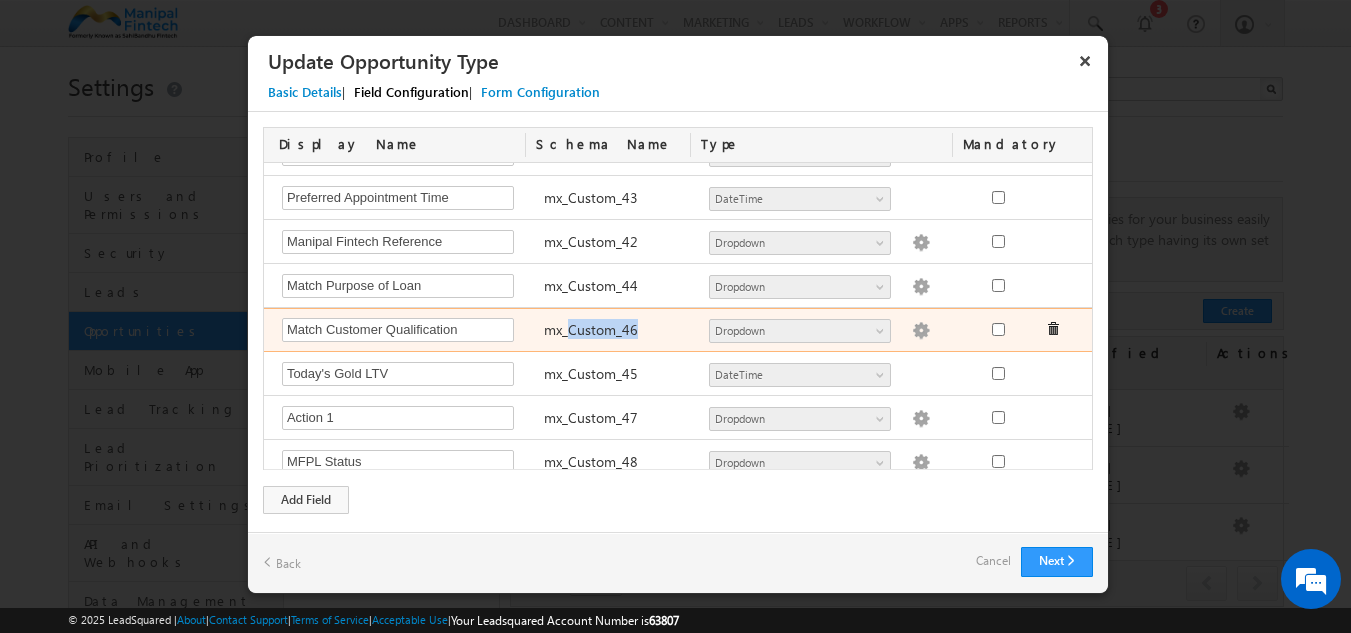 click at bounding box center [921, 331] 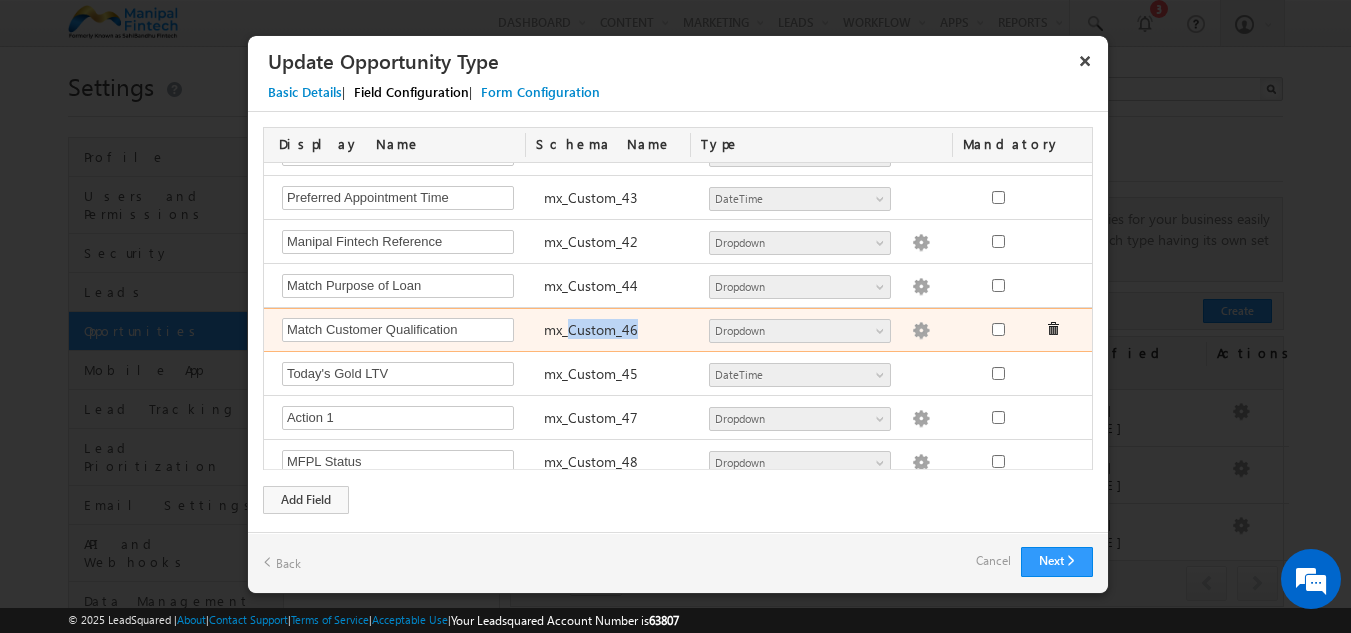 type on "Matching
Not Matching
Did Not Share
Other" 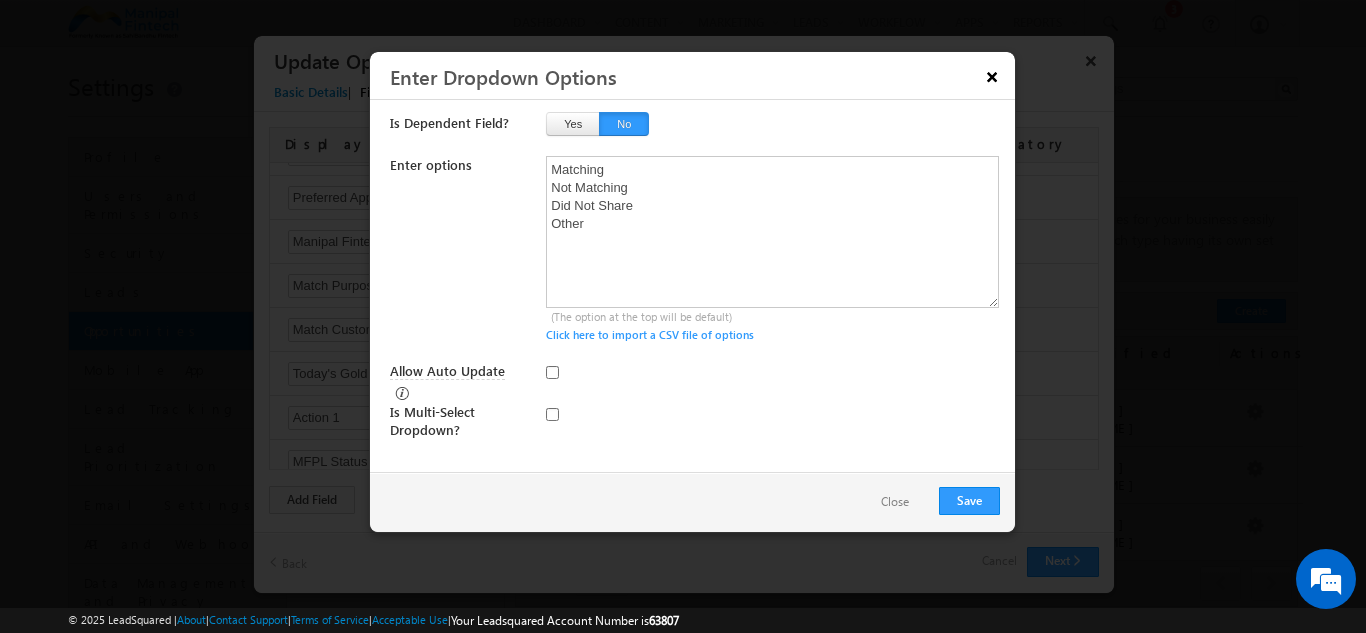 click on "×" at bounding box center [992, 76] 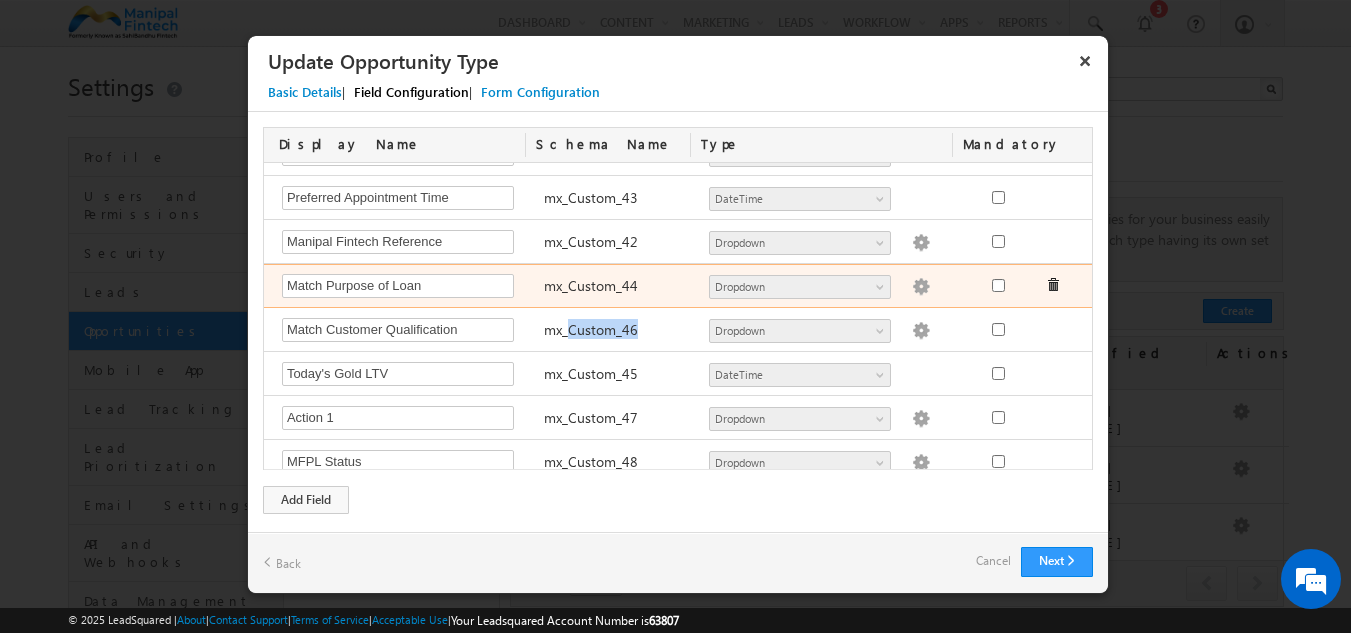 click at bounding box center [921, 287] 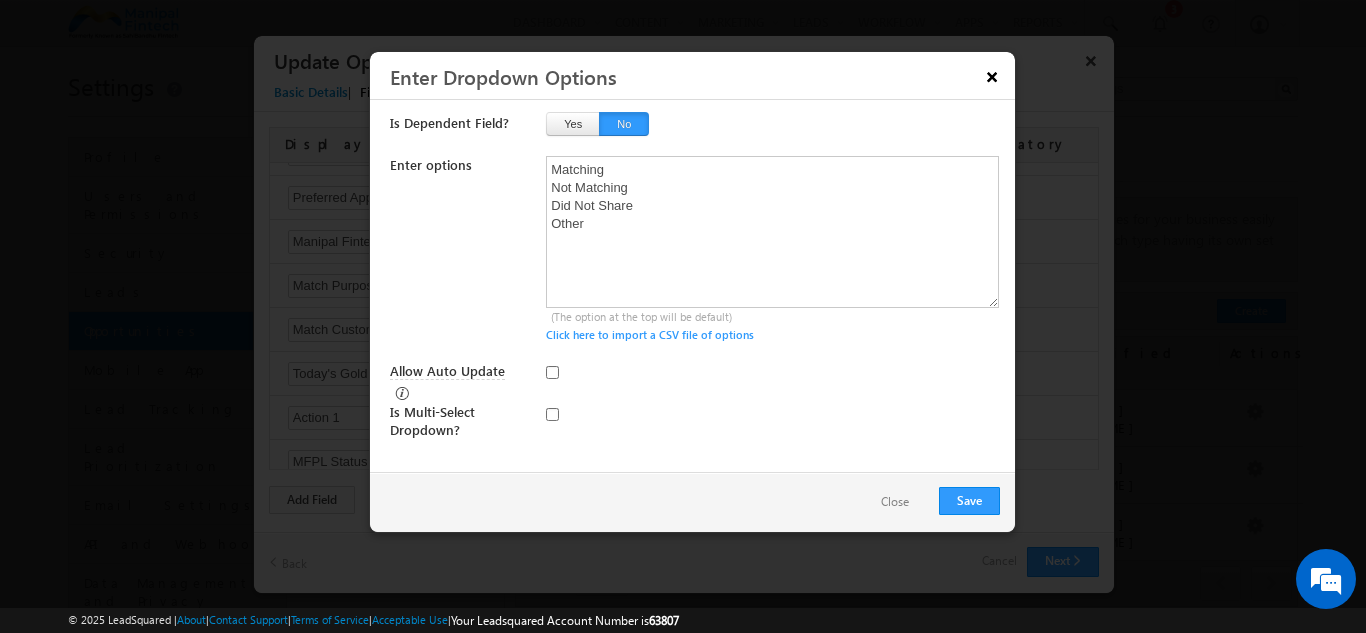 click on "×" at bounding box center (992, 76) 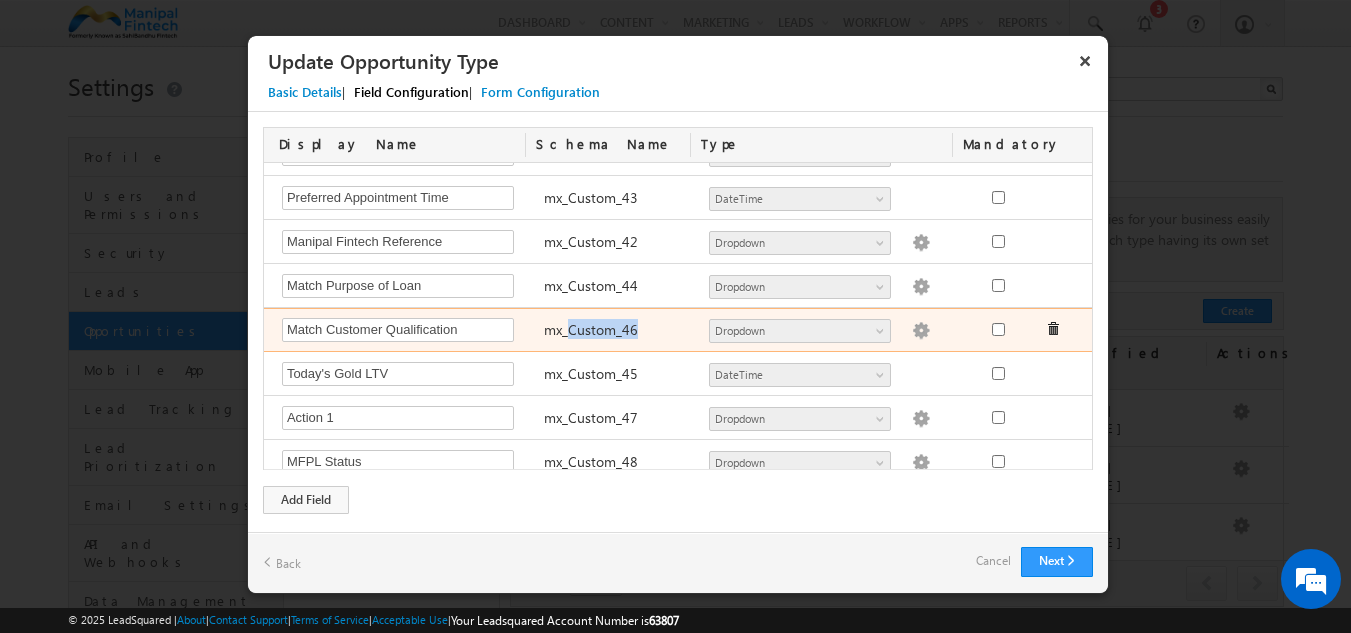 click at bounding box center [921, 331] 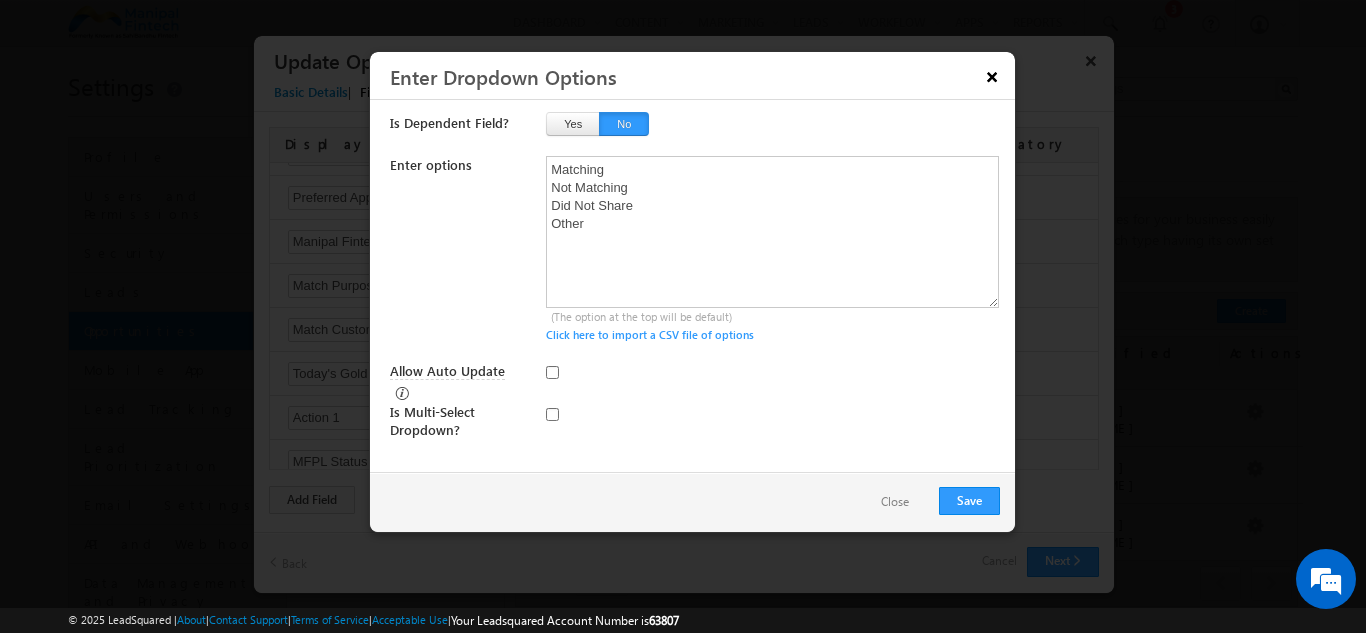 click on "×" at bounding box center (992, 76) 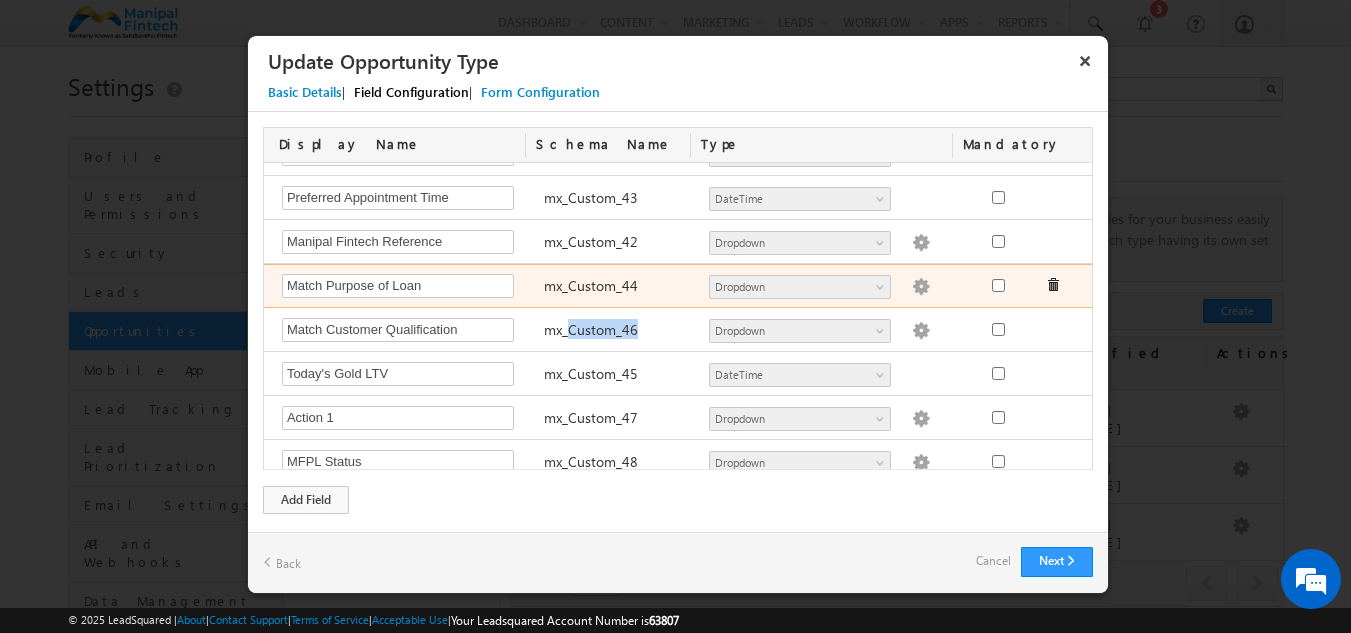 click at bounding box center (921, 287) 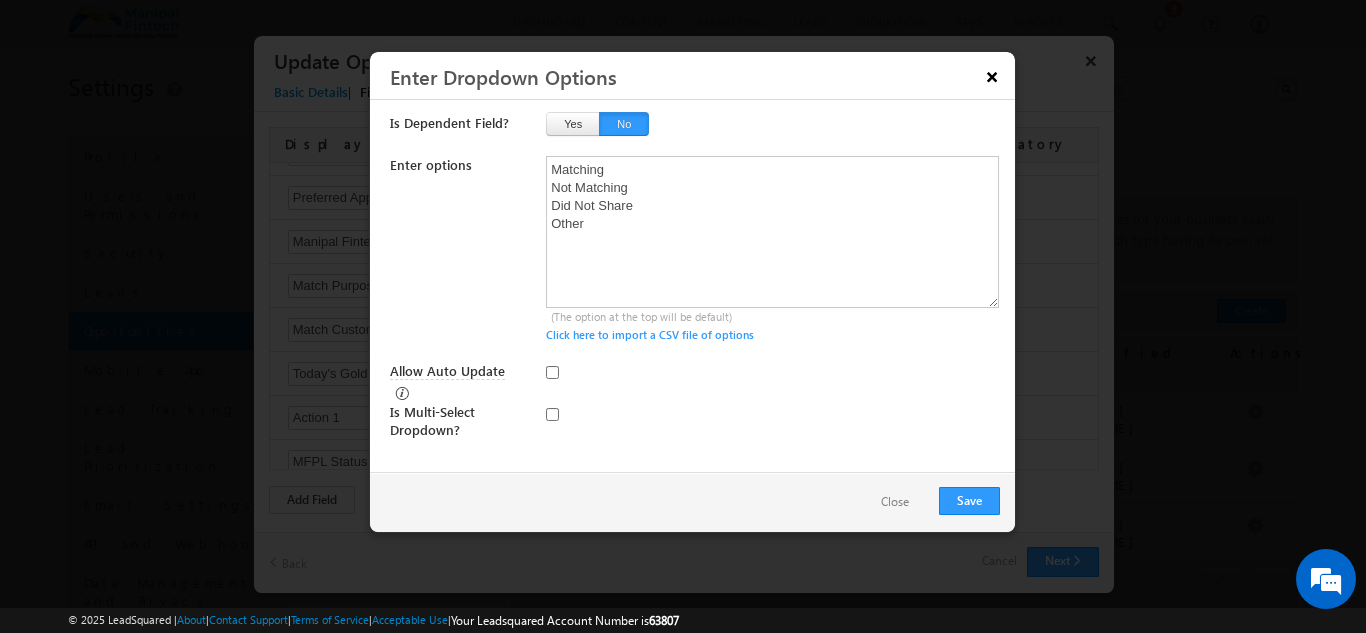 click on "×" at bounding box center (992, 76) 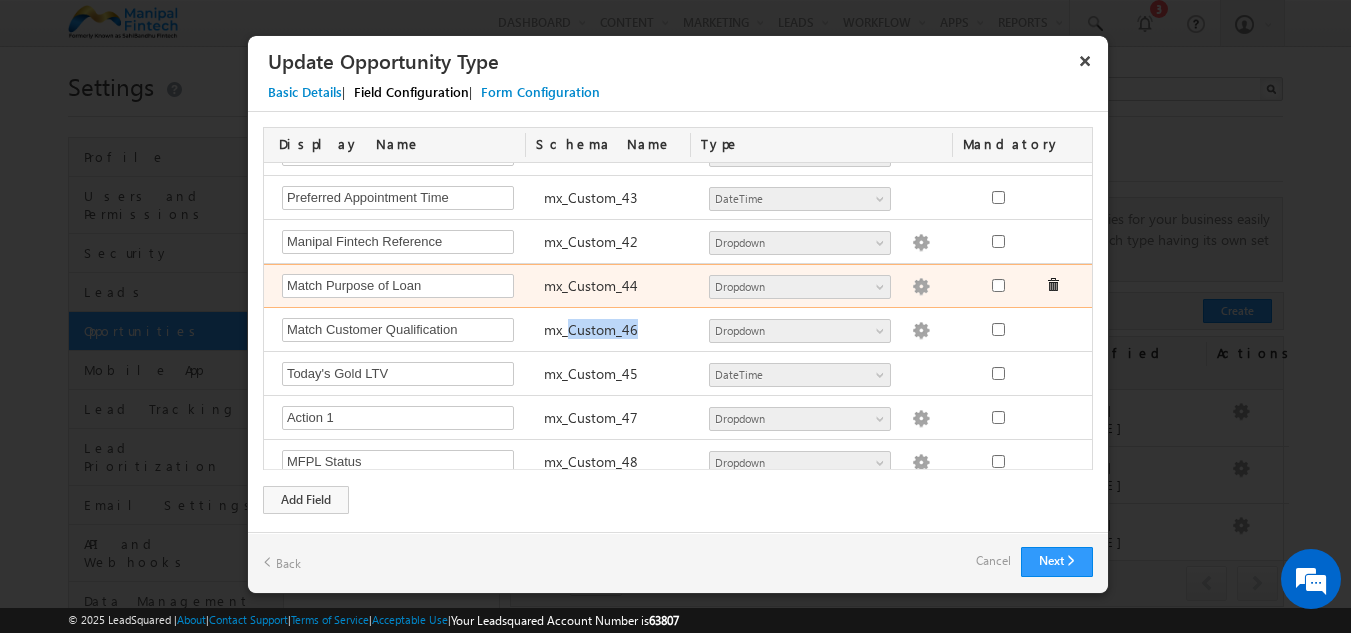 click at bounding box center (921, 287) 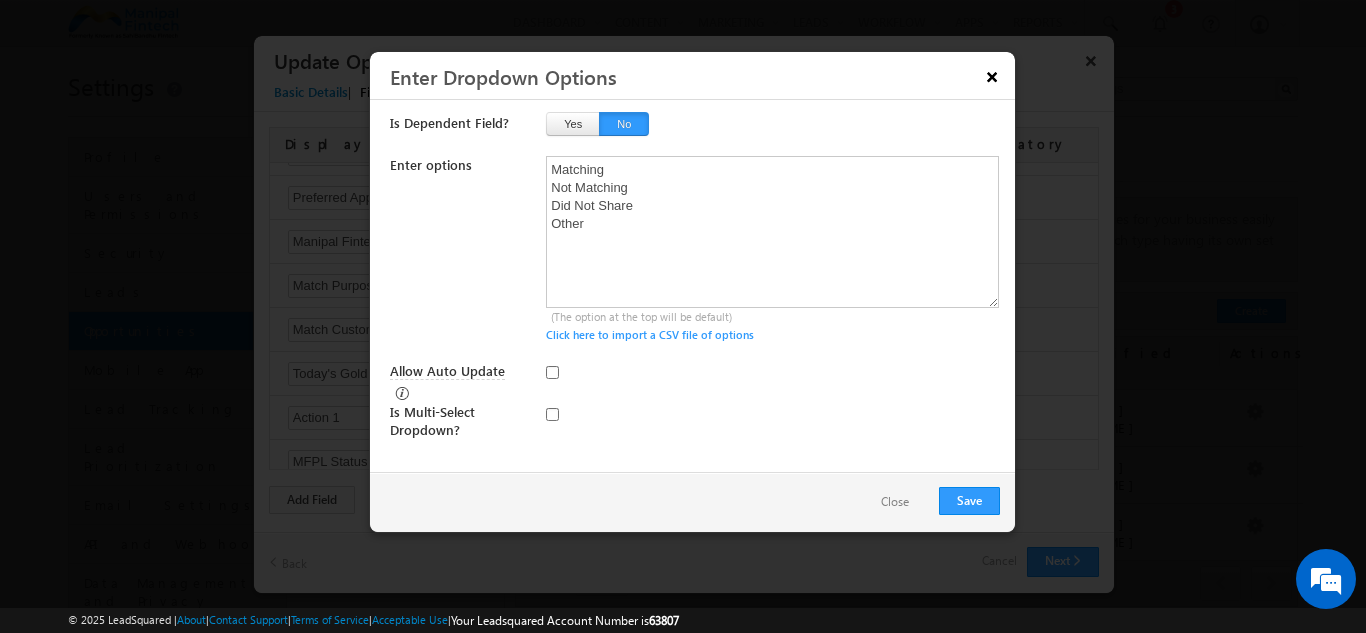 click on "×" at bounding box center (992, 76) 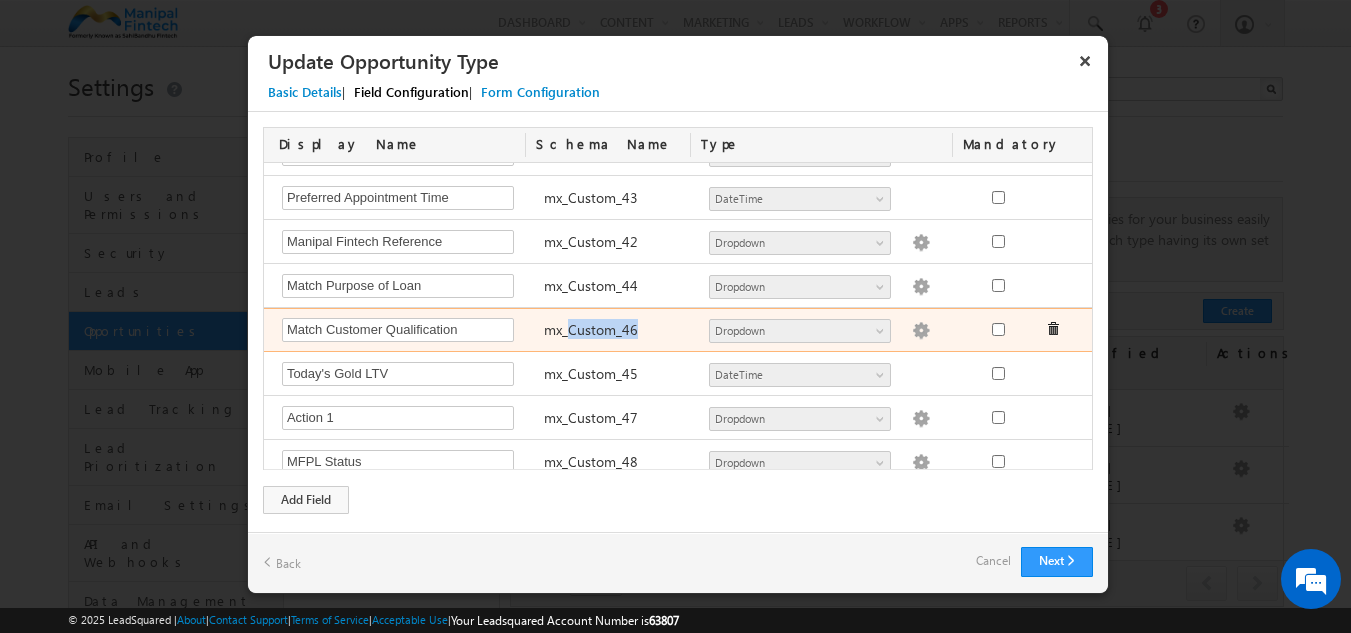 click at bounding box center (921, 331) 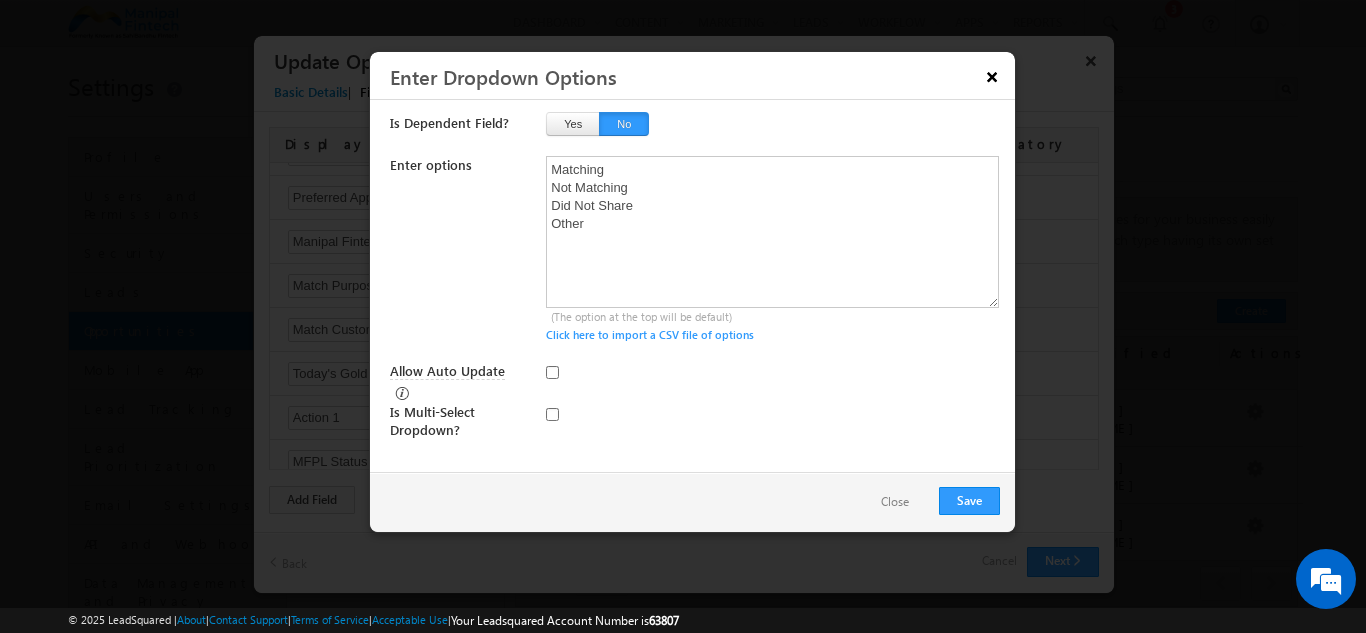 click on "×" at bounding box center [992, 76] 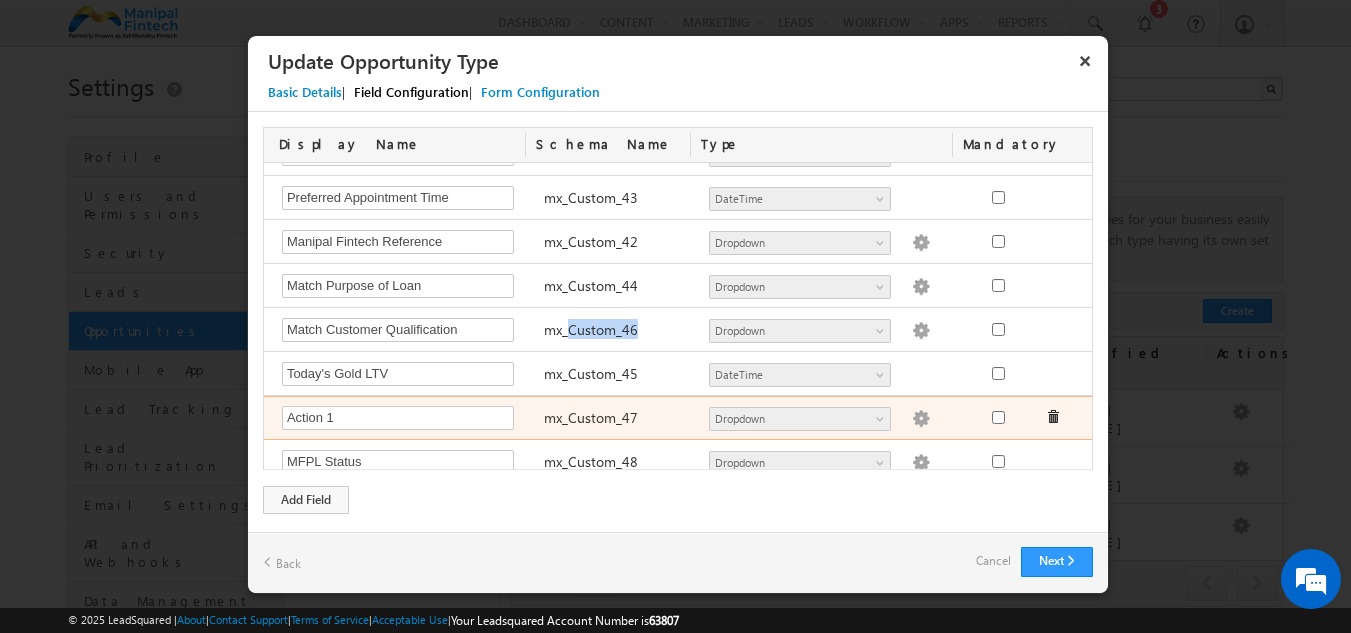 click at bounding box center (921, 419) 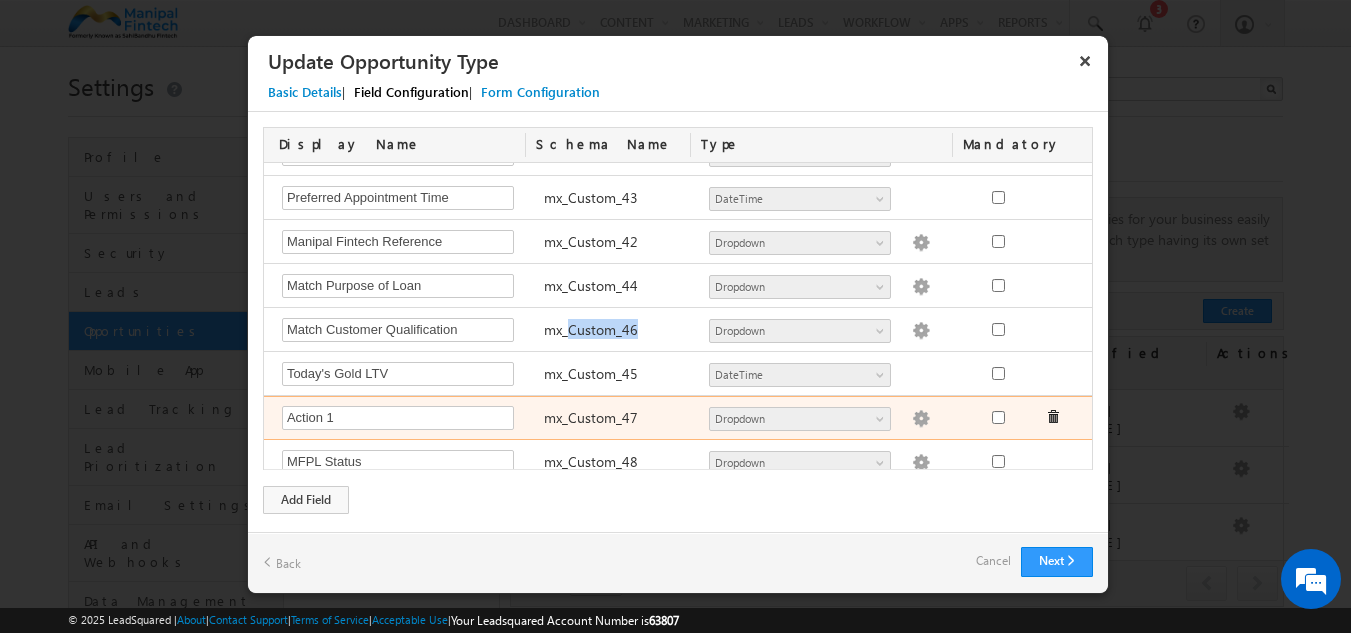 type on "Fresh Lead
Follow up
Not Connected
Fixed Appointment
GL not required
Wrong Number
Criteria not met
Will directly take from bank
Non Responsive
Defaulter/Negative customer
Appointment Rejected
File rejected
Cancelled by Bank
Customer Denied meeting Sales Manager
Pending
Slot Booked
Customer details
Gold valuation
Additional details
Approval in progress
Under Processing
Funds Disbursed
Loan Disbursed
Journey to Bank
Gold Loan approved by bank
Feedback taken from Customer" 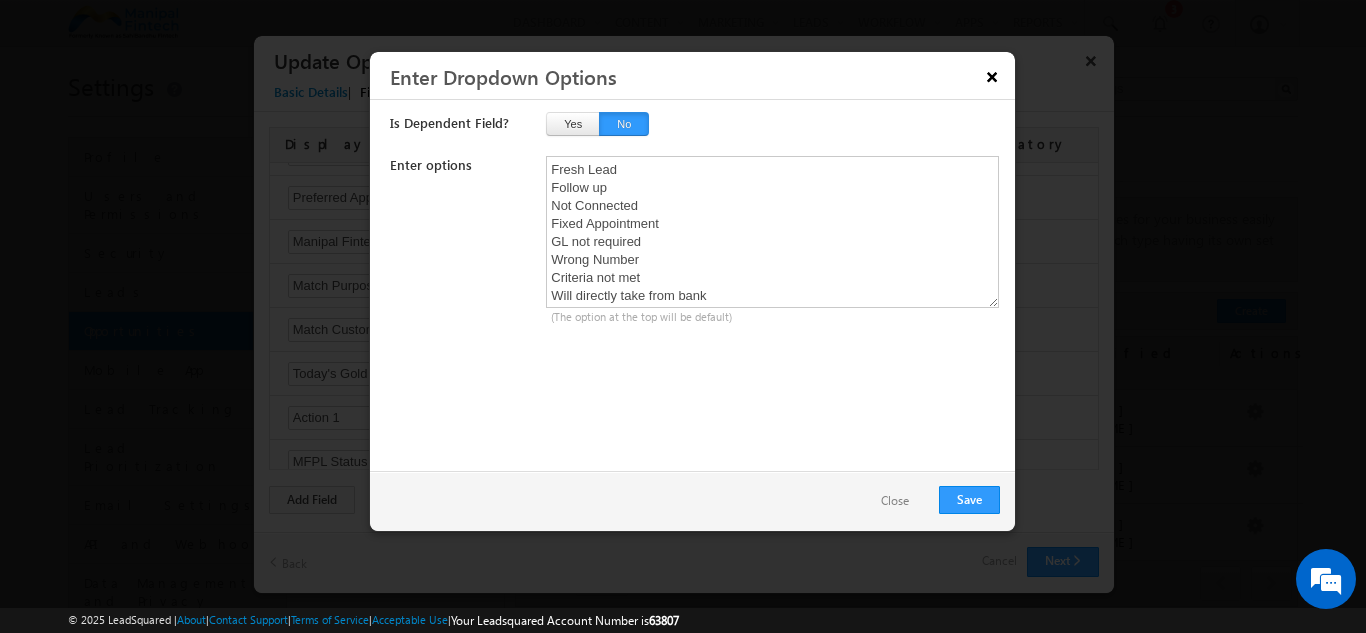 click on "×" at bounding box center (992, 76) 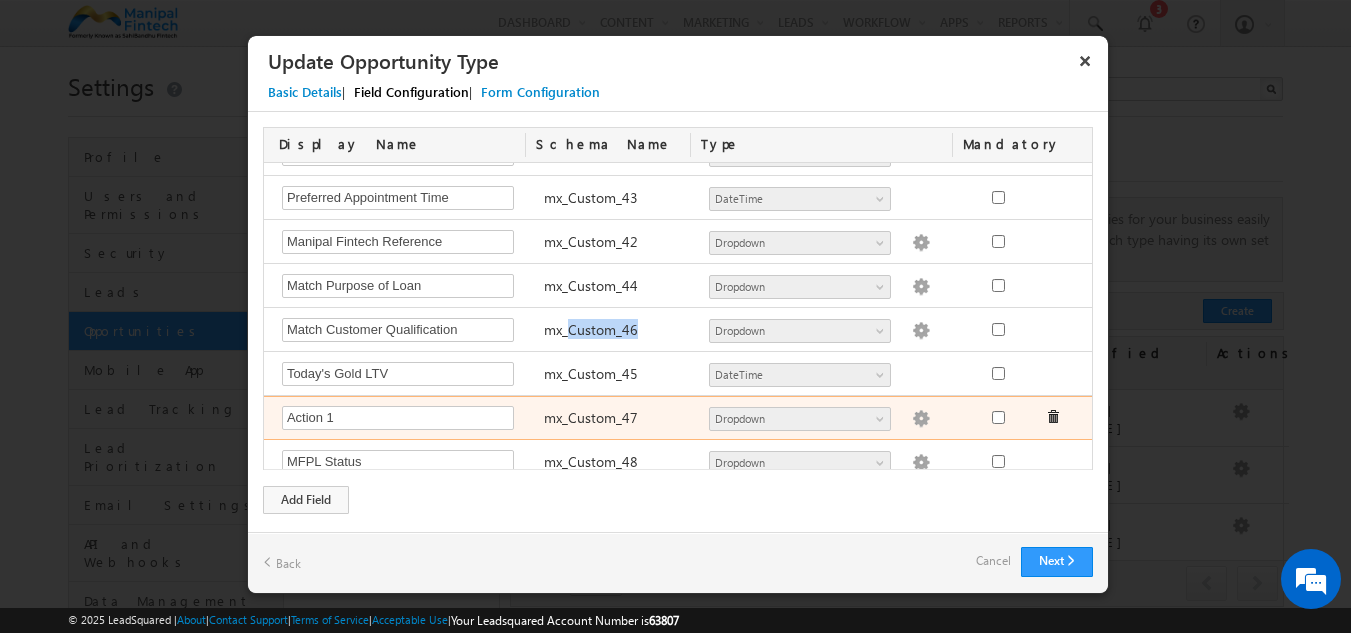 click at bounding box center (921, 419) 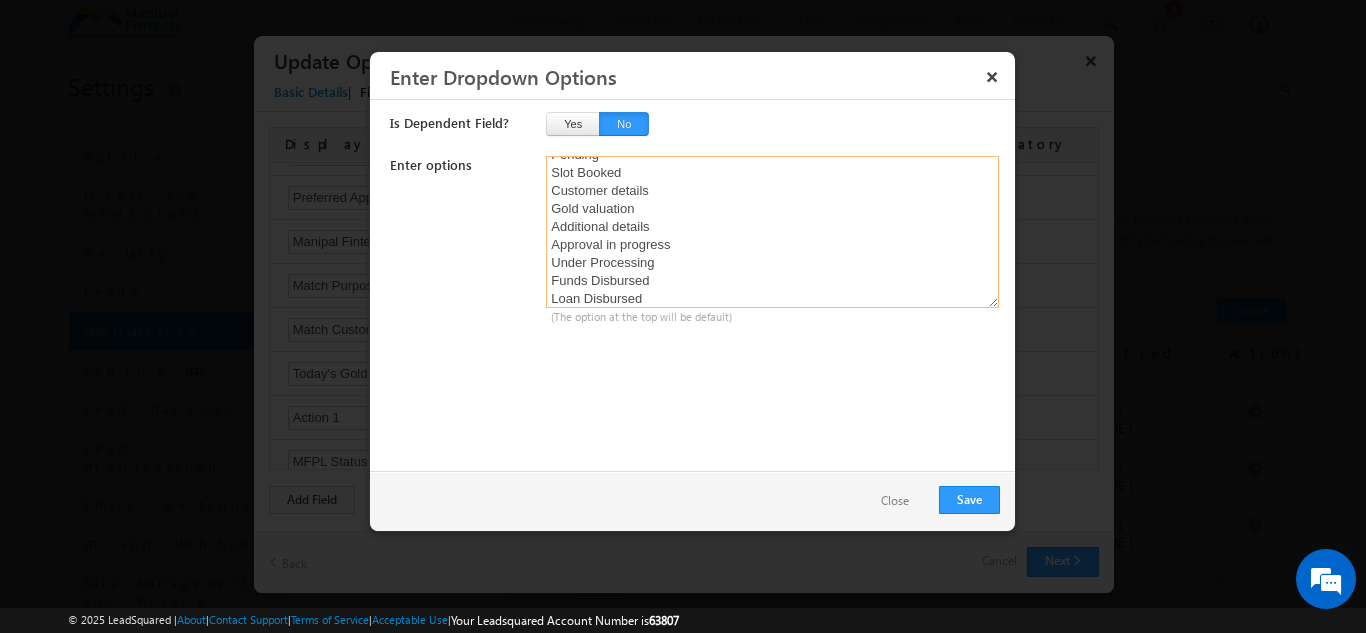 scroll, scrollTop: 315, scrollLeft: 0, axis: vertical 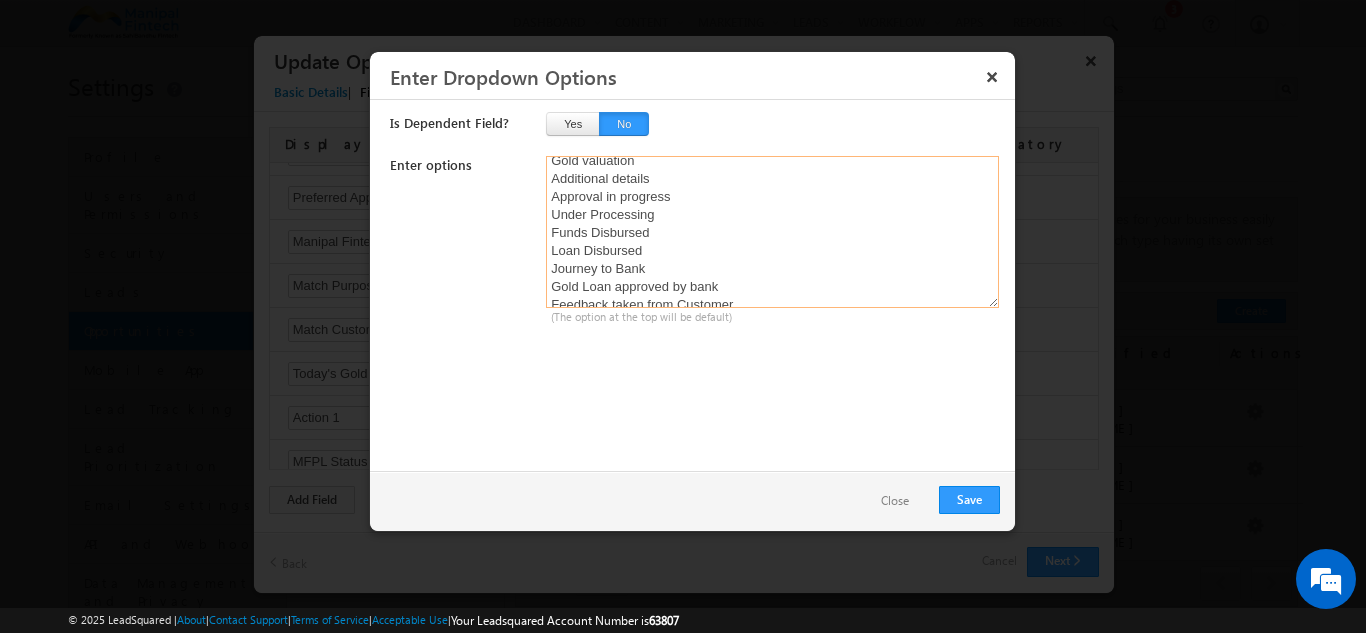 drag, startPoint x: 793, startPoint y: 284, endPoint x: 627, endPoint y: 212, distance: 180.94199 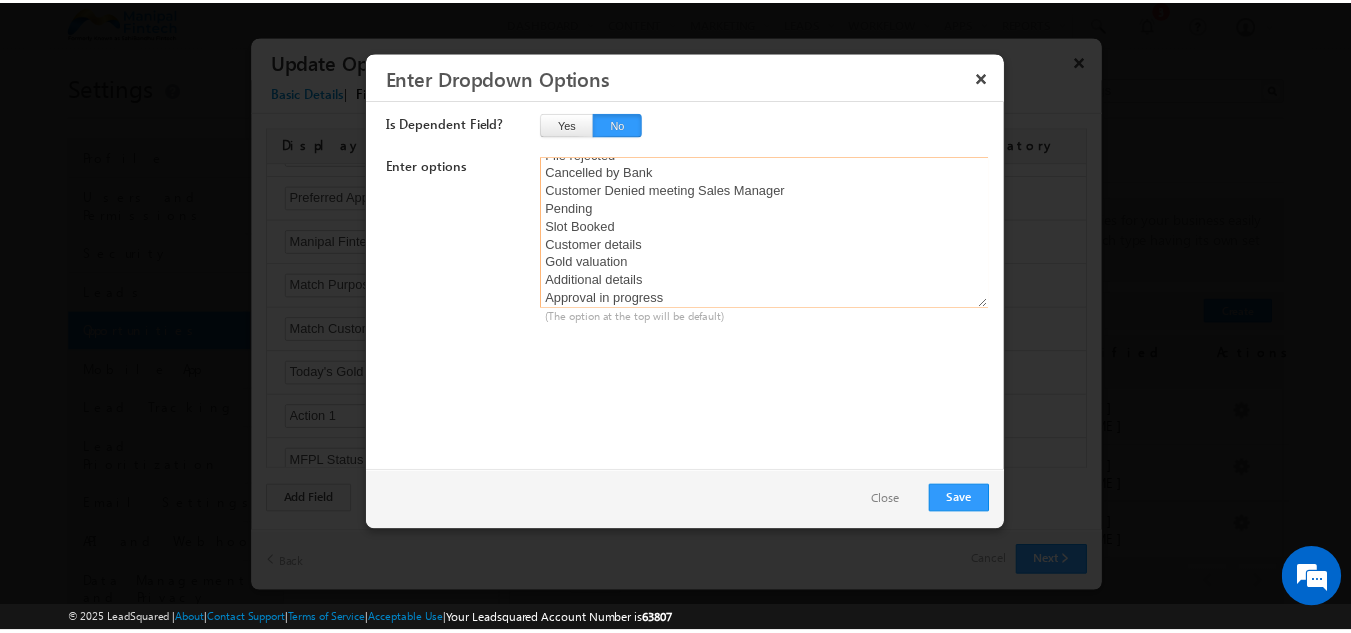 scroll, scrollTop: 205, scrollLeft: 0, axis: vertical 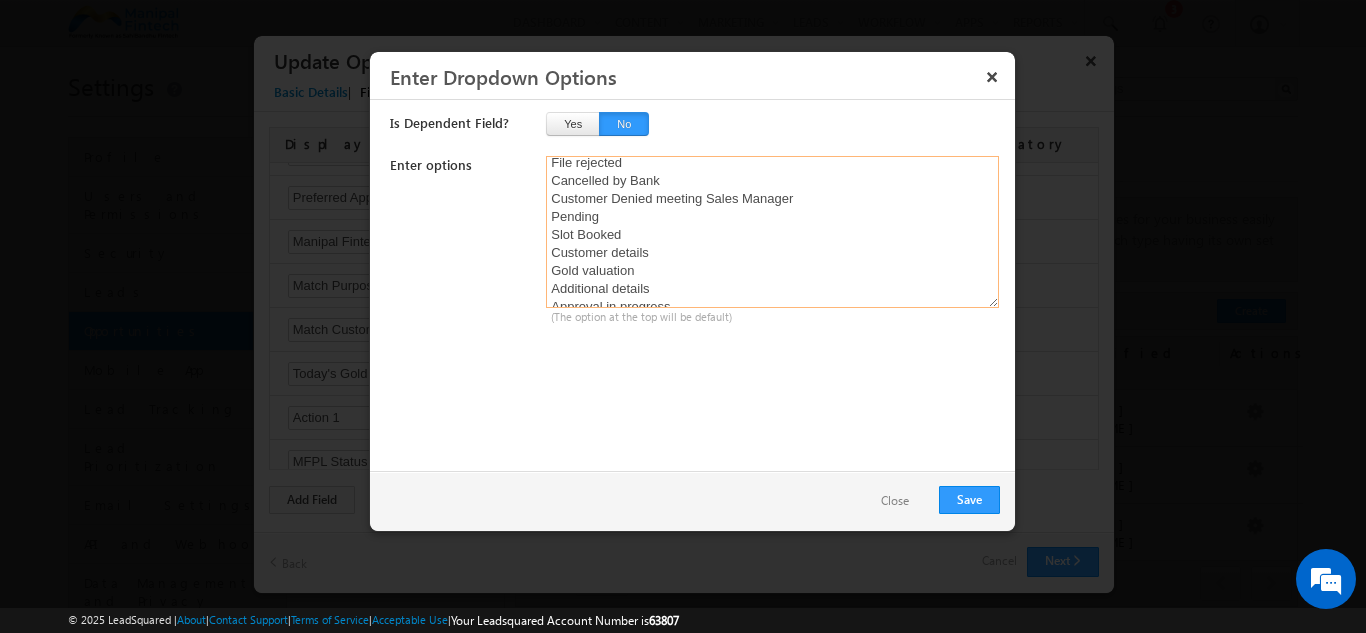 click on "Fresh Lead
Follow up
Not Connected
Fixed Appointment
GL not required
Wrong Number
Criteria not met
Will directly take from bank
Non Responsive
Defaulter/Negative customer
Appointment Rejected
File rejected
Cancelled by Bank
Customer Denied meeting Sales Manager
Pending
Slot Booked
Customer details
Gold valuation
Additional details
Approval in progress
Under Processing
Funds Disbursed
Loan Disbursed
Journey to Bank
Gold Loan approved by bank
Feedback taken from Customer" at bounding box center (772, 232) 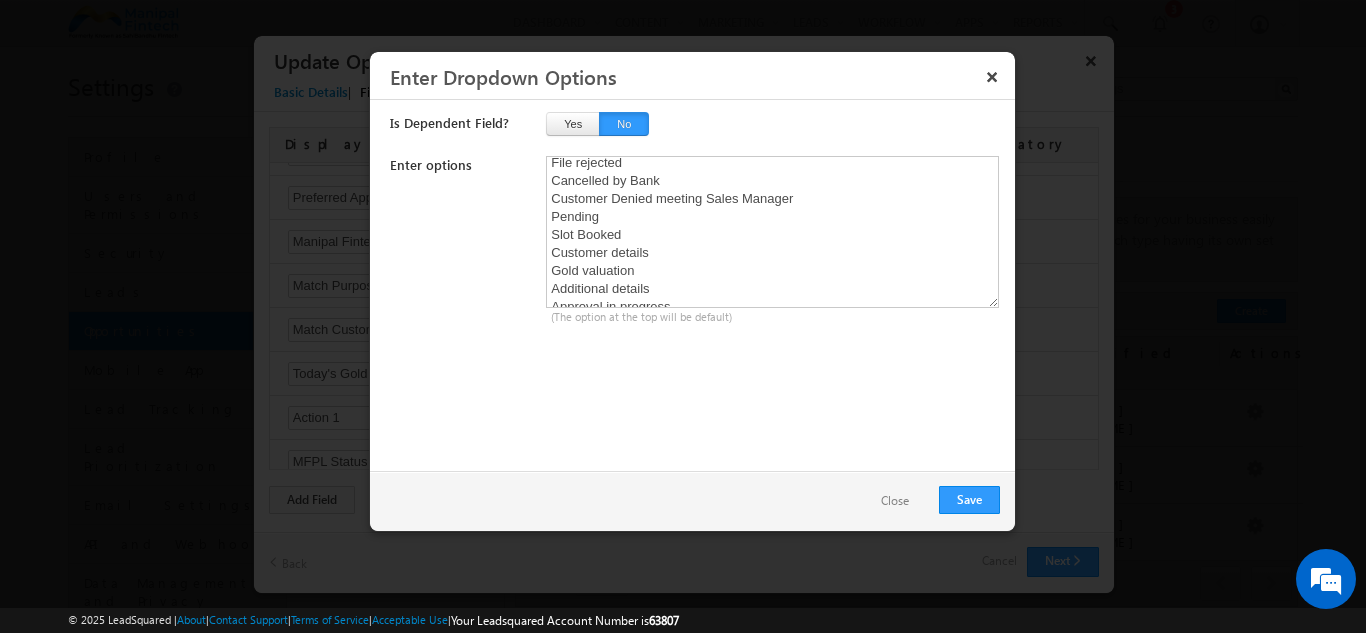 click on "Close" at bounding box center (895, 501) 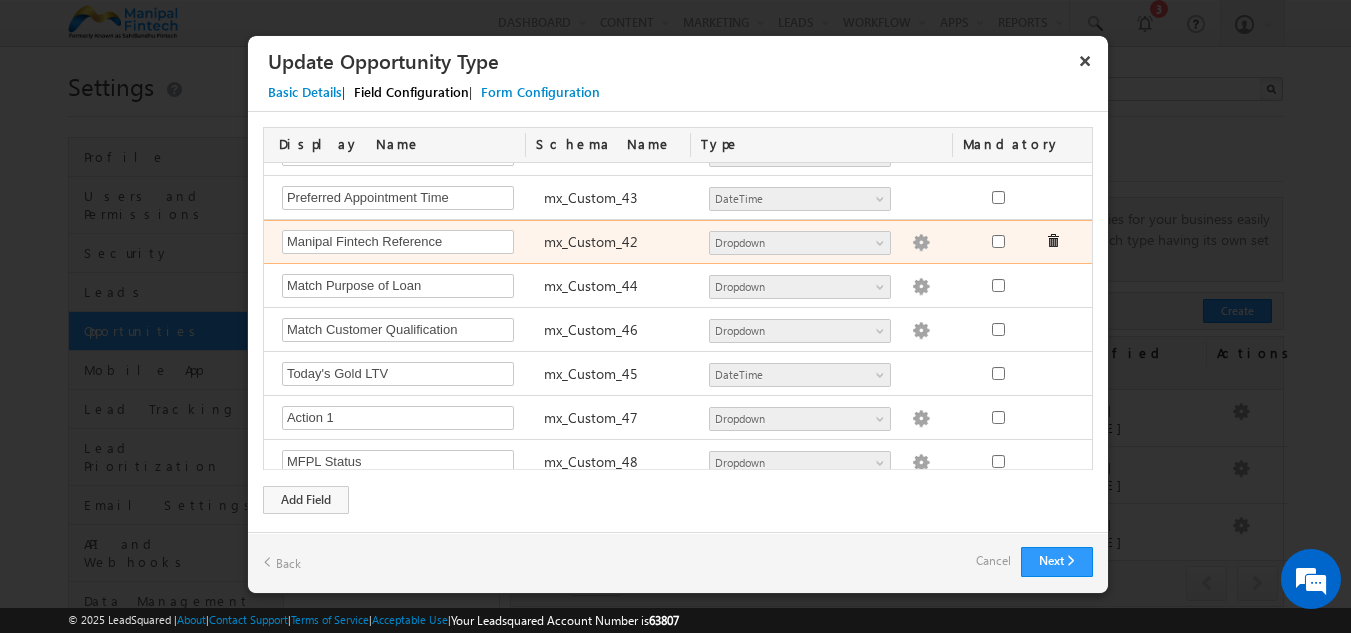 click at bounding box center (921, 243) 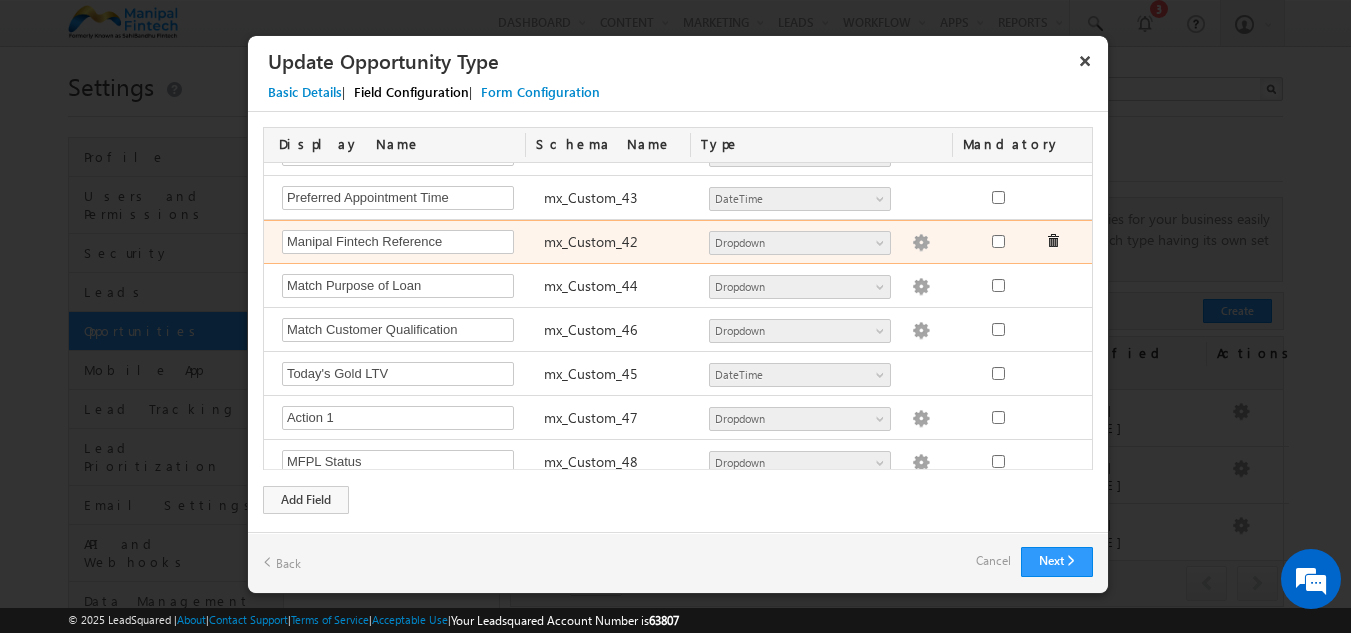 type on "Friends & Family
Social Media
Online Campaigns
Marketing Leaflets
Manipal Fintech Office
Manipal Fintech Agent
Through Bank Person
Not Ready to Share
Existing Customer" 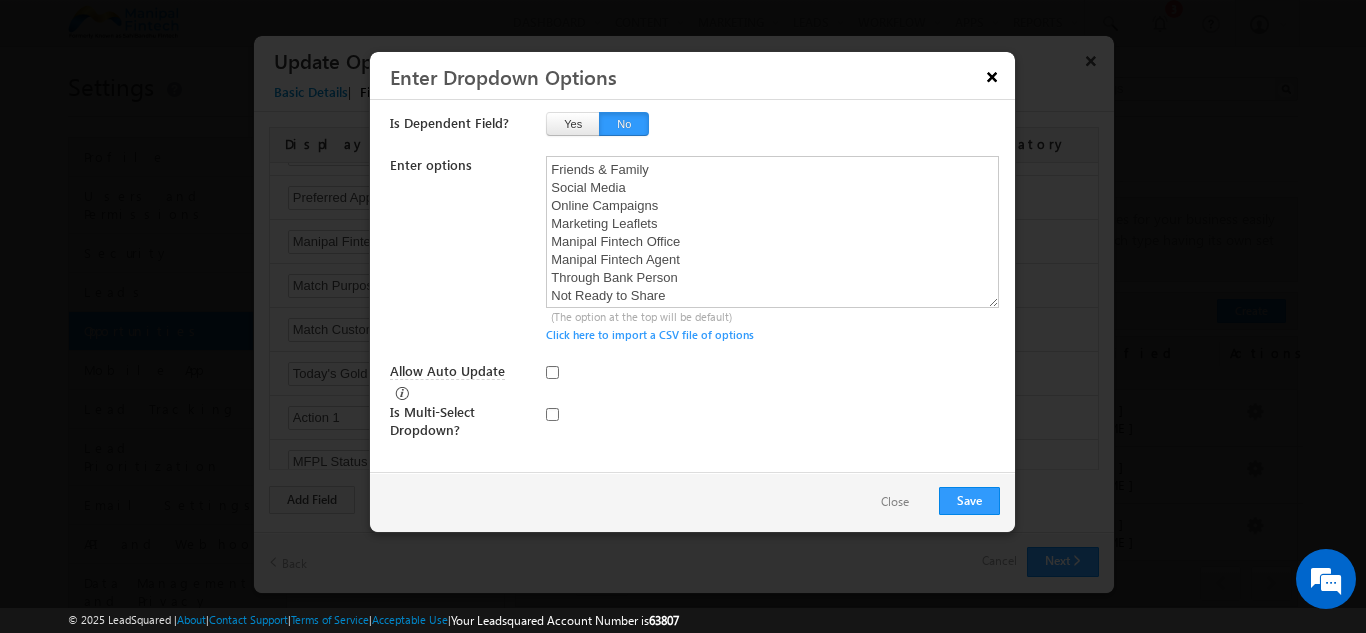 click on "×" at bounding box center [992, 76] 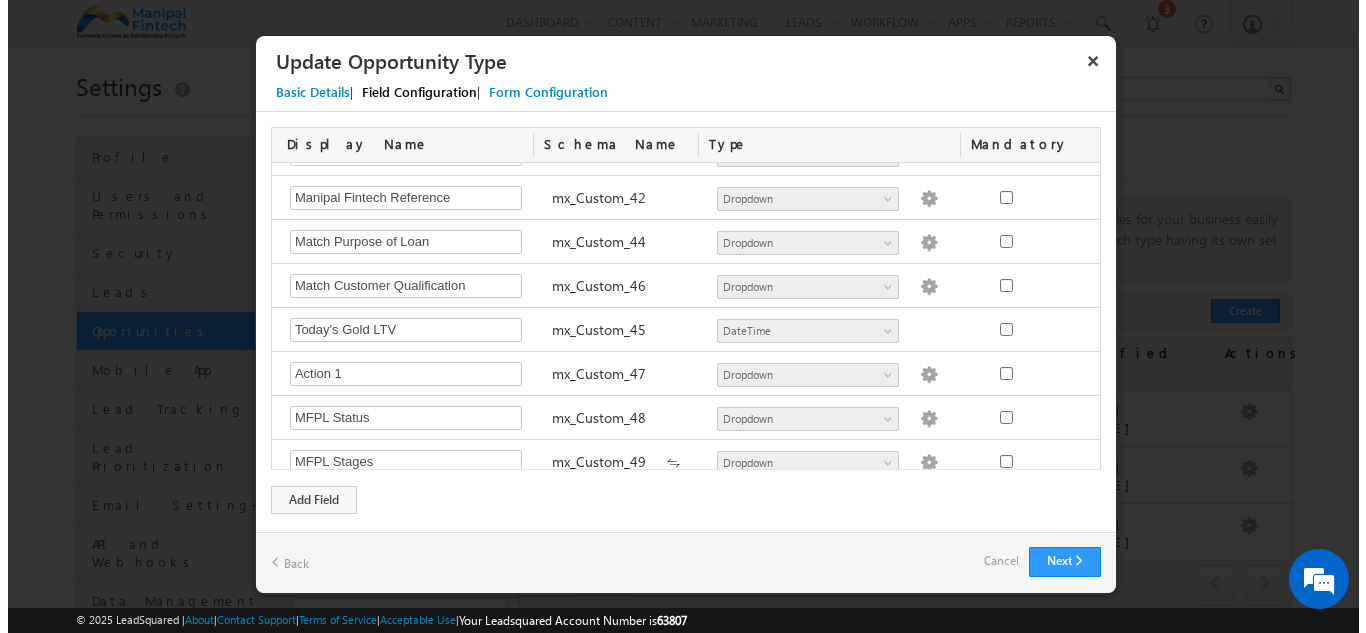 scroll, scrollTop: 1888, scrollLeft: 0, axis: vertical 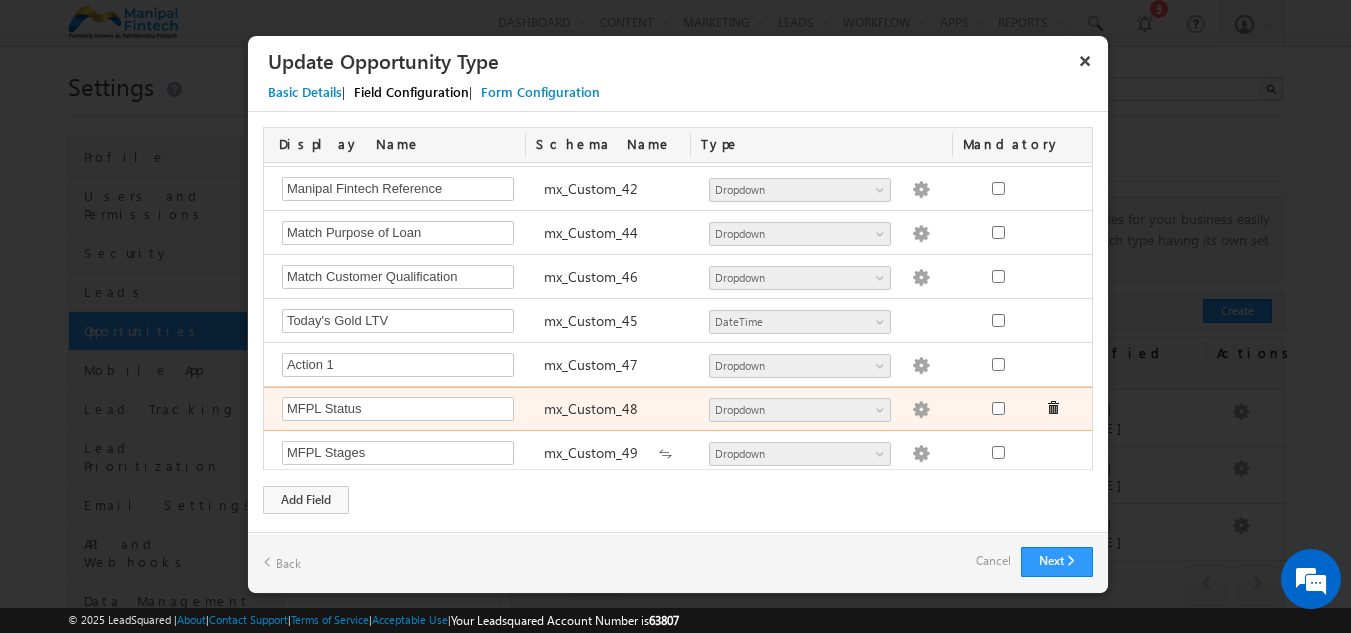 click at bounding box center [921, 410] 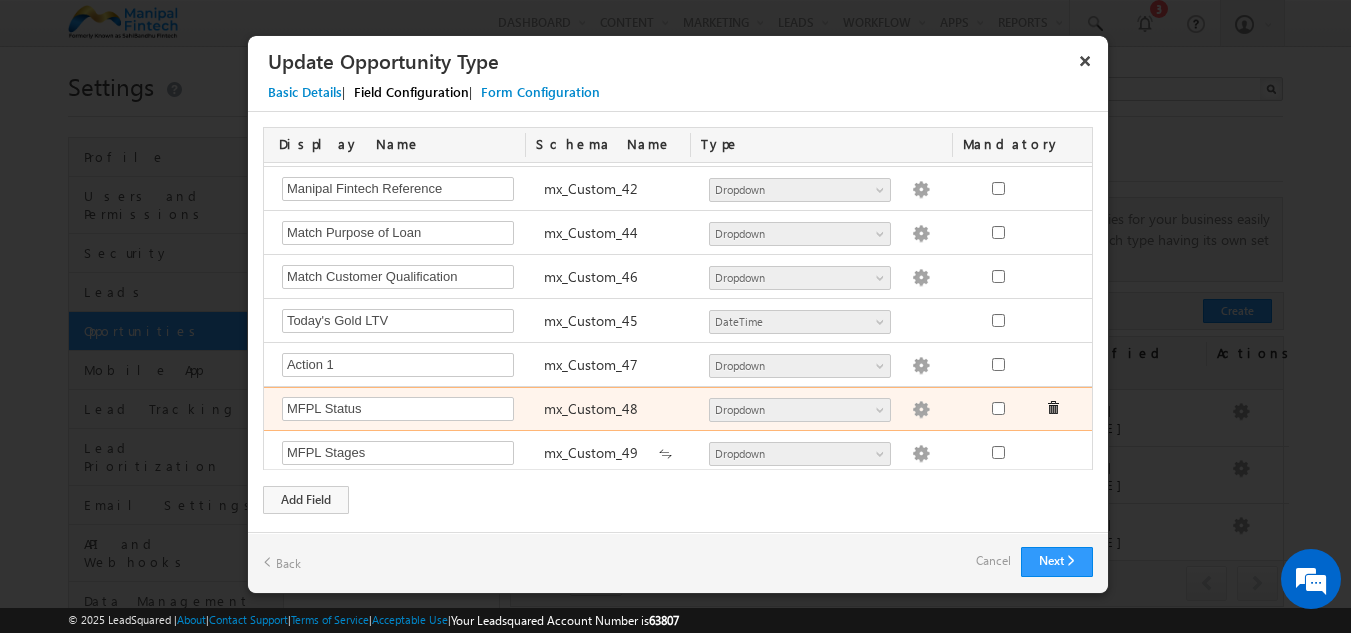 type on "Open
Prospecting
Rescheduling
Scheduling
Onboarding
Loan processing
Loan disbursed
Rejected
Customer Feedback" 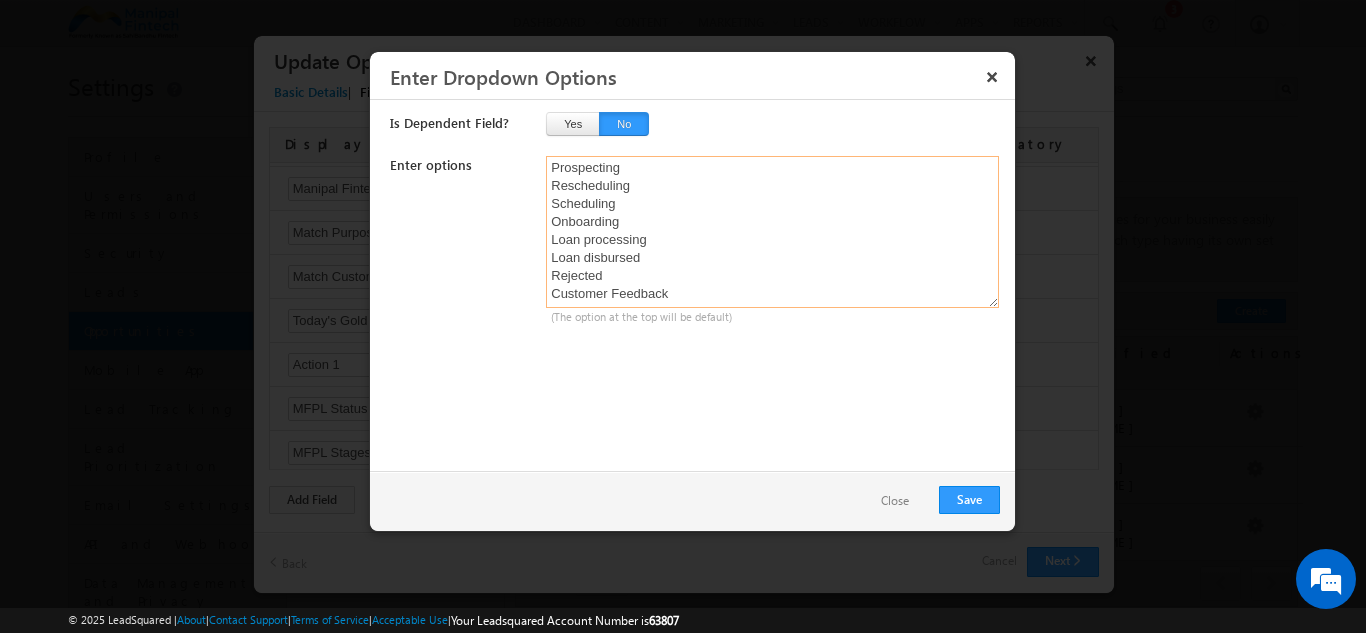 scroll, scrollTop: 38, scrollLeft: 0, axis: vertical 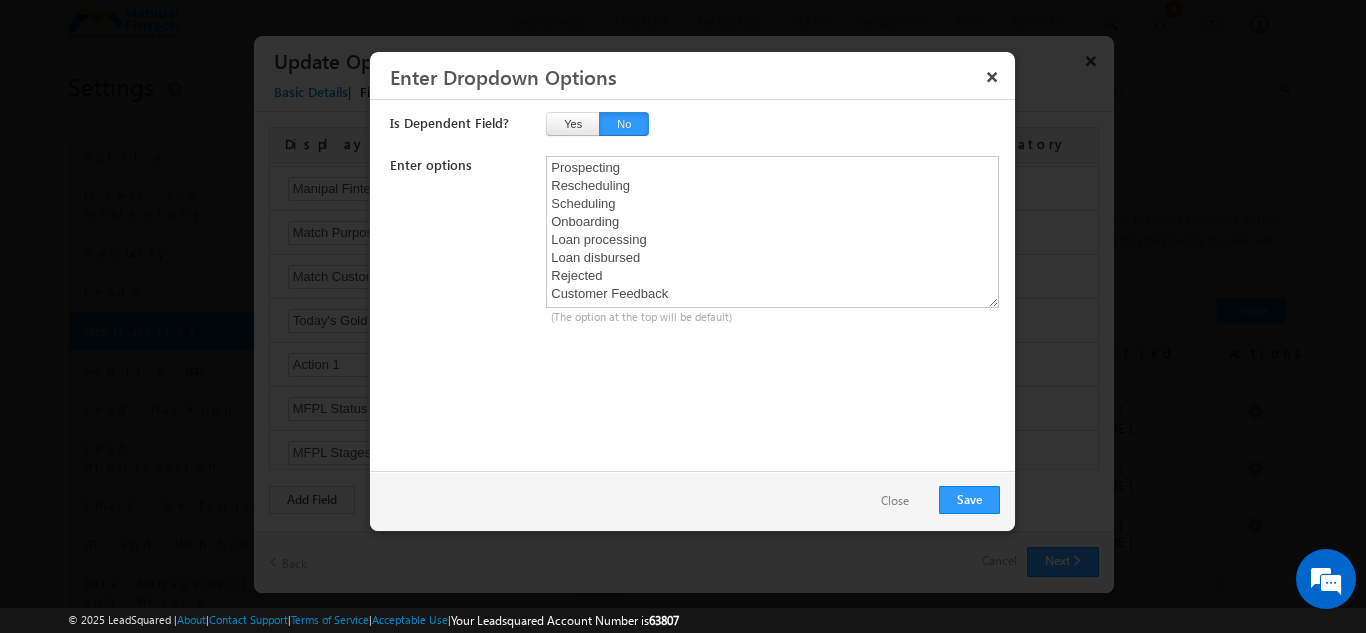 click on "Close" at bounding box center (895, 501) 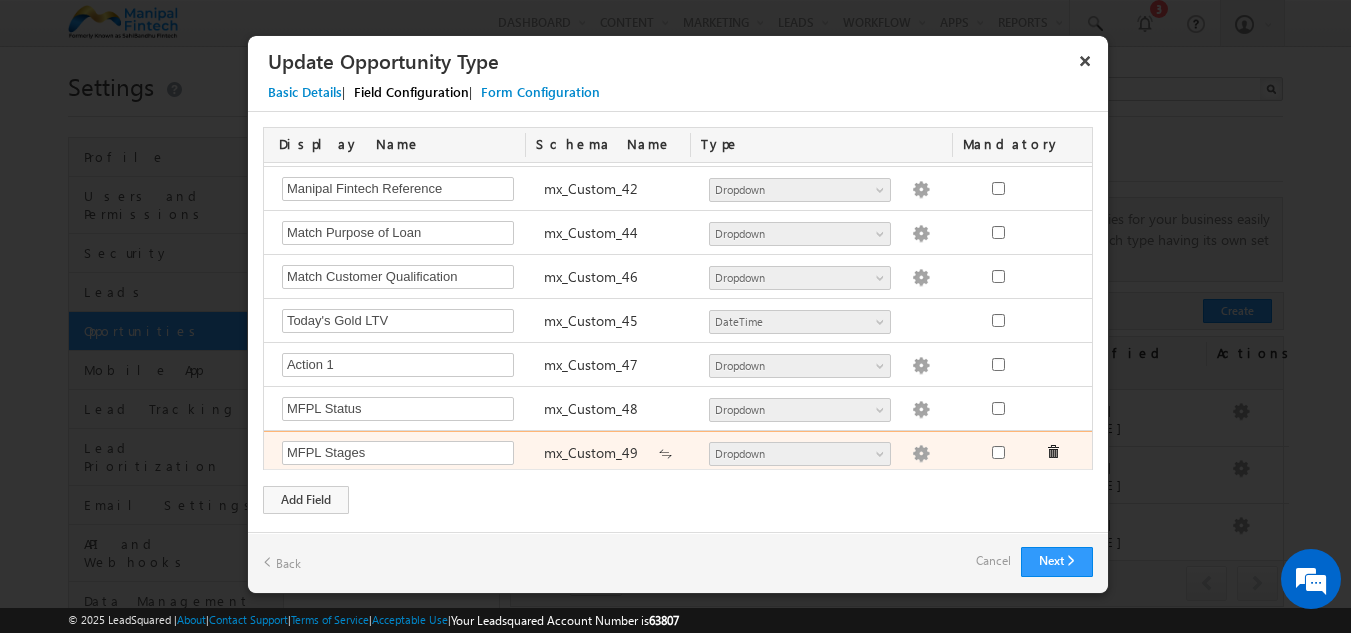 click at bounding box center [921, 454] 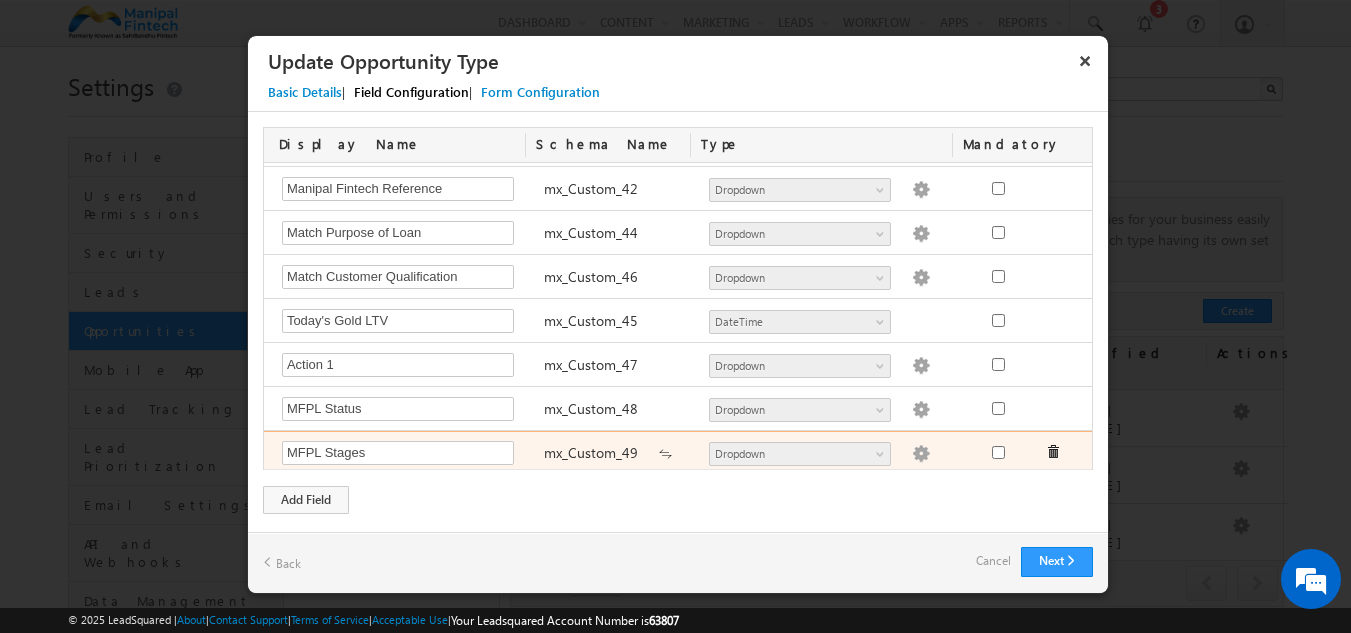 type on "Fresh Lead" 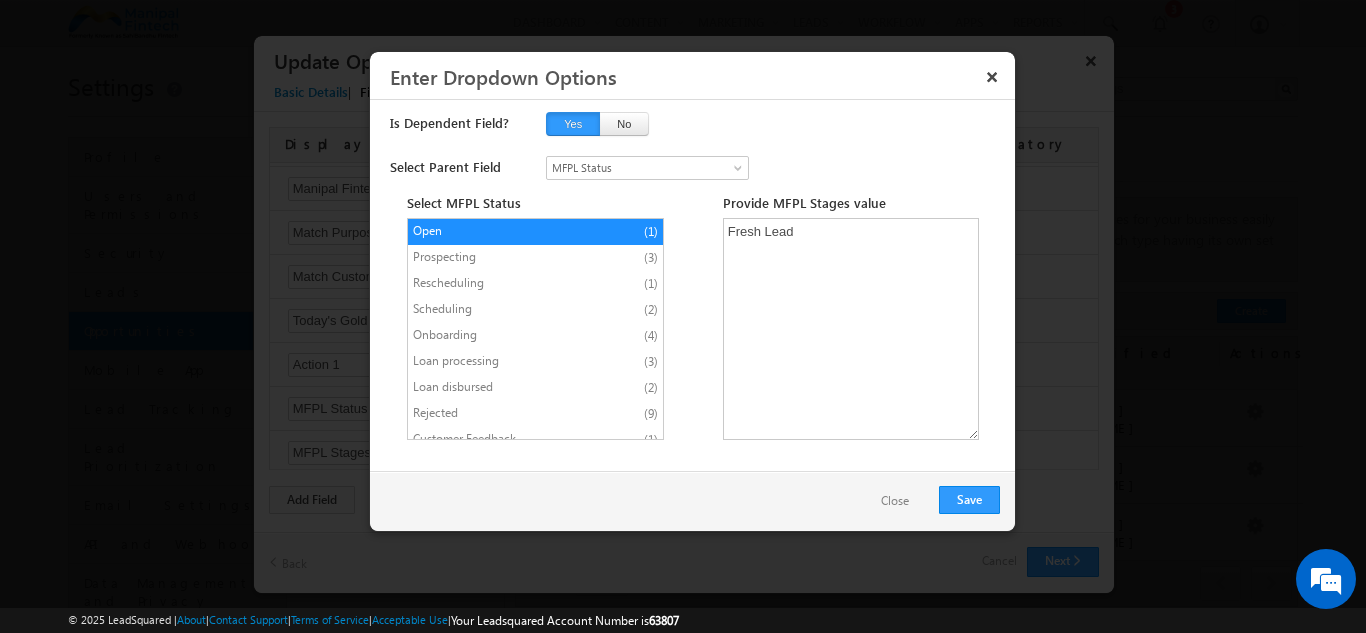 click on "Prospecting (3)" at bounding box center (535, 258) 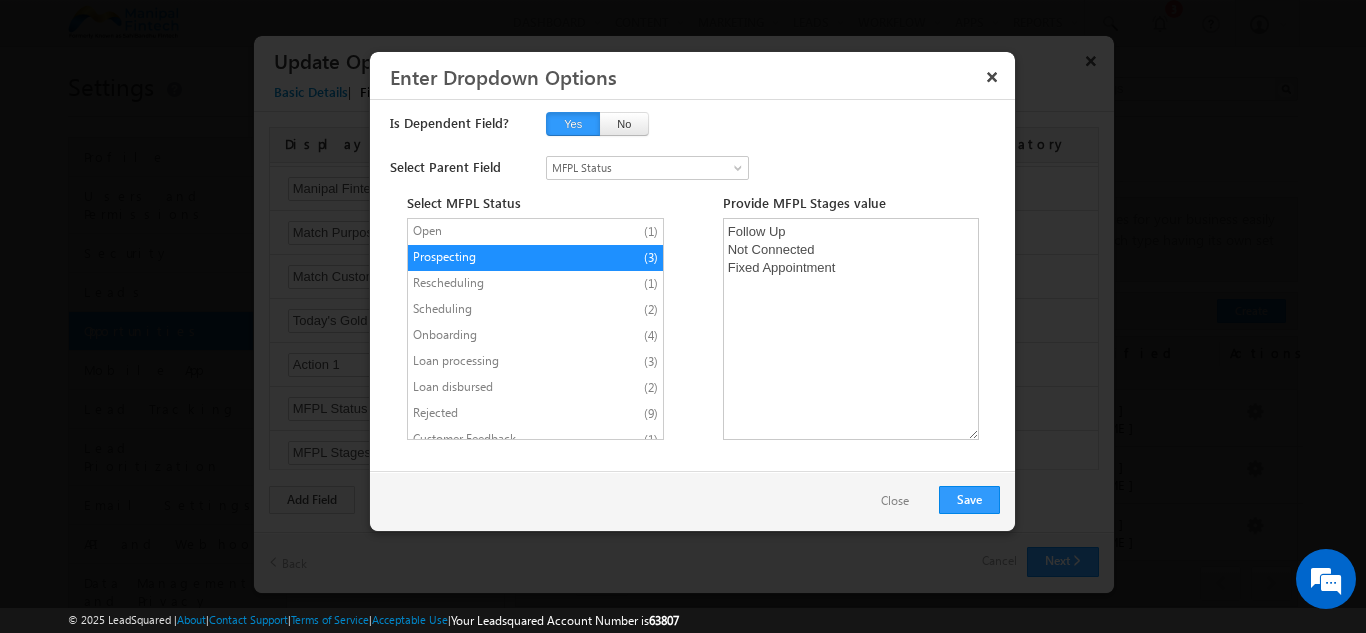 click on "Rescheduling (1)" at bounding box center [535, 284] 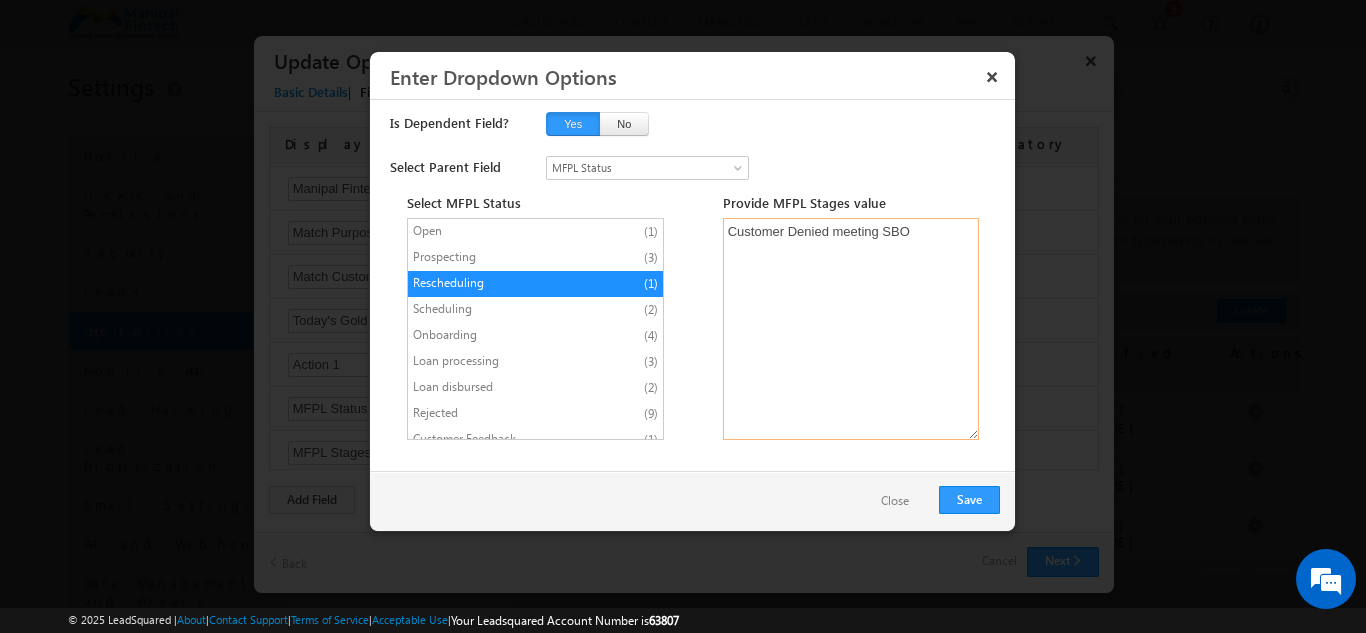click on "Customer Denied meeting SBO" at bounding box center [851, 329] 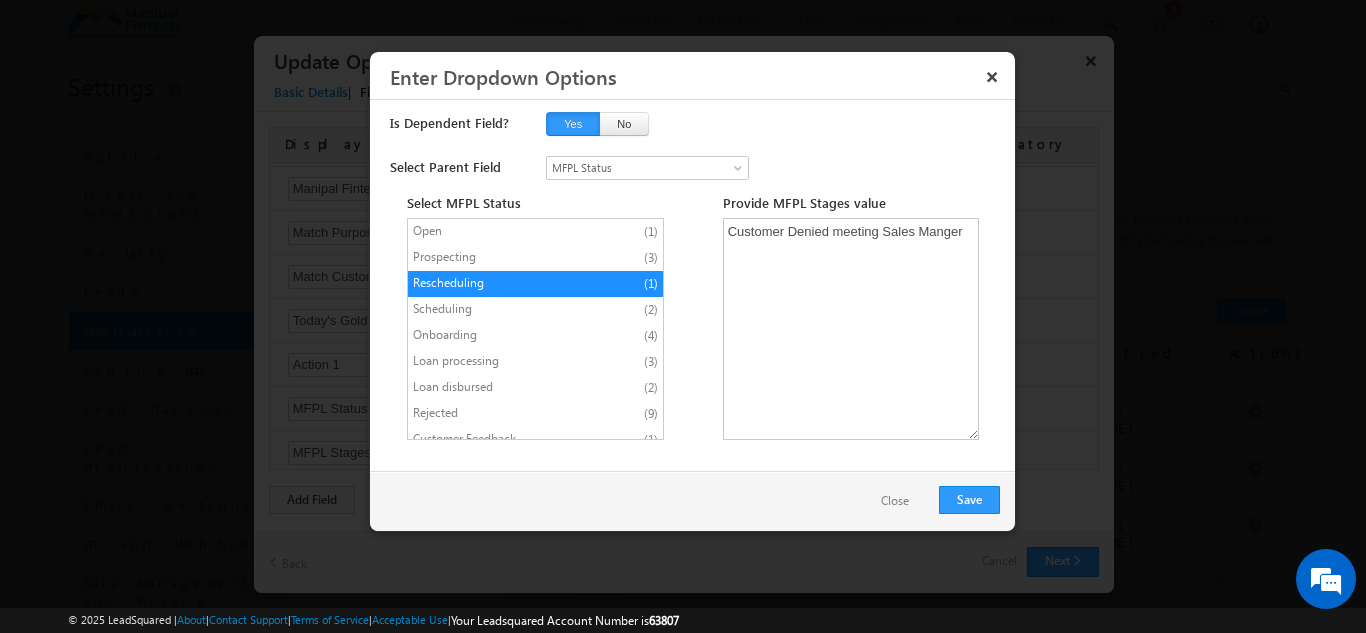 click on "Scheduling (2)" at bounding box center [535, 310] 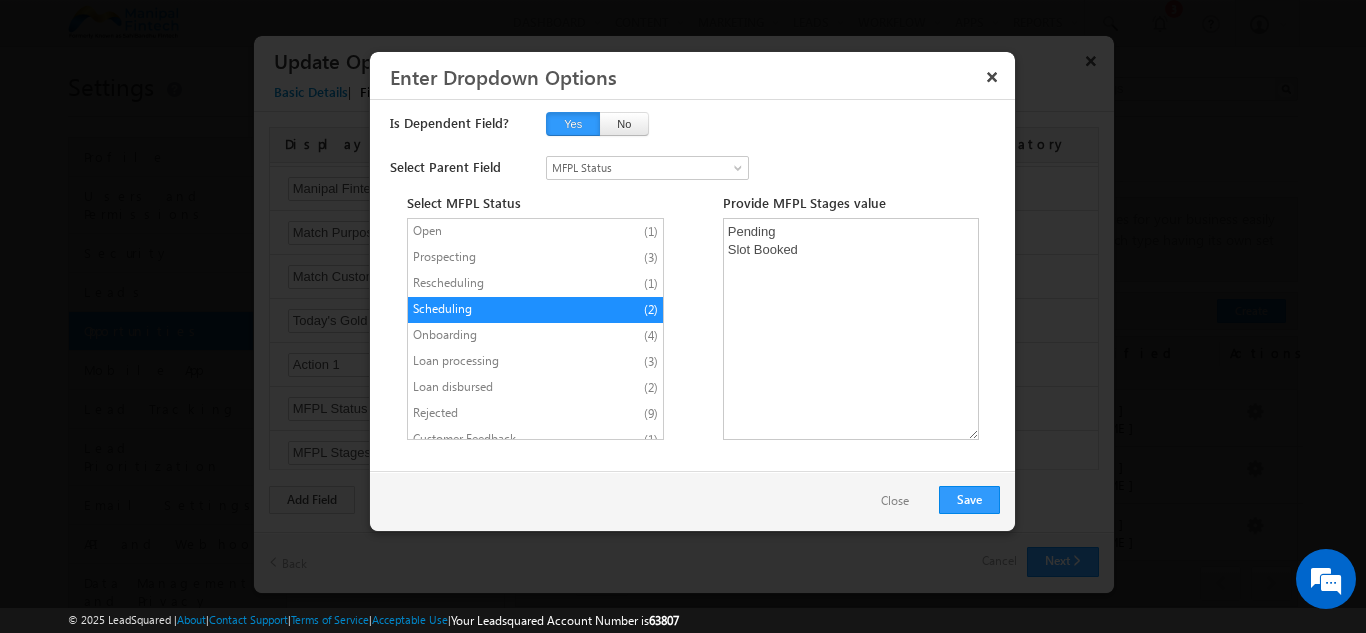 click on "Onboarding (4)" at bounding box center [535, 336] 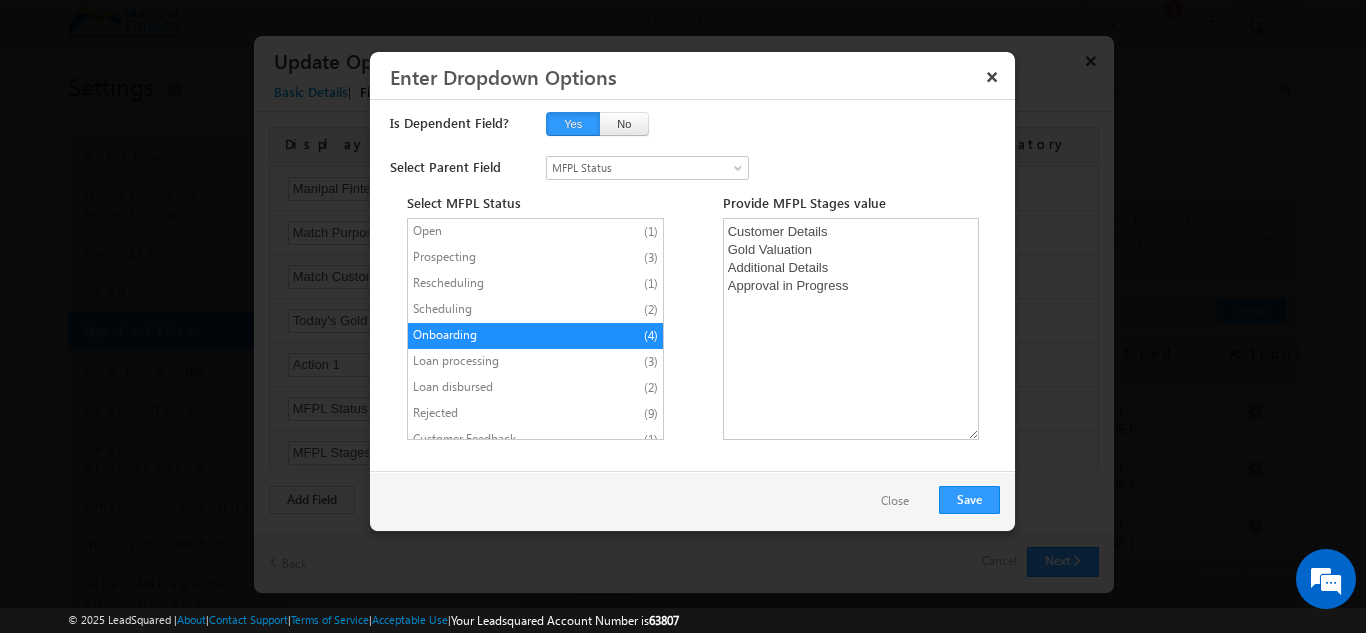 click on "Loan processing" at bounding box center (496, 361) 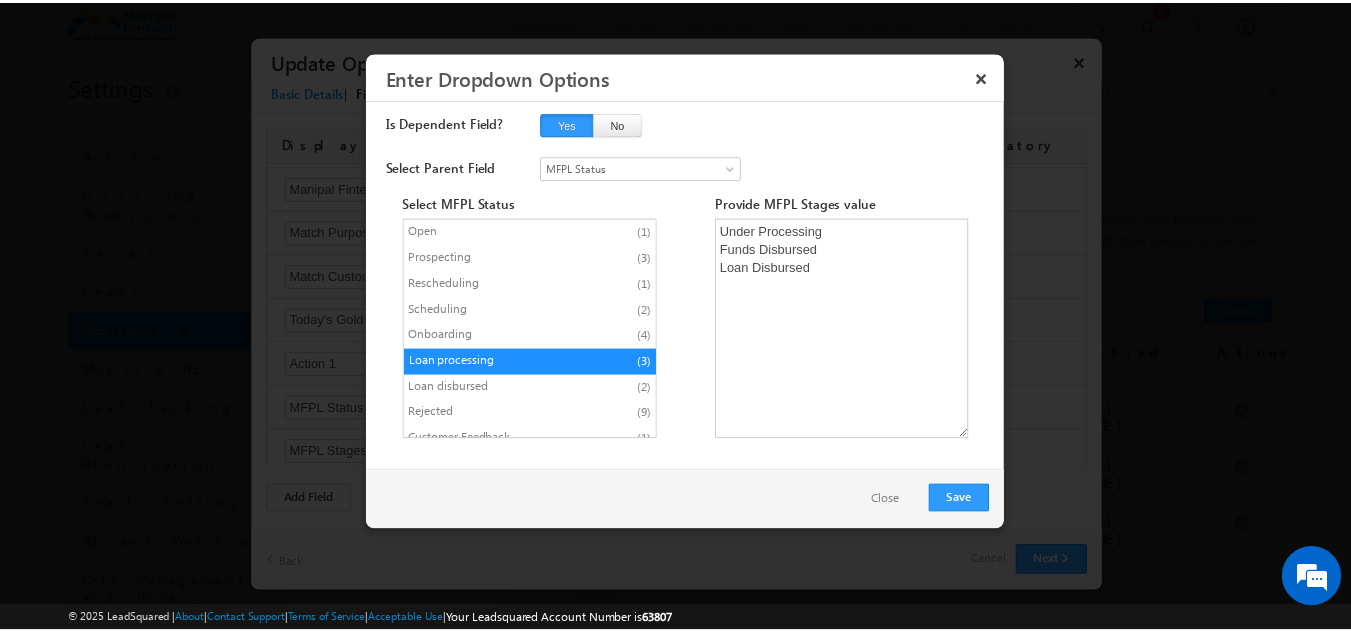 scroll, scrollTop: 5, scrollLeft: 0, axis: vertical 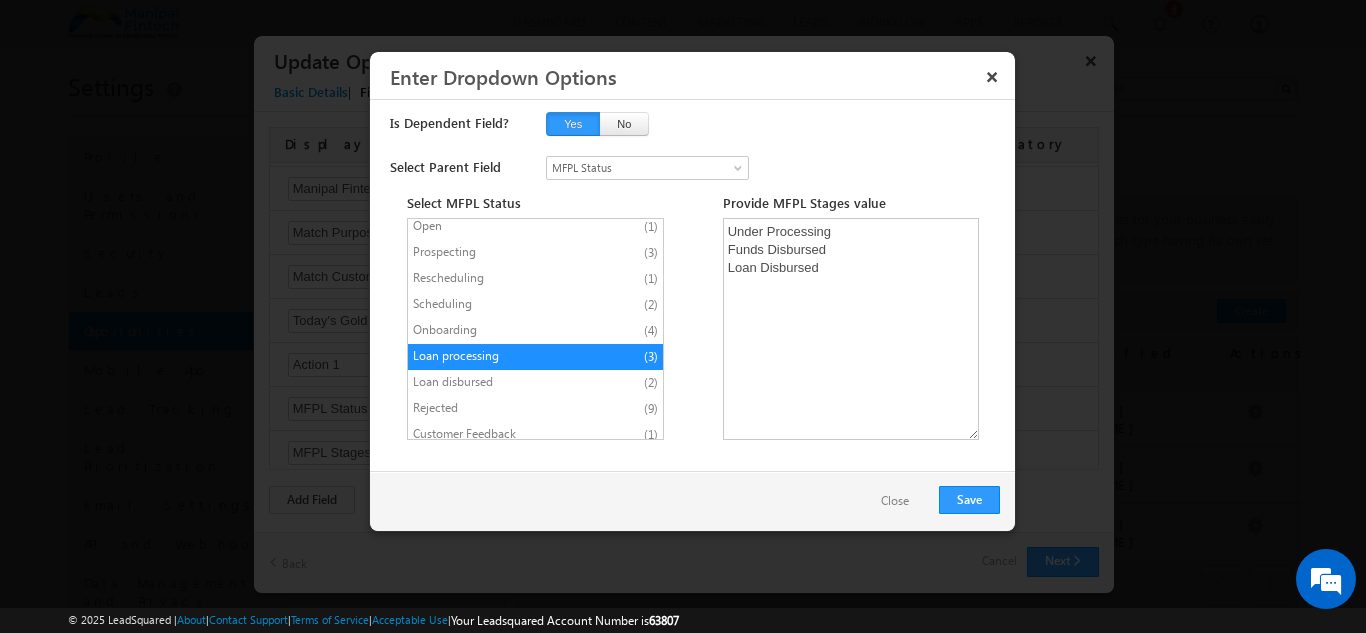 click on "Loan disbursed" at bounding box center [496, 382] 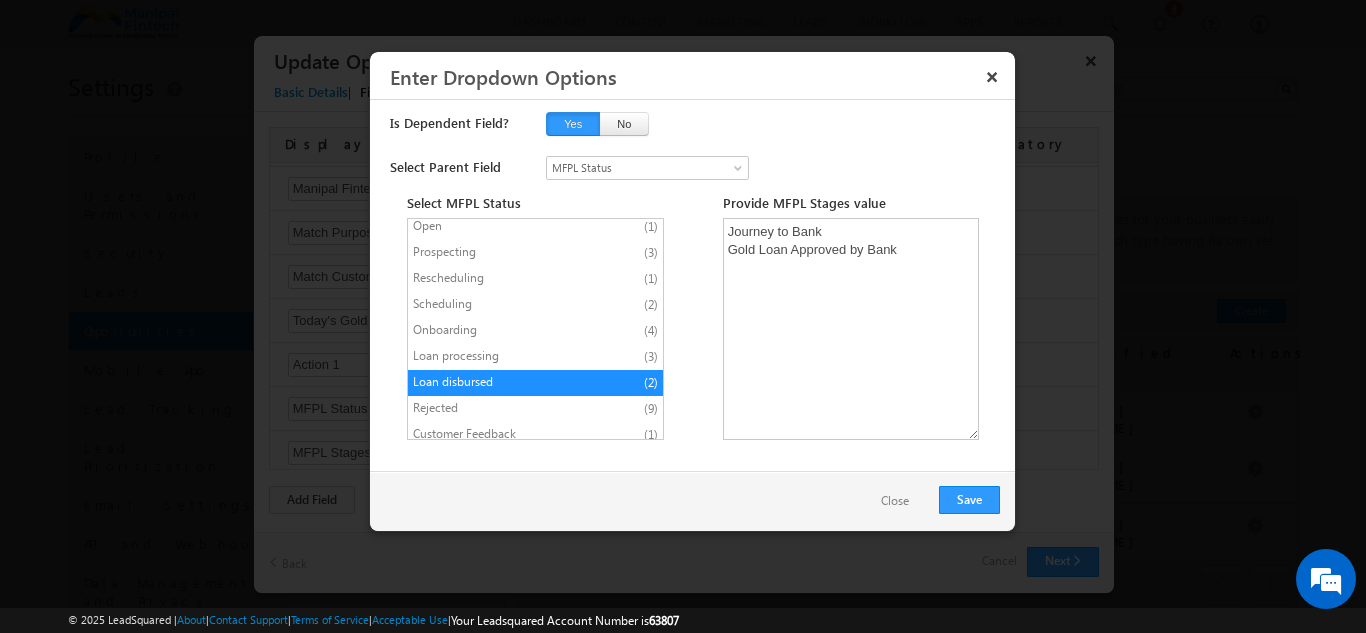 click on "Rejected" at bounding box center [496, 408] 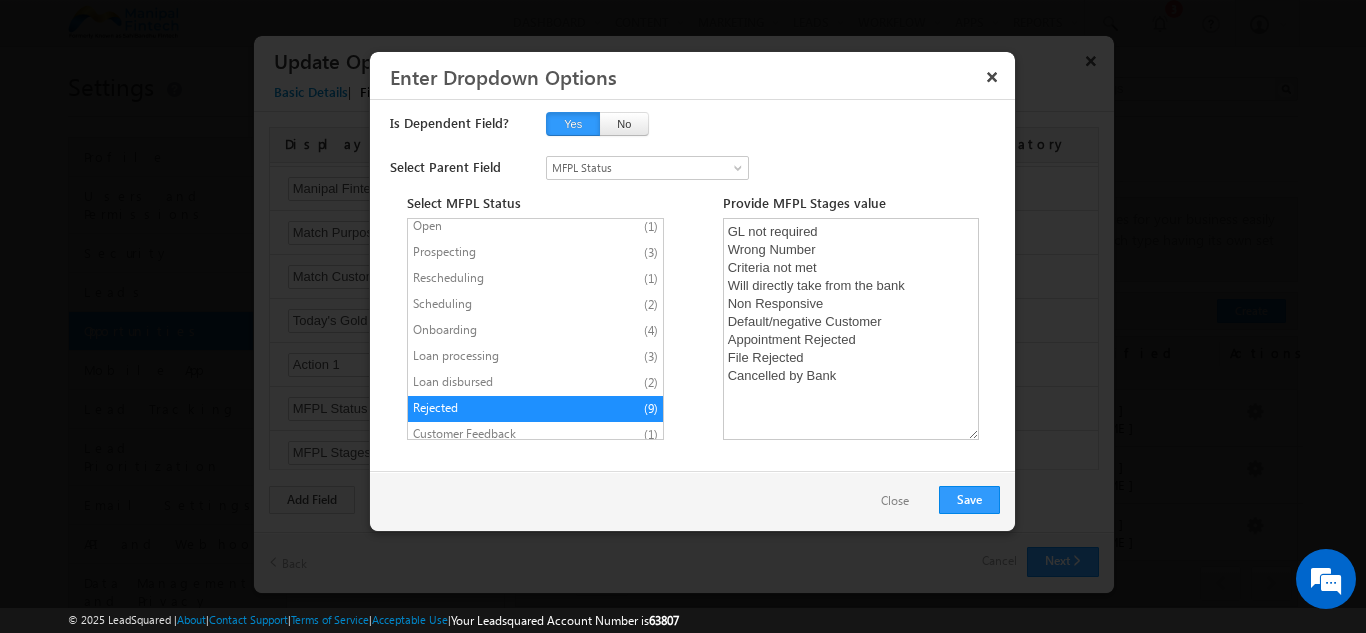 click on "Customer Feedback" at bounding box center [496, 434] 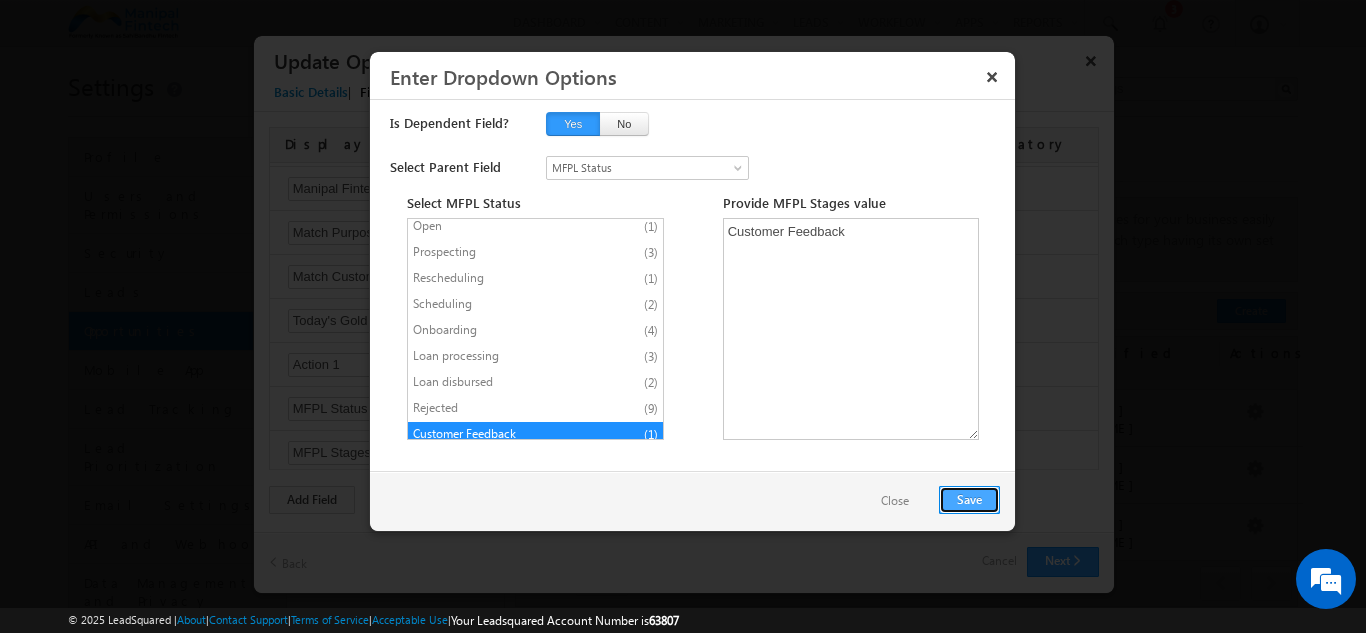 click on "Save" at bounding box center (969, 500) 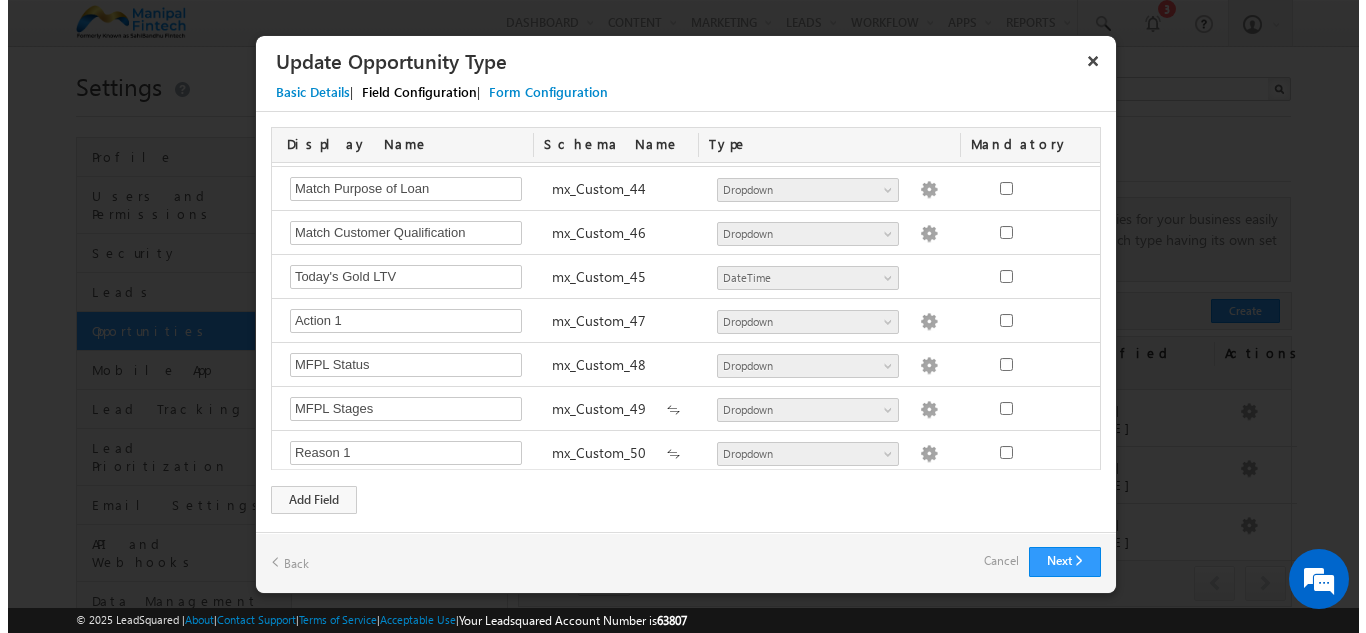scroll, scrollTop: 1941, scrollLeft: 0, axis: vertical 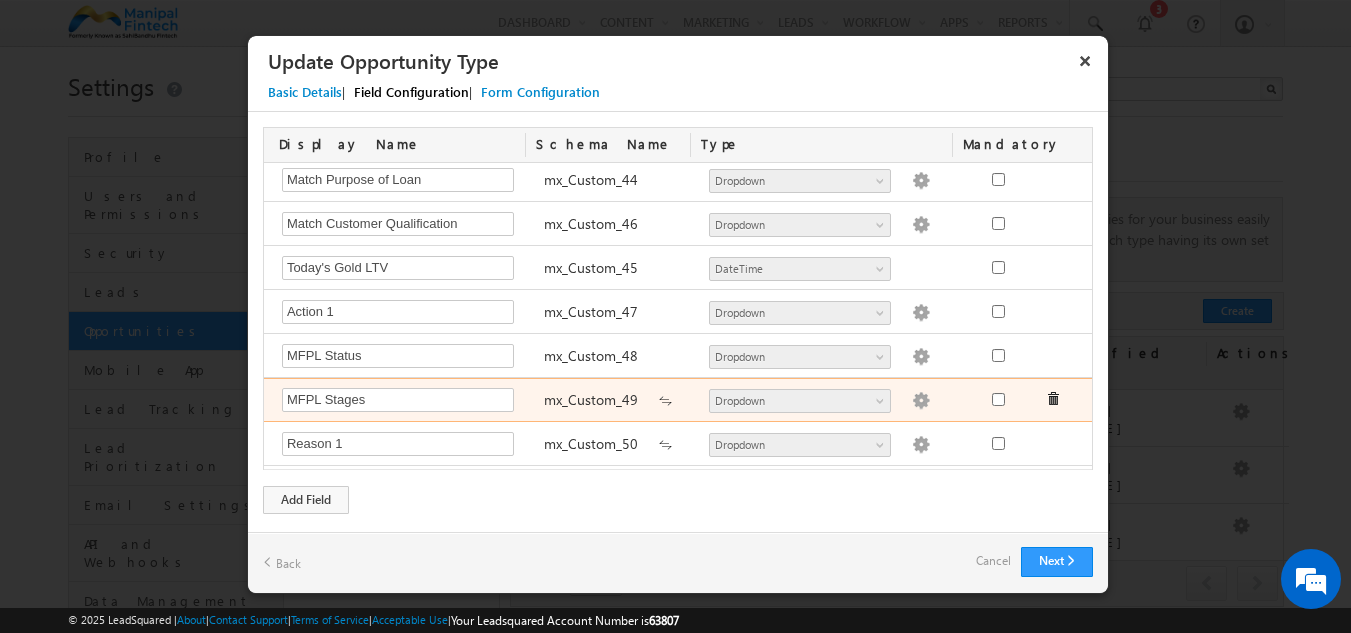 click at bounding box center [921, 401] 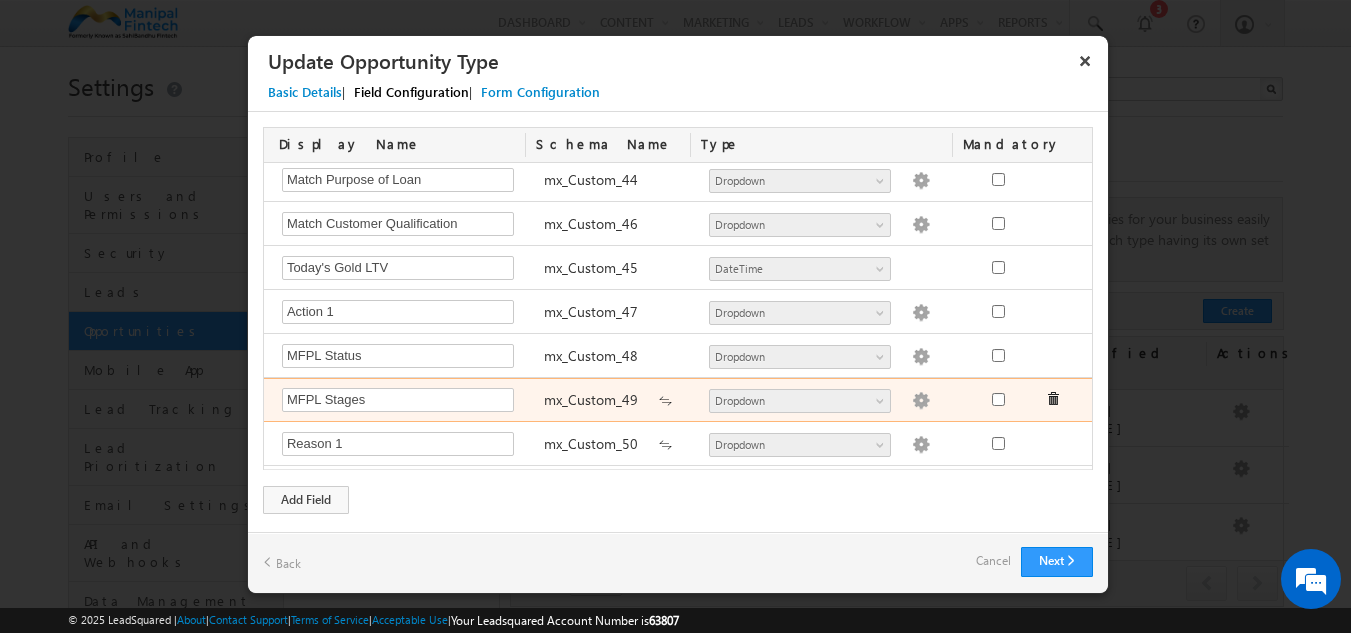 type on "Fresh Lead" 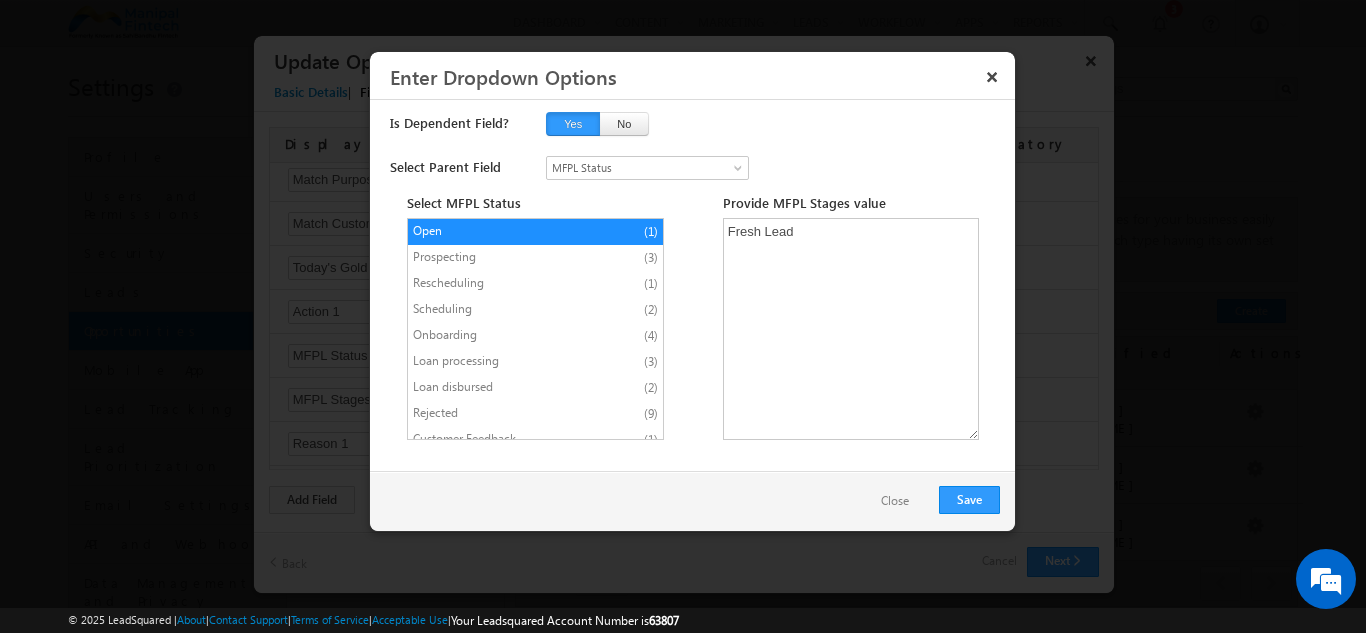 click on "Prospecting" at bounding box center (496, 257) 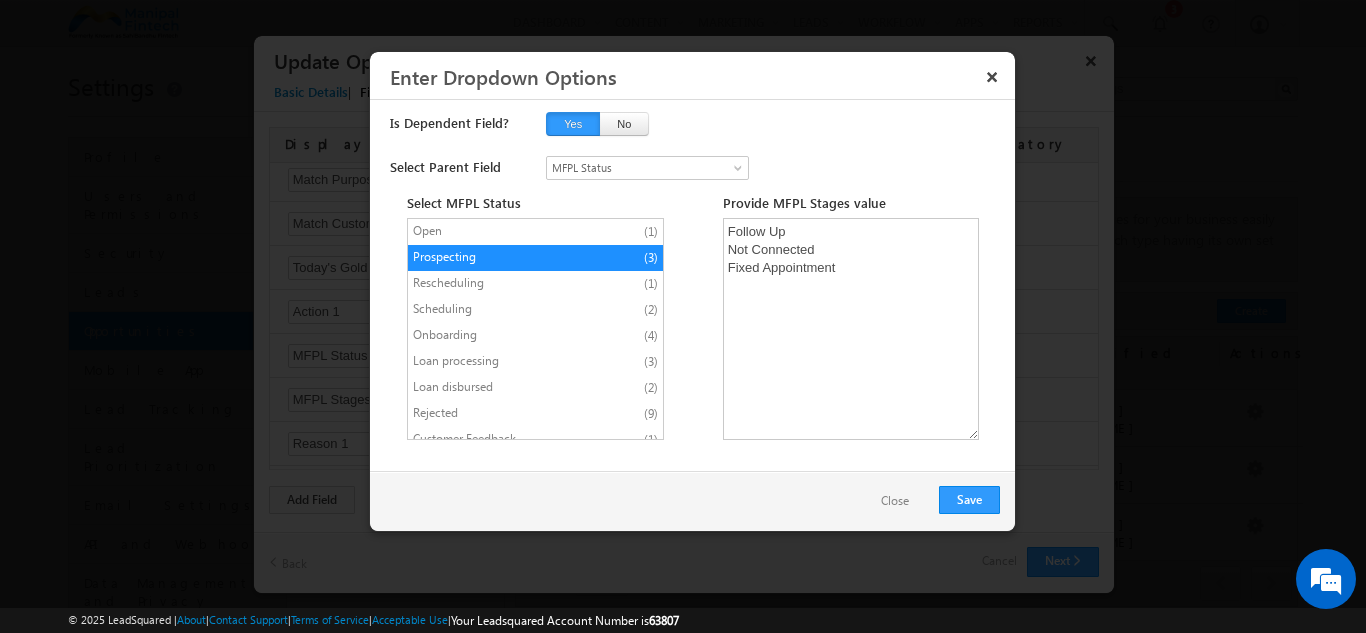 click on "Rescheduling" at bounding box center [496, 283] 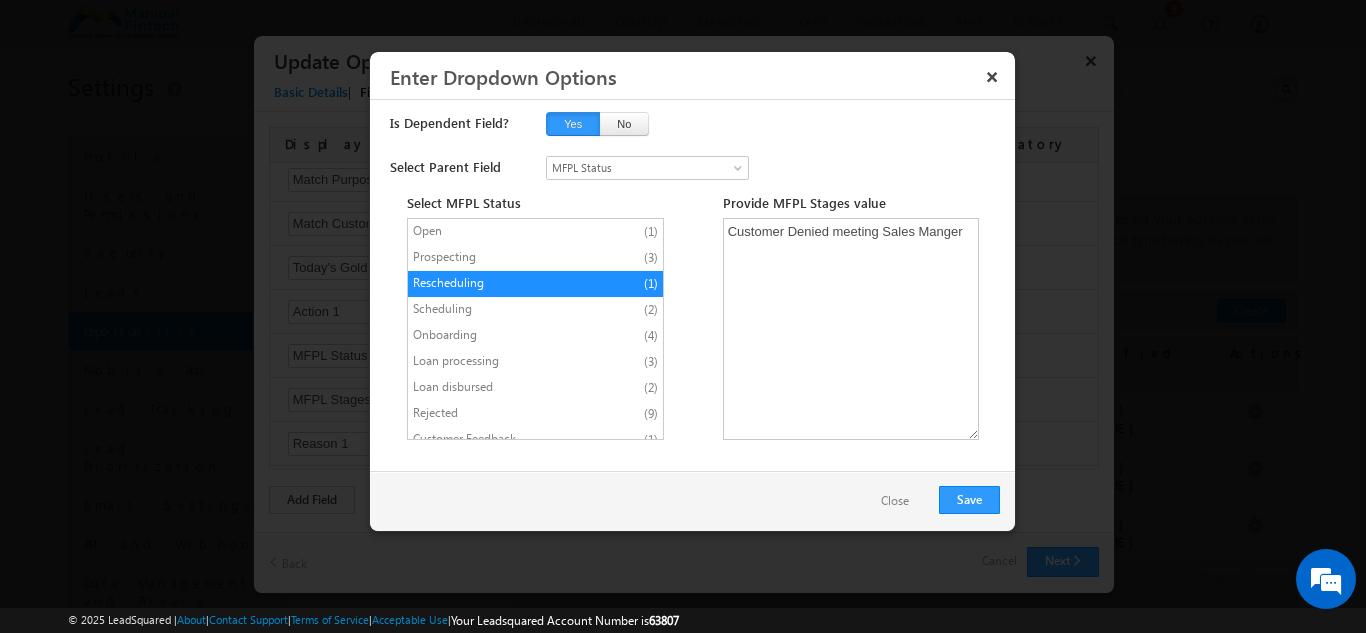 click on "Scheduling" at bounding box center [496, 309] 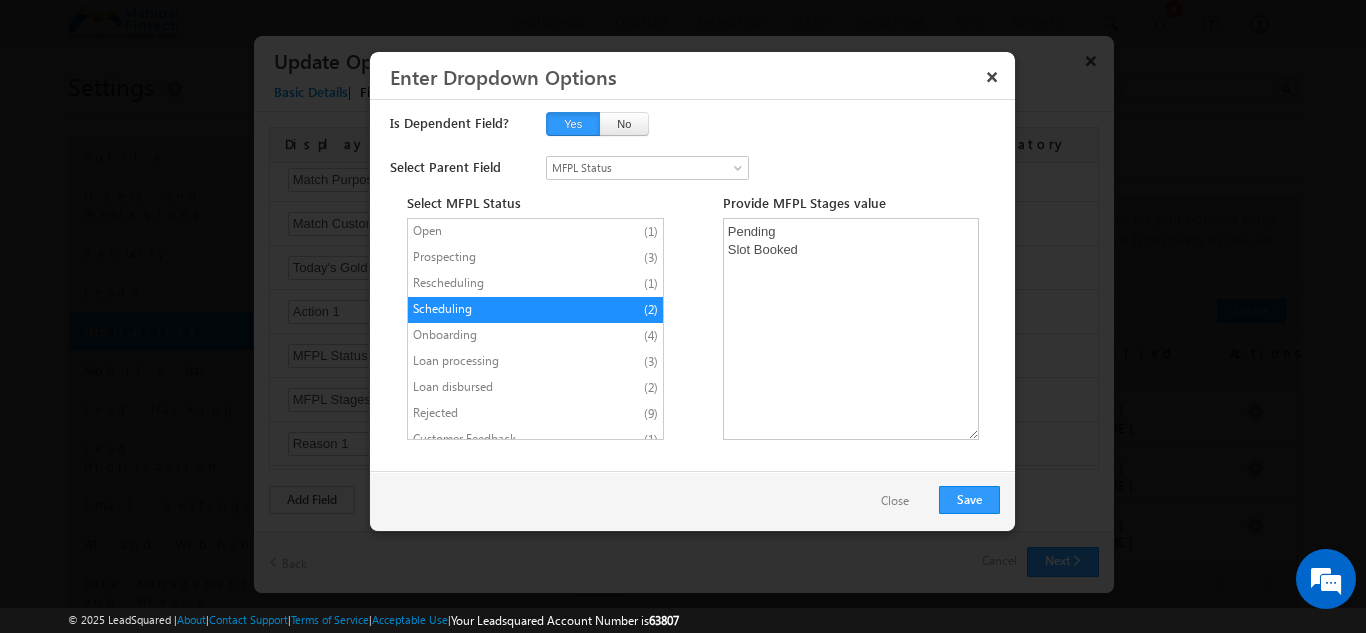 click on "Onboarding" at bounding box center (496, 335) 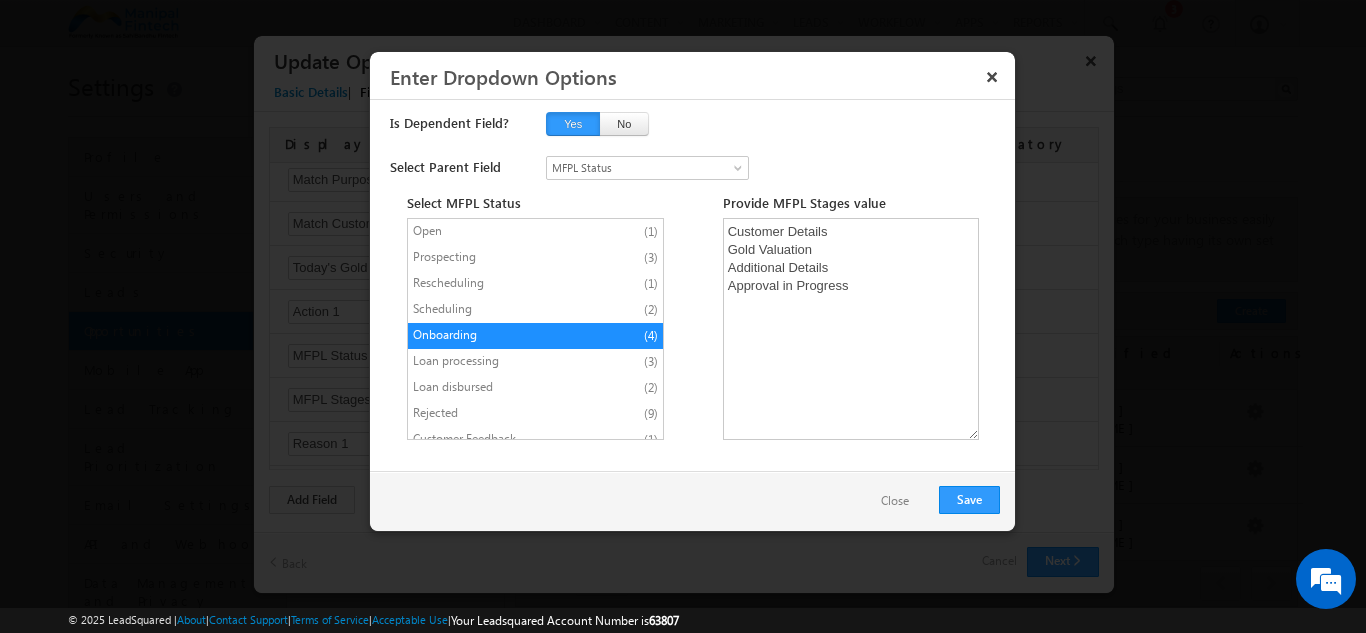 click on "Loan disbursed" at bounding box center [496, 387] 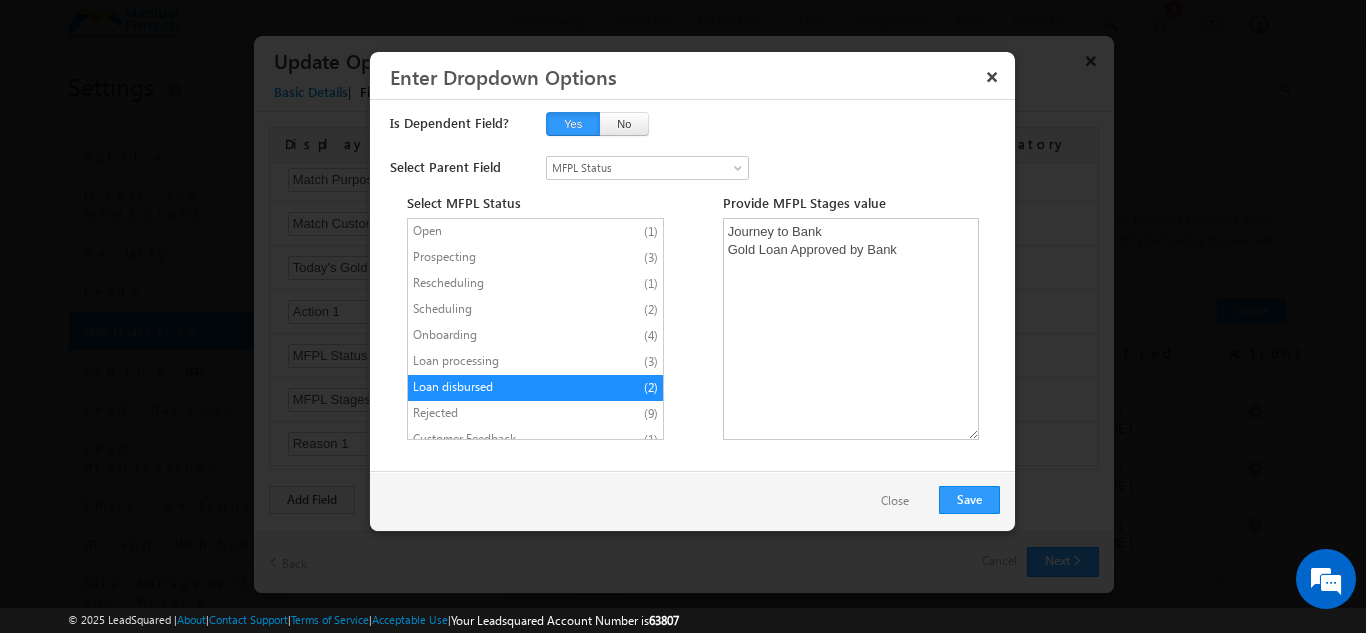 click on "Rescheduling" at bounding box center (496, 283) 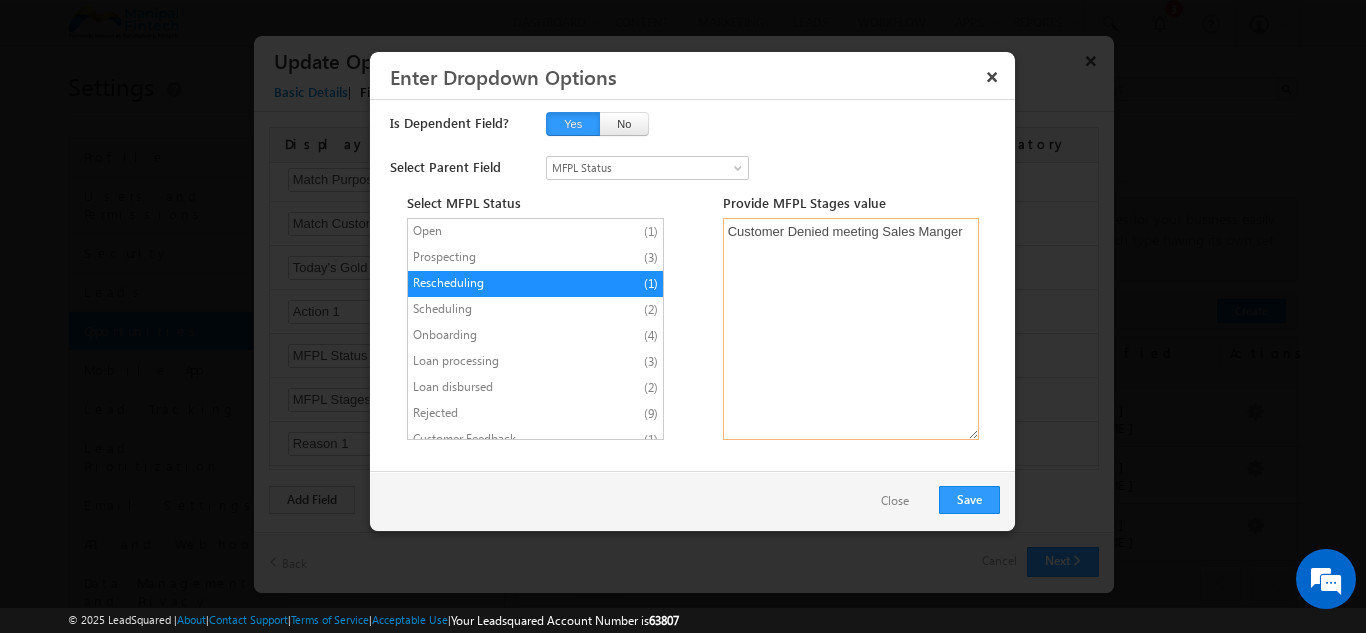 click on "Customer Denied meeting Sales Manger" at bounding box center (851, 329) 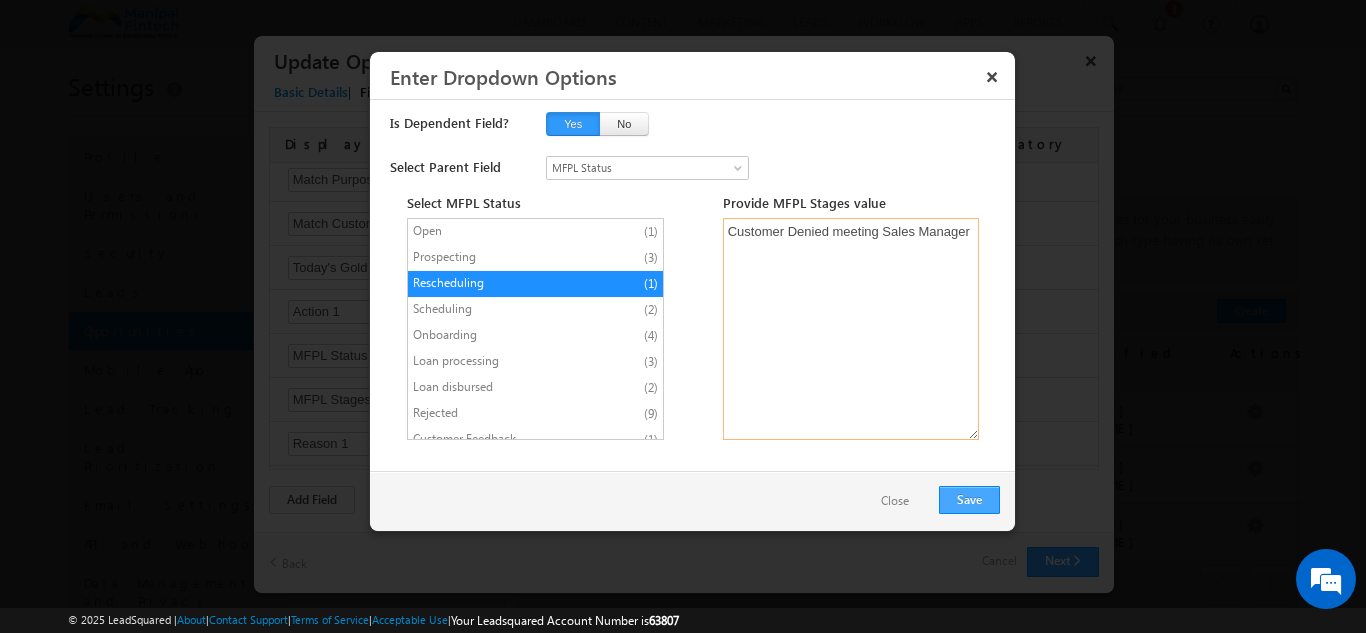type on "Customer Denied meeting Sales Manager" 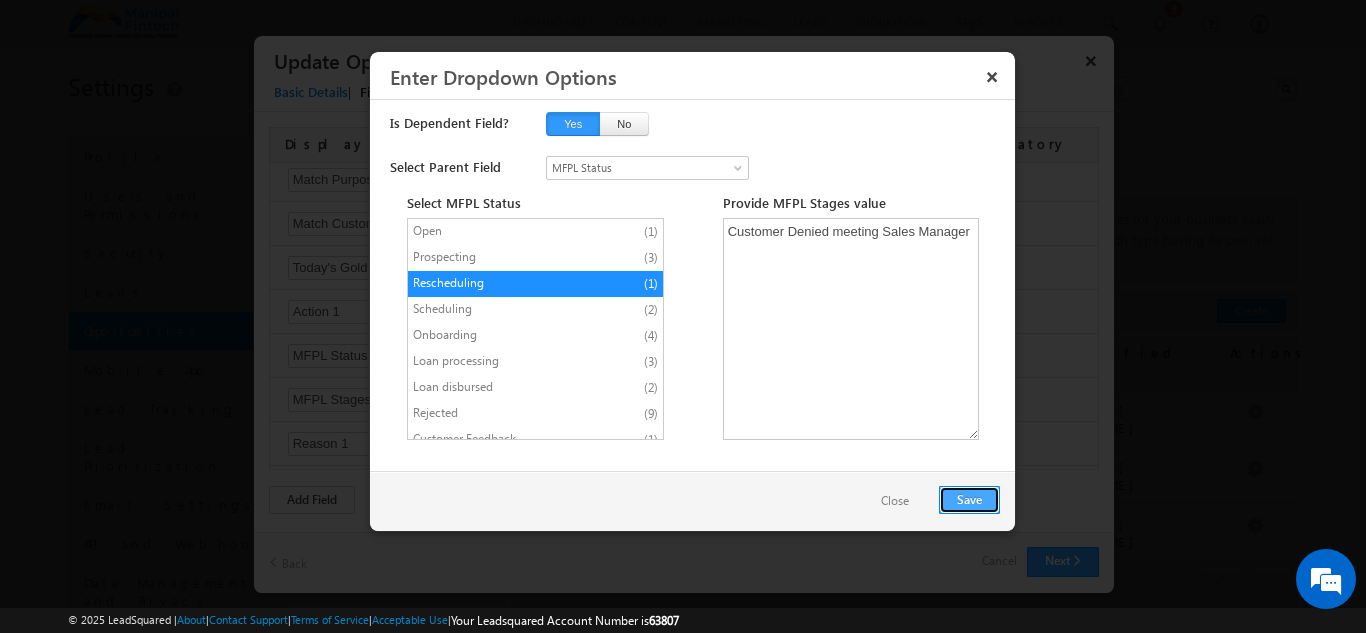 click on "Save" at bounding box center [969, 500] 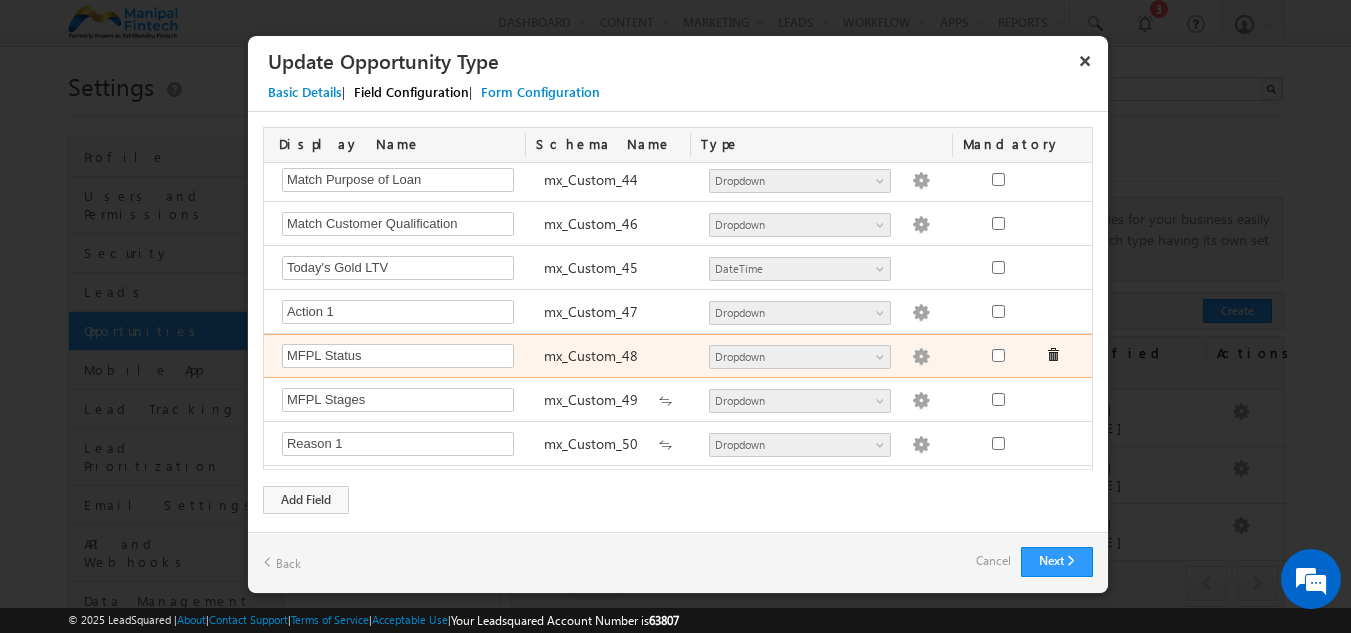 click at bounding box center [921, 357] 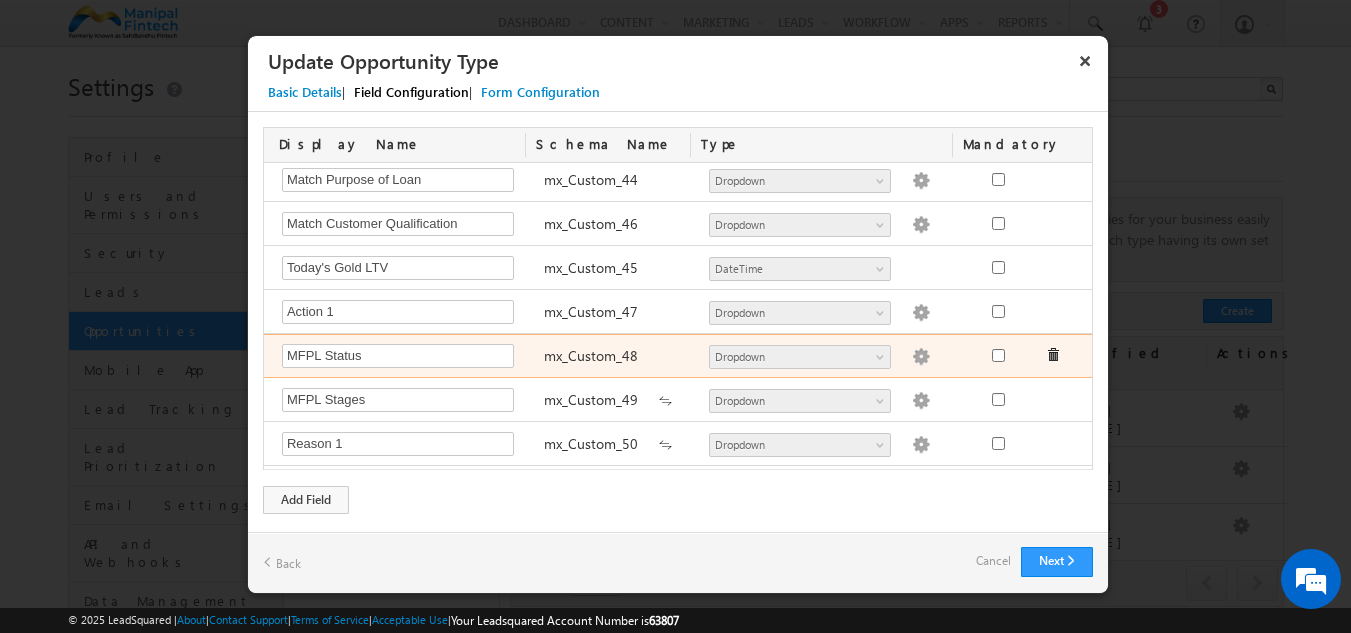 type on "Open
Prospecting
Rescheduling
Scheduling
Onboarding
Loan processing
Loan disbursed
Rejected
Customer Feedback" 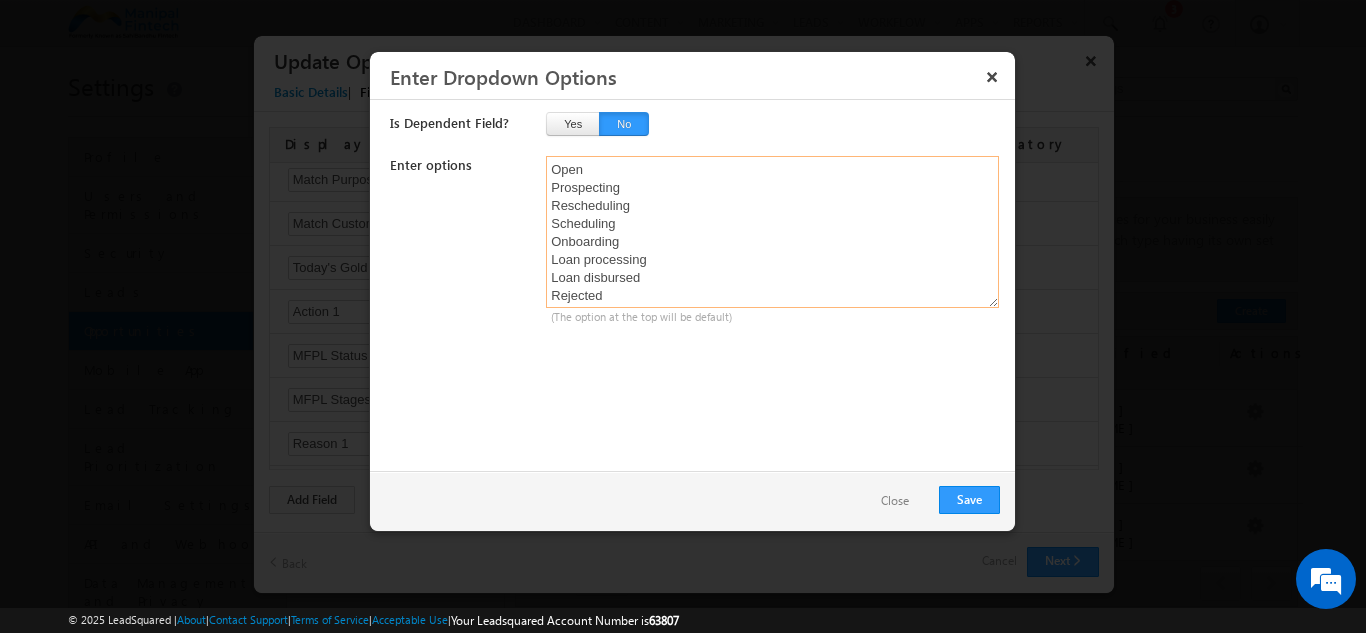 scroll, scrollTop: 38, scrollLeft: 0, axis: vertical 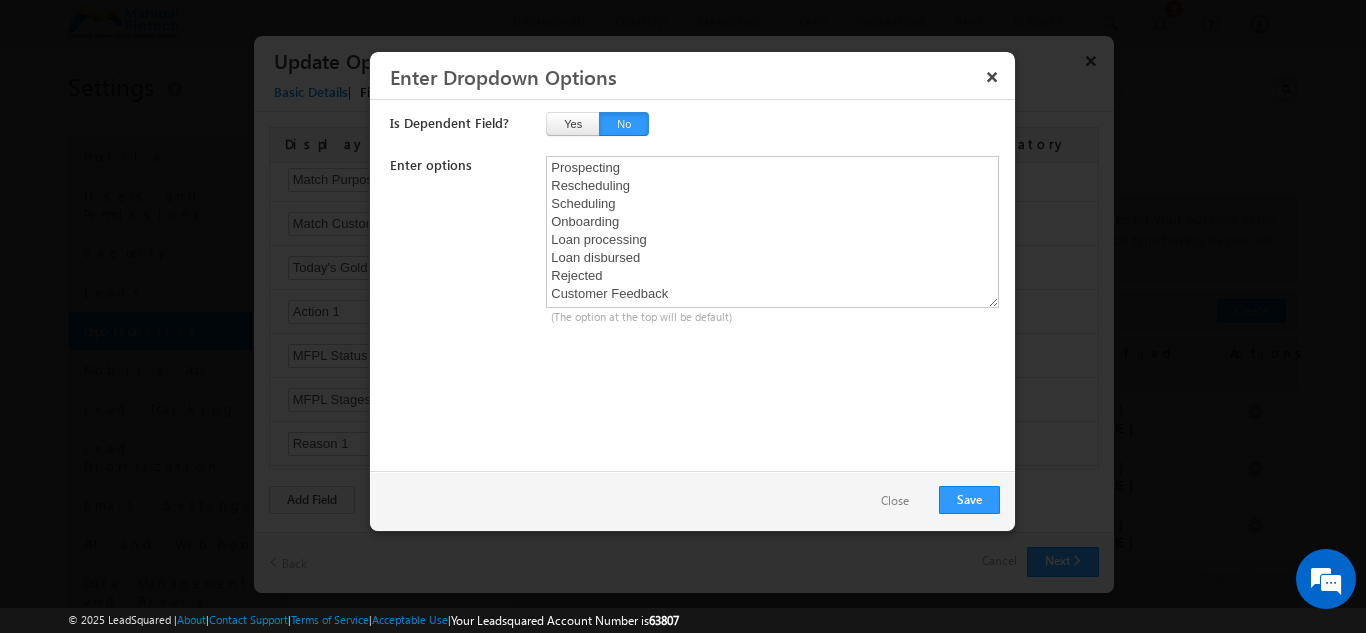 click on "Close" at bounding box center [895, 501] 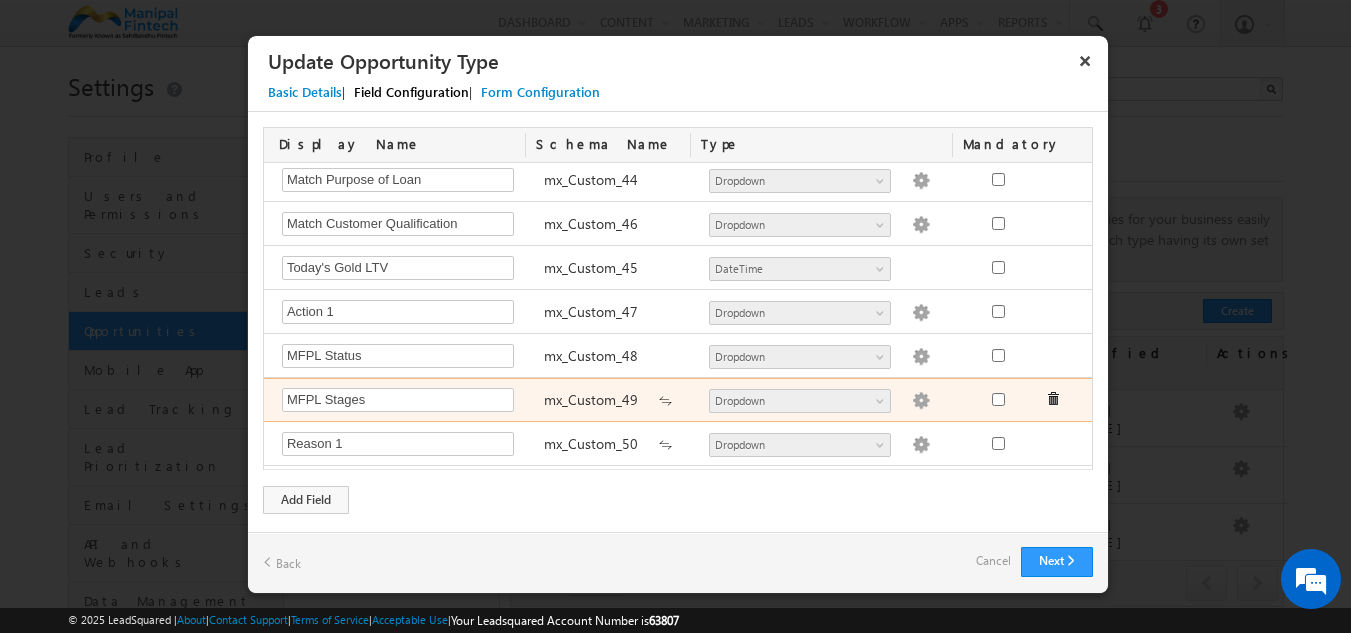 click at bounding box center (921, 401) 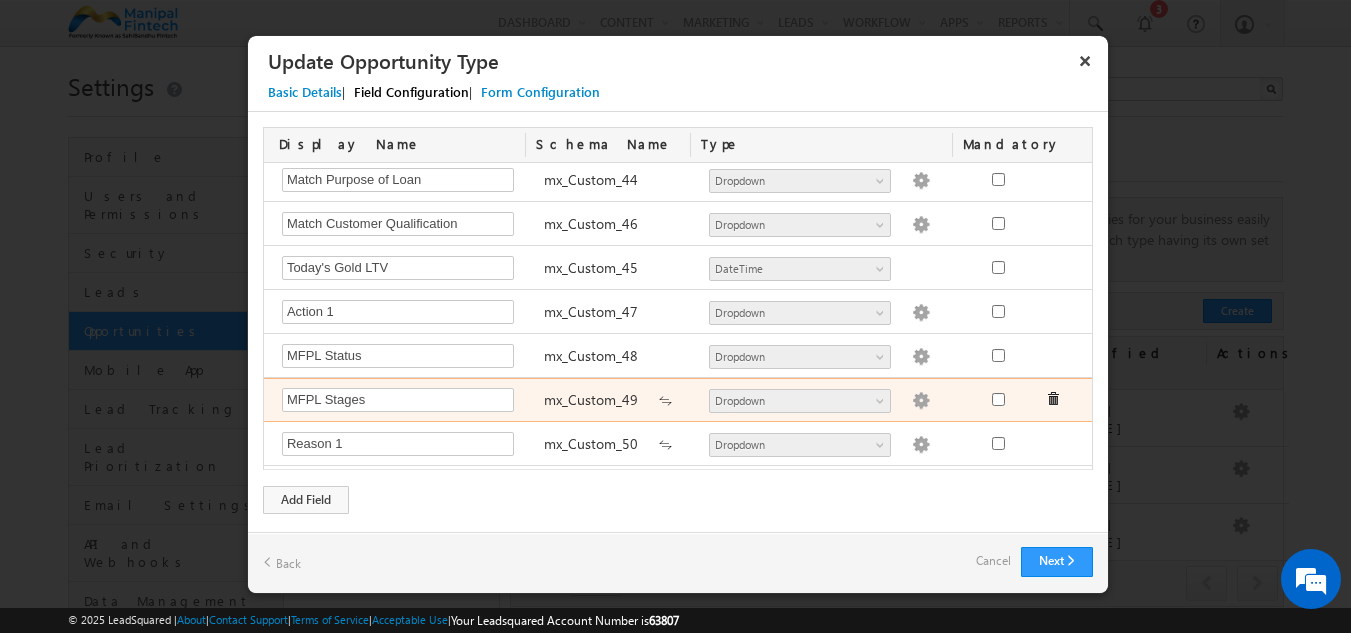 type on "Fresh Lead" 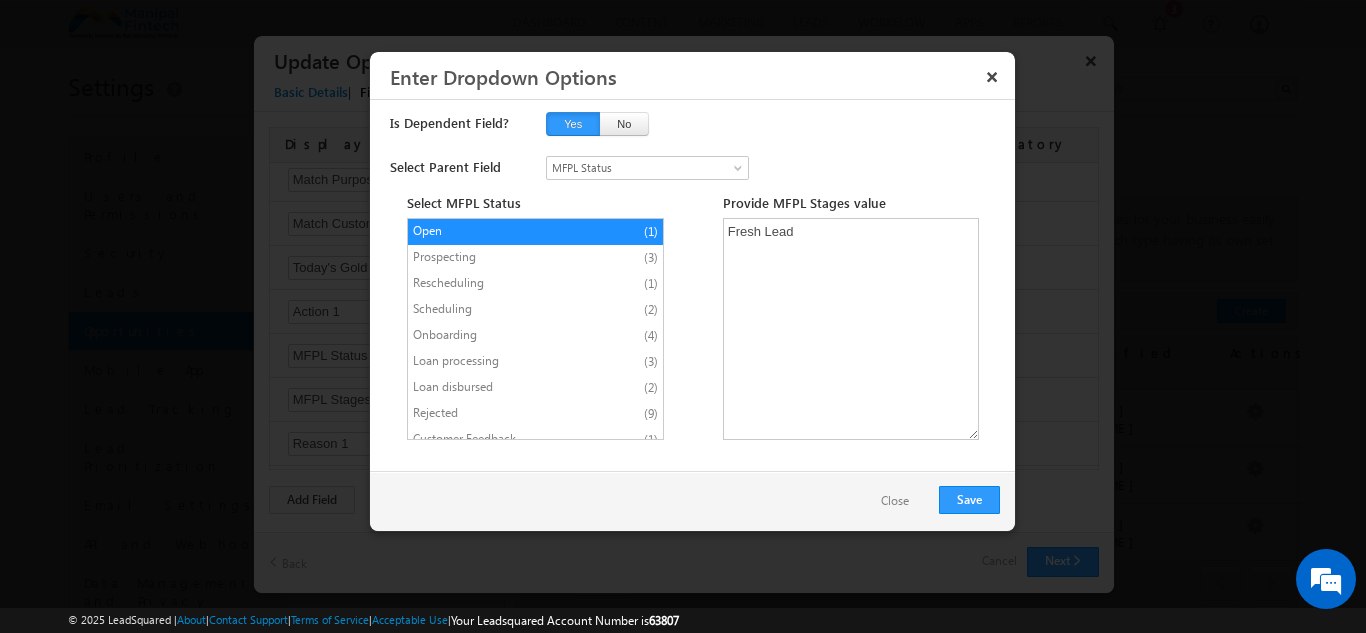 click on "Close" at bounding box center (895, 501) 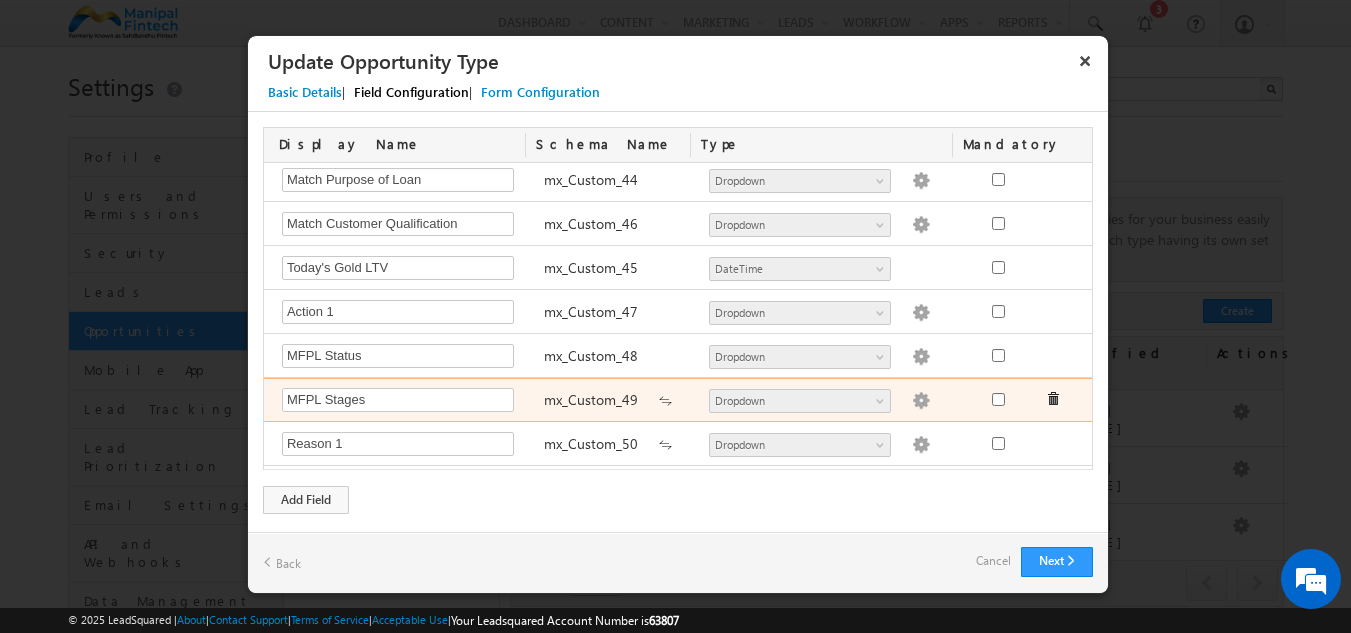 click at bounding box center (921, 401) 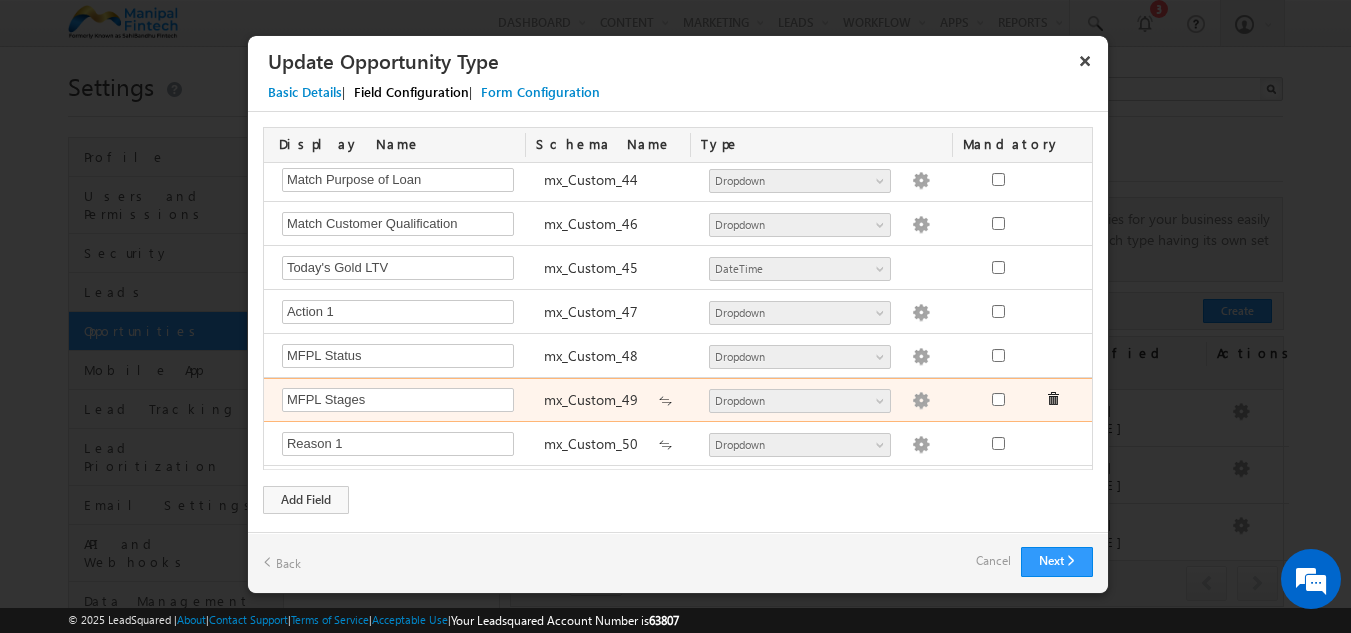 type on "Fresh Lead" 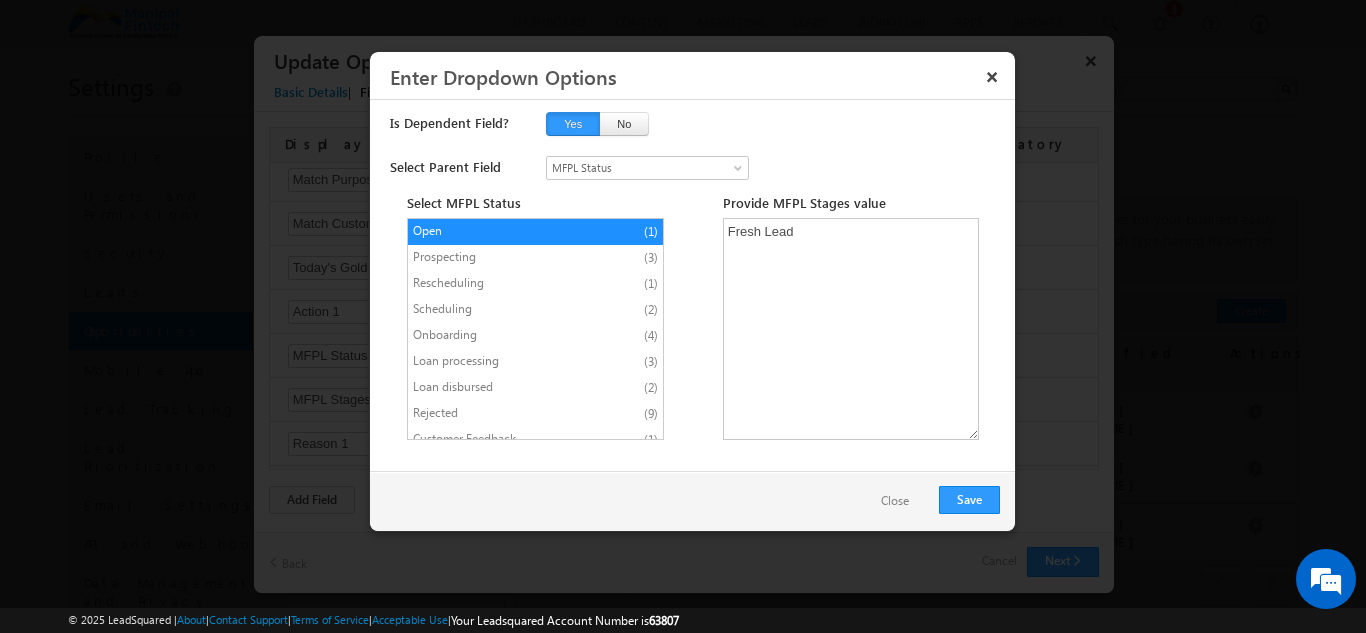 click on "Prospecting" at bounding box center (496, 257) 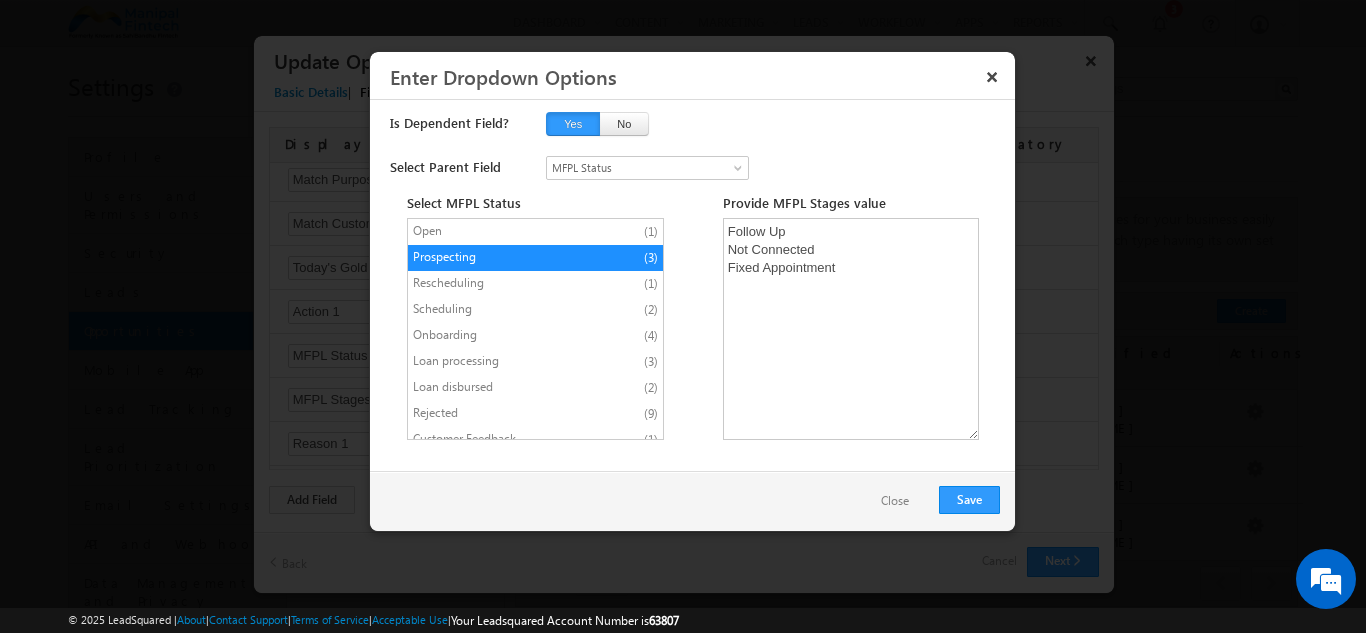 click on "Rescheduling" at bounding box center [496, 283] 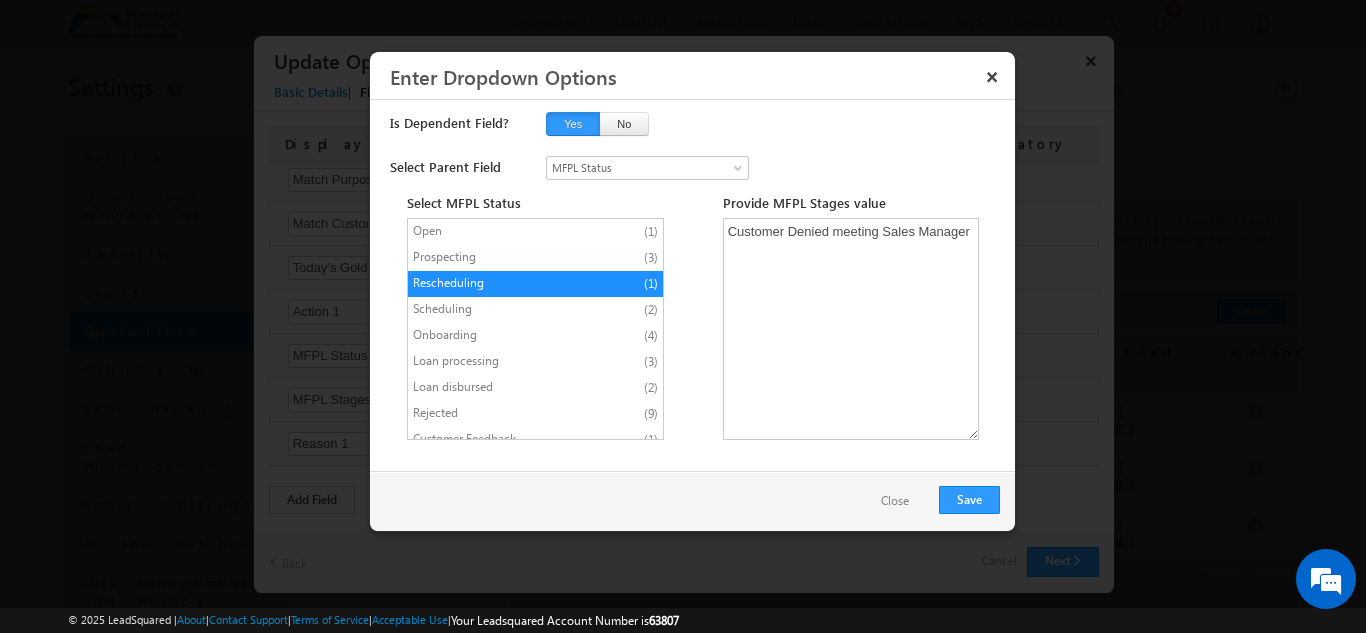 click on "Scheduling" at bounding box center (496, 309) 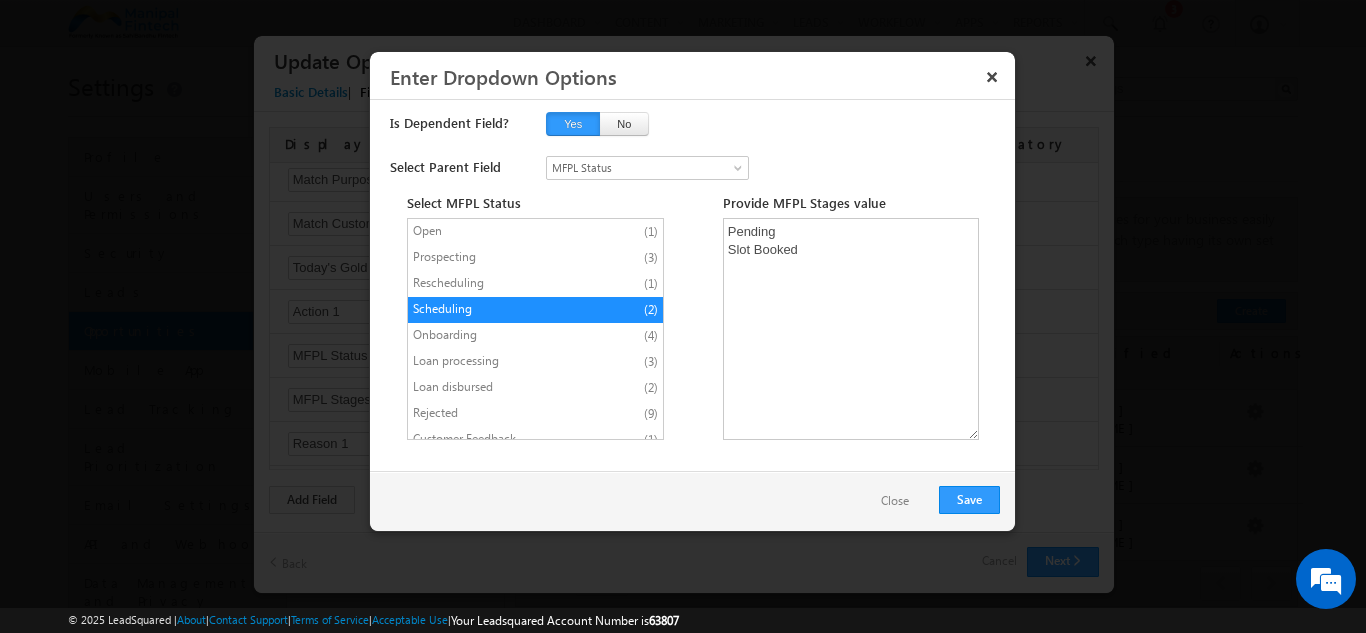 click on "Onboarding" at bounding box center [496, 335] 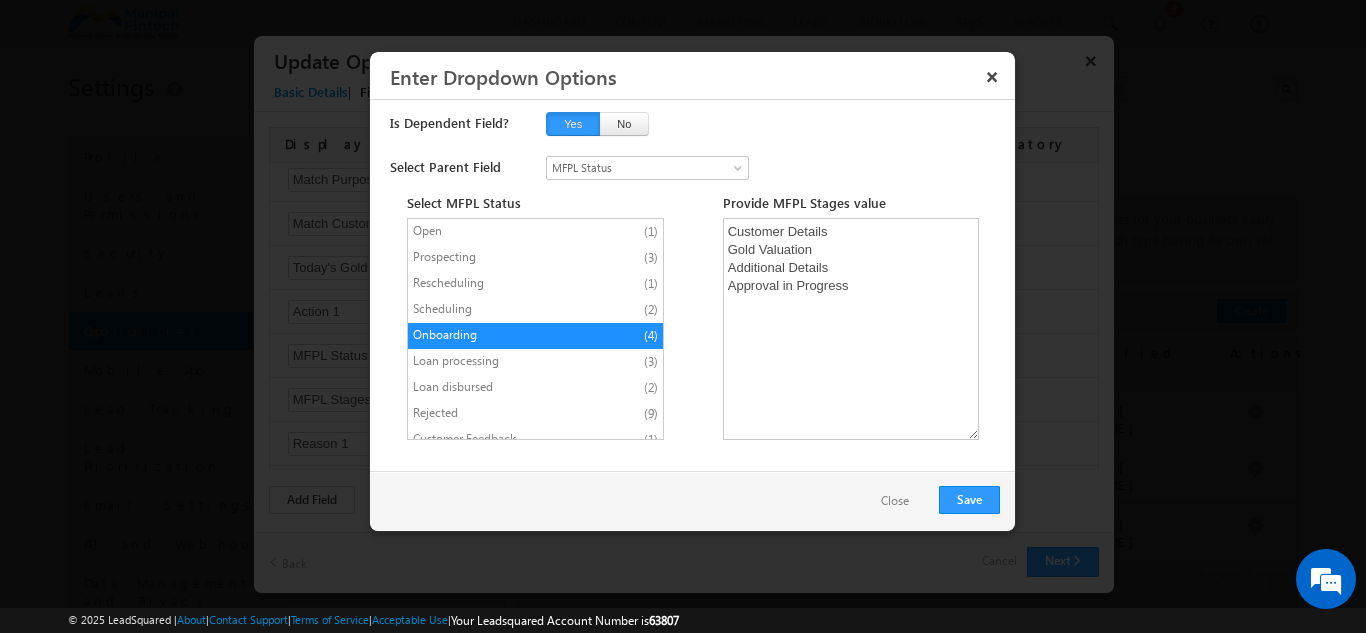 click on "Loan processing" at bounding box center (496, 361) 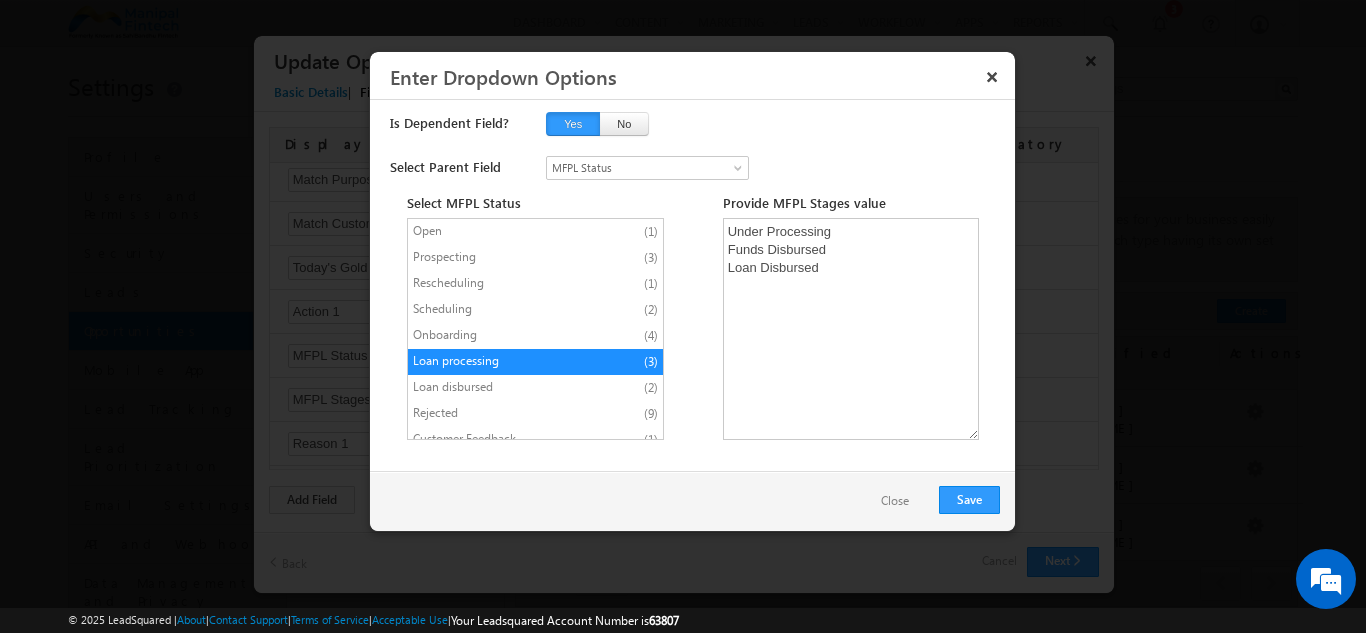 click on "Loan disbursed" at bounding box center (496, 387) 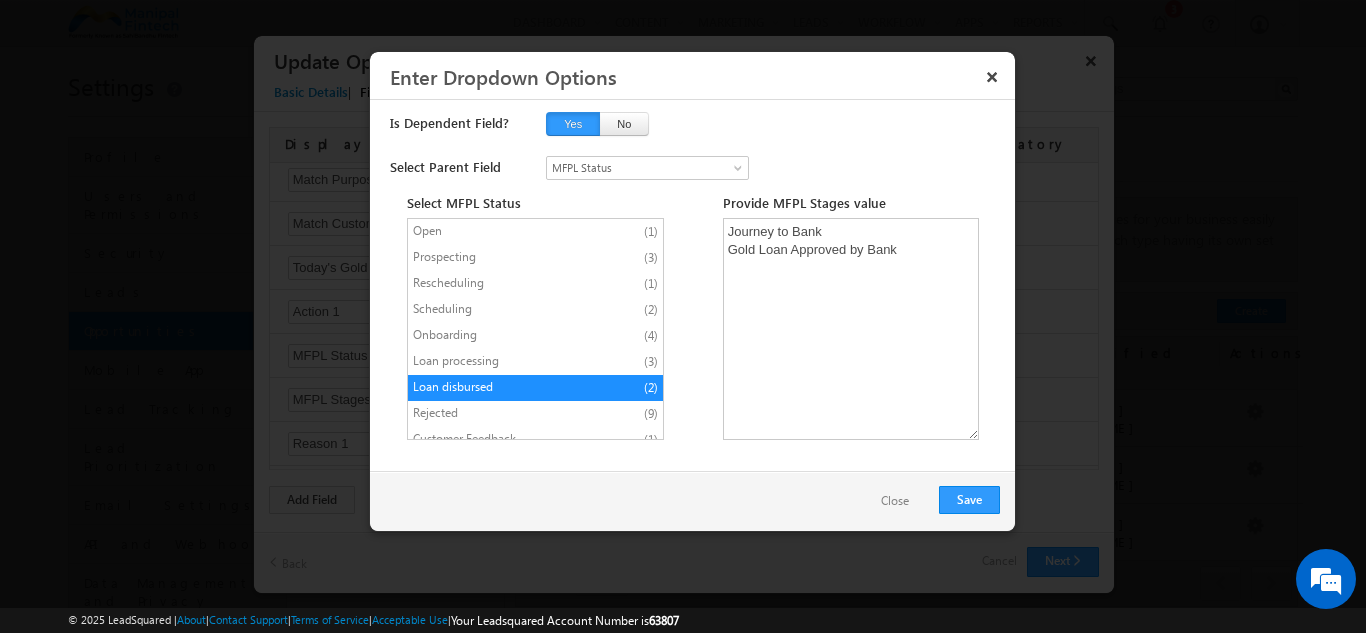 click on "Rejected" at bounding box center [496, 413] 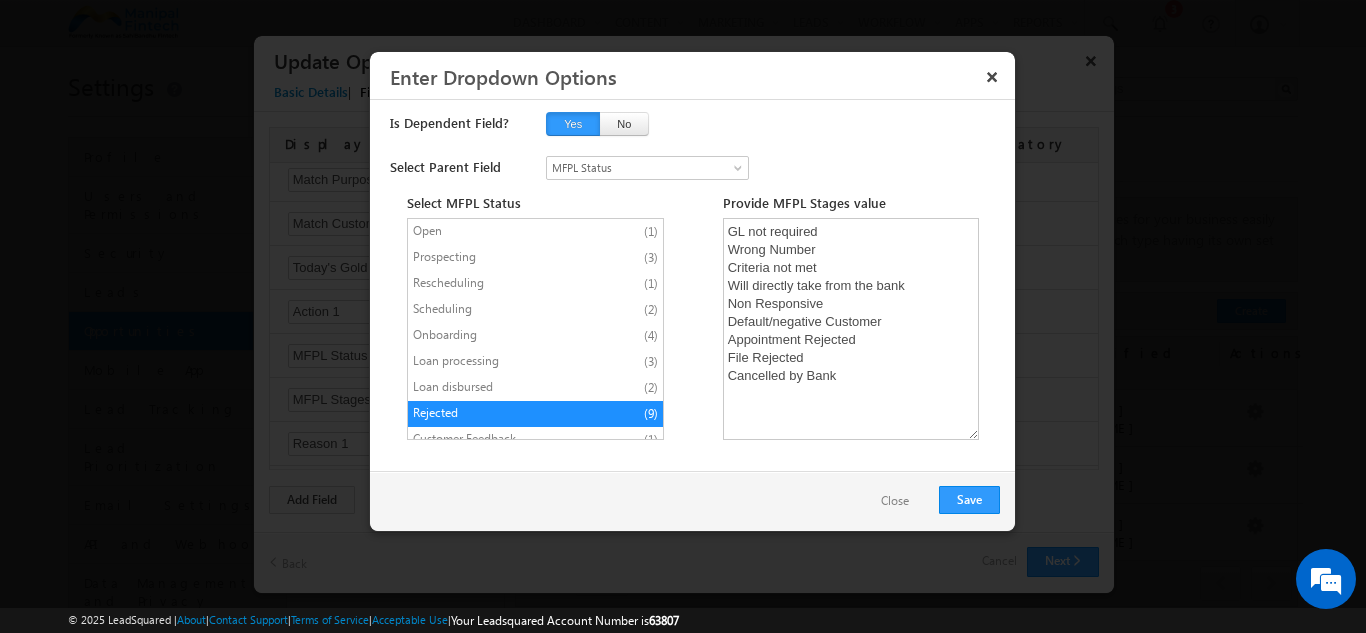click on "Customer Feedback" at bounding box center (496, 439) 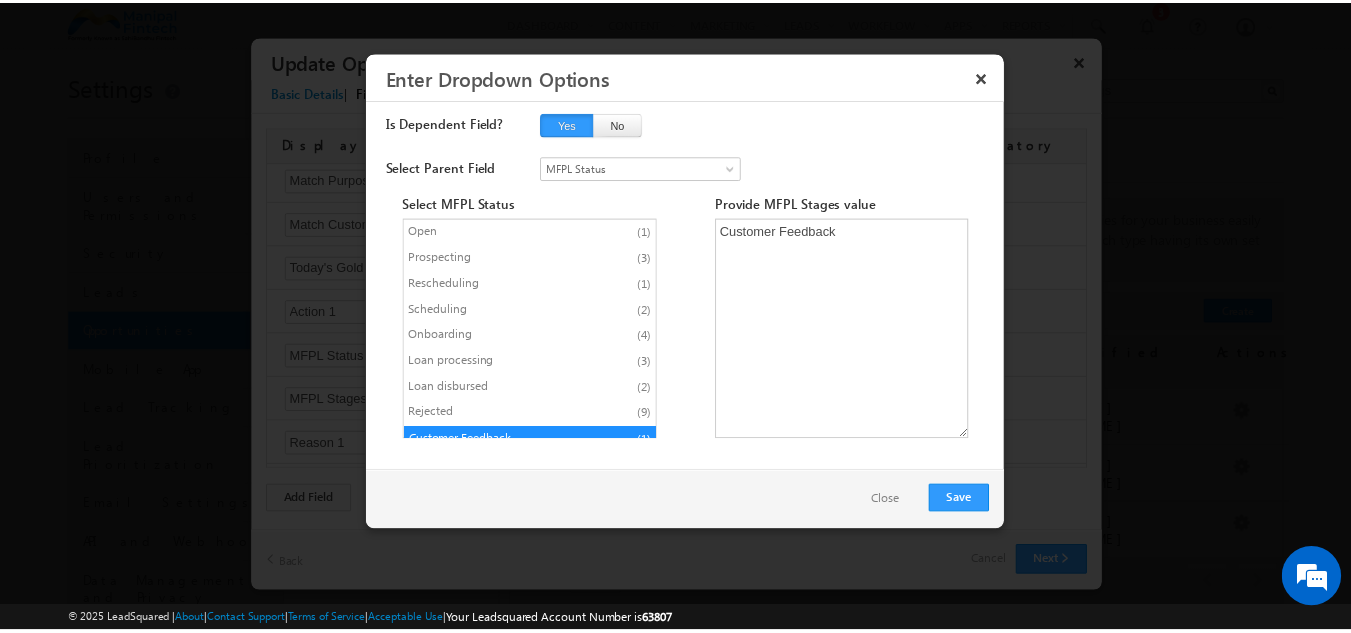 scroll, scrollTop: 5, scrollLeft: 0, axis: vertical 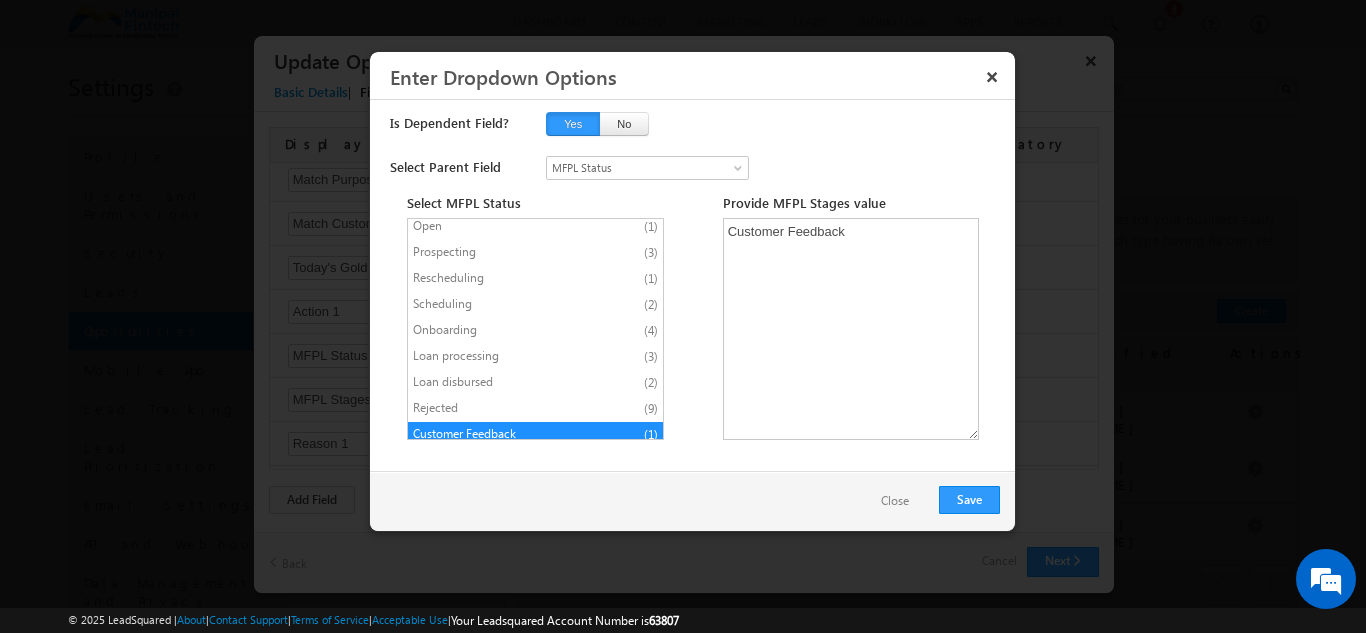 click on "Rejected" at bounding box center (496, 408) 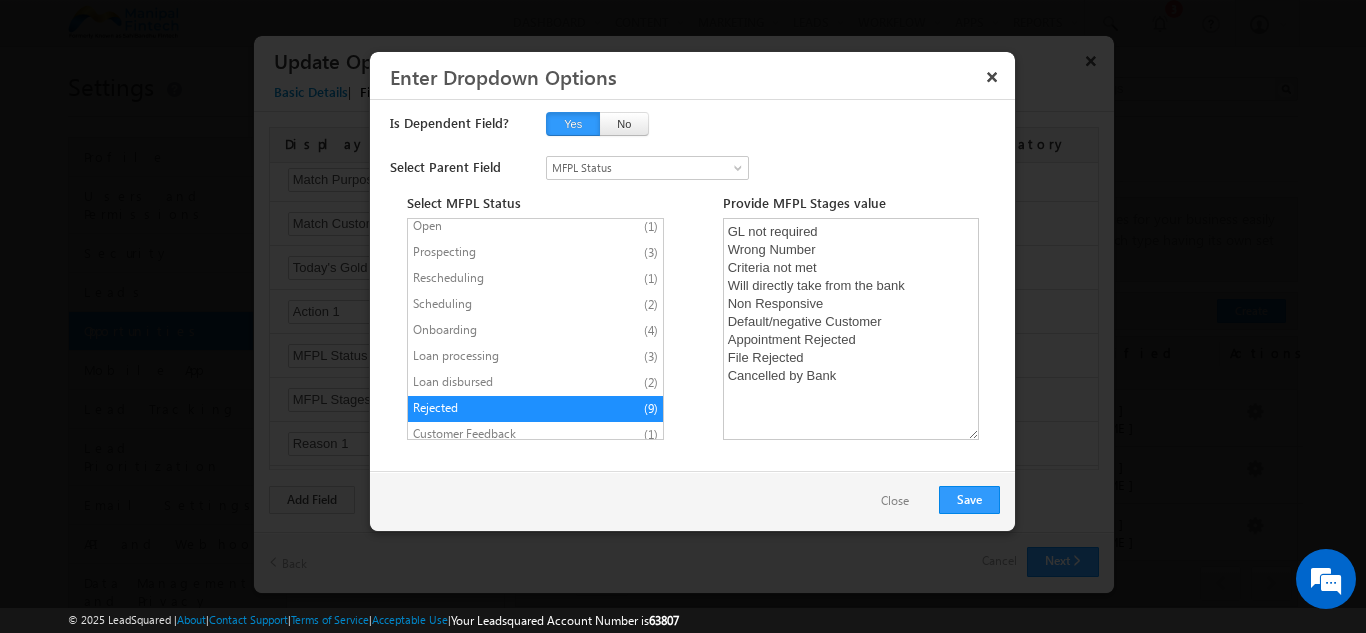 click on "Loan disbursed" at bounding box center [496, 382] 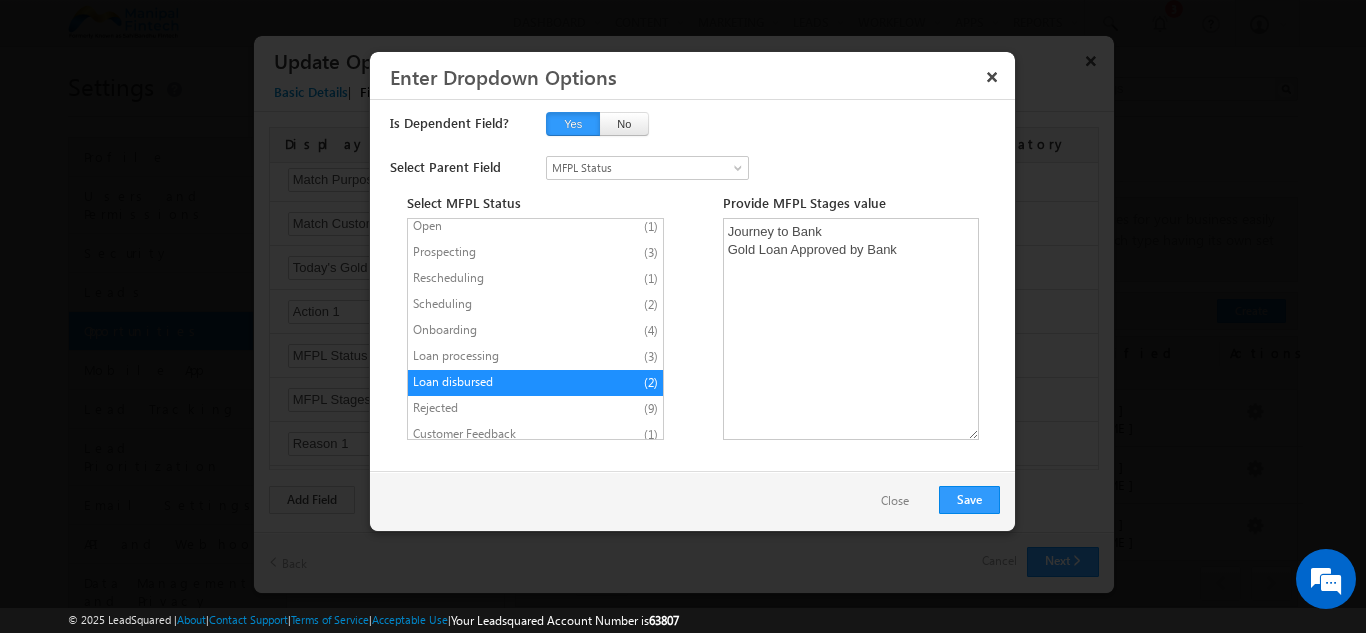 click on "Loan processing" at bounding box center (496, 356) 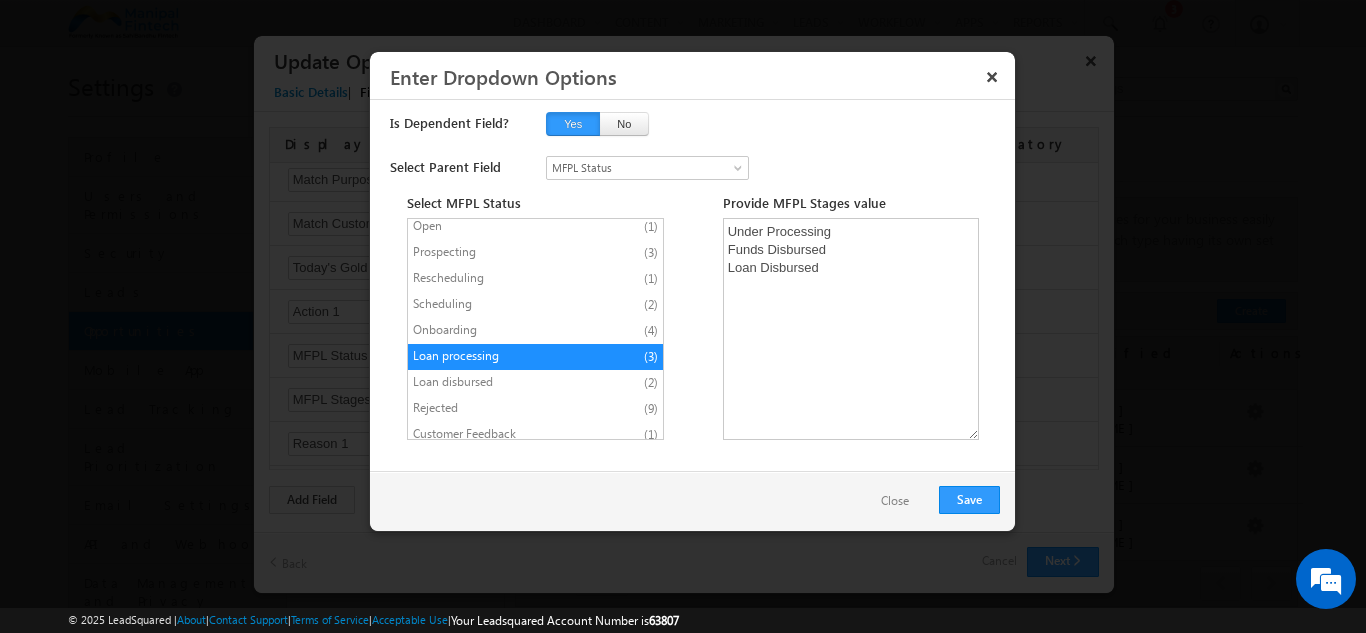 click on "Onboarding (4)" at bounding box center [535, 331] 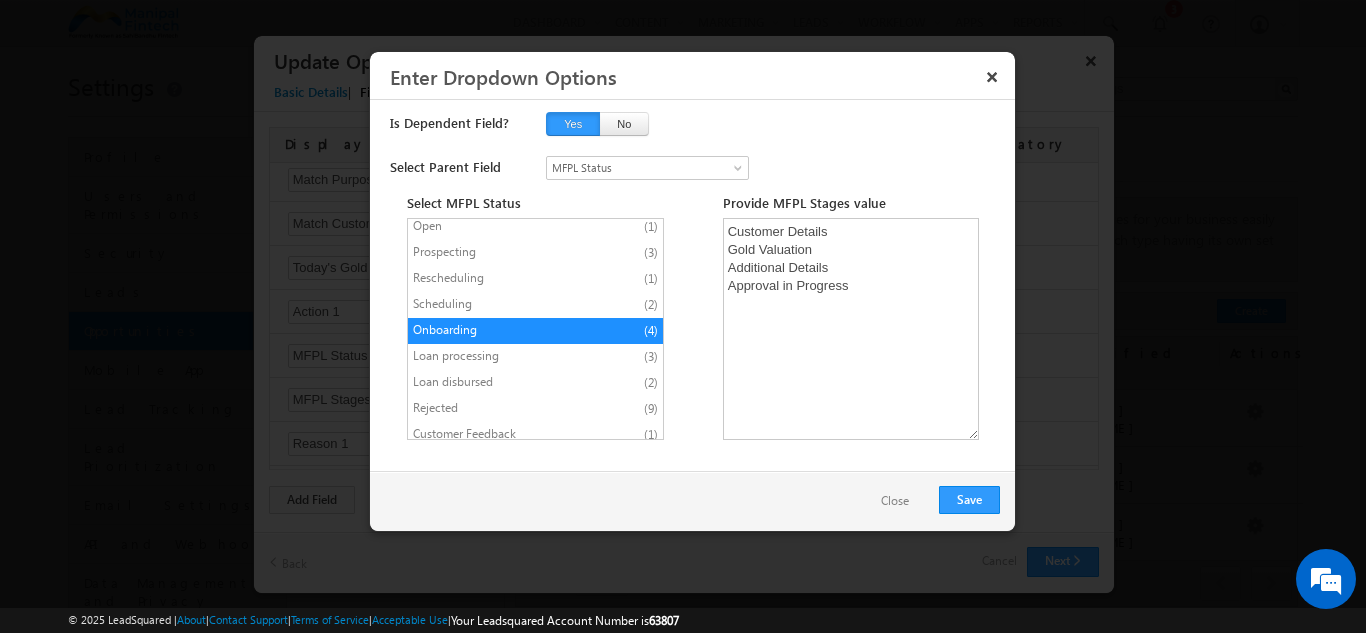 click on "Scheduling (2)" at bounding box center (535, 305) 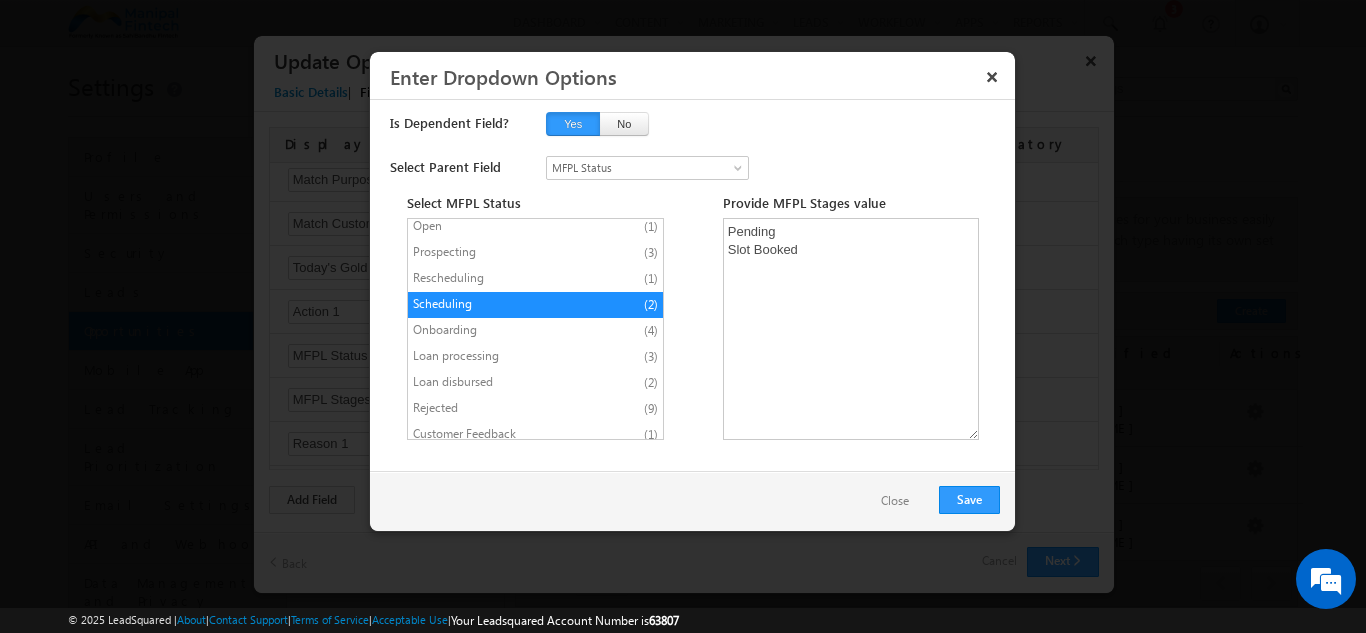 click on "Close" at bounding box center [895, 501] 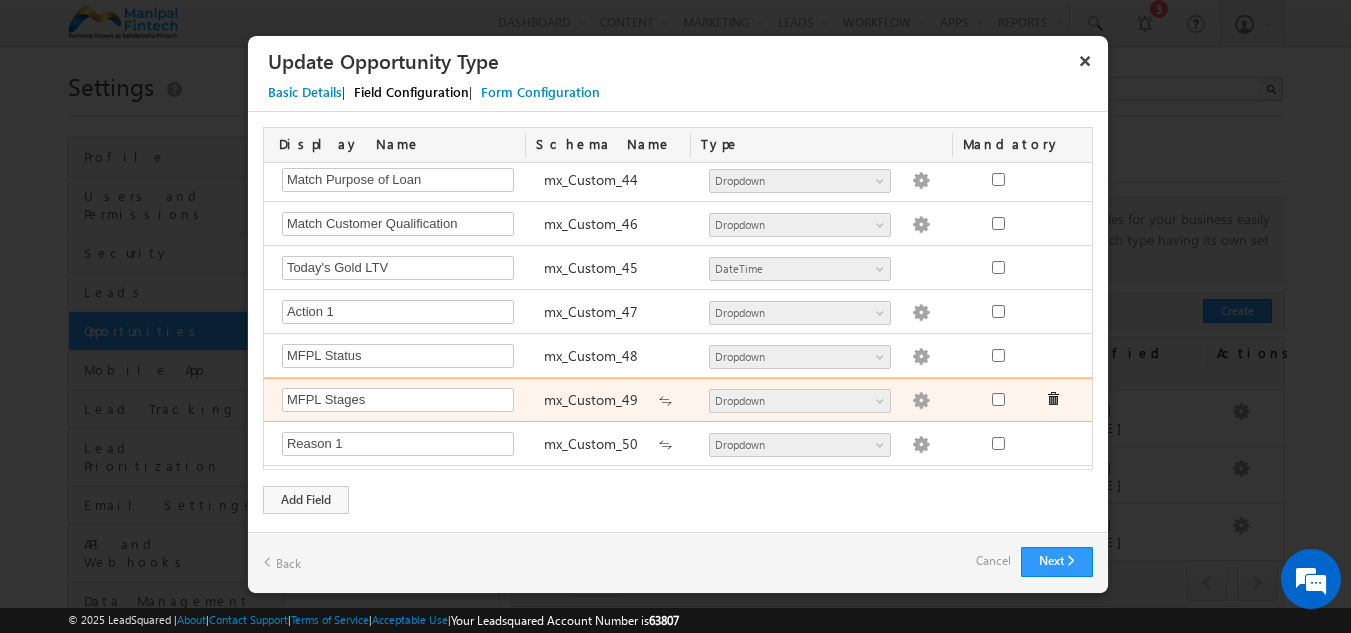 click at bounding box center [921, 401] 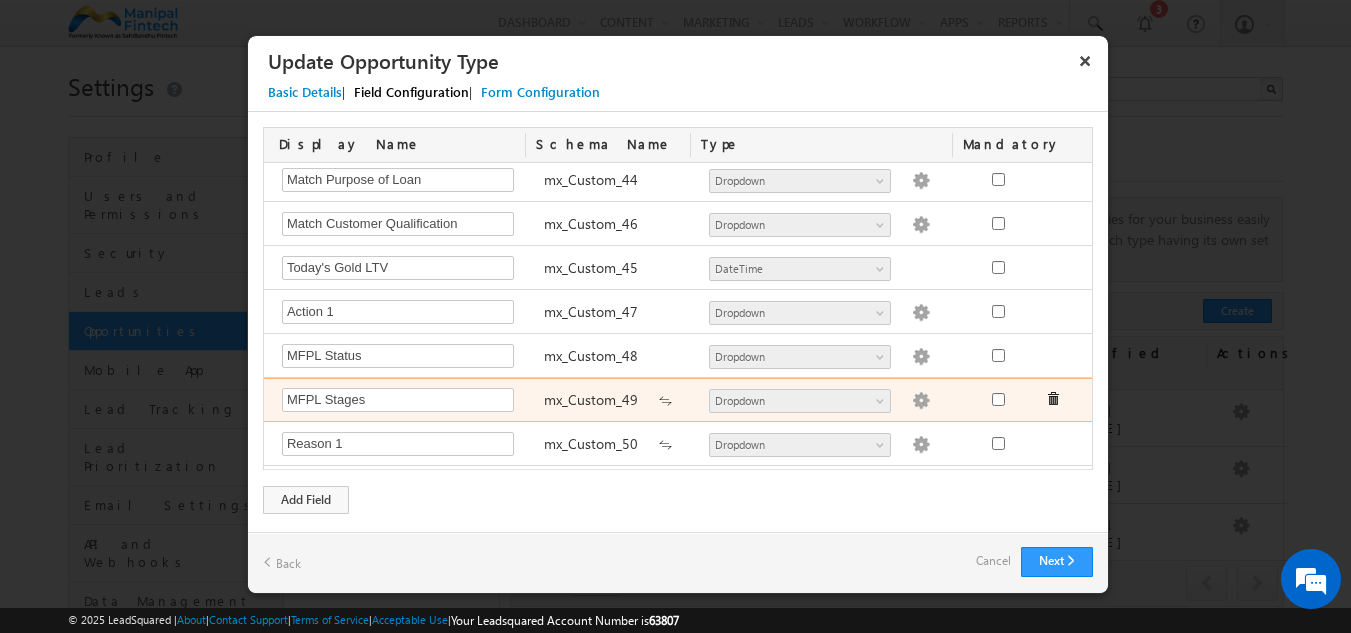 type on "Fresh Lead" 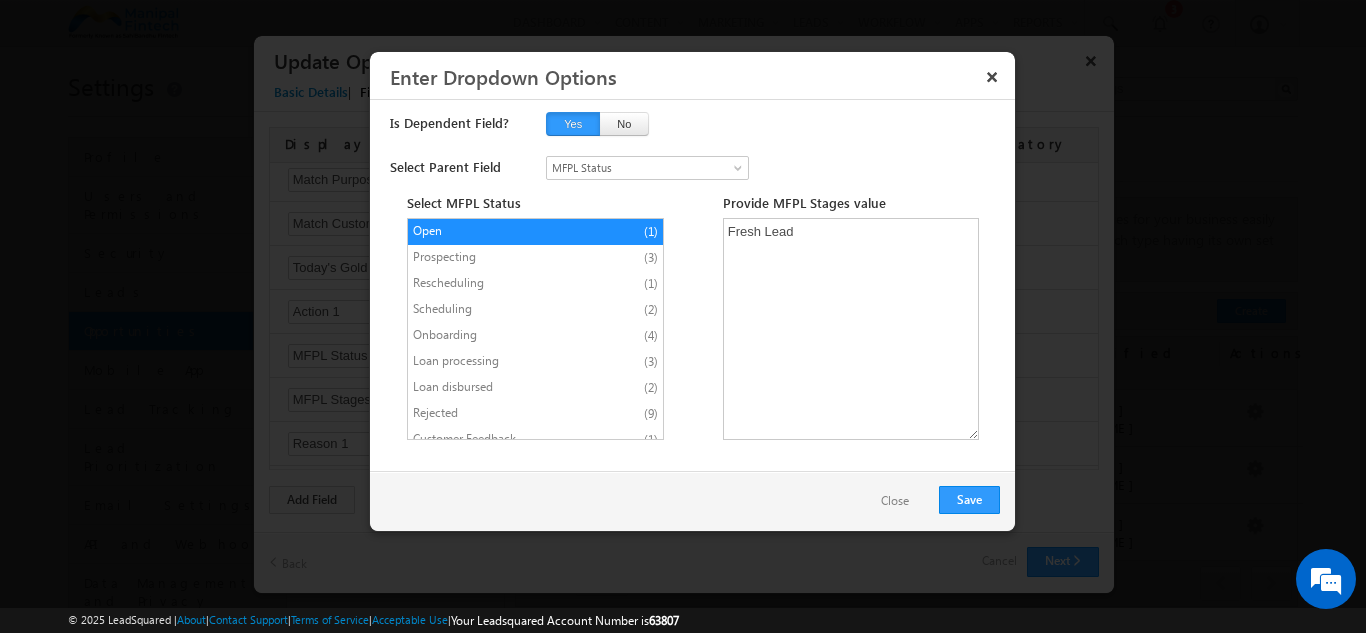 click on "Close" at bounding box center [895, 501] 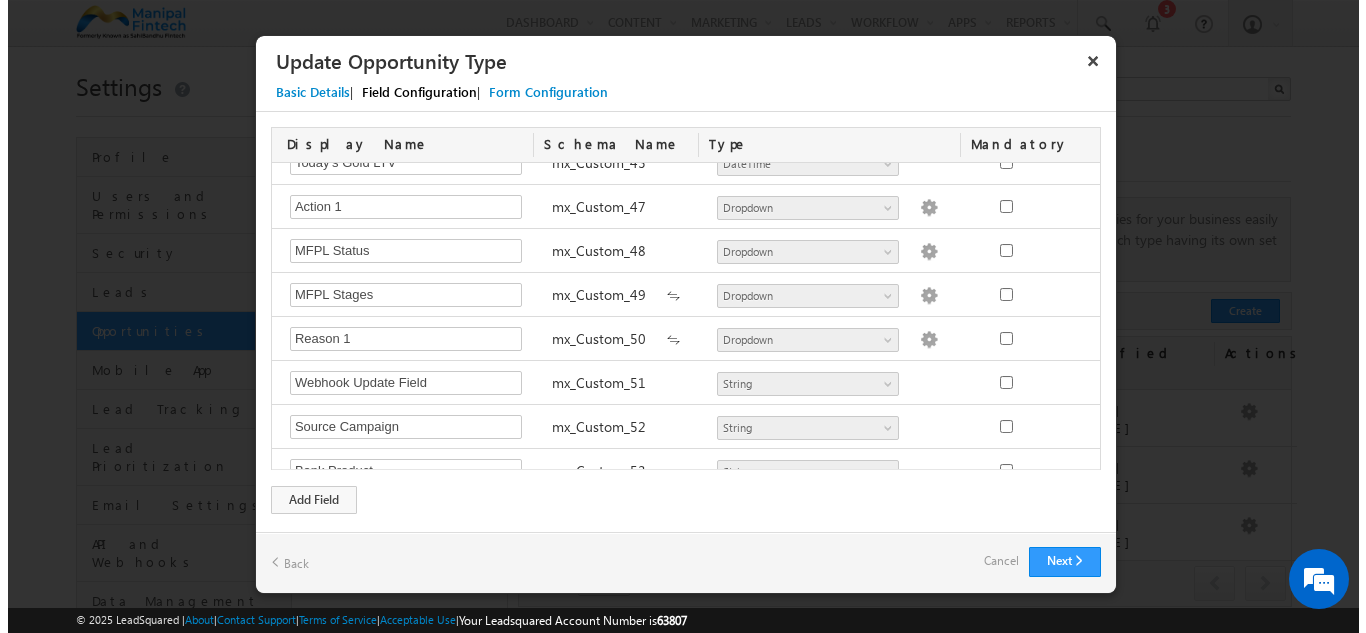 scroll, scrollTop: 2069, scrollLeft: 0, axis: vertical 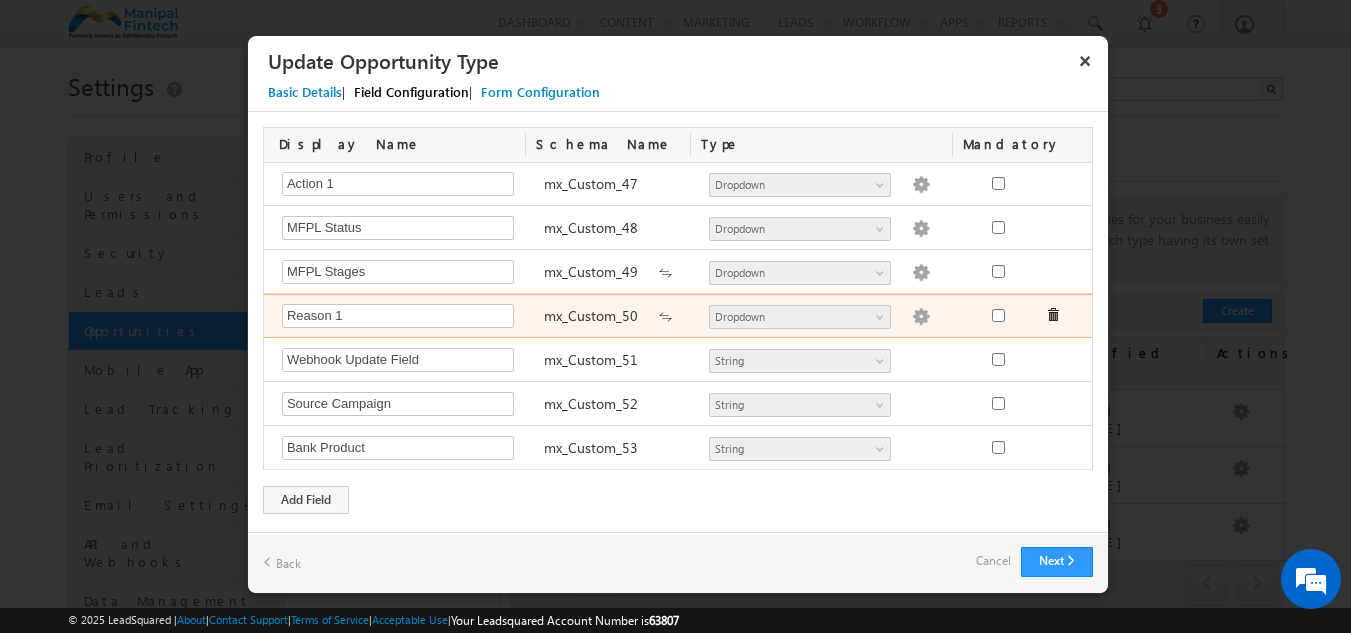 click at bounding box center [921, 317] 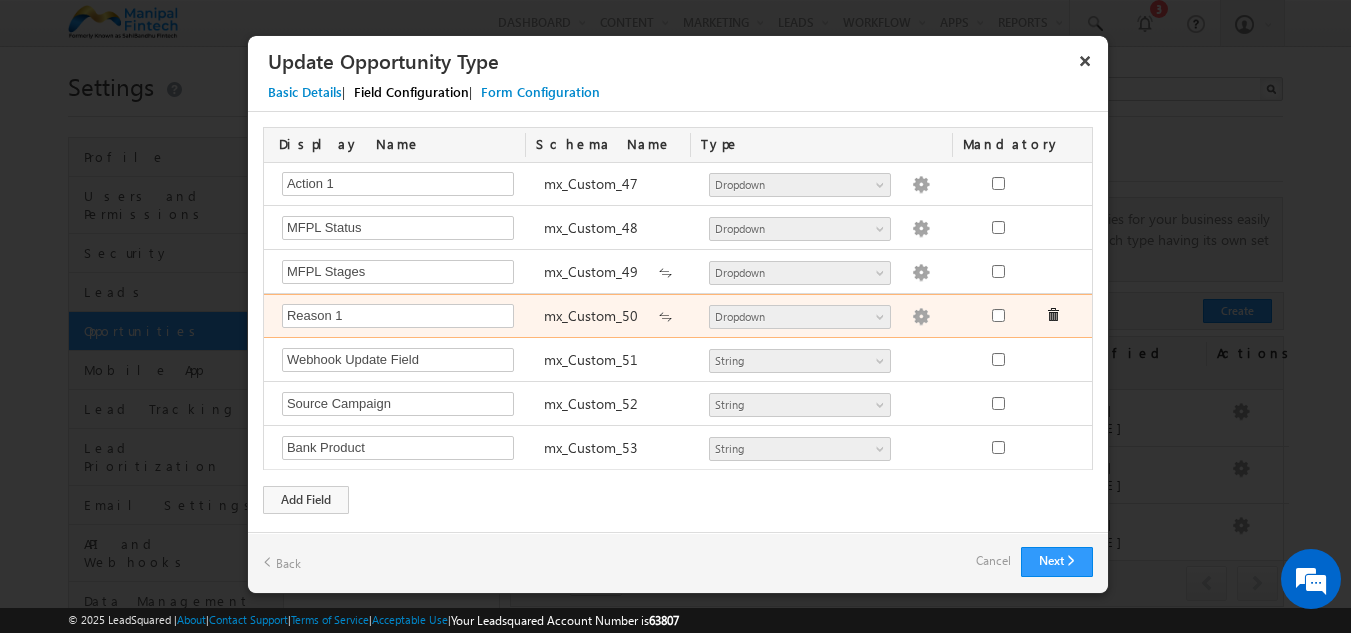 type 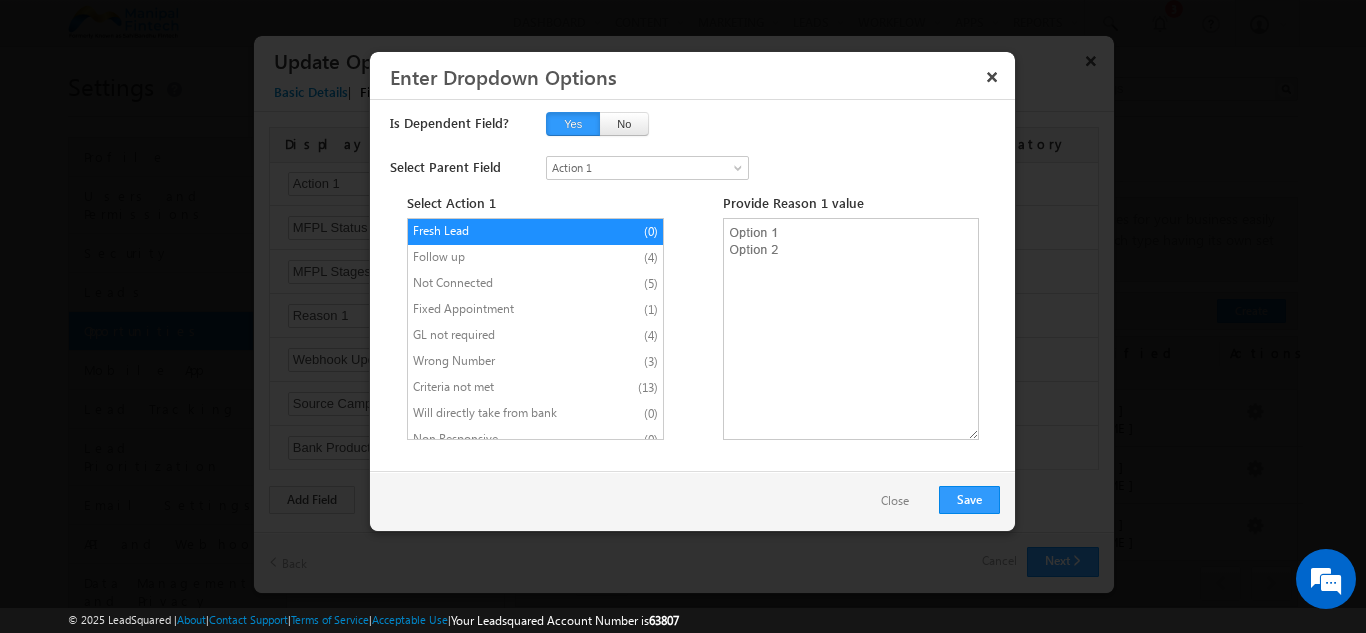 click on "Follow up (4)" at bounding box center (535, 258) 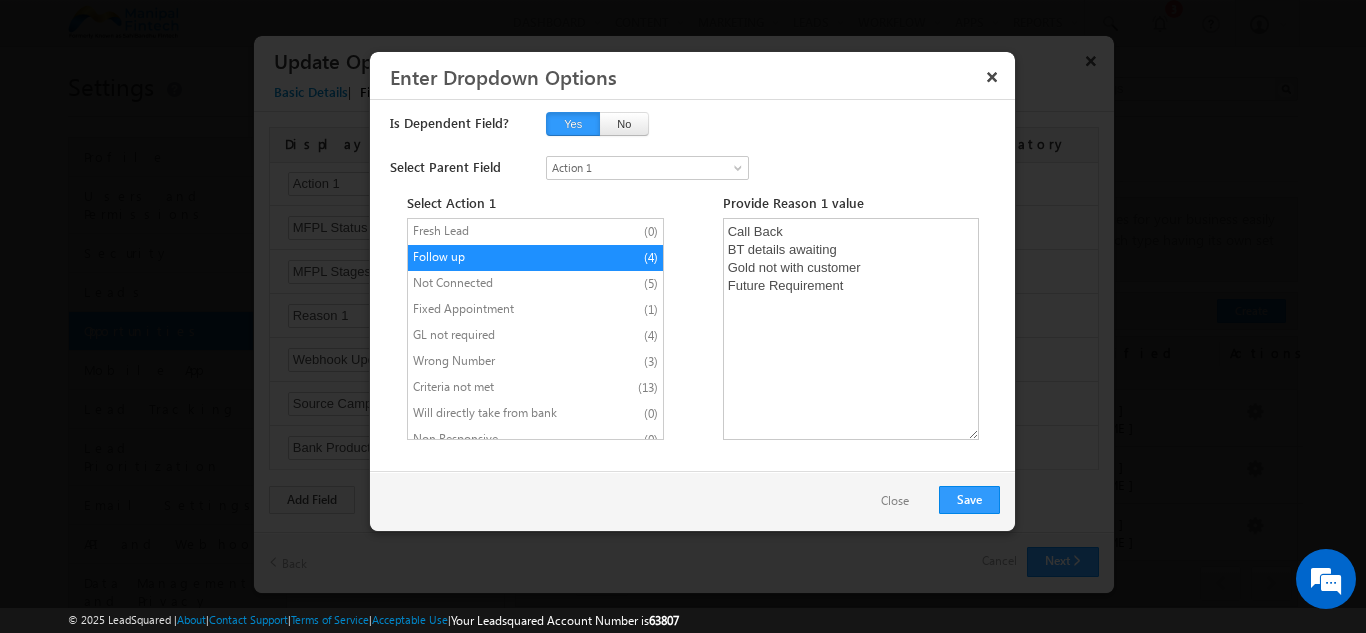 click on "Not Connected" at bounding box center (496, 283) 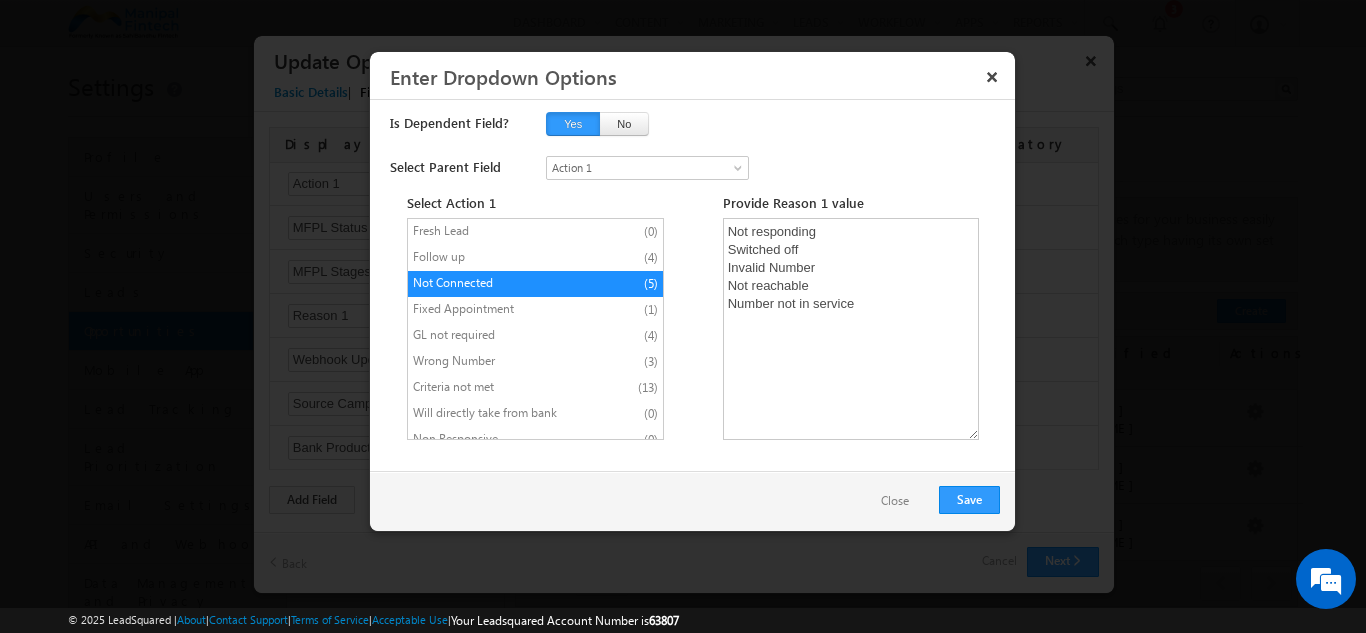 click on "Fixed Appointment" at bounding box center (496, 309) 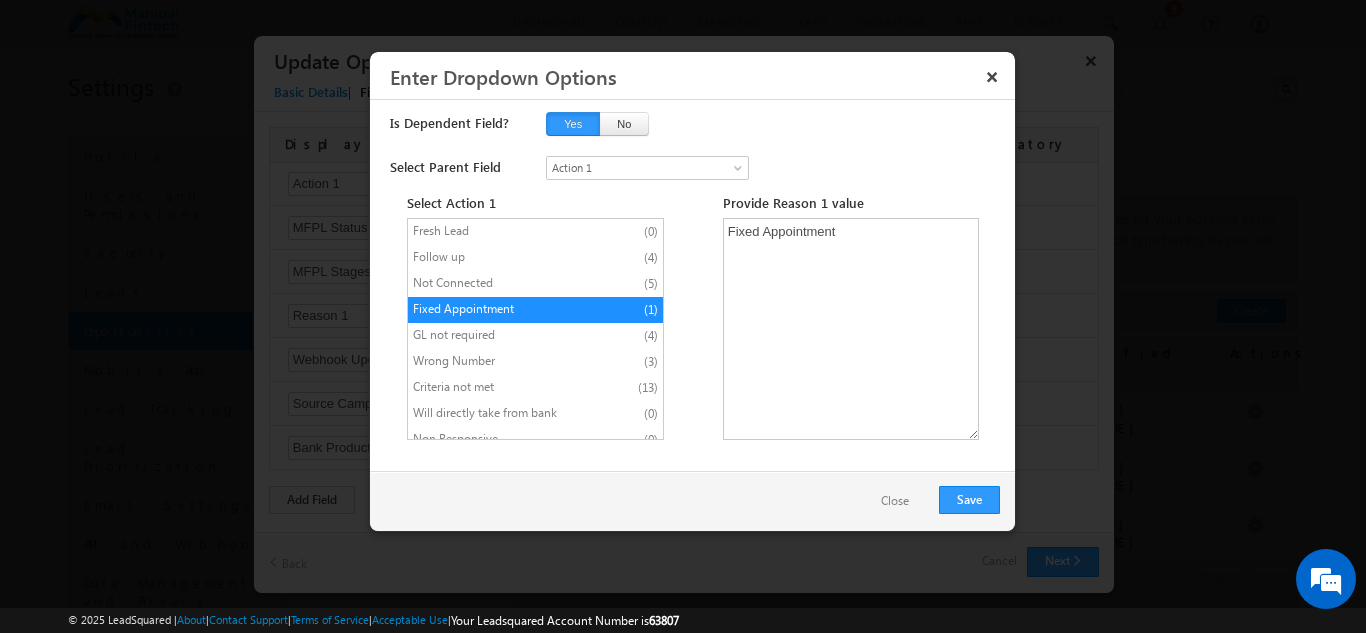 click on "GL not required (4)" at bounding box center (535, 336) 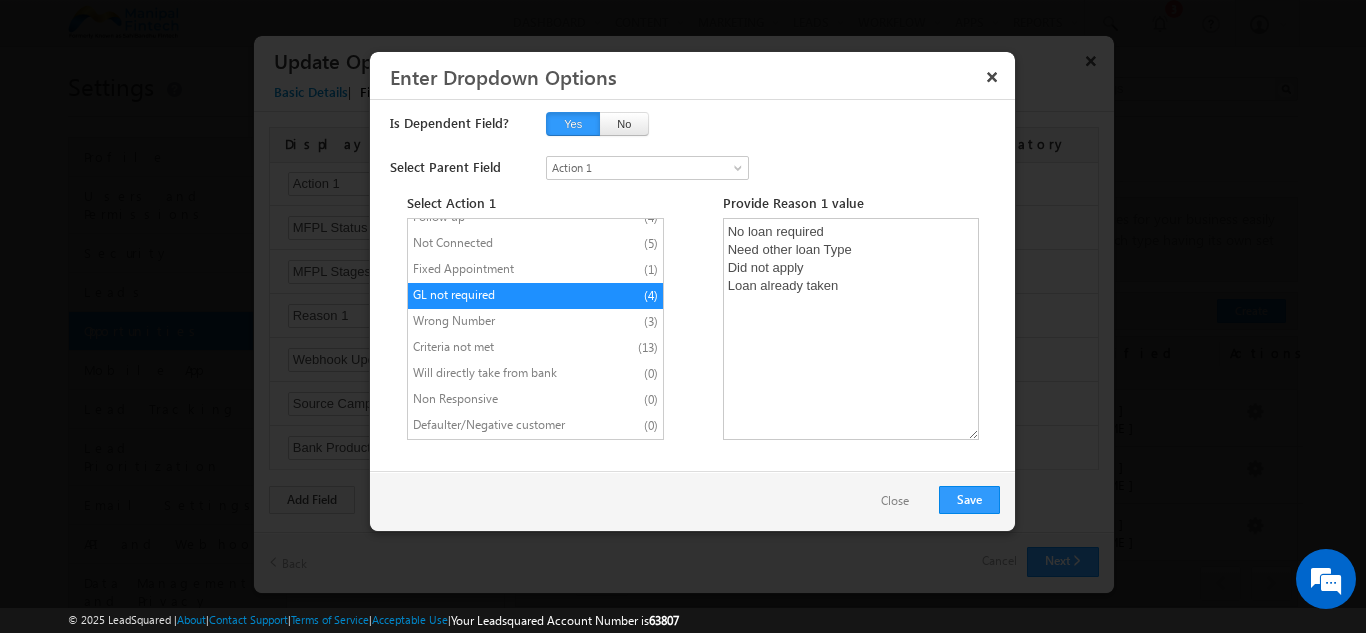 scroll, scrollTop: 47, scrollLeft: 0, axis: vertical 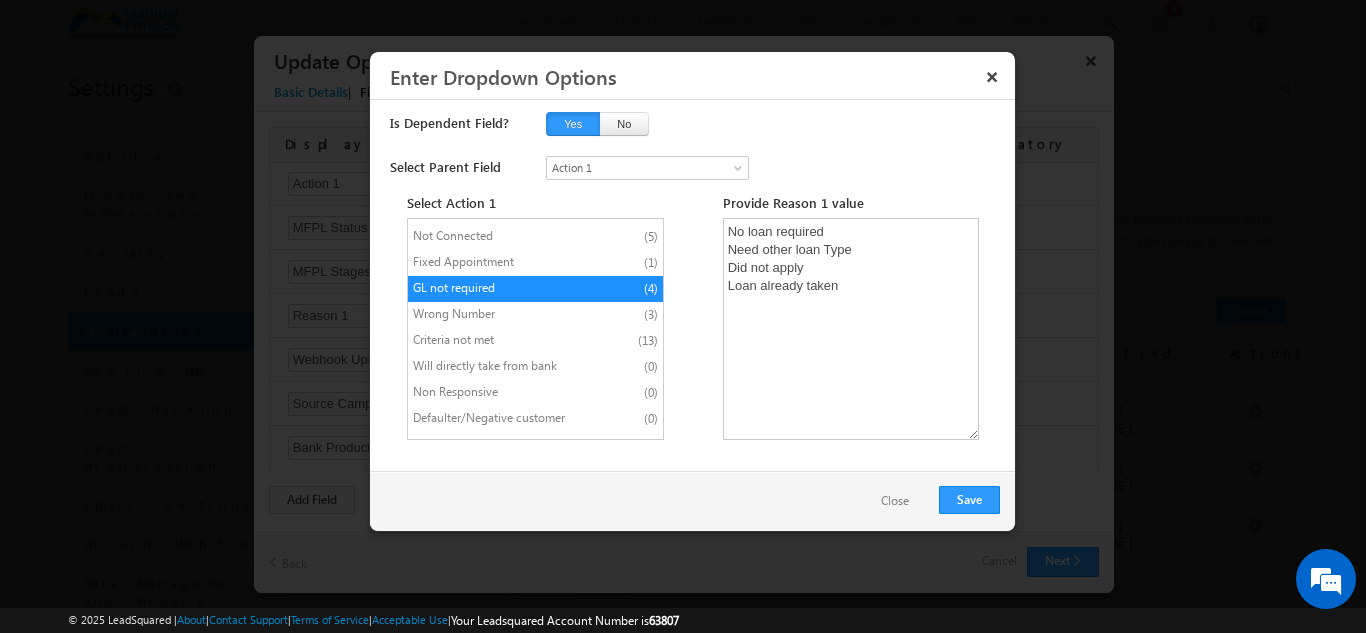click on "Wrong Number (3)" at bounding box center (535, 315) 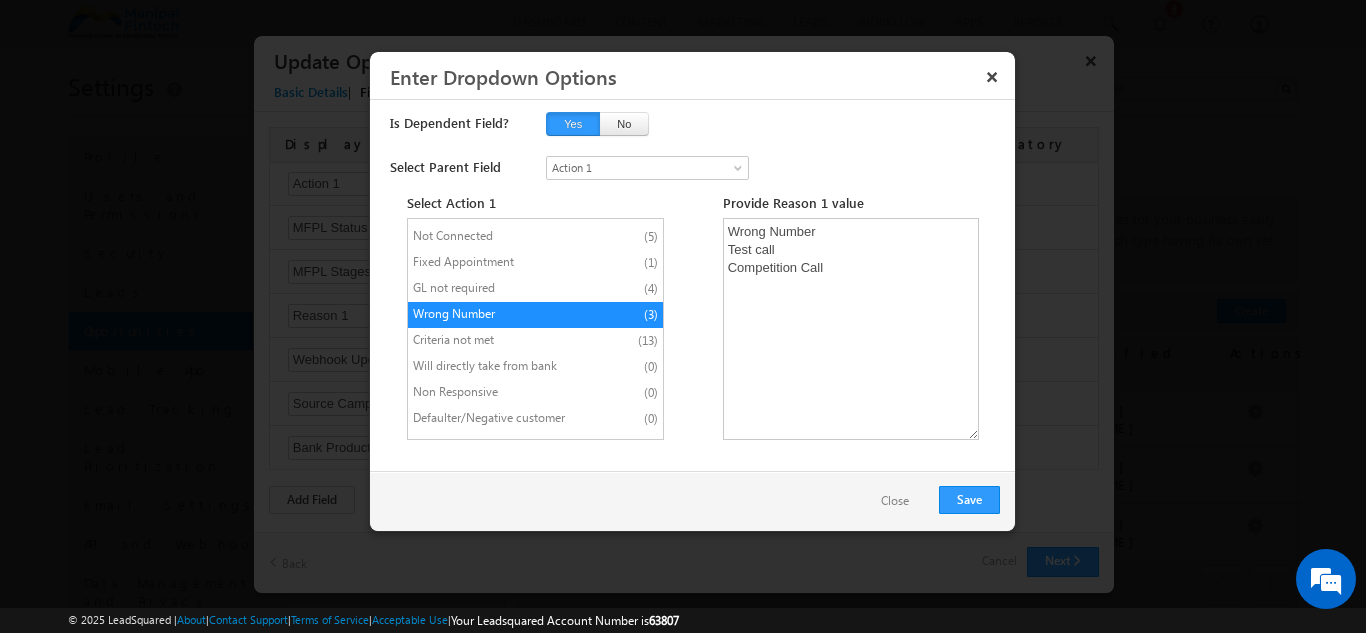 click on "Criteria not met" at bounding box center (496, 340) 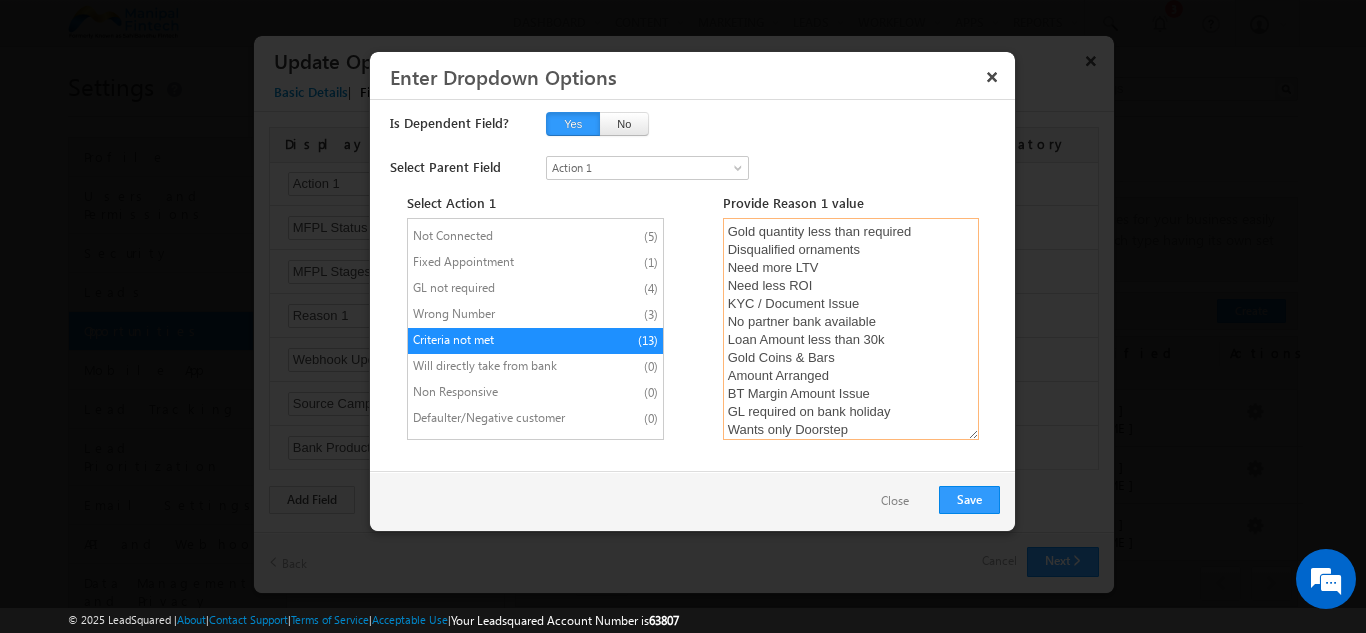 scroll, scrollTop: 22, scrollLeft: 0, axis: vertical 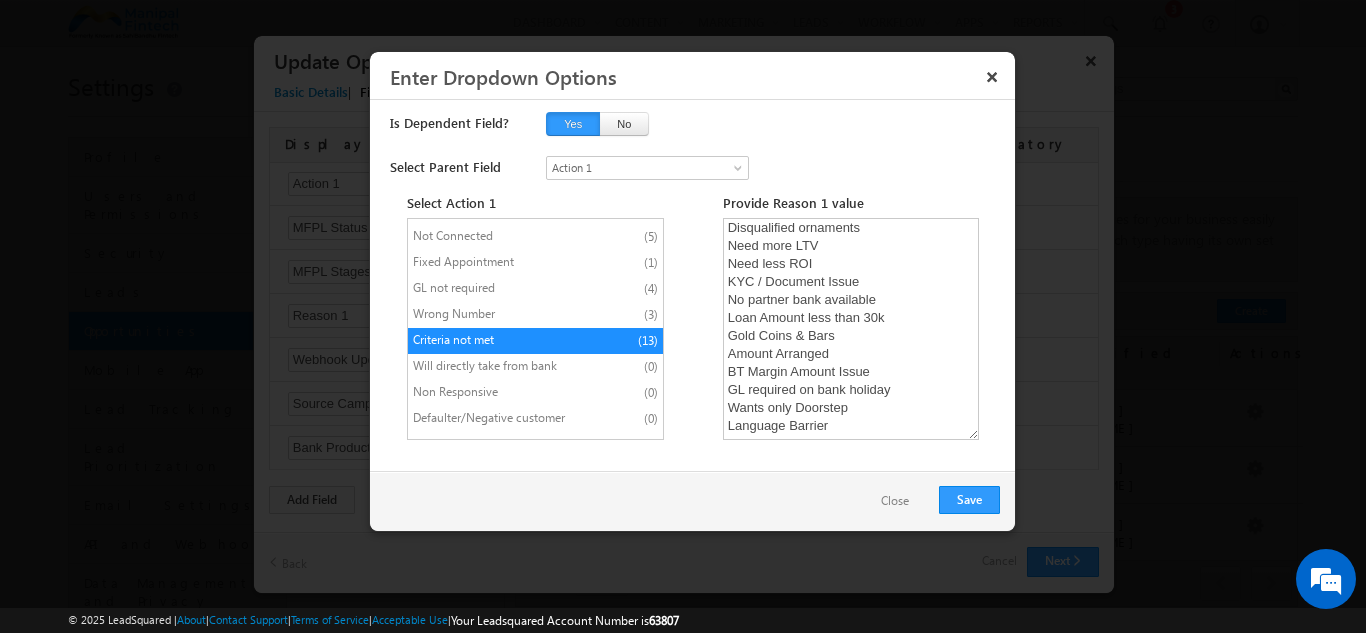 click on "Will directly take from bank (0)" at bounding box center [535, 367] 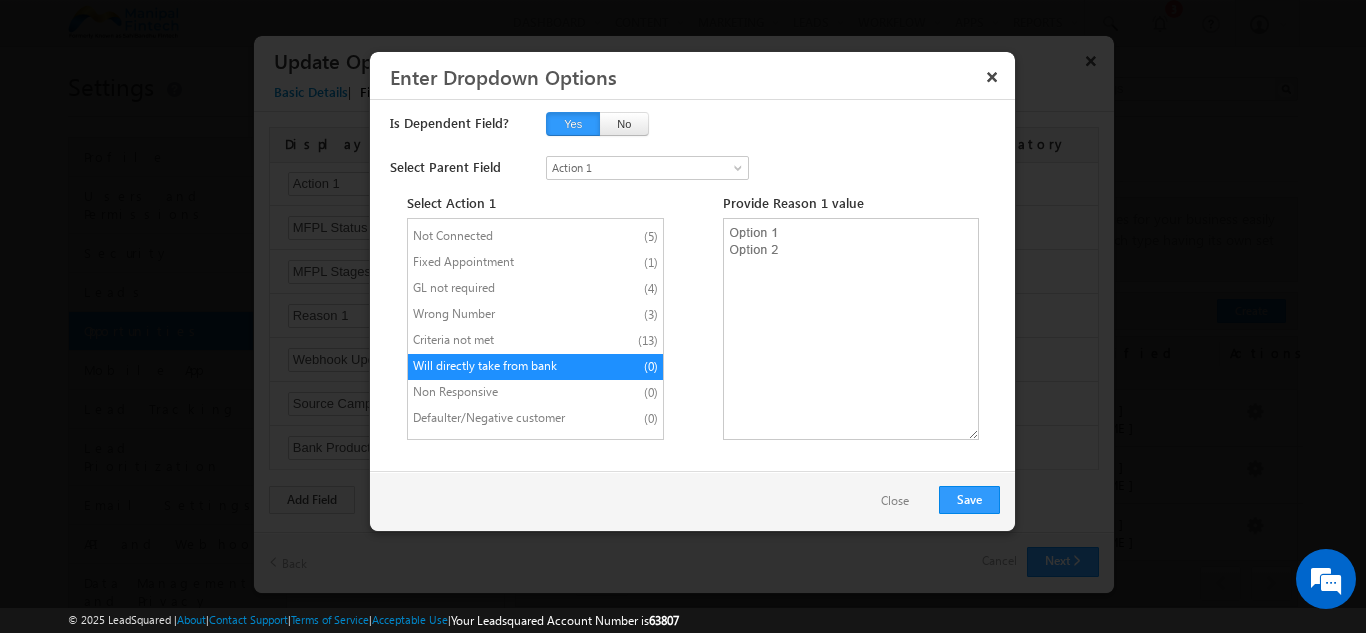 scroll, scrollTop: 0, scrollLeft: 0, axis: both 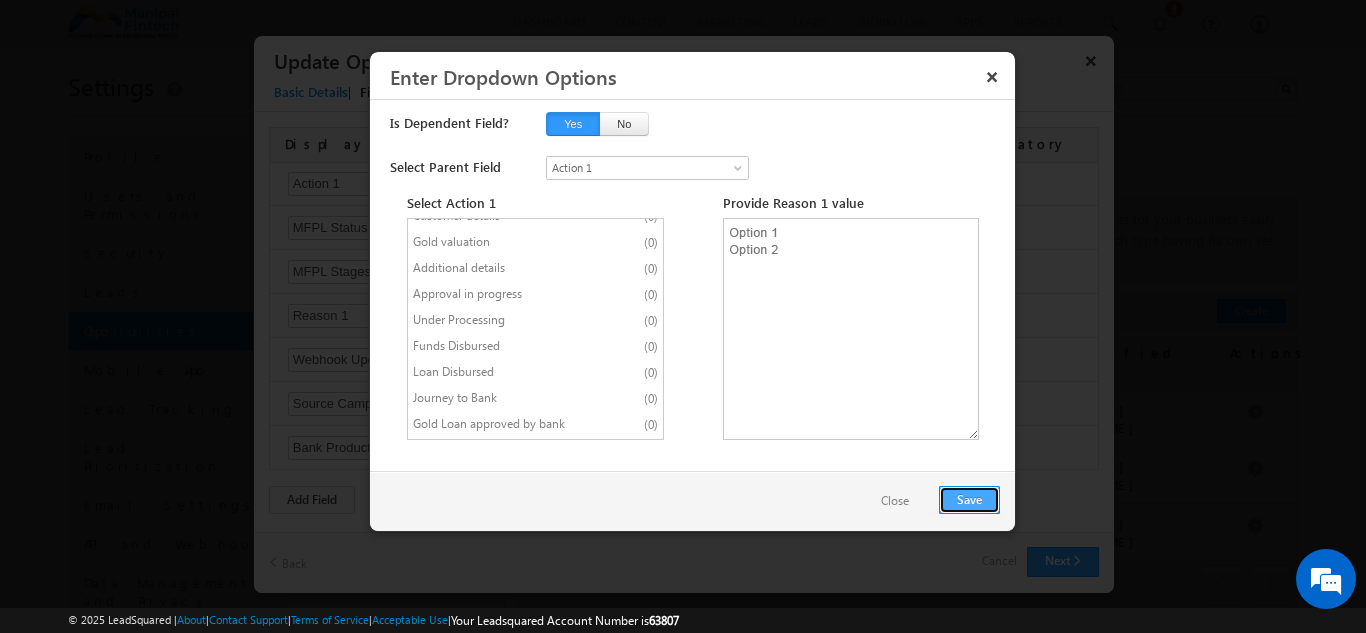 click on "Save" at bounding box center (969, 500) 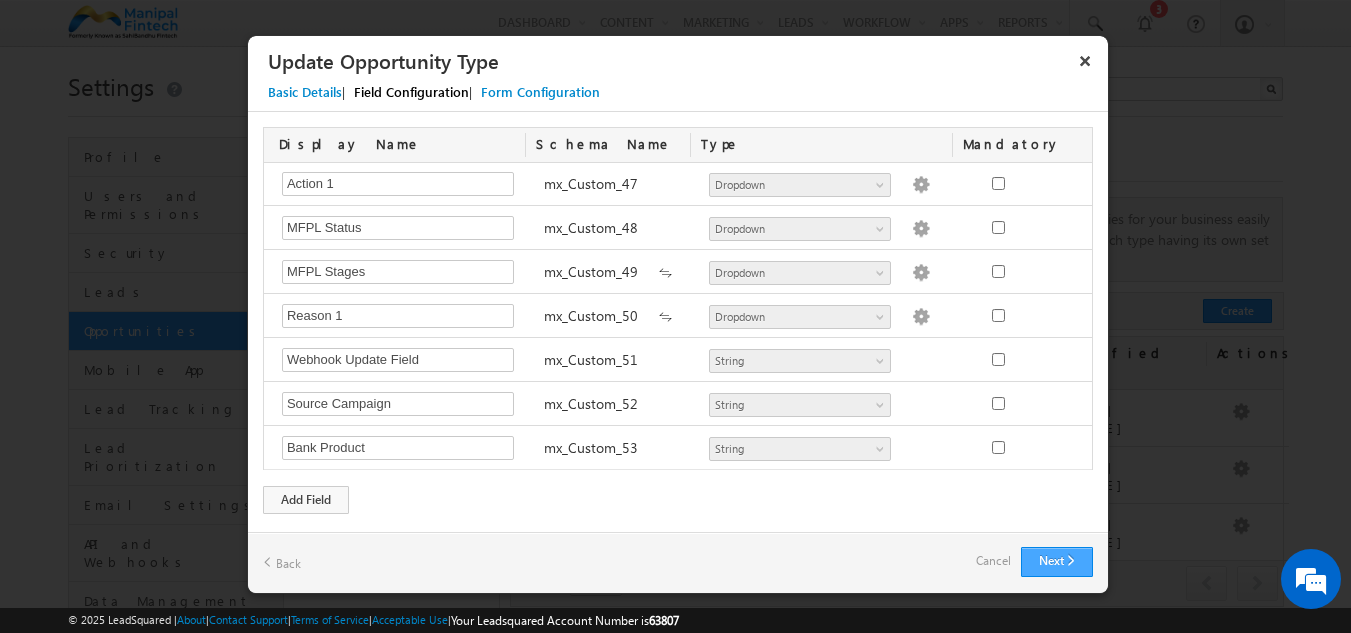 click on "Next" at bounding box center (1057, 562) 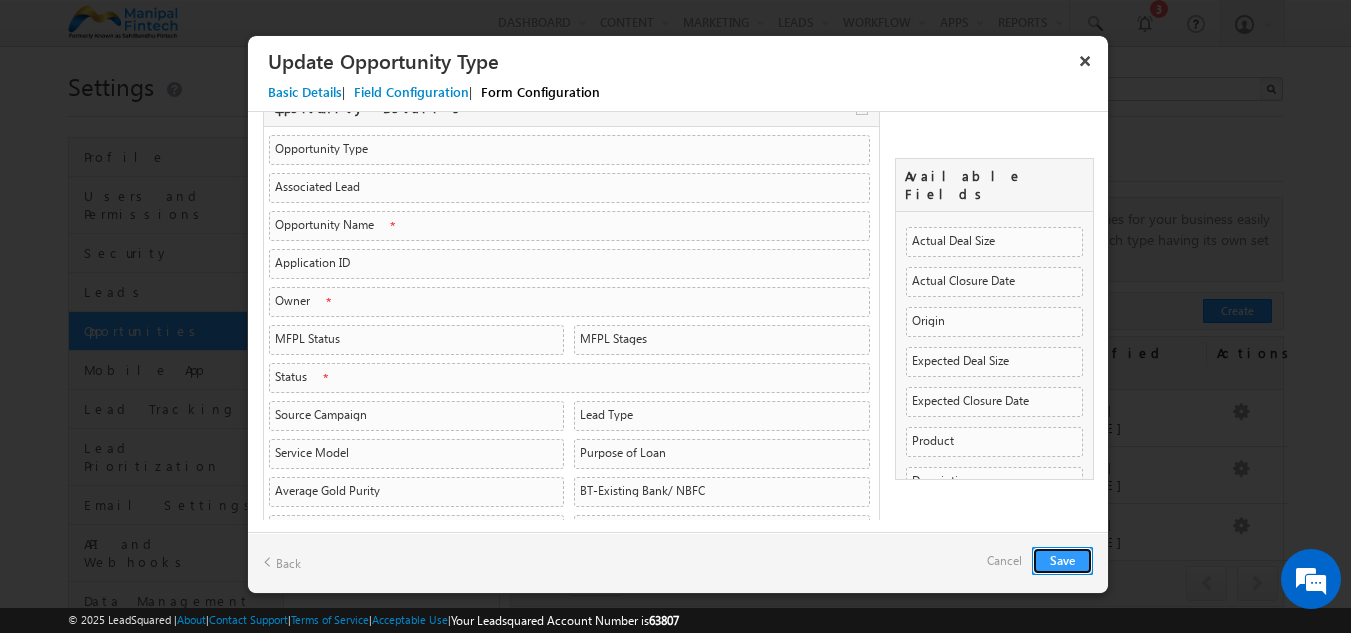scroll, scrollTop: 54, scrollLeft: 0, axis: vertical 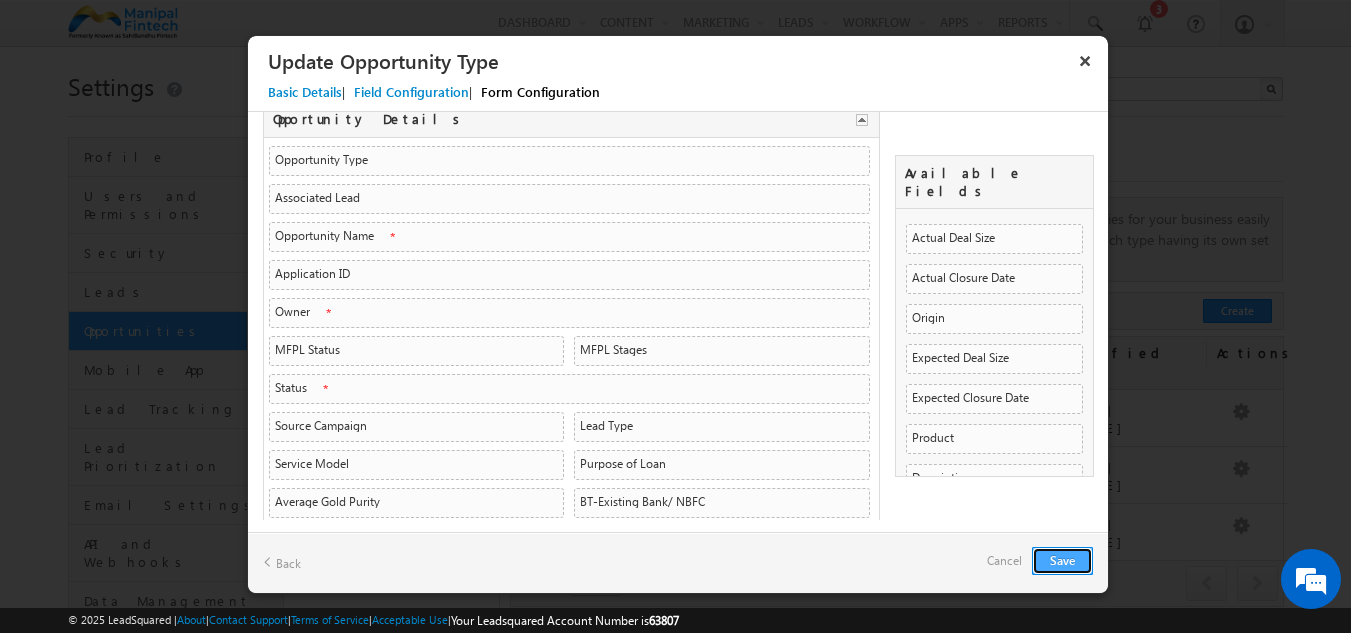 click on "Save" at bounding box center [1062, 561] 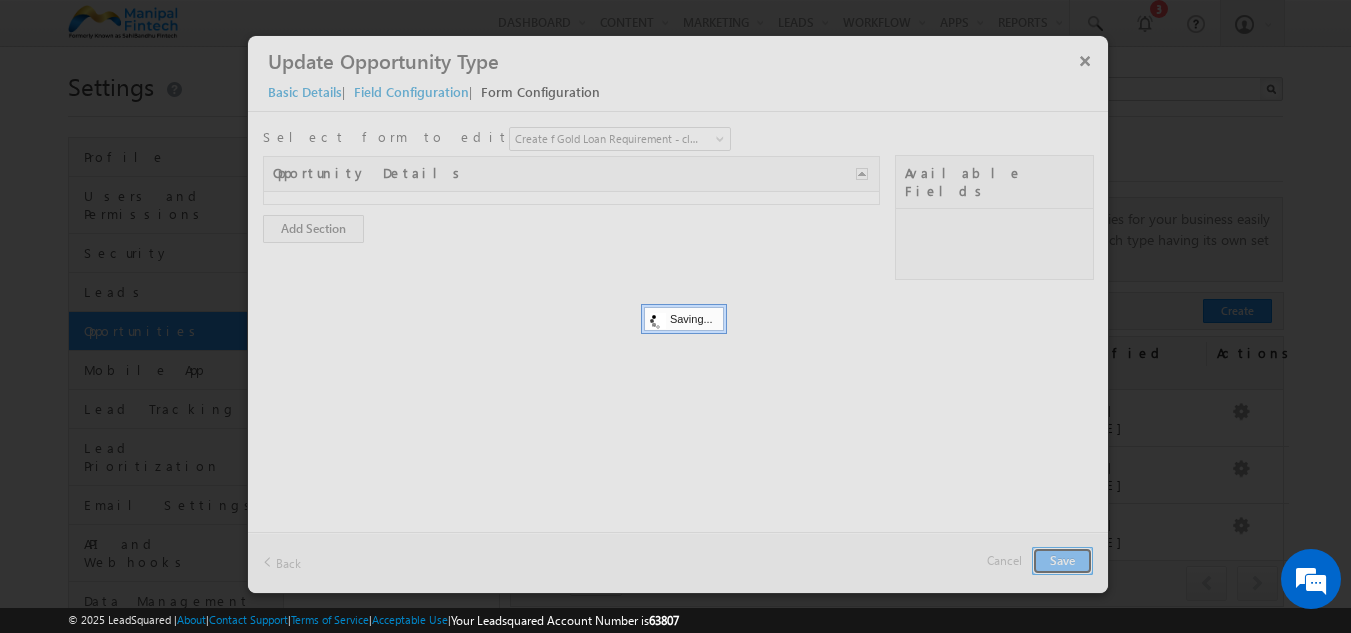 scroll, scrollTop: 0, scrollLeft: 0, axis: both 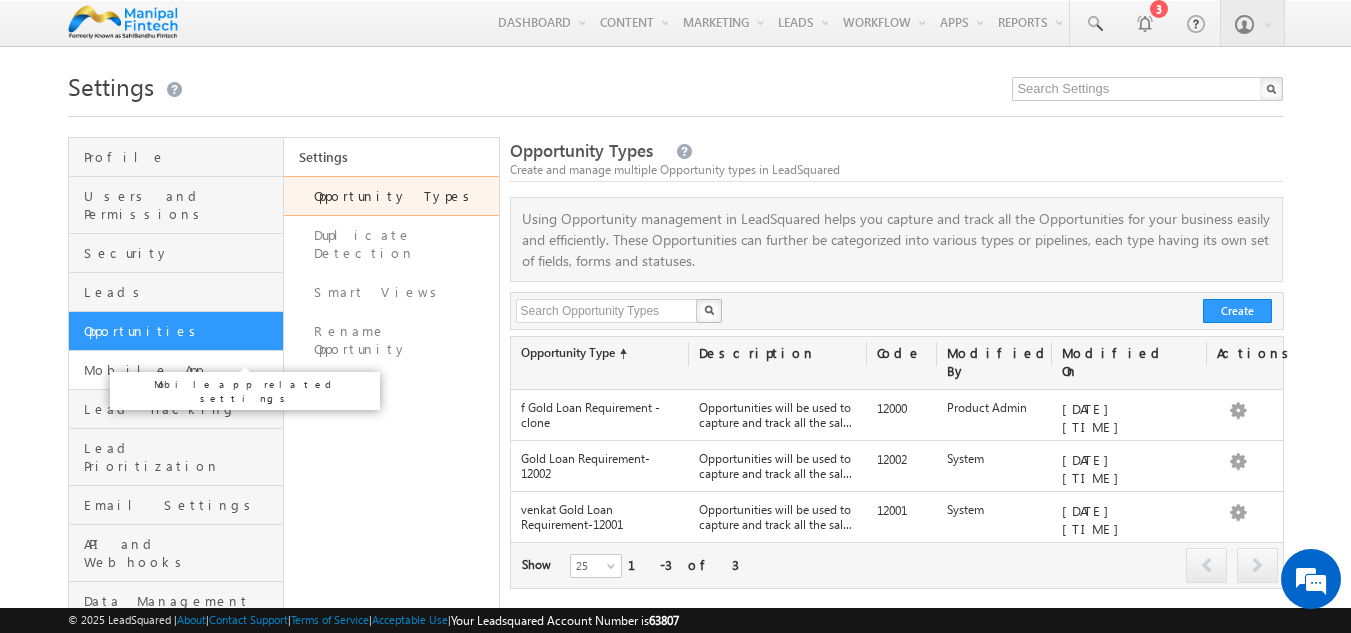 click on "Mobile App" at bounding box center (181, 370) 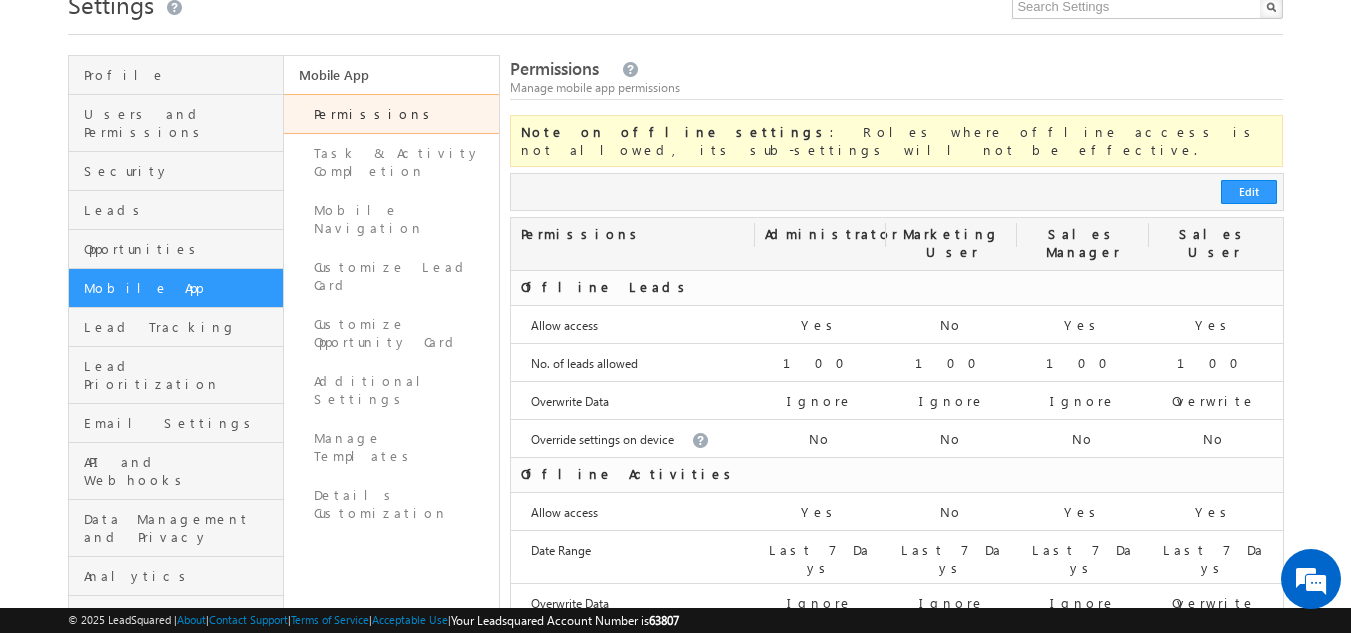 scroll, scrollTop: 73, scrollLeft: 0, axis: vertical 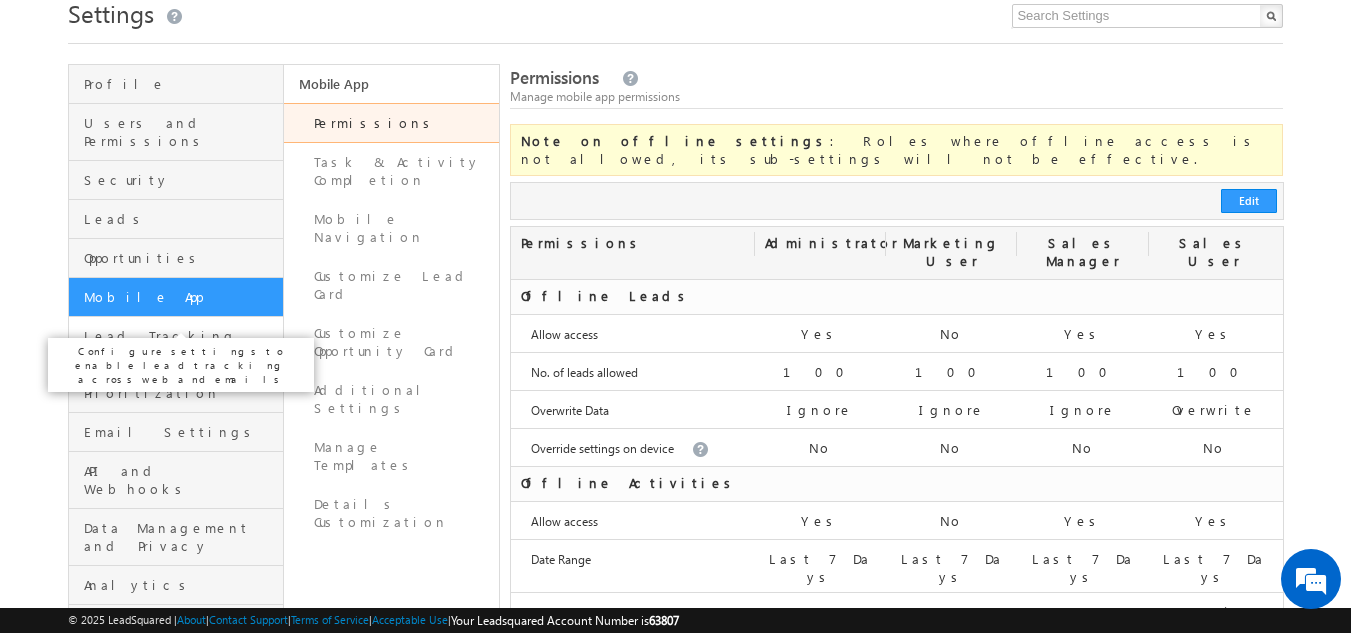 click on "Lead Tracking" at bounding box center (181, 336) 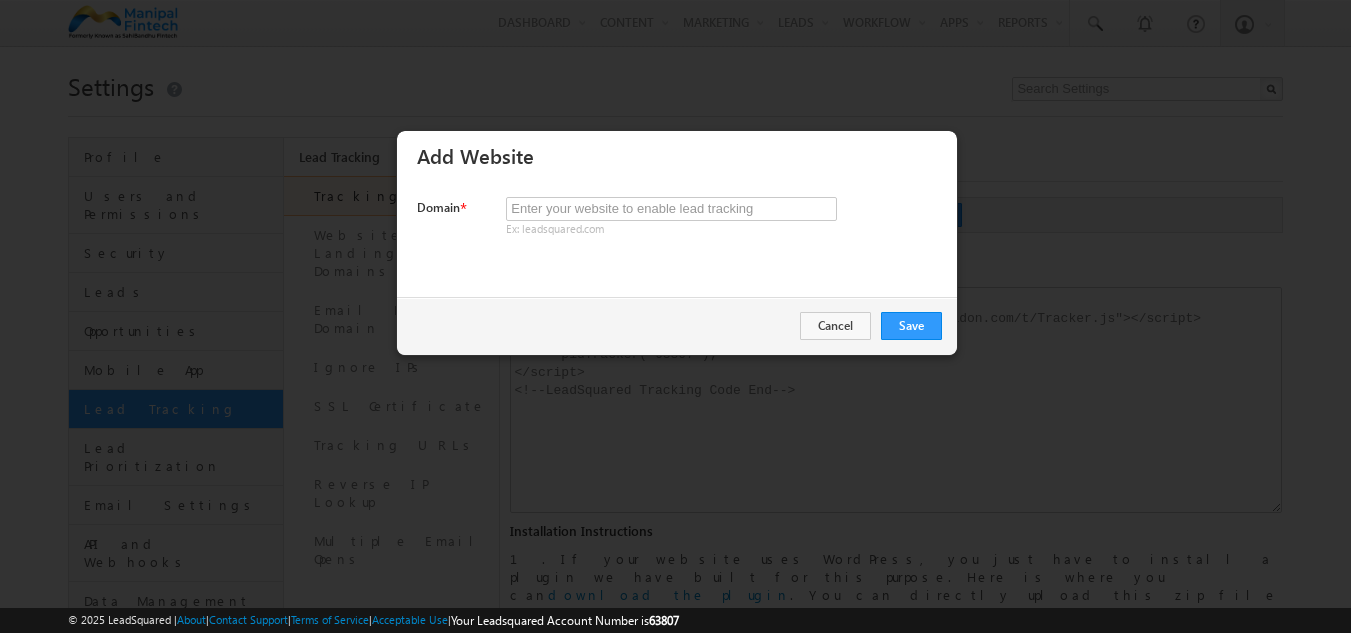 scroll, scrollTop: 0, scrollLeft: 0, axis: both 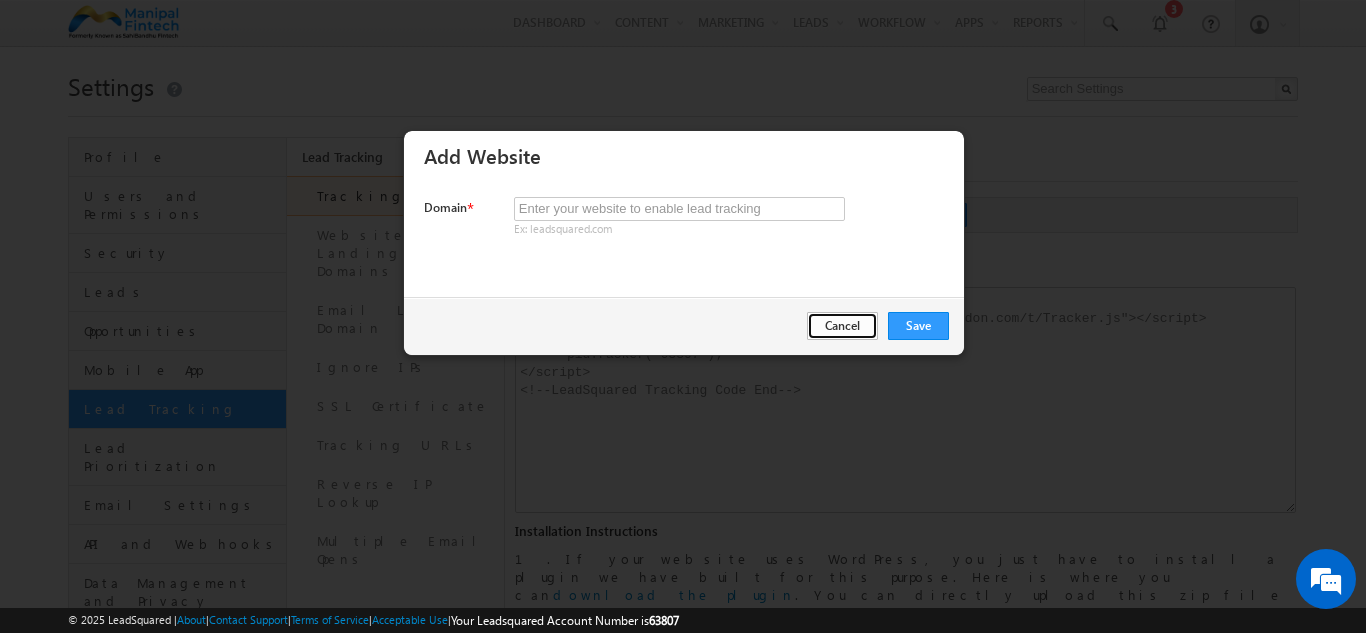 click on "Cancel" at bounding box center (842, 326) 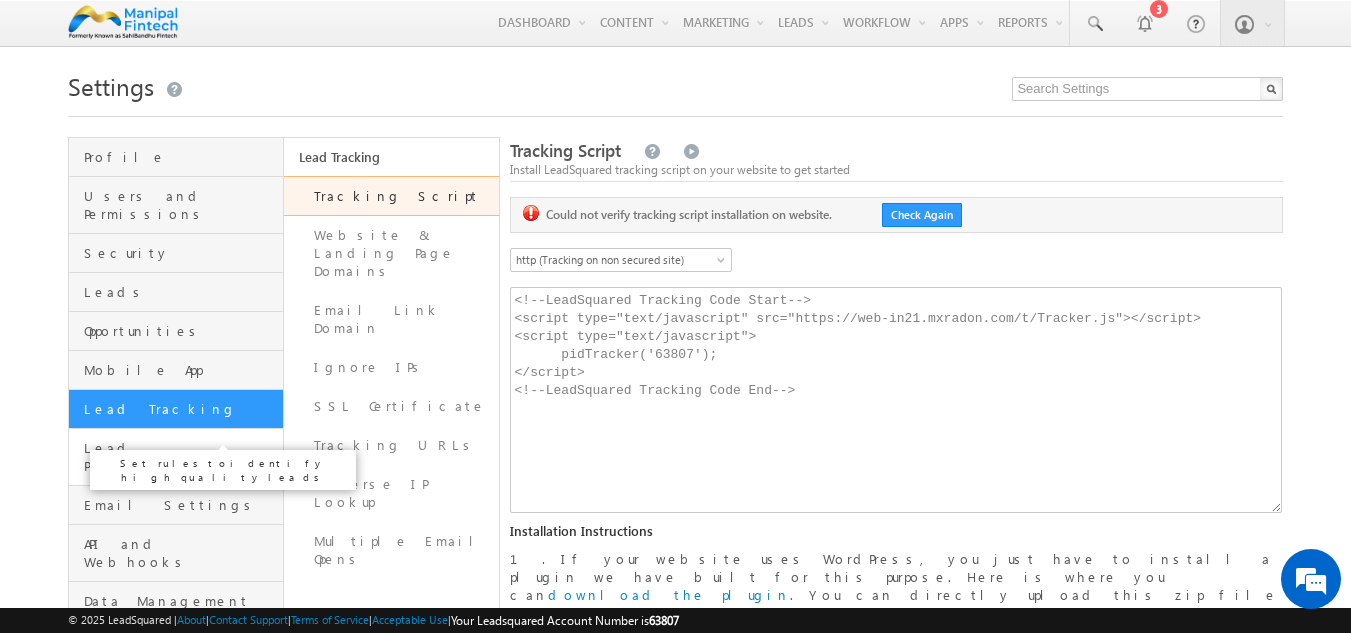click on "Lead Prioritization" at bounding box center (181, 457) 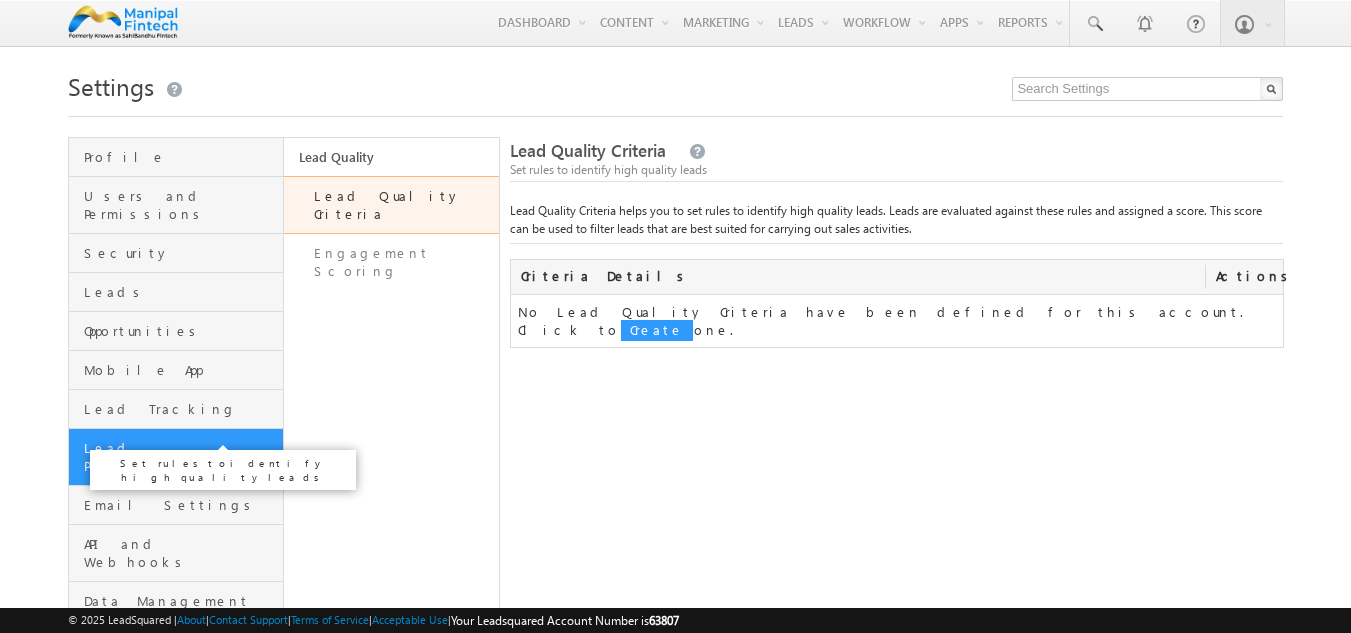 scroll, scrollTop: 0, scrollLeft: 0, axis: both 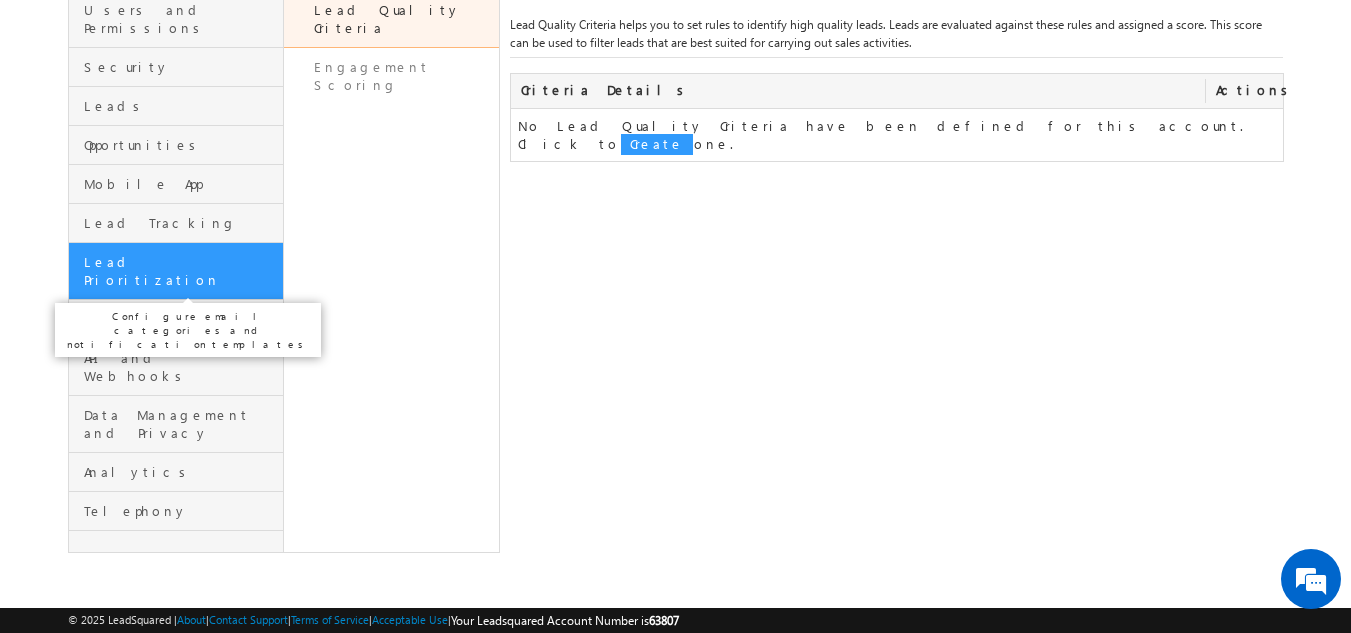 click on "Email Settings" at bounding box center (181, 319) 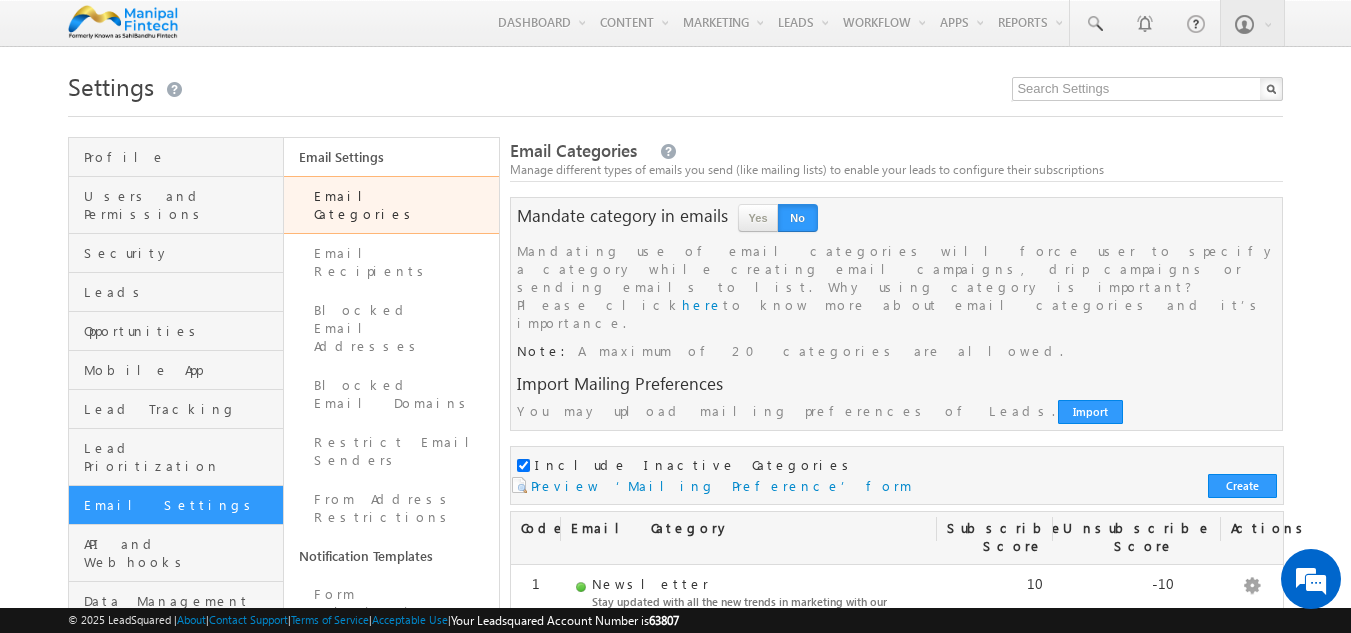 scroll, scrollTop: 0, scrollLeft: 0, axis: both 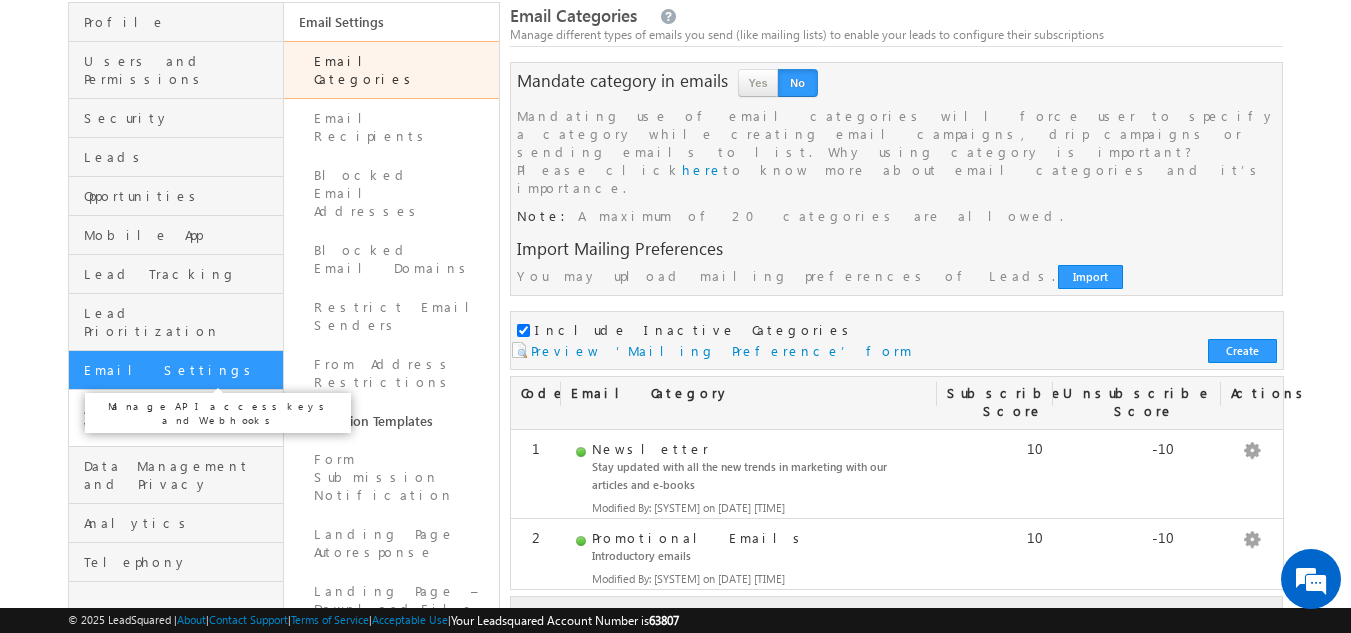 click on "API and Webhooks" at bounding box center (181, 418) 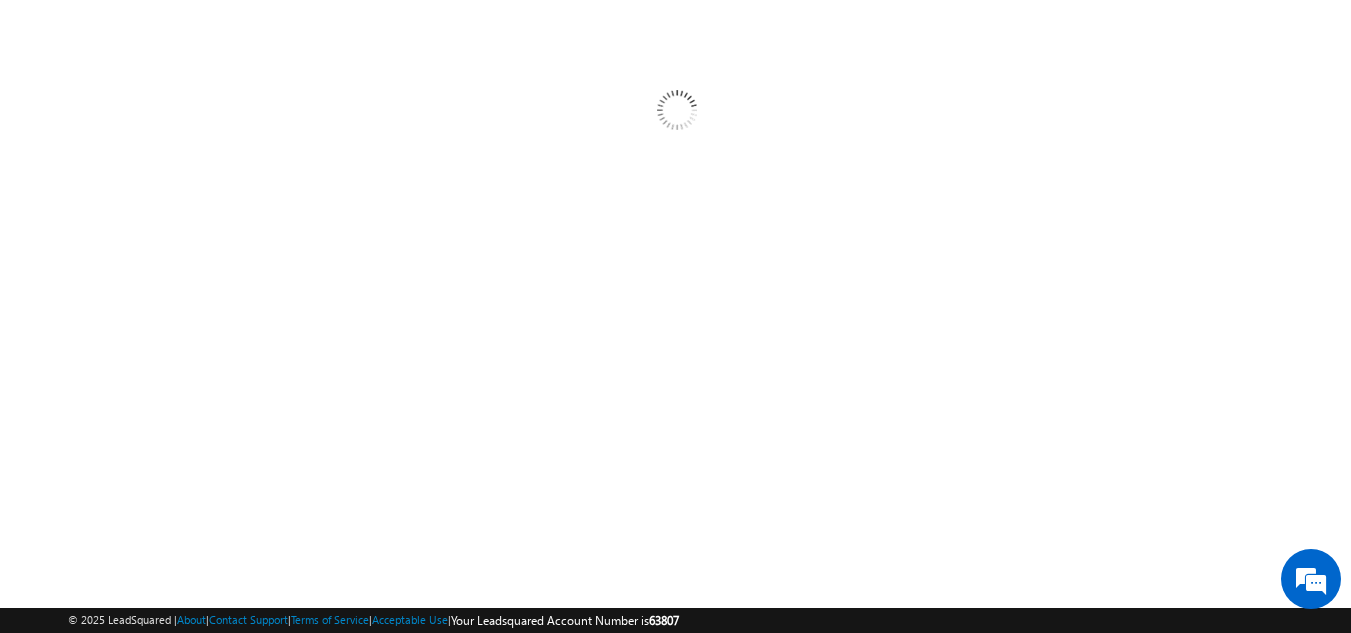 scroll, scrollTop: 0, scrollLeft: 0, axis: both 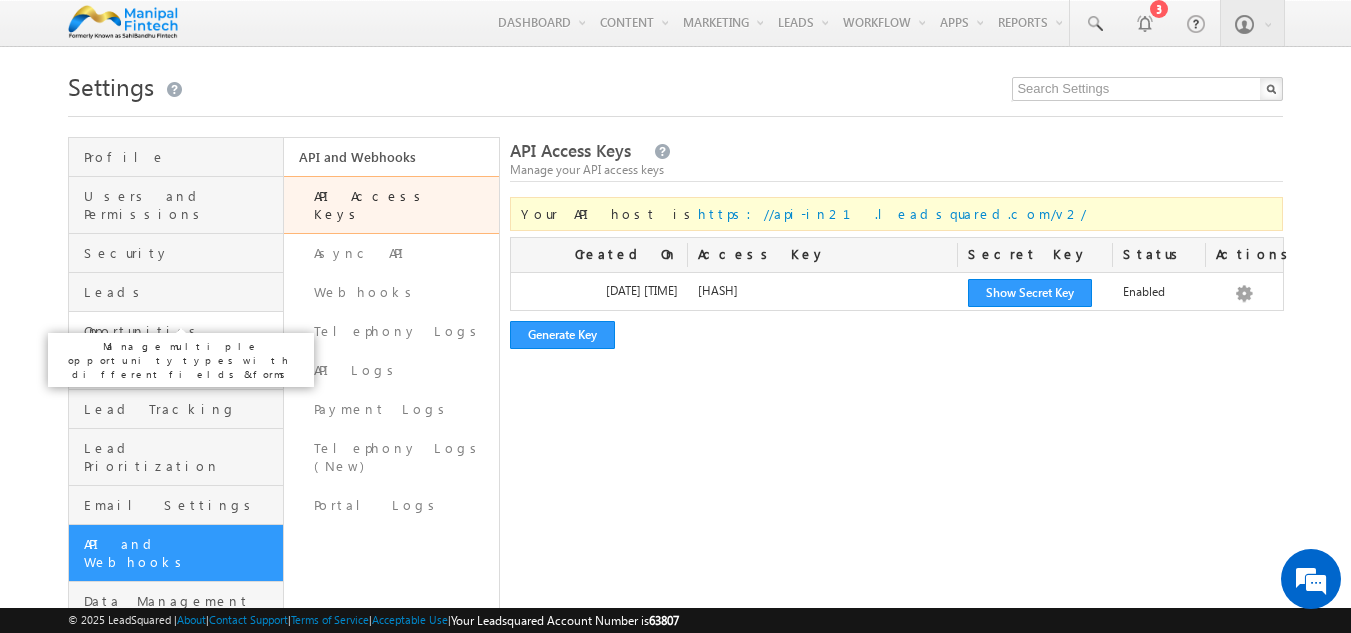 click on "Opportunities" at bounding box center (181, 331) 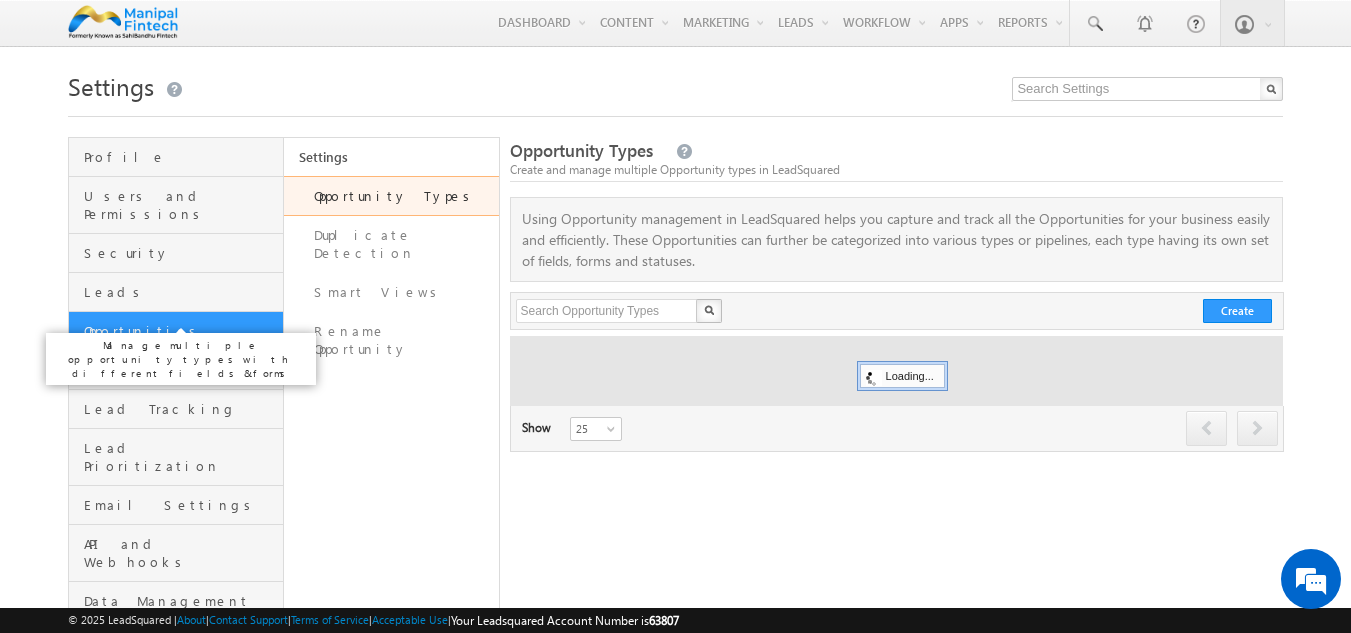 scroll, scrollTop: 0, scrollLeft: 0, axis: both 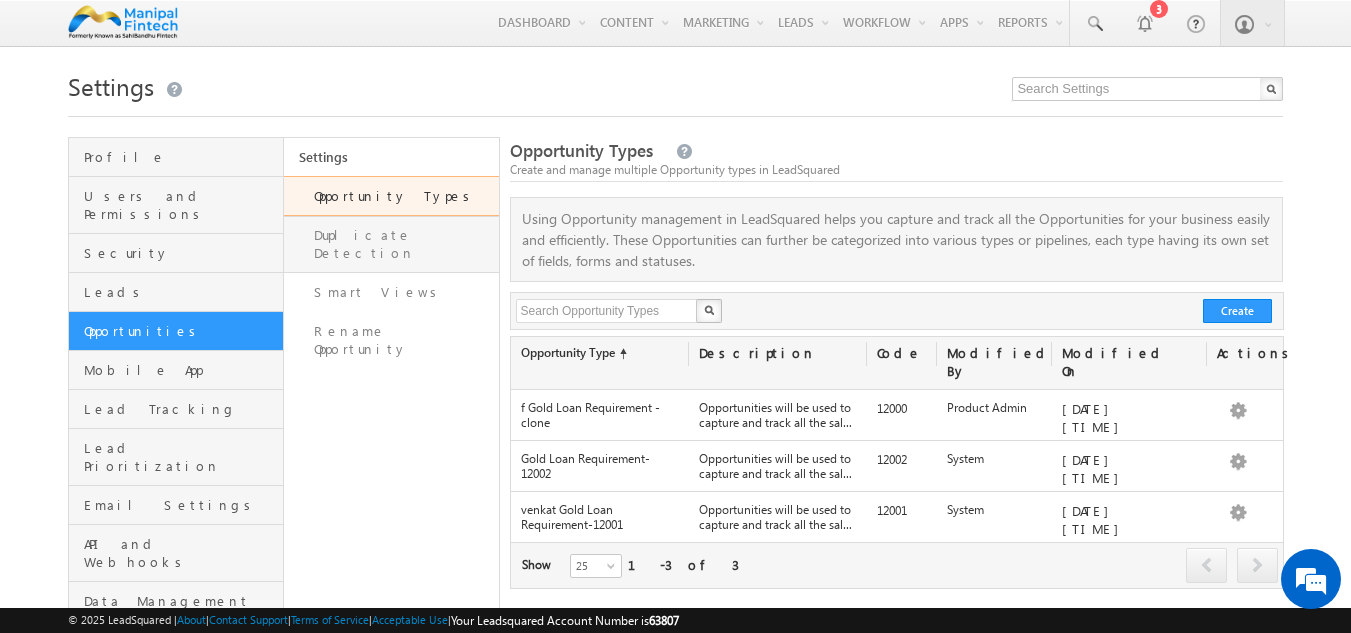 click on "Duplicate Detection" at bounding box center [391, 244] 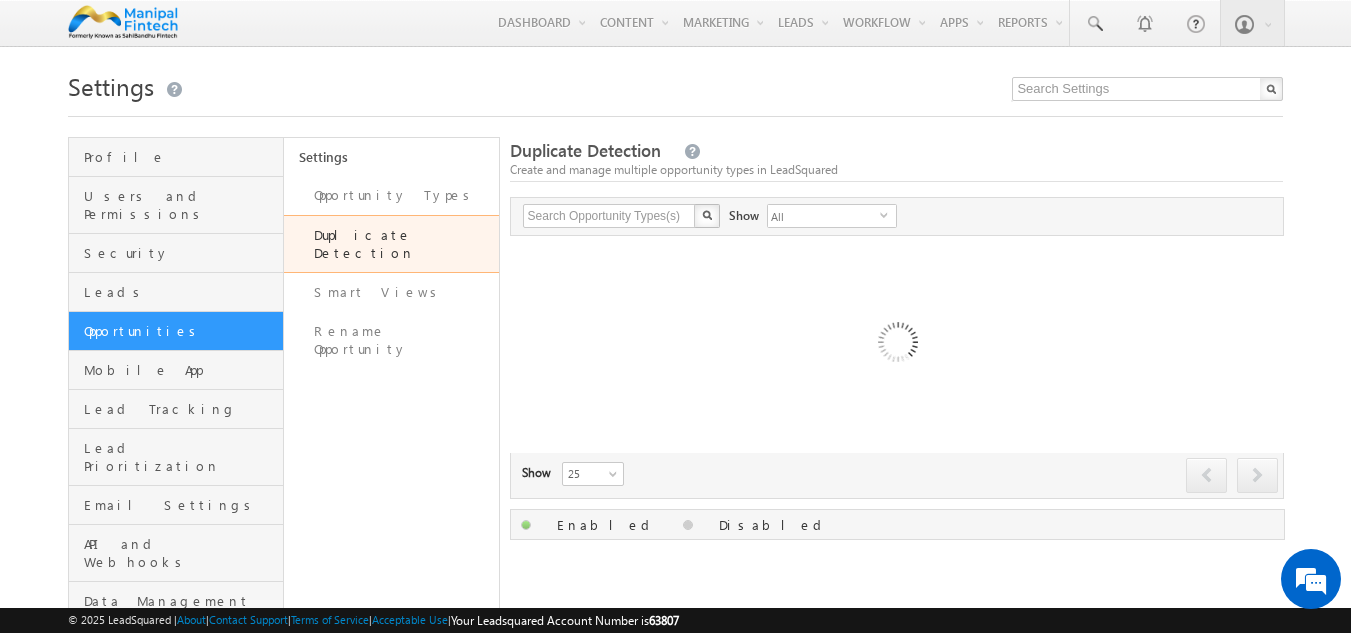 scroll, scrollTop: 0, scrollLeft: 0, axis: both 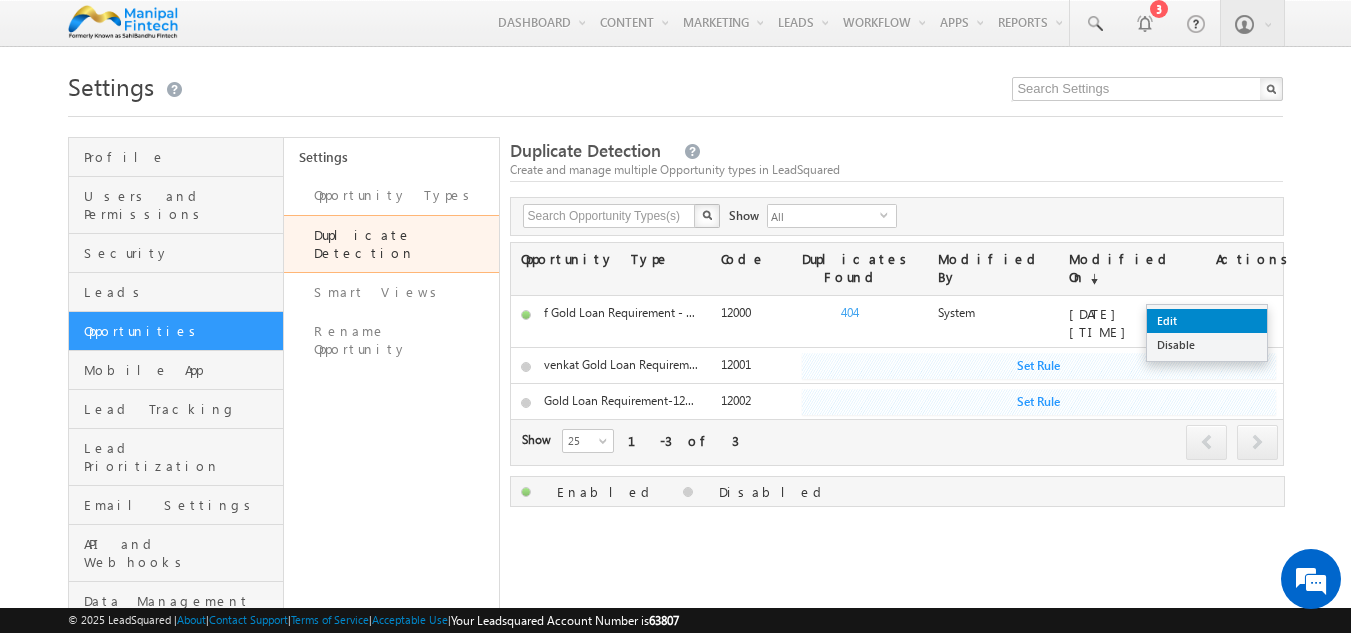 click on "Edit" at bounding box center [1207, 321] 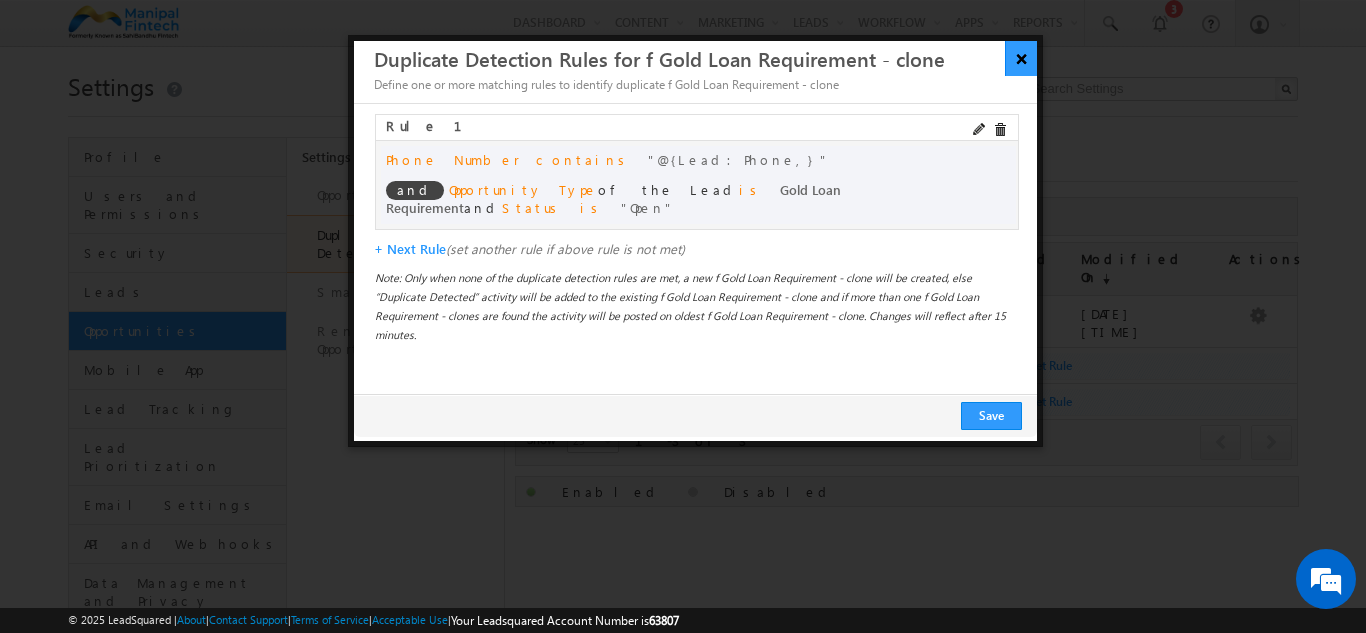 click on "×" at bounding box center [1021, 58] 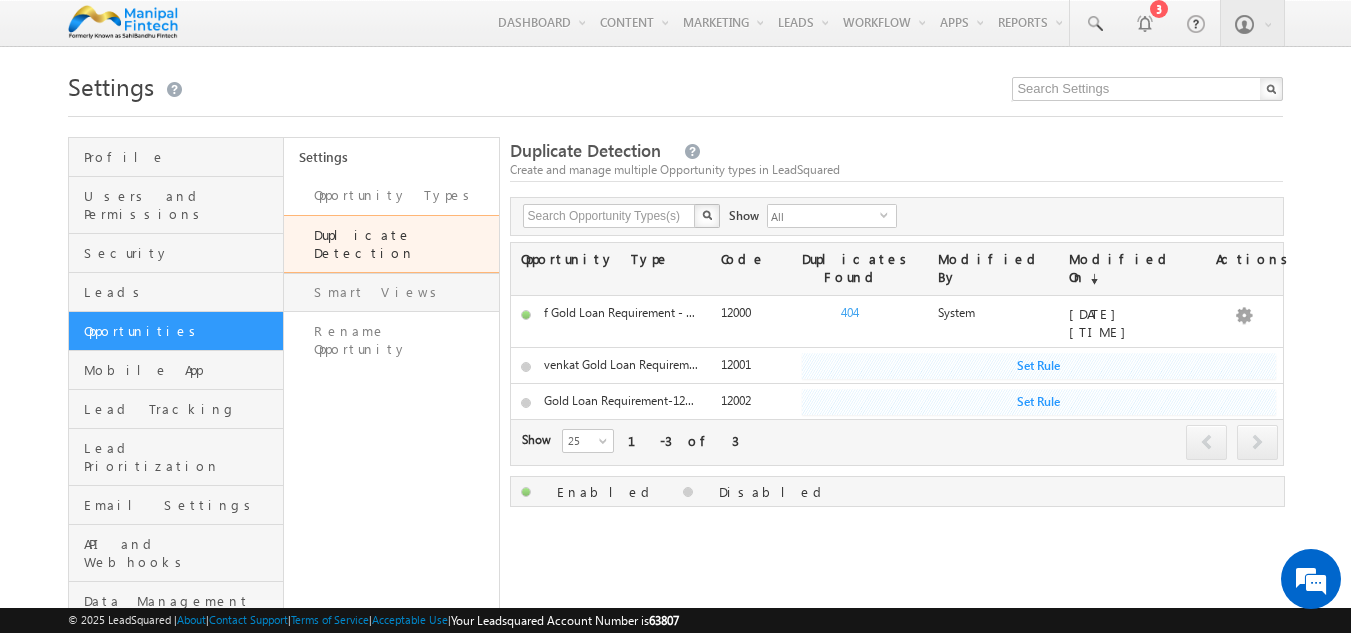 scroll, scrollTop: 0, scrollLeft: 0, axis: both 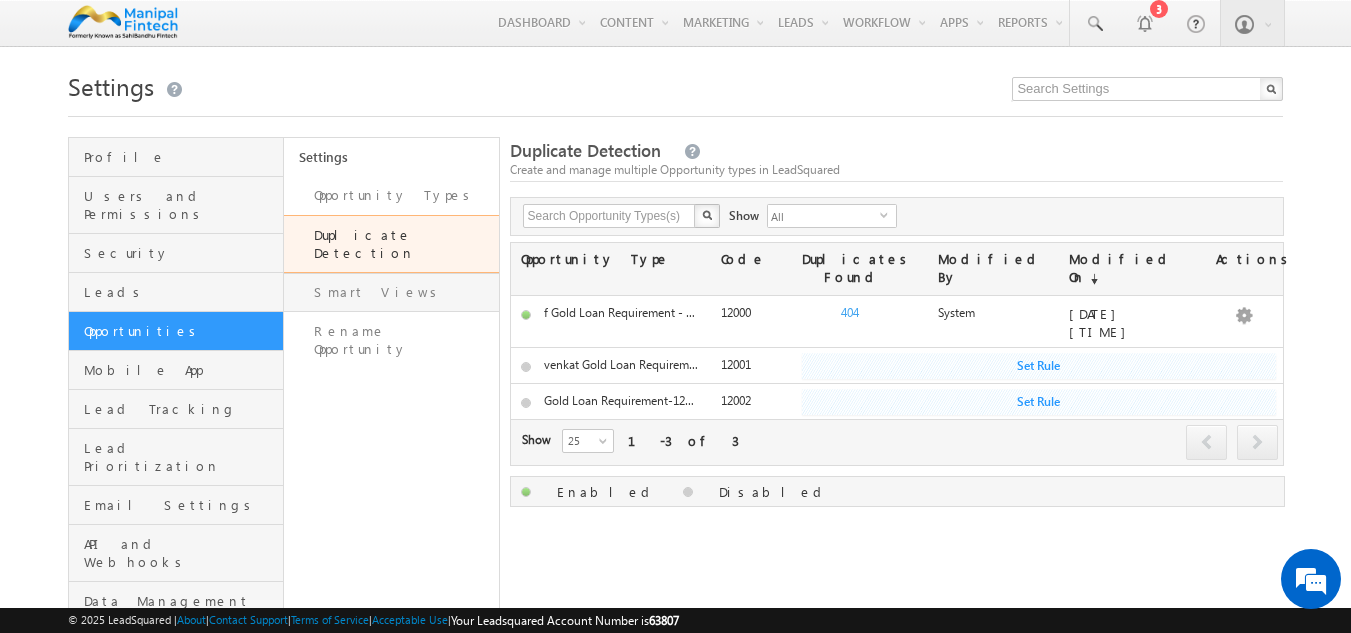 click on "Smart Views" at bounding box center (391, 292) 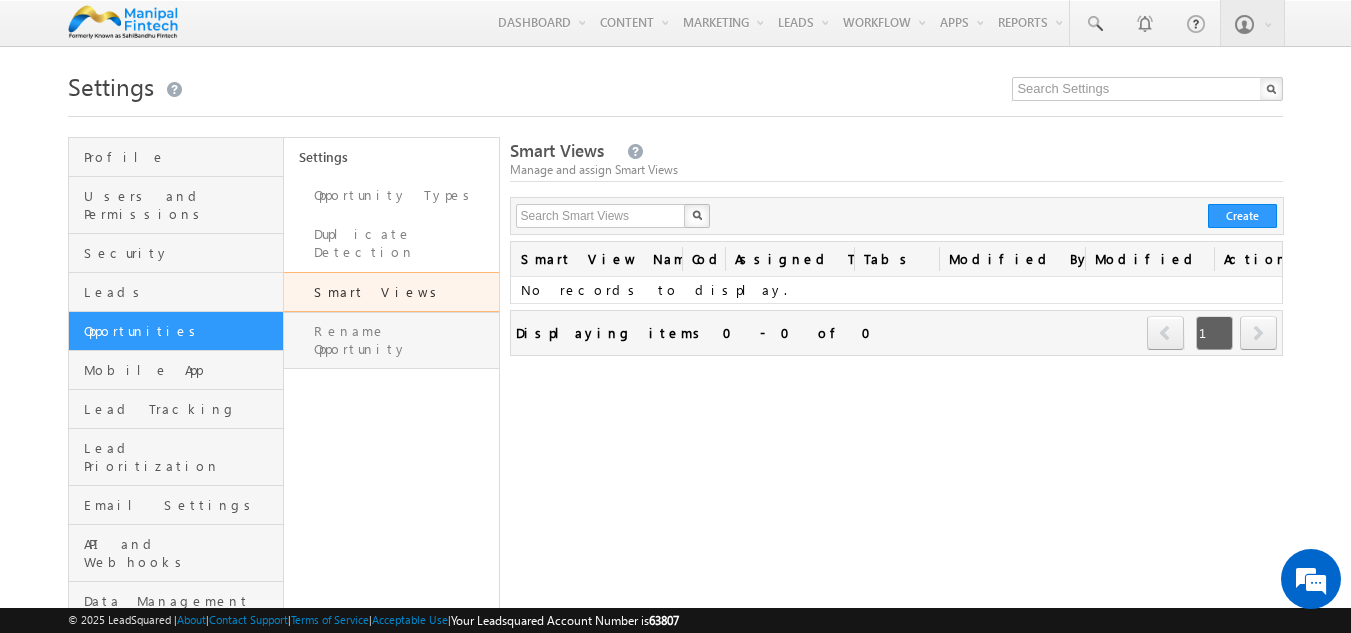 scroll, scrollTop: 0, scrollLeft: 0, axis: both 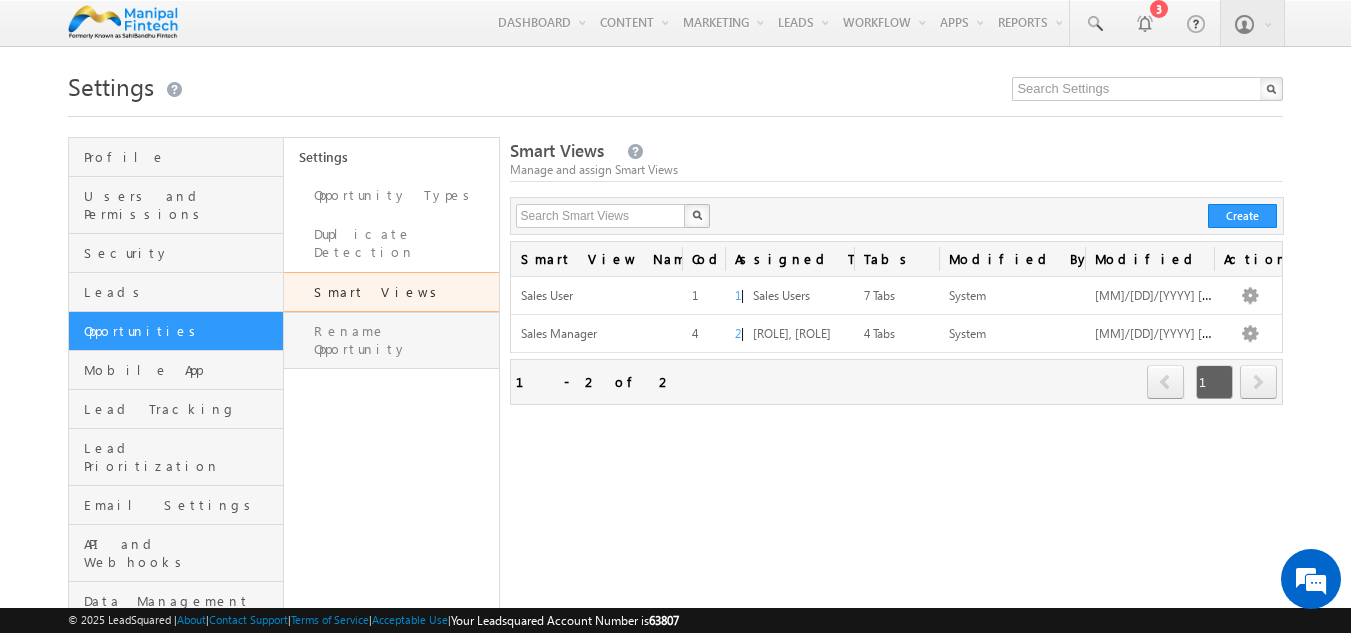 click on "Rename Opportunity" at bounding box center (391, 340) 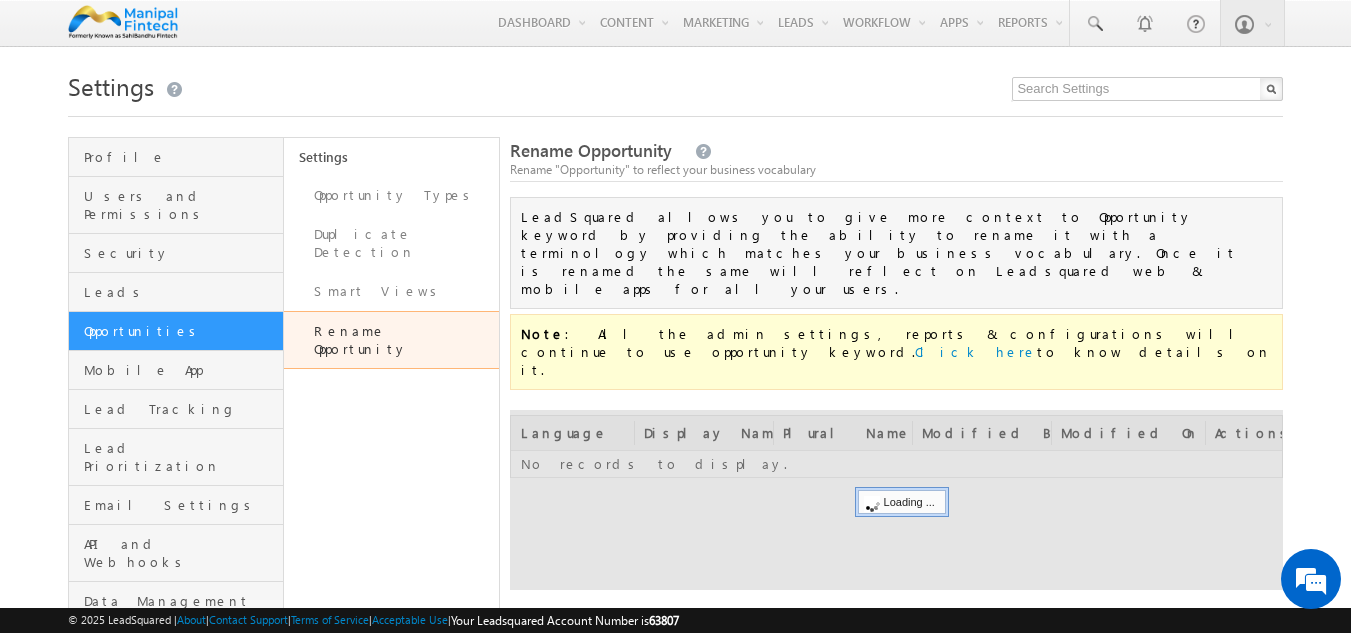 scroll, scrollTop: 0, scrollLeft: 0, axis: both 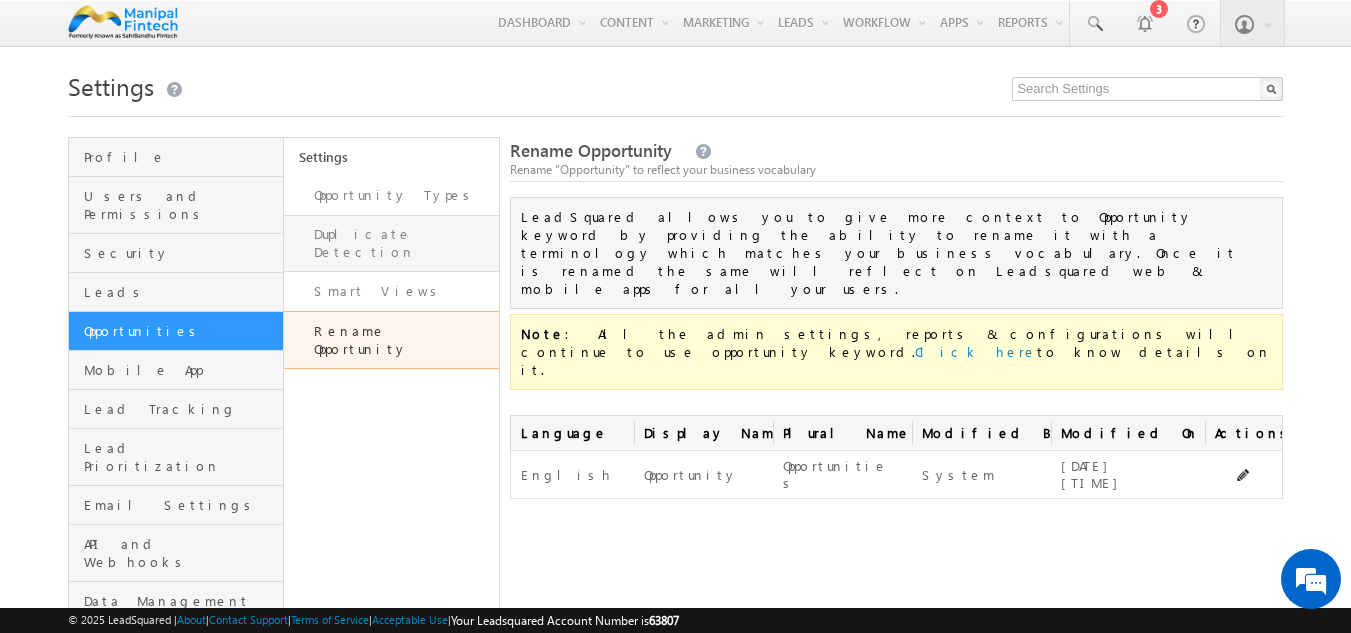 click on "Duplicate Detection" at bounding box center [391, 243] 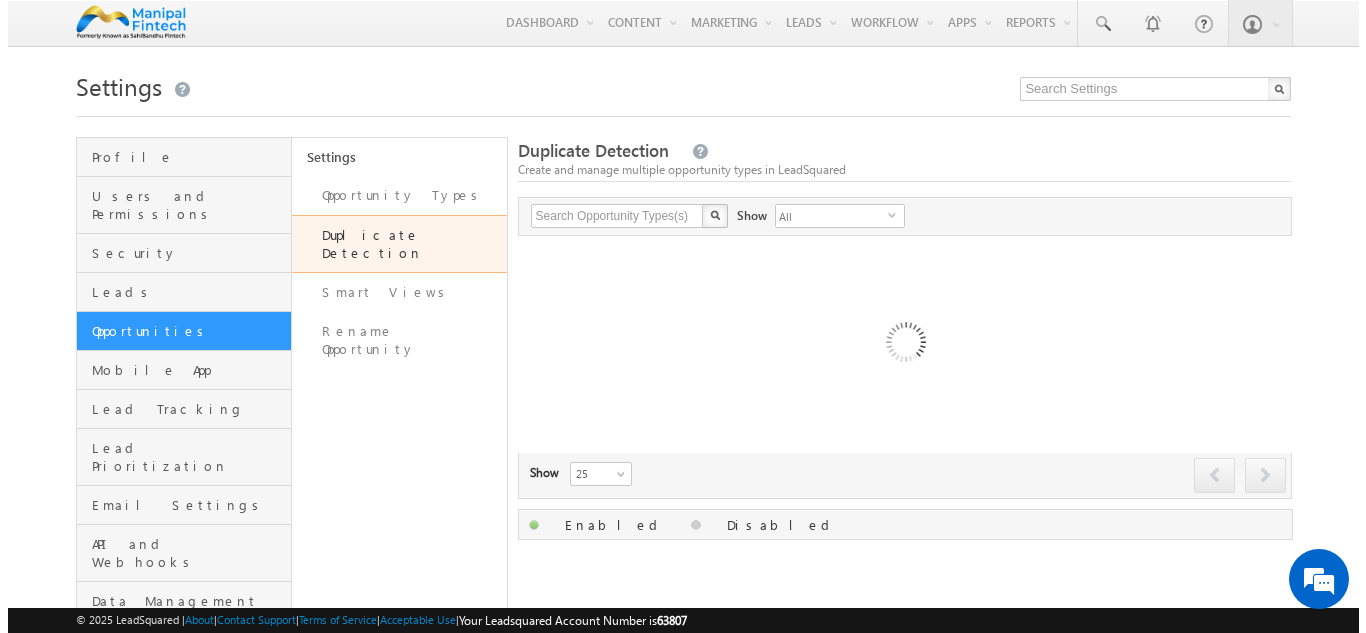 scroll, scrollTop: 0, scrollLeft: 0, axis: both 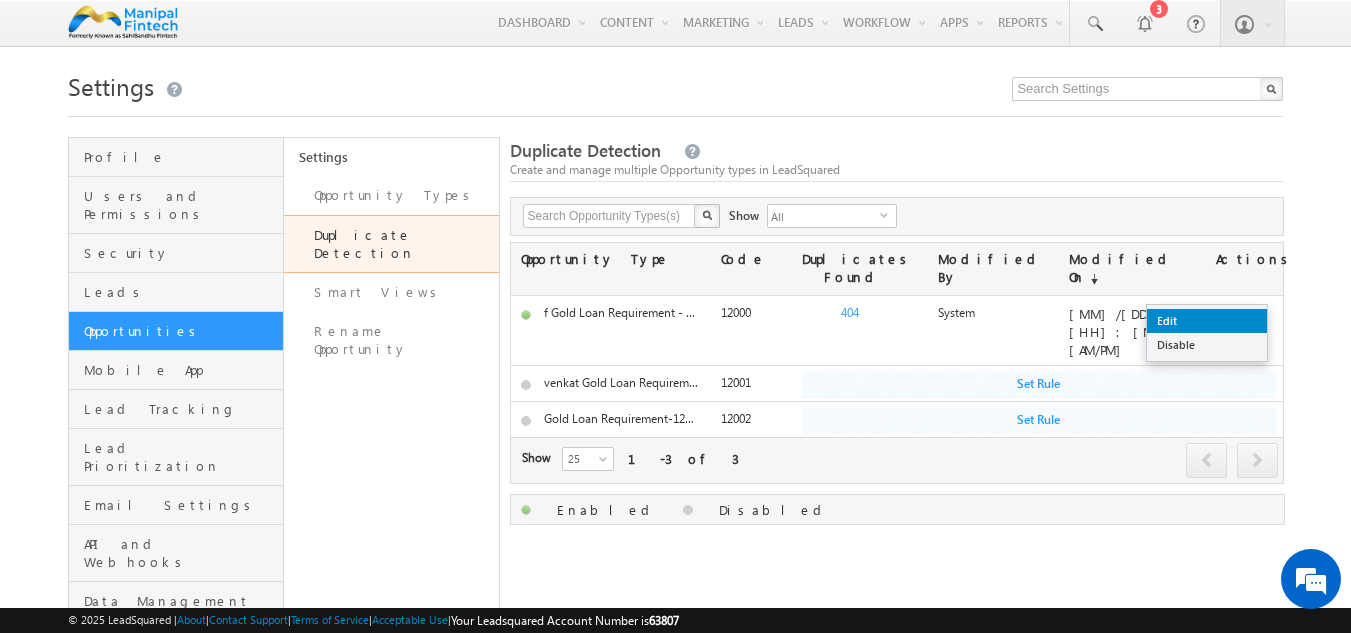 click on "Edit" at bounding box center (1207, 321) 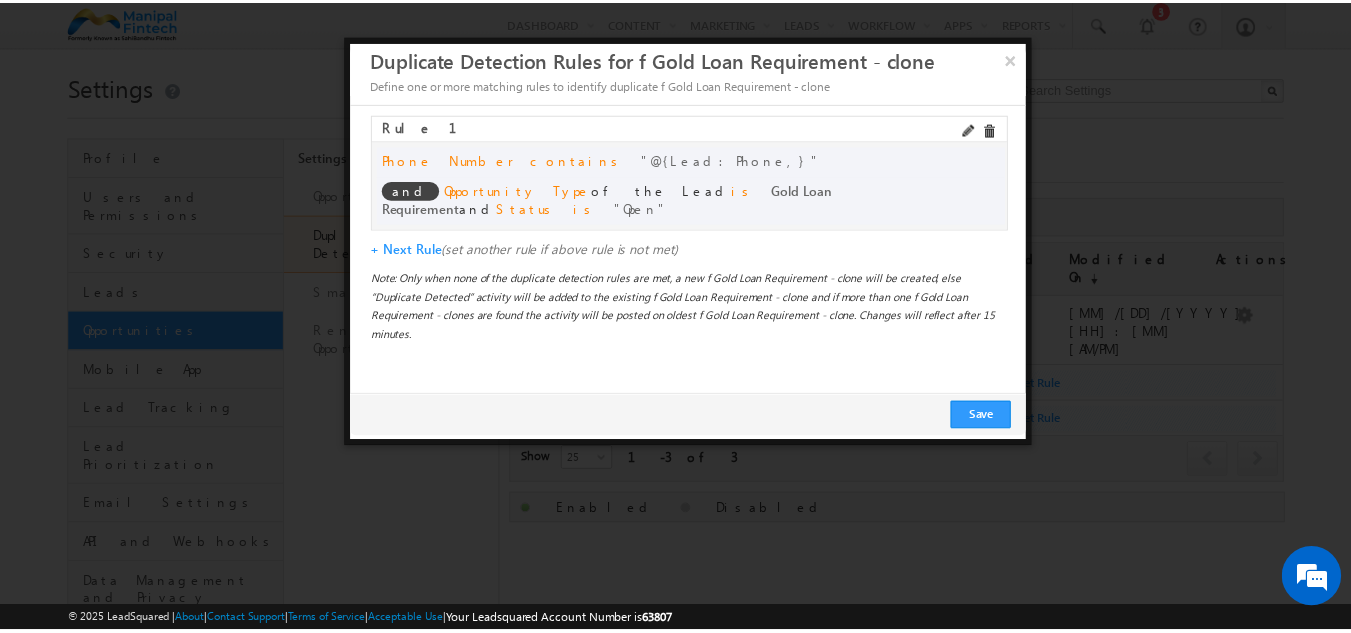scroll, scrollTop: 0, scrollLeft: 0, axis: both 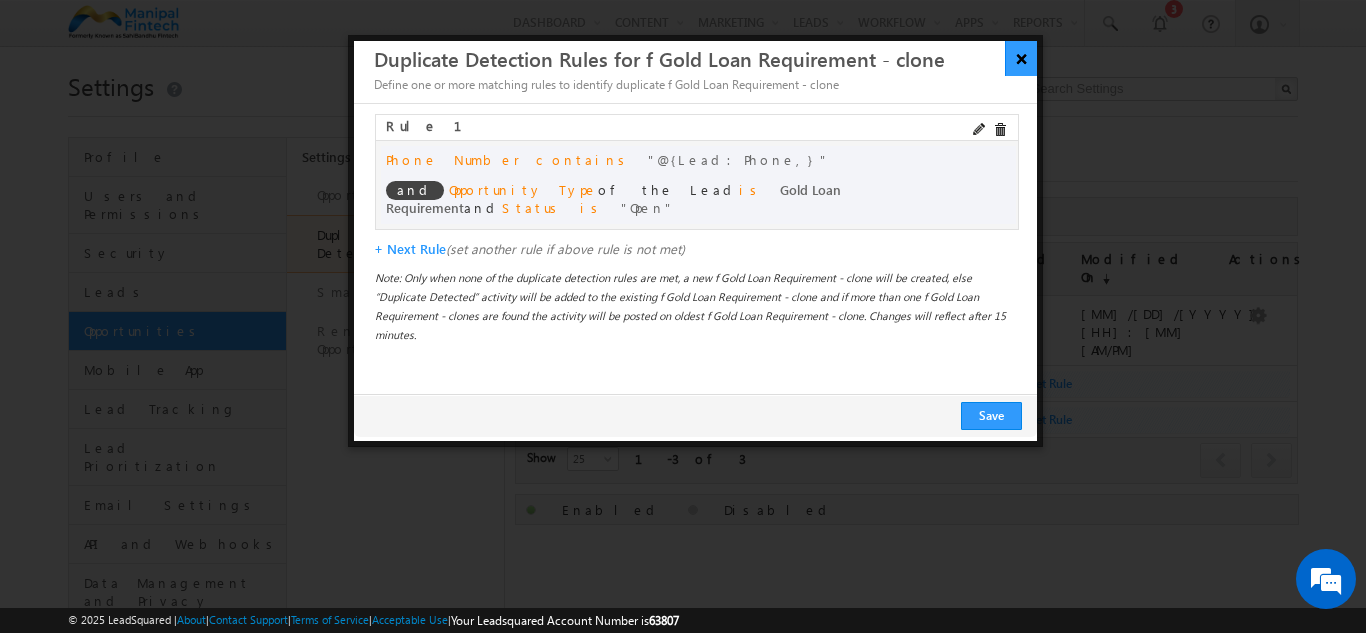 click on "×" at bounding box center [1021, 58] 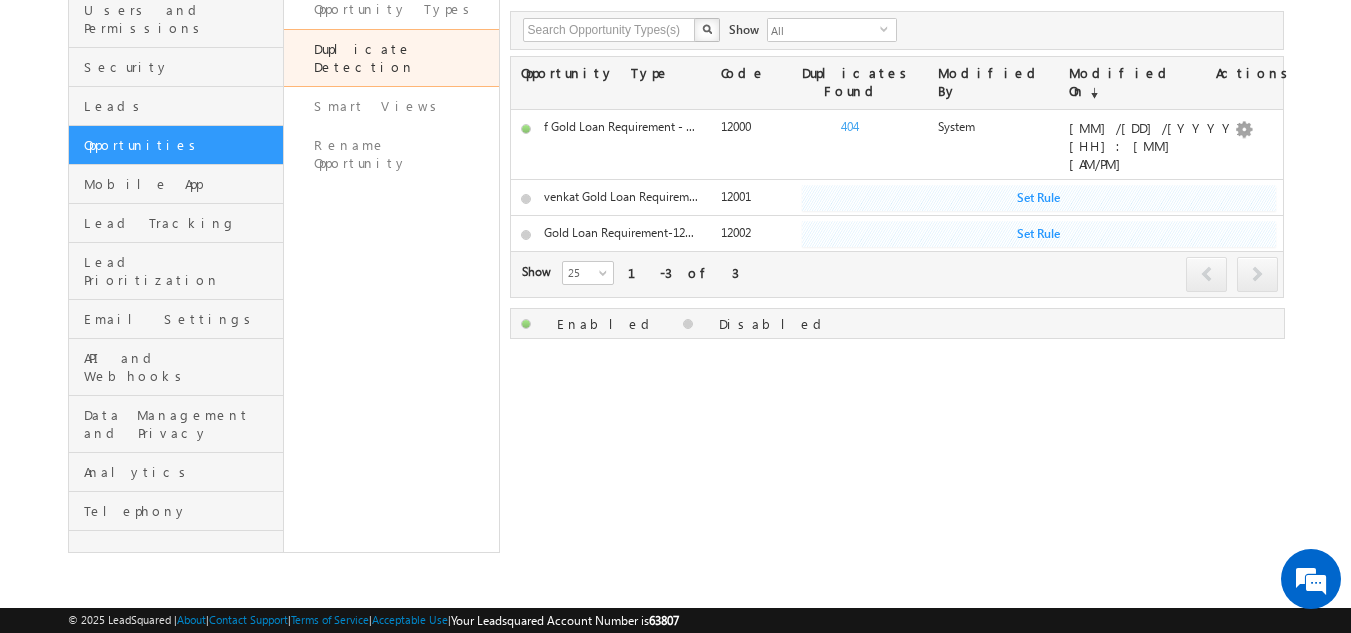 scroll, scrollTop: 0, scrollLeft: 0, axis: both 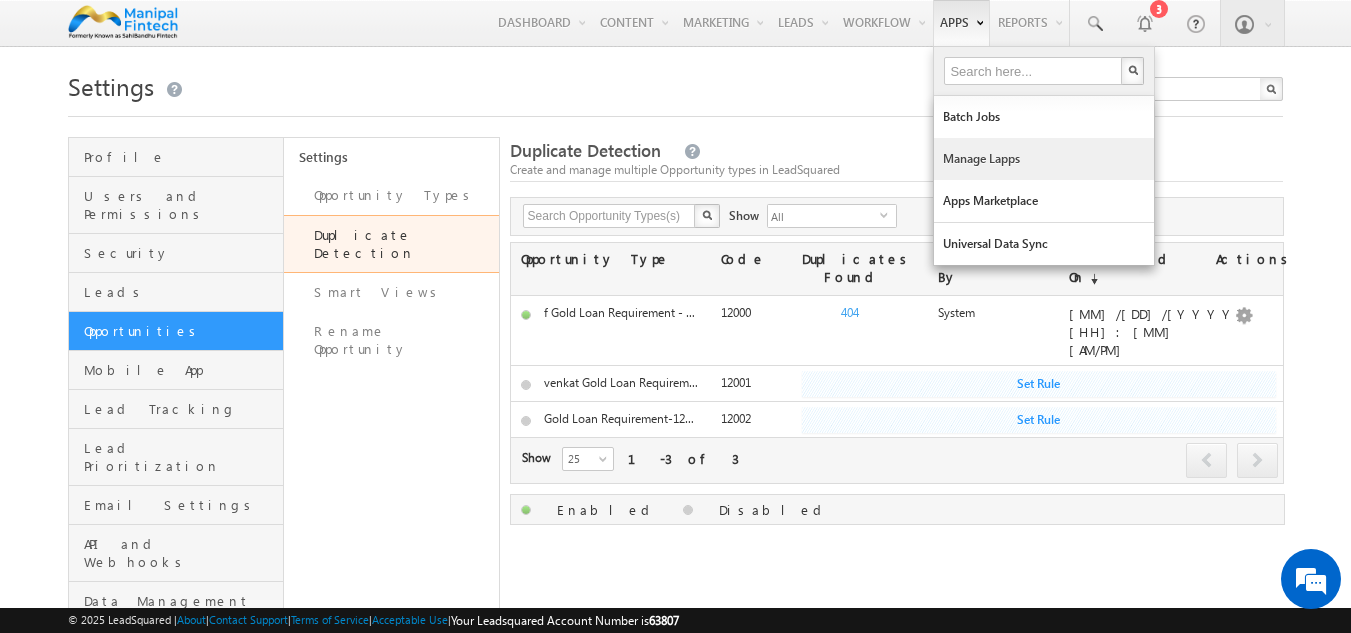 click on "Manage Lapps" at bounding box center (1044, 159) 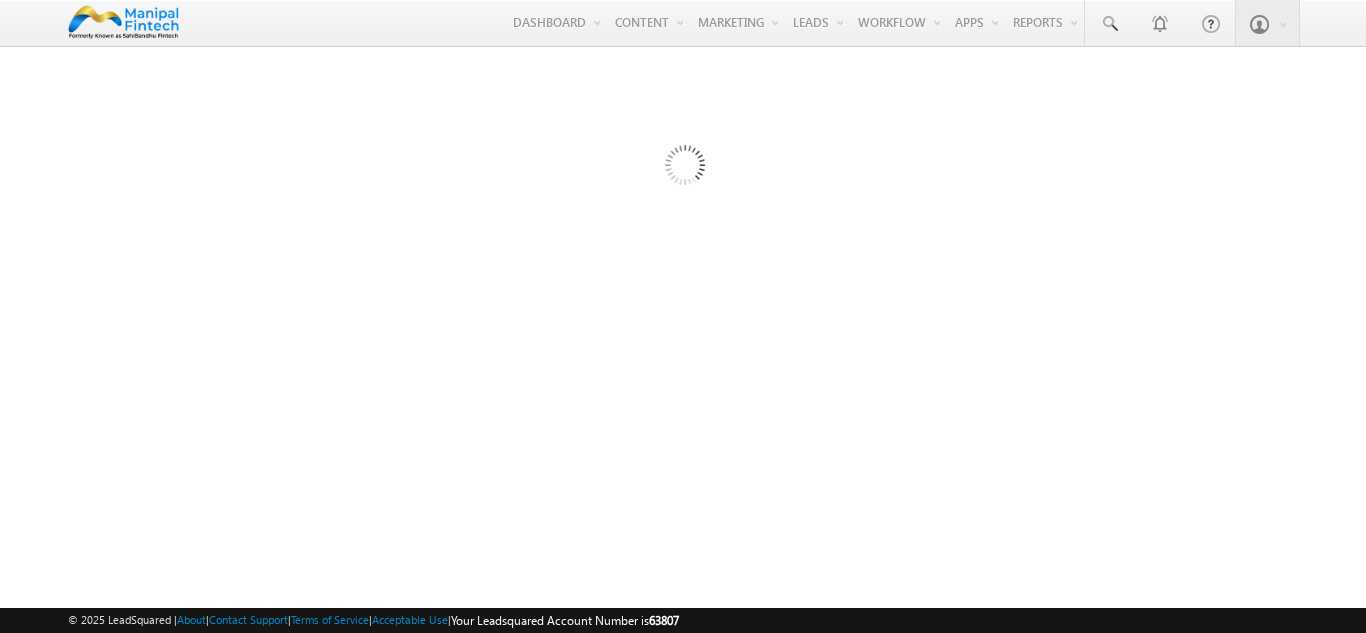 scroll, scrollTop: 0, scrollLeft: 0, axis: both 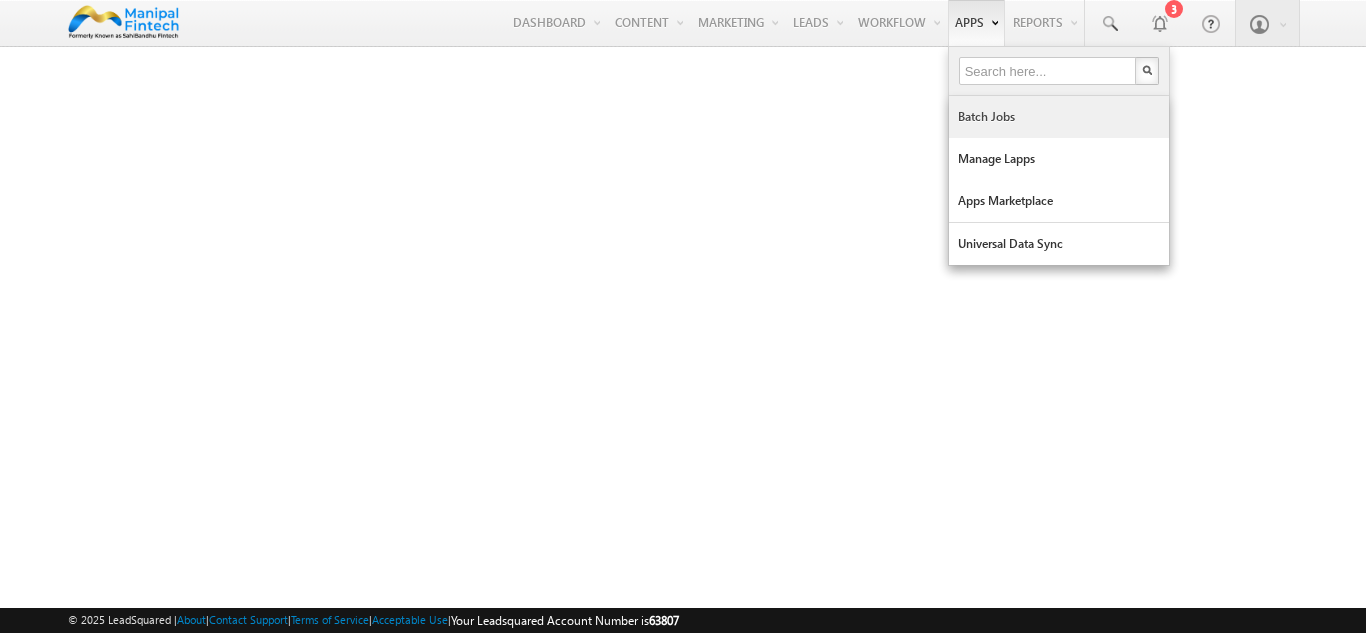 click on "Batch Jobs" at bounding box center (1059, 117) 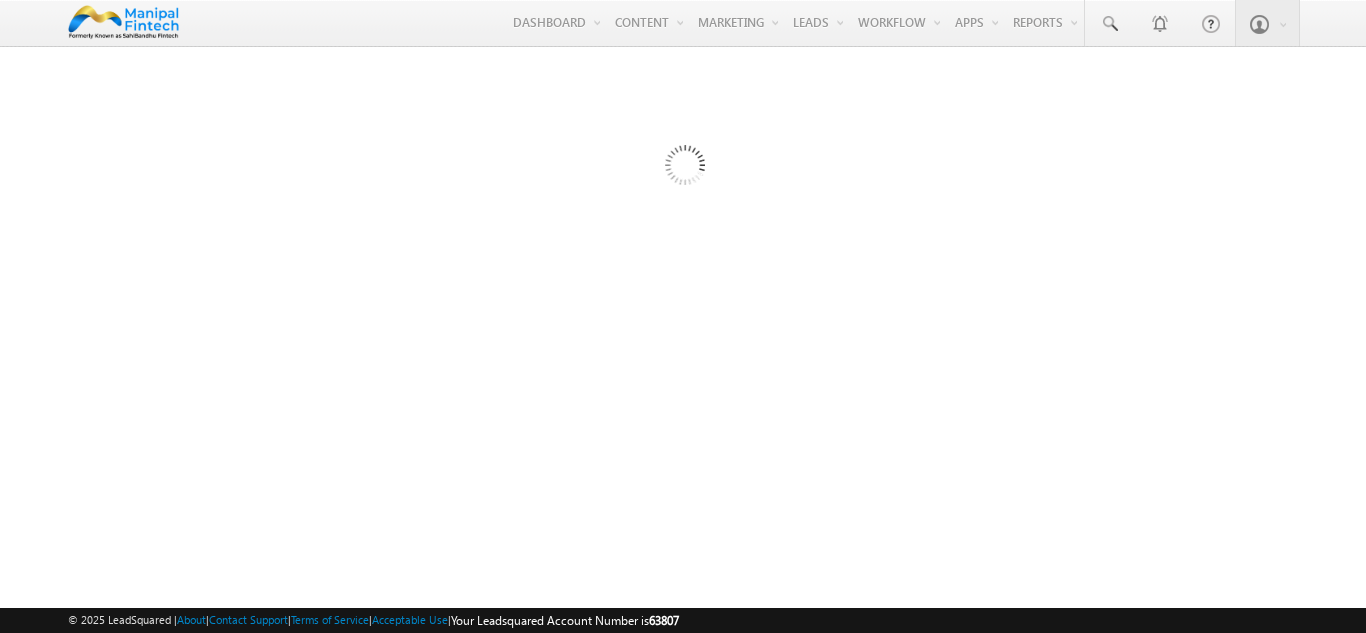 scroll, scrollTop: 0, scrollLeft: 0, axis: both 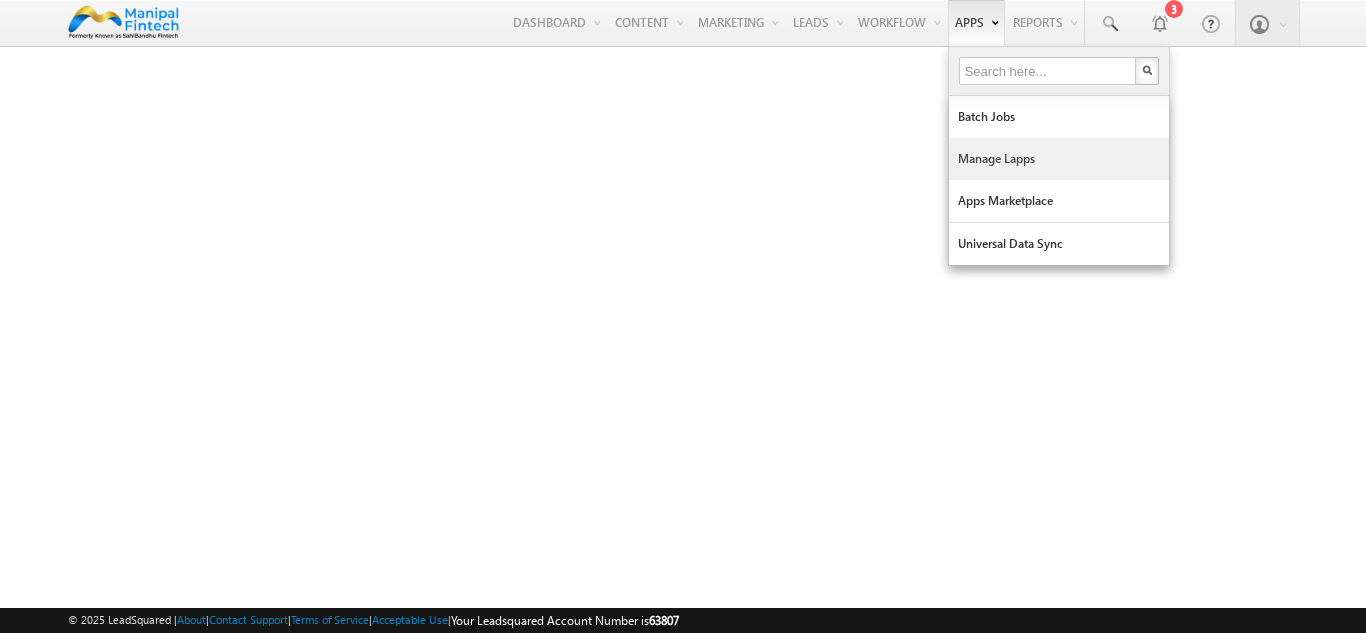 click on "Manage Lapps" at bounding box center [1059, 159] 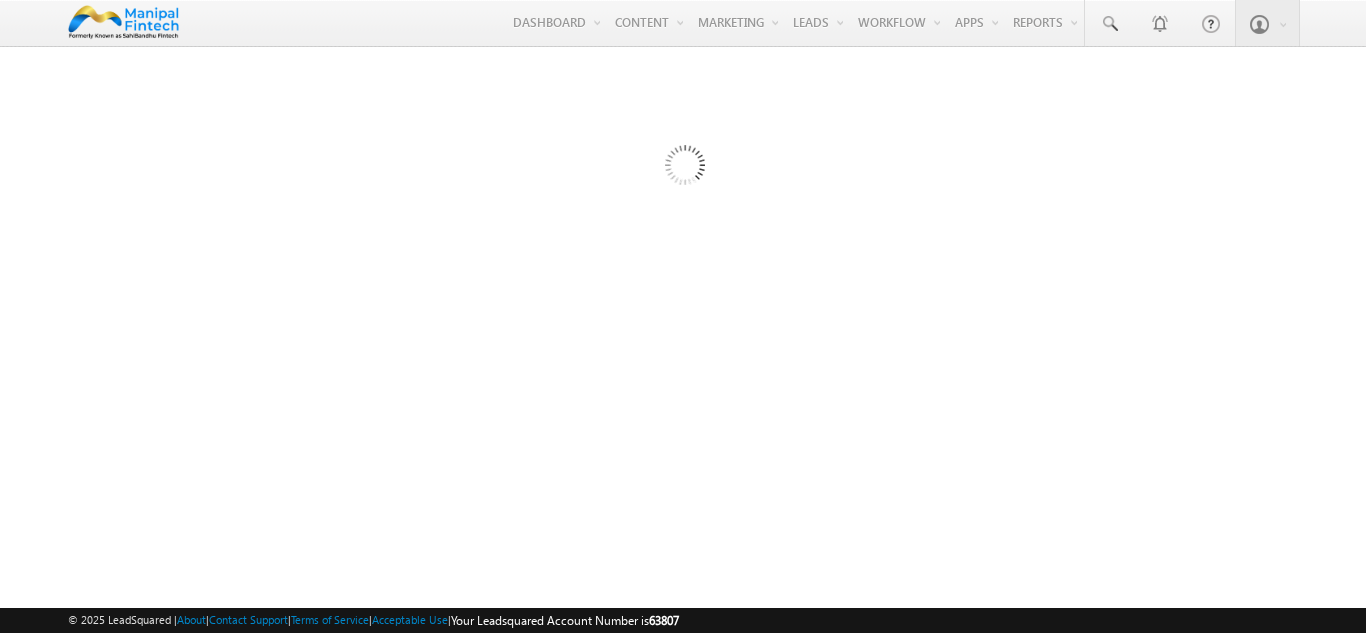 scroll, scrollTop: 0, scrollLeft: 0, axis: both 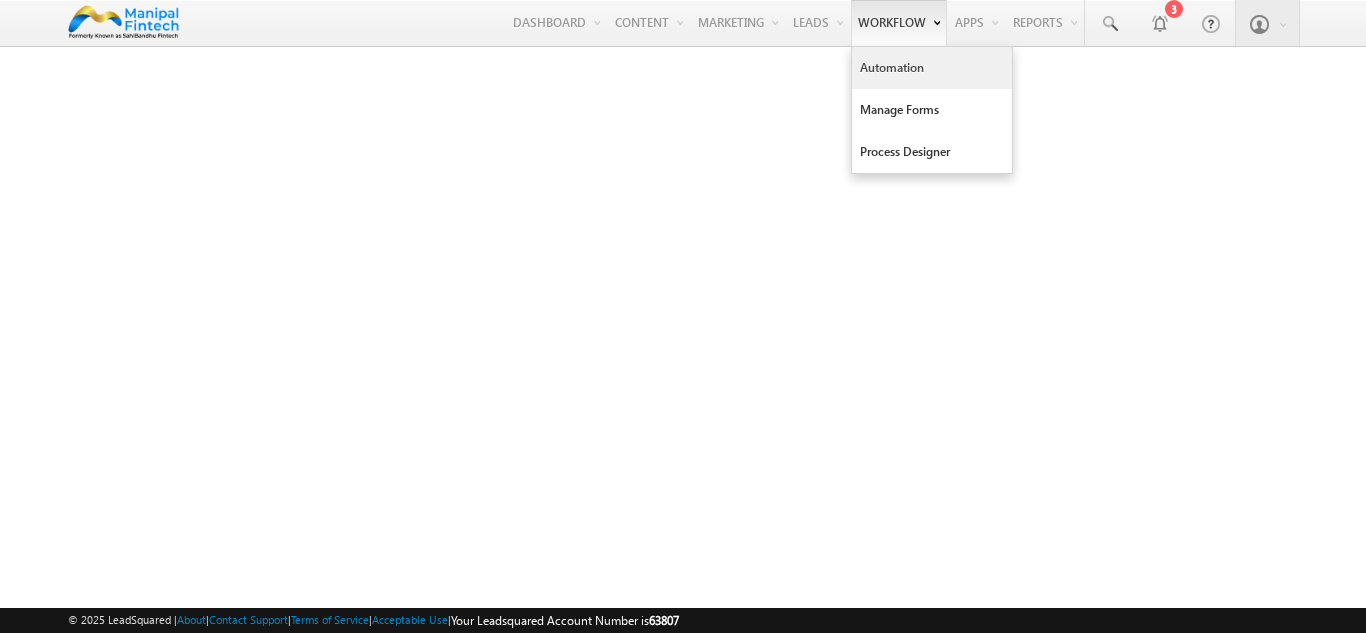 click on "Automation" at bounding box center (932, 68) 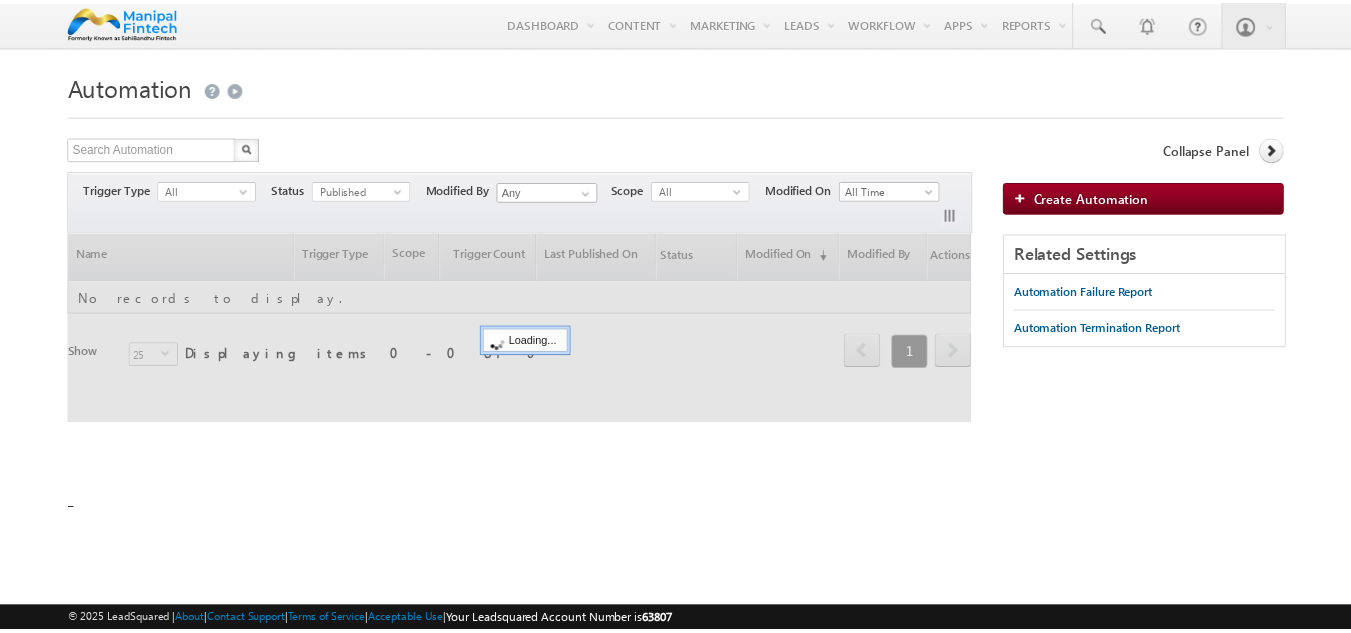 scroll, scrollTop: 0, scrollLeft: 0, axis: both 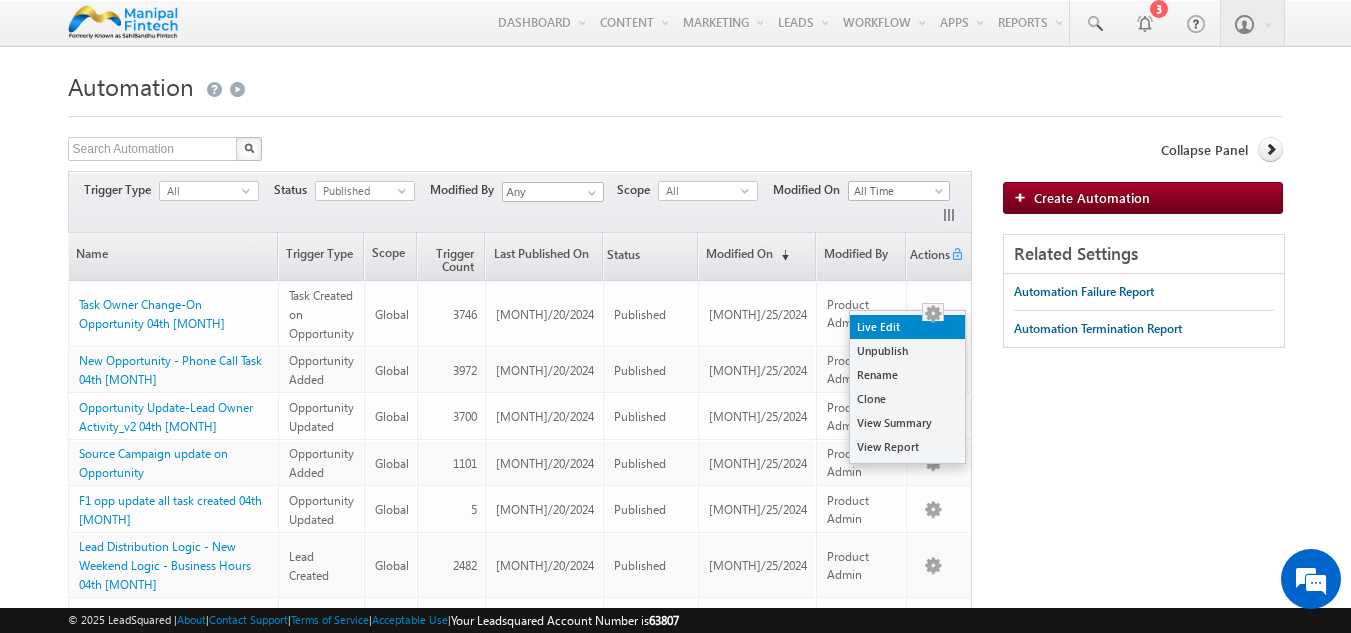 click on "Live Edit" at bounding box center (907, 327) 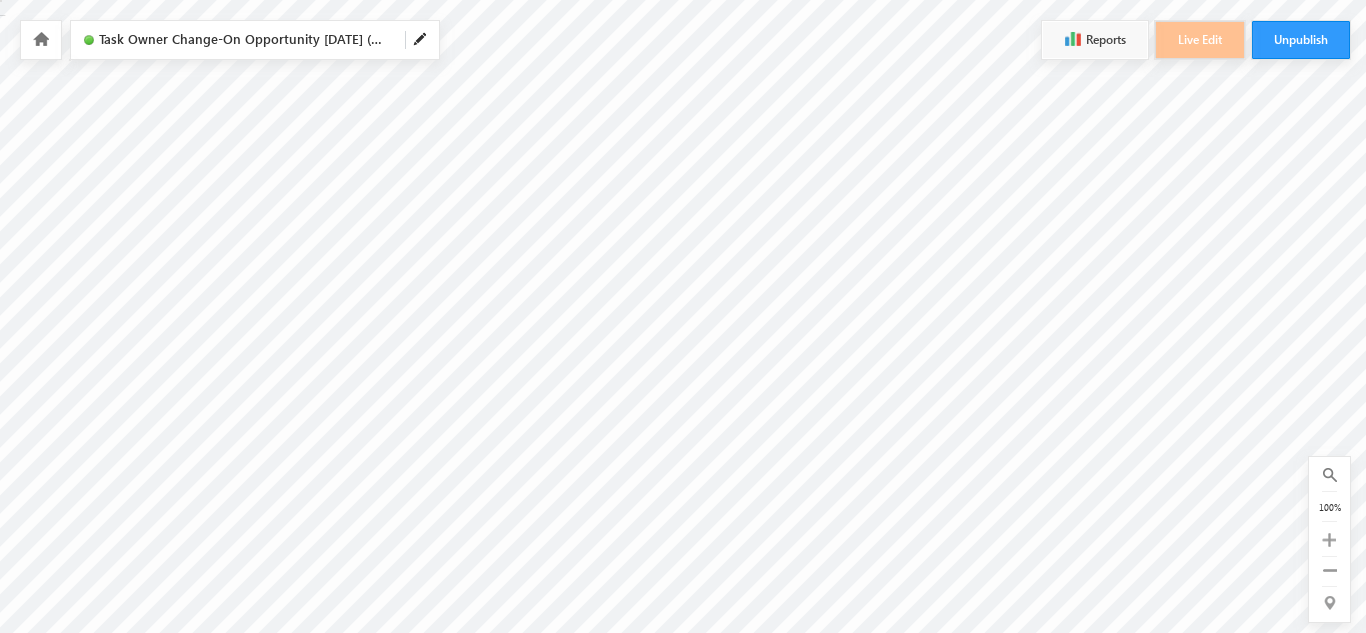 scroll, scrollTop: 0, scrollLeft: 0, axis: both 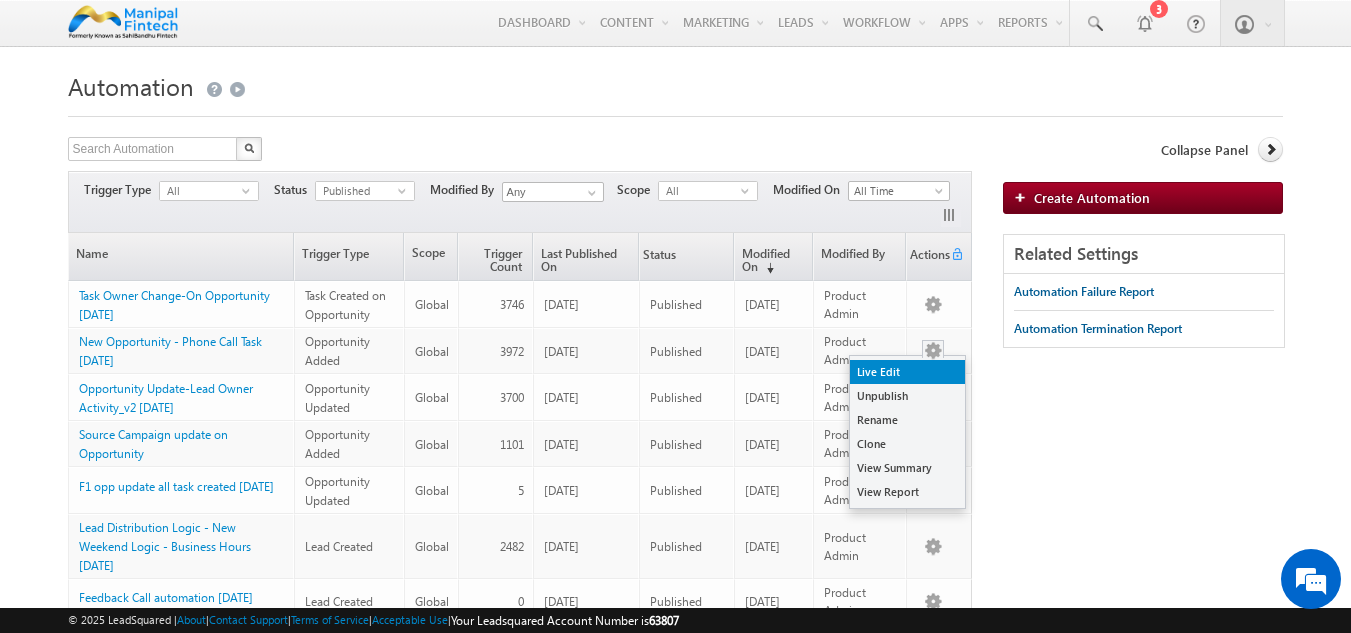 click on "Live Edit" at bounding box center [907, 372] 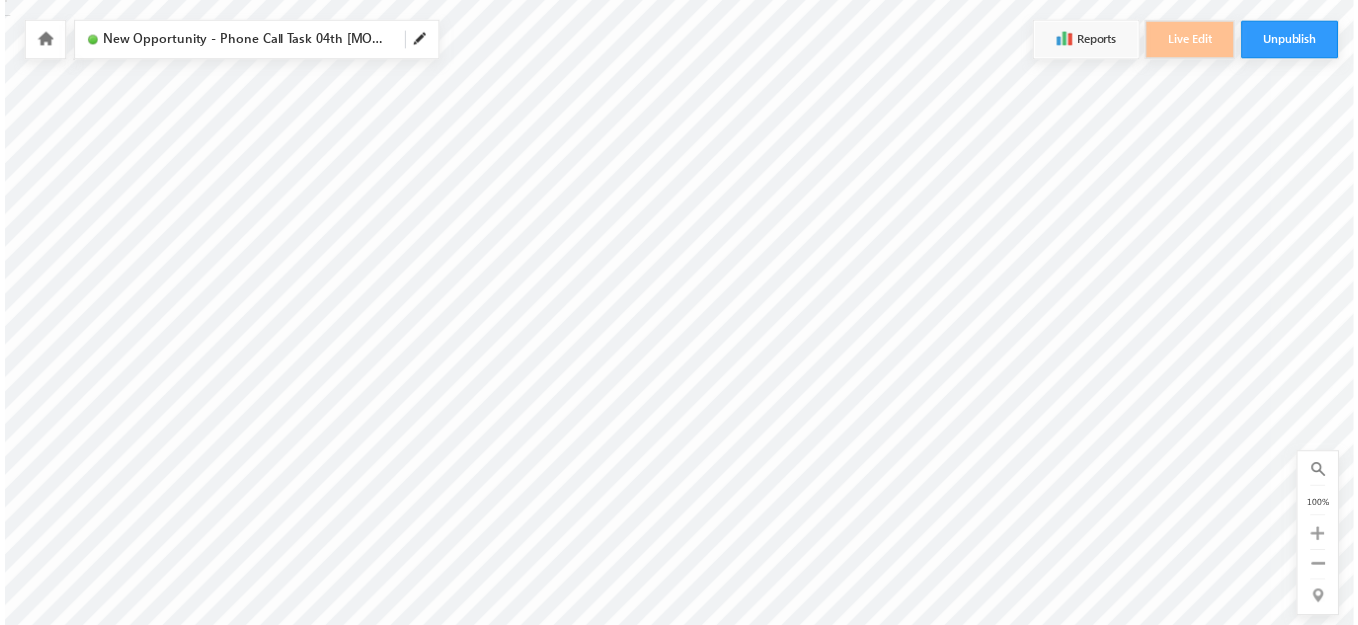 scroll, scrollTop: 0, scrollLeft: 0, axis: both 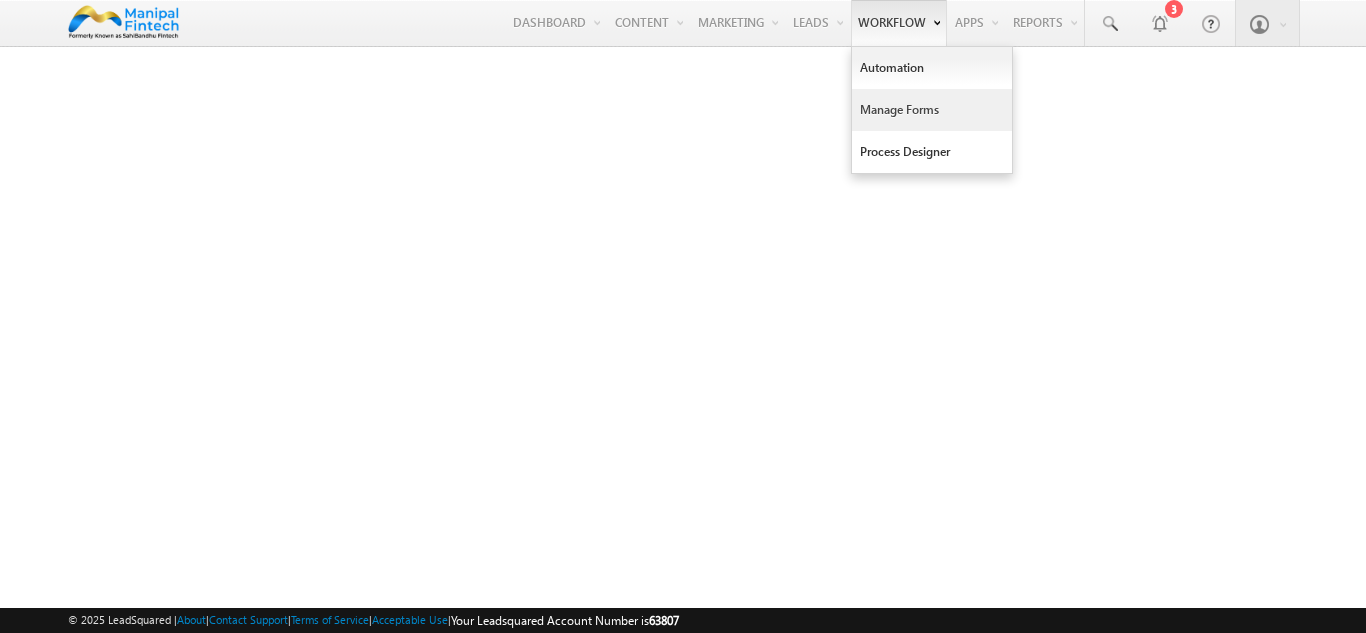 click on "Manage Forms" at bounding box center (932, 110) 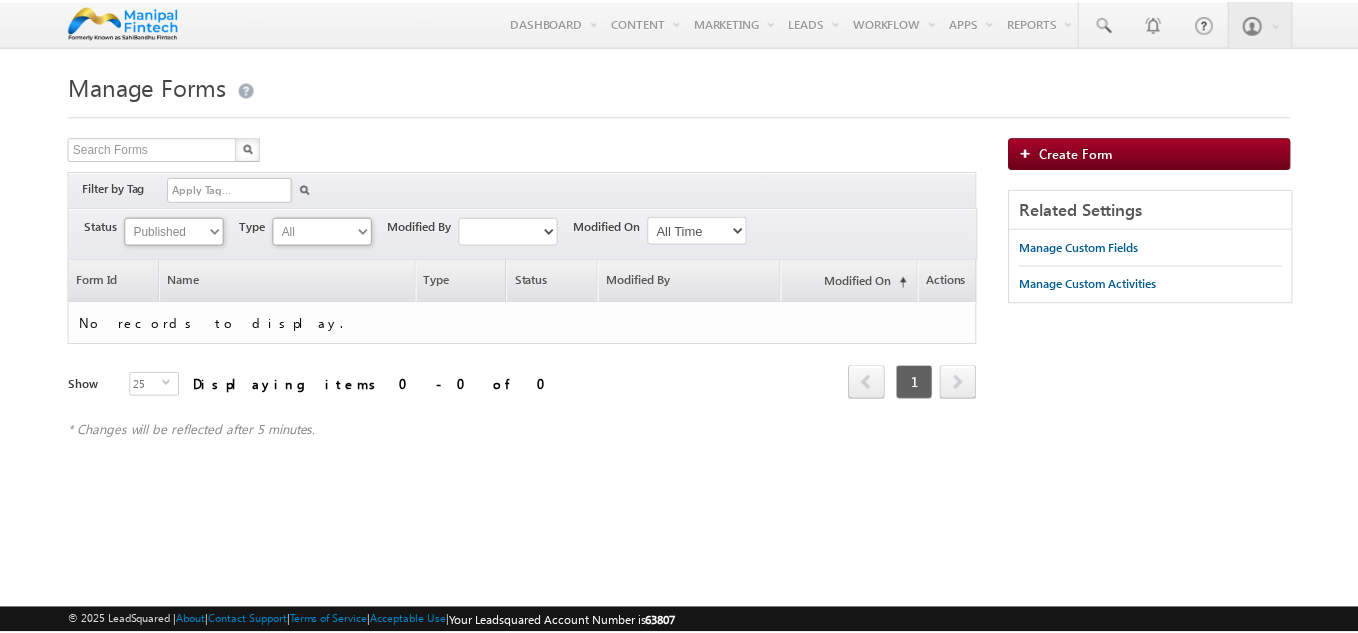 scroll, scrollTop: 0, scrollLeft: 0, axis: both 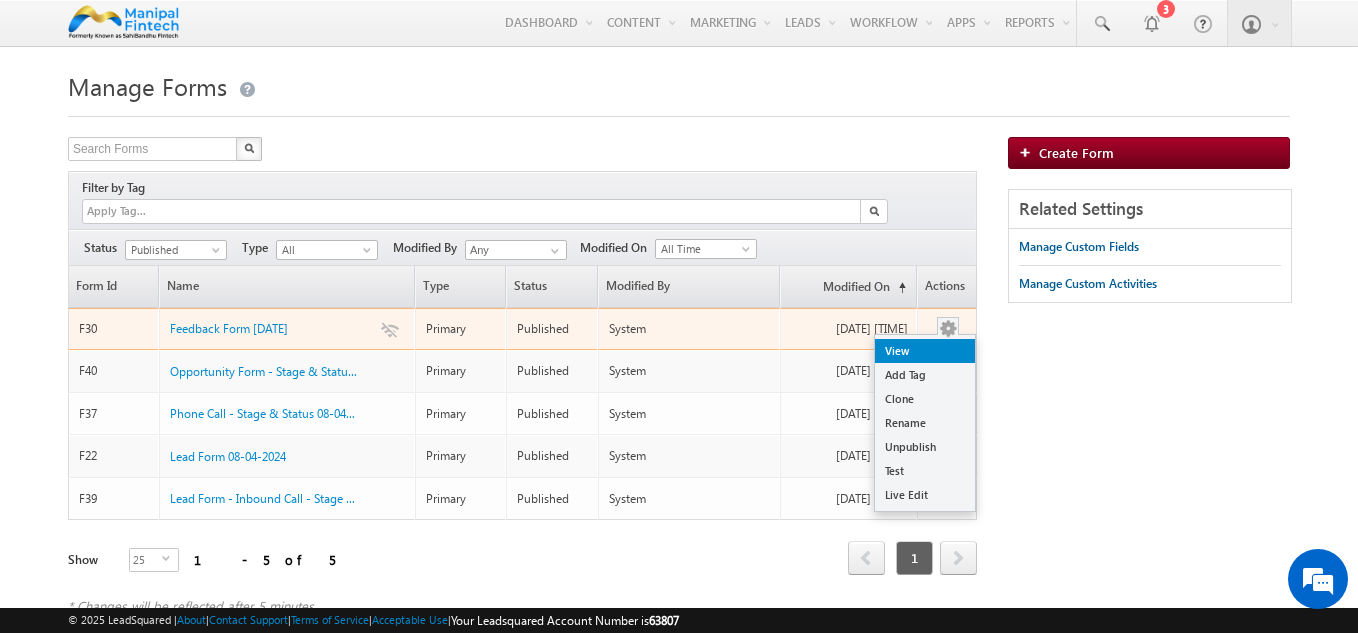 click on "View" at bounding box center (925, 351) 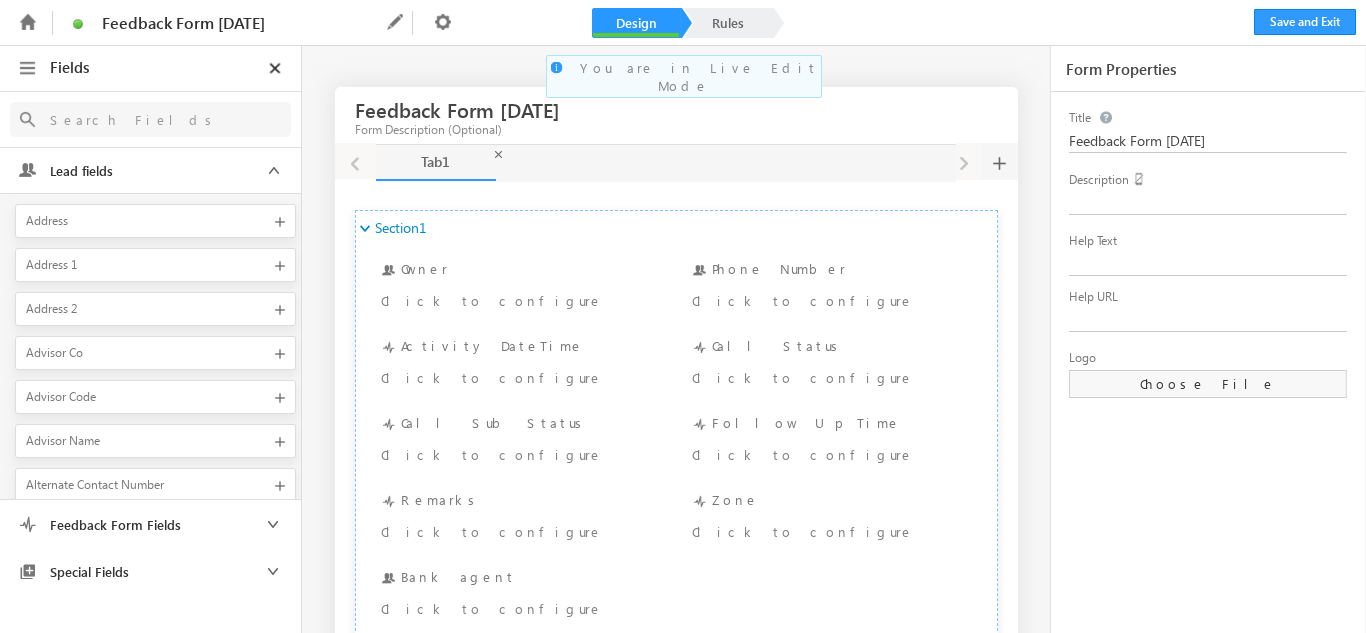 scroll, scrollTop: 0, scrollLeft: 0, axis: both 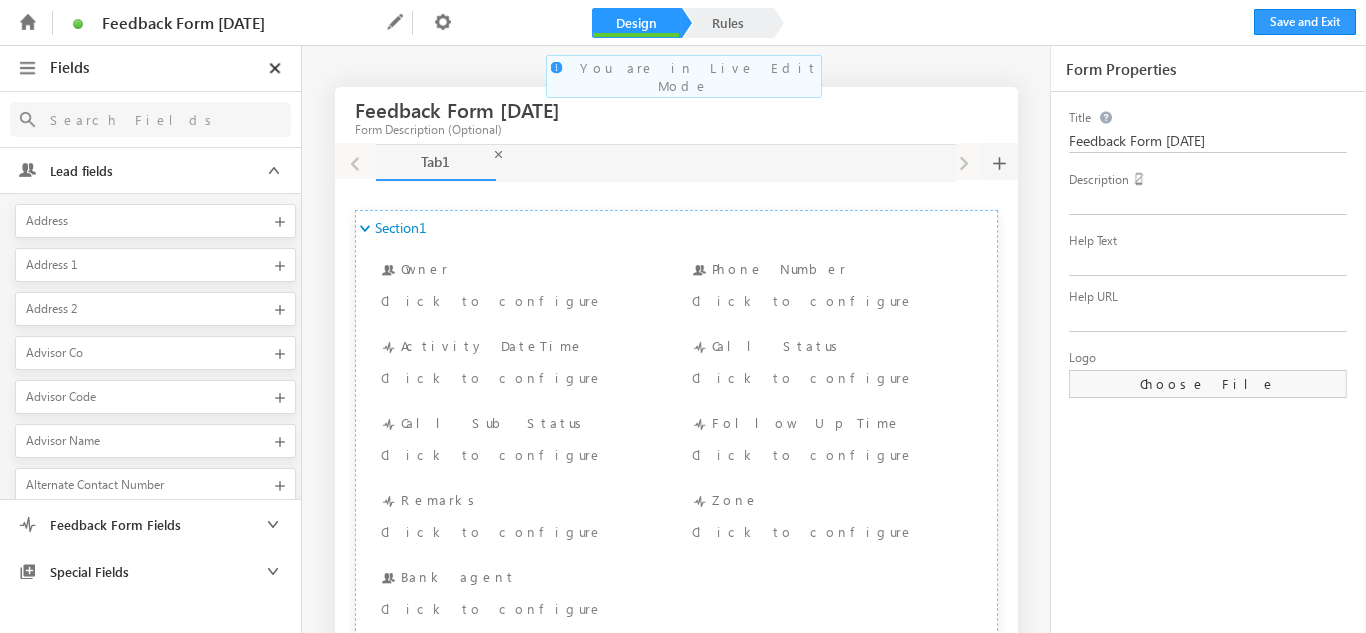 click on "Feedback Form 08-04-2024
Form Description (Optional)
Tab1 Tab1
Tab1 Section1 Section1 Section  1  of  2 Owner Owner Click to configure Phone Number Phone Number Click to configure Activity DateTime Activity DateTime Click to configure Call Status Call Status Click to configure Call Sub Status Call Sub Status Click to configure Follow Up Time Remarks +" at bounding box center (683, 1304) 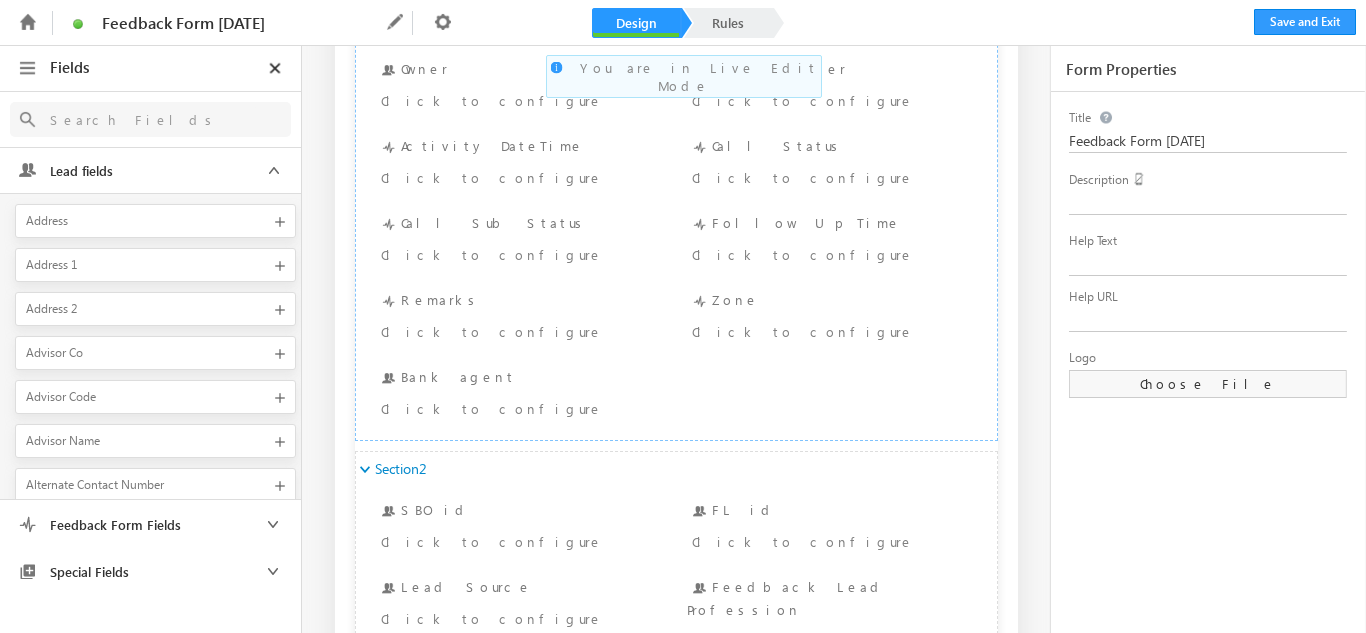 scroll, scrollTop: 280, scrollLeft: 0, axis: vertical 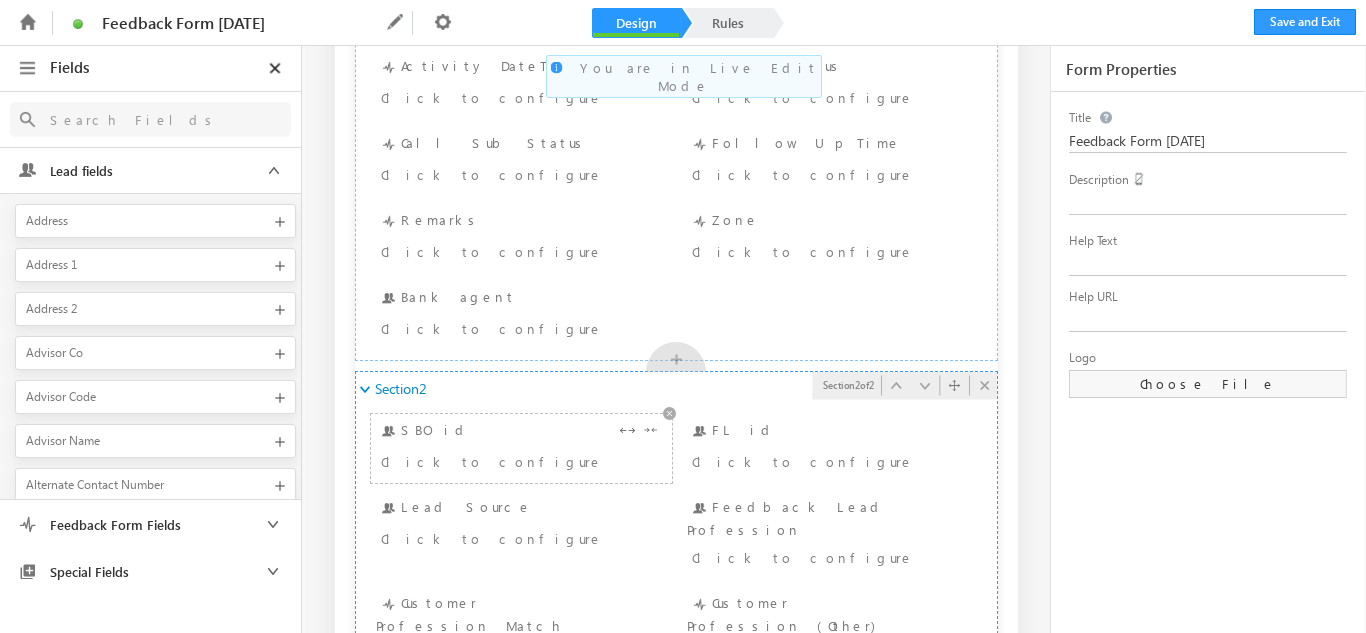 click on "SBO id Click to configure" at bounding box center [521, 448] 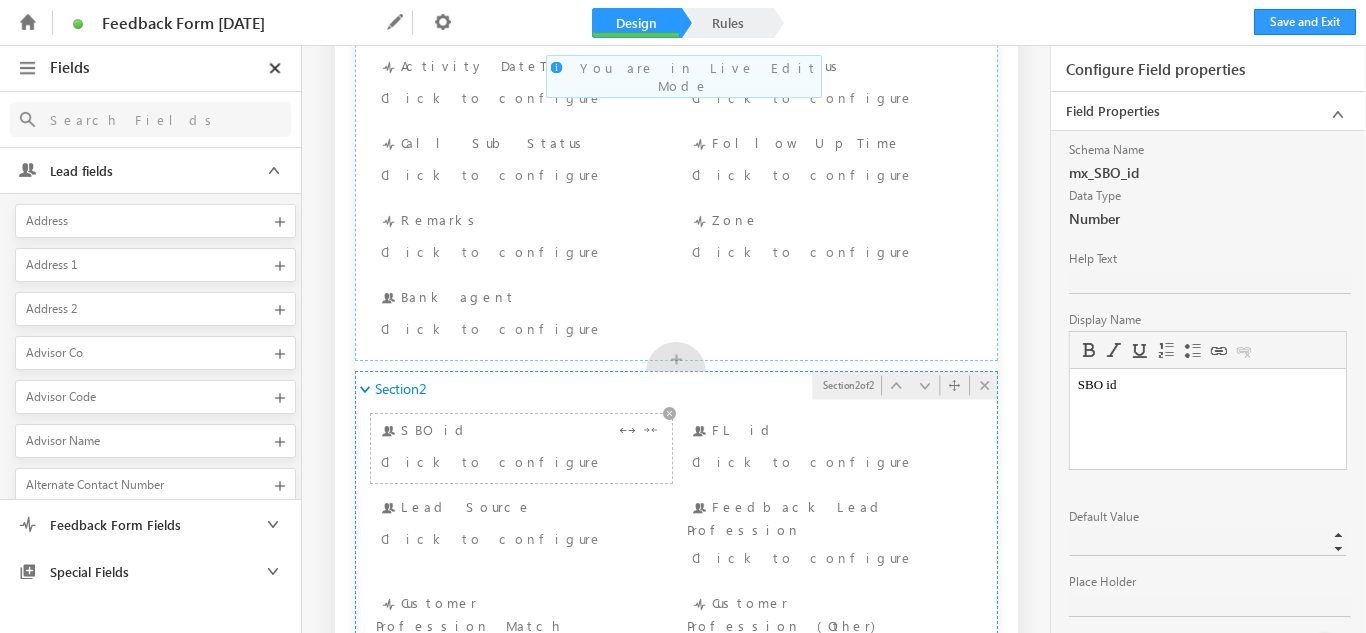 scroll, scrollTop: 0, scrollLeft: 0, axis: both 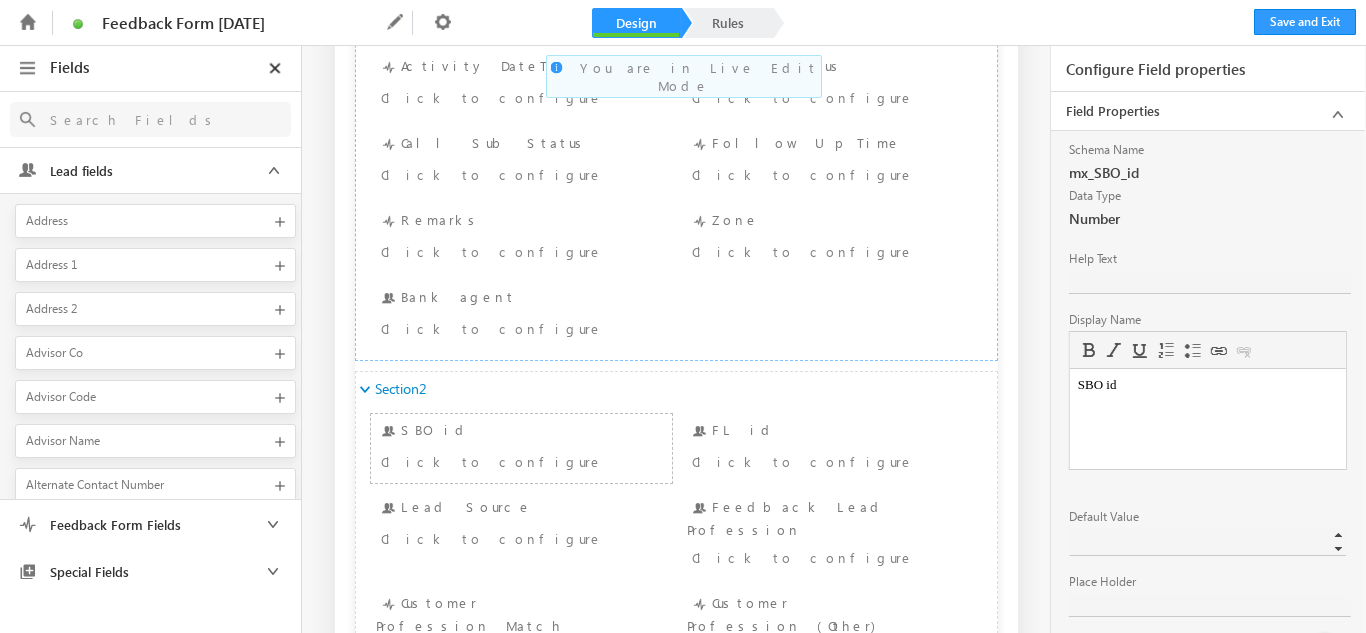 click on "SBO id" at bounding box center [1207, 385] 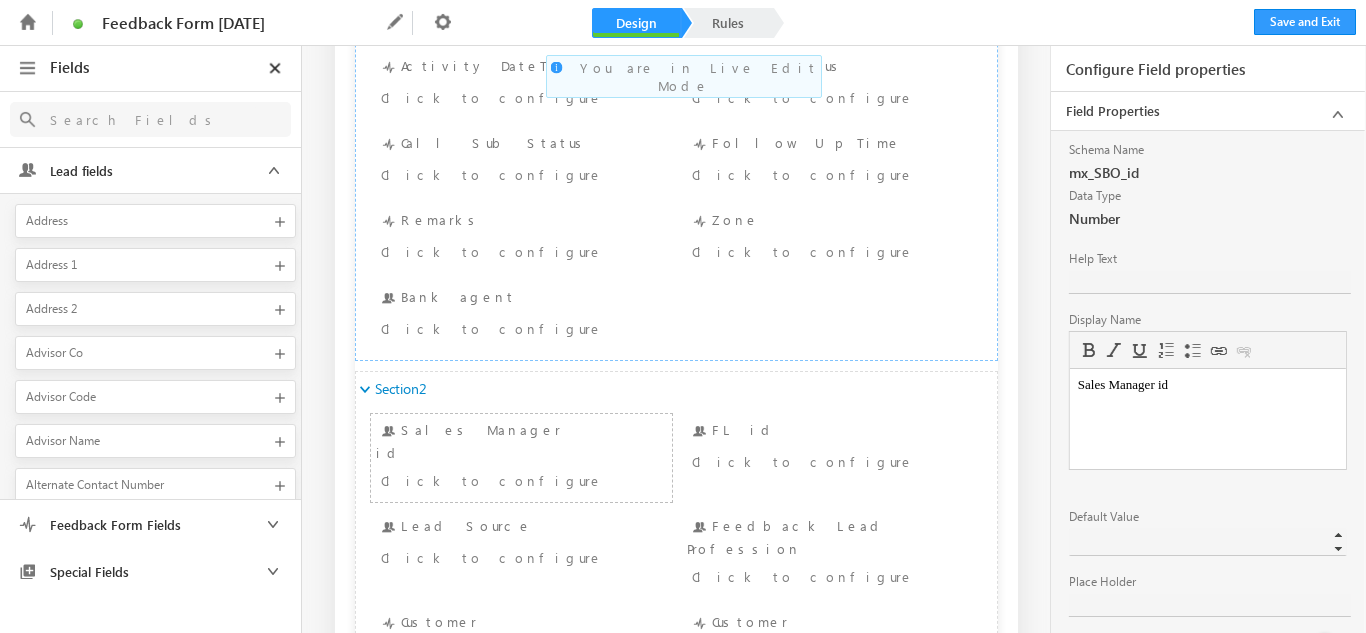 click on "Tab1 Section1 Section1 Section  1  of  2 Owner Owner Click to configure Phone Number Phone Number Click to configure Activity DateTime Activity DateTime Click to configure Call Status Call Status Click to configure Call Sub Status Call Sub Status Click to configure Follow Up Time Follow Up Time Click to configure Remarks Remarks Click to configure Zone Zone Click to configure Bank agent Bank agent Click to configure + + Section2 Section2 Section  2  of  2 Sales Manager id Sales Manager id Click to configure FL id FL id Click to configure Lead Source Lead Source Click to configure Feedback Lead Profession Feedback Lead Profession Click to configure Customer Profession Match Customer Profession Match Click to configure Customer Profession (Other) Customer Profession (Other) Click to configure Customer Qualification Customer Qualification Click to configure Customer Qualification Match Customer Qualification Match Click to configure Customer Qualification (Other) Customer Qualification (Other) Click to configure" at bounding box center [681, 1054] 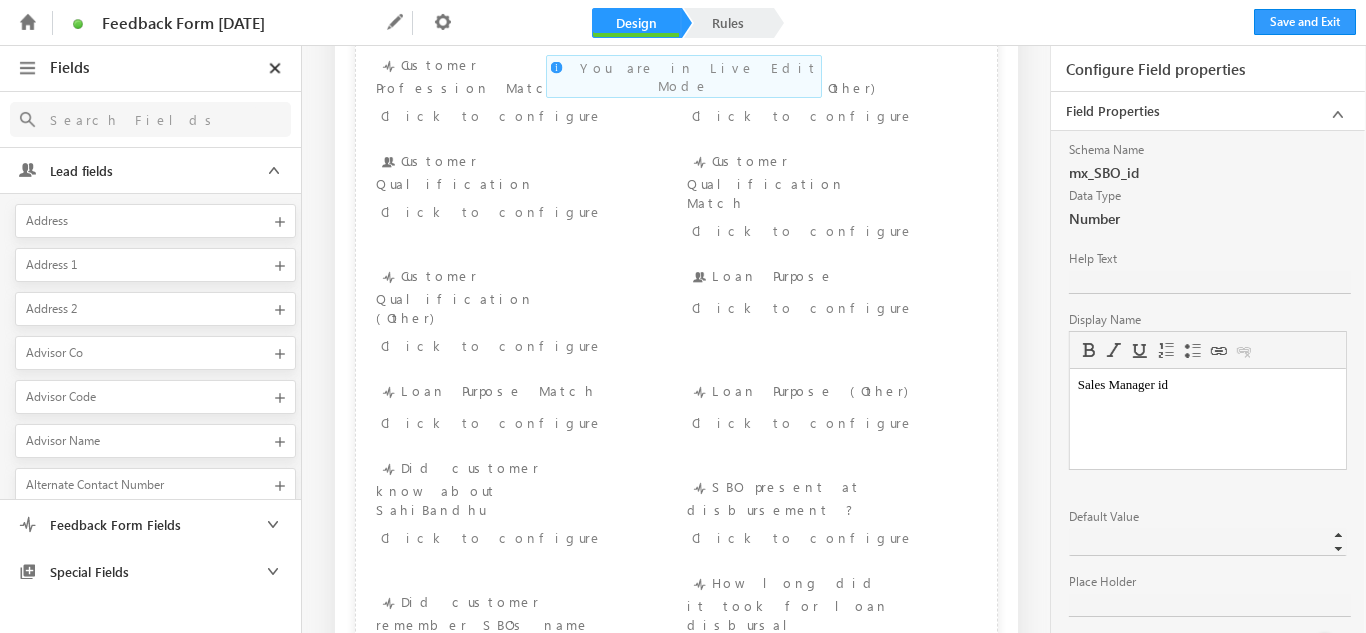 scroll, scrollTop: 840, scrollLeft: 0, axis: vertical 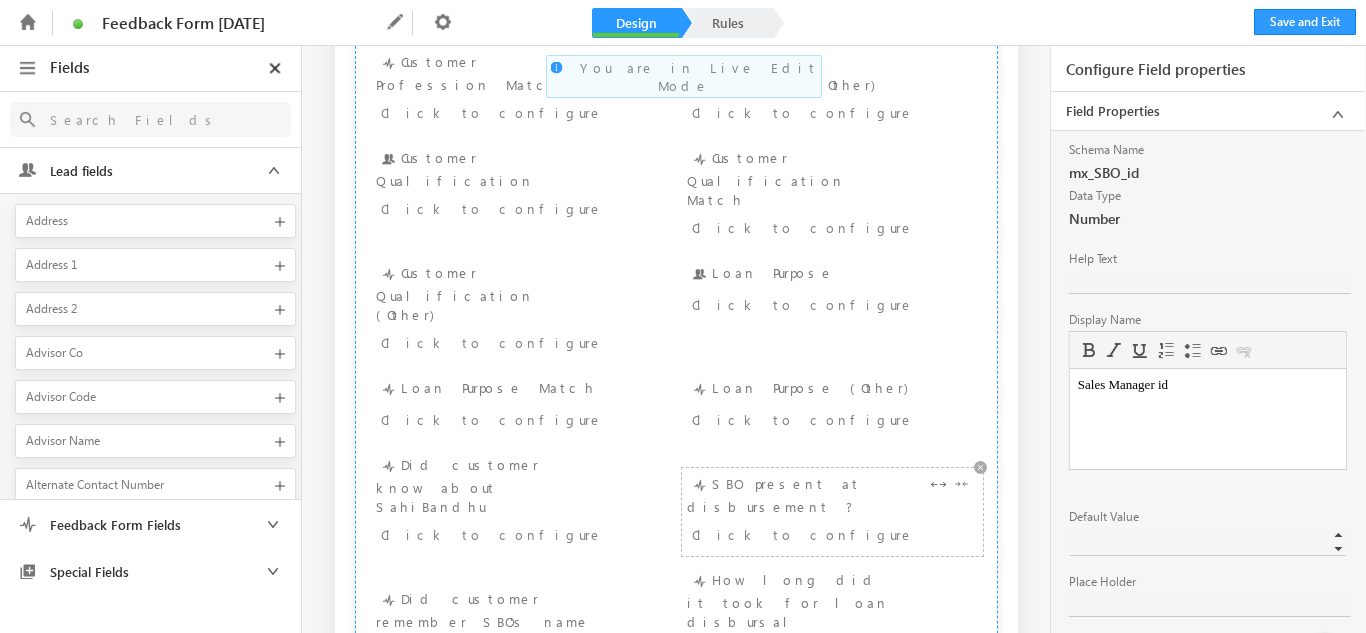 click on "SBO present at disbursement ? Click to configure" at bounding box center [832, 512] 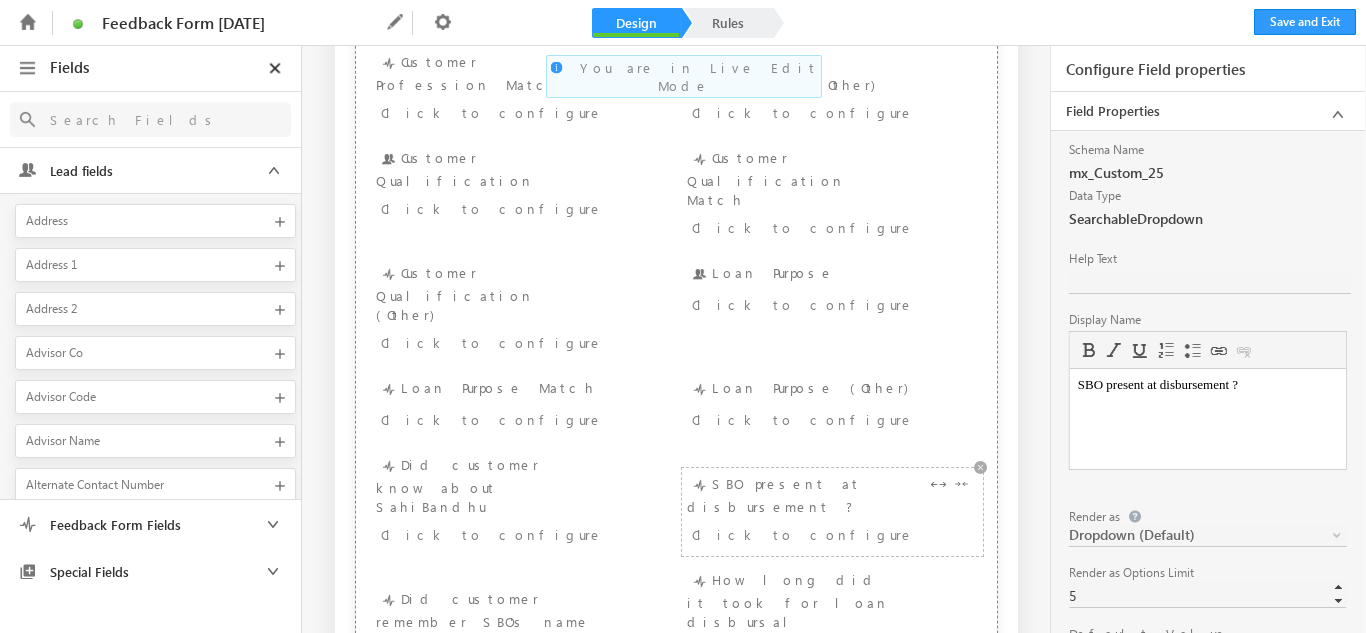 scroll, scrollTop: 0, scrollLeft: 0, axis: both 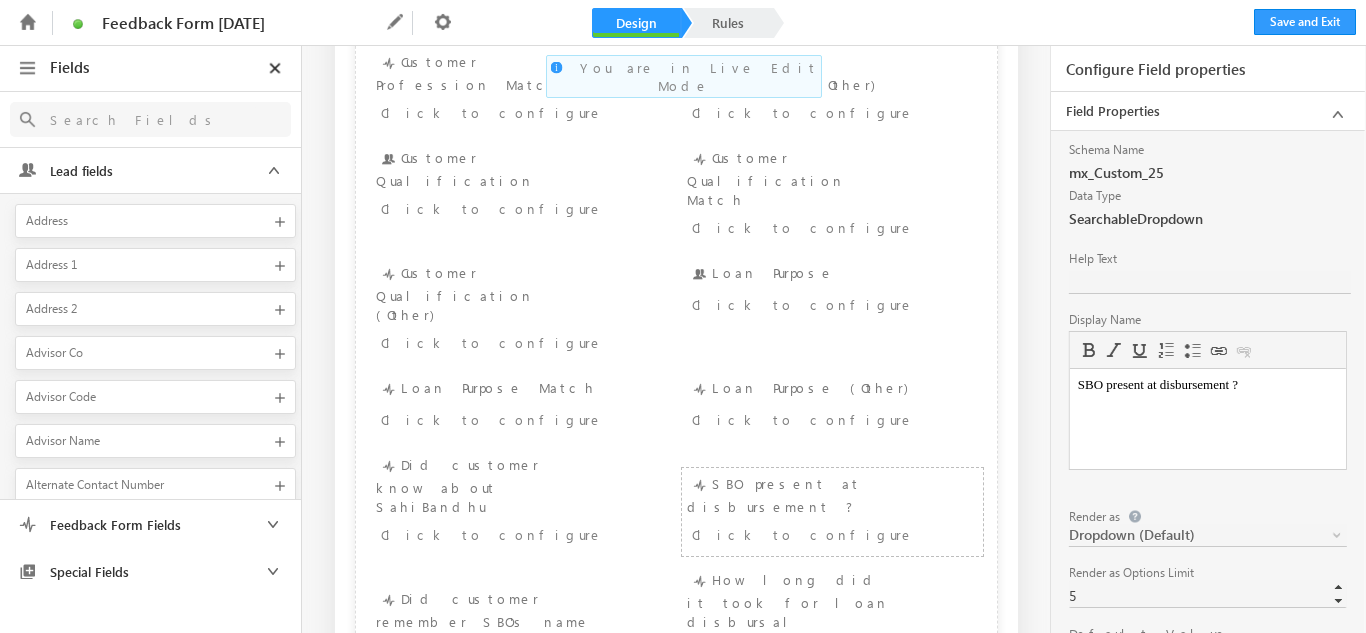 click on "SBO present at disbursement ?" at bounding box center (1207, 385) 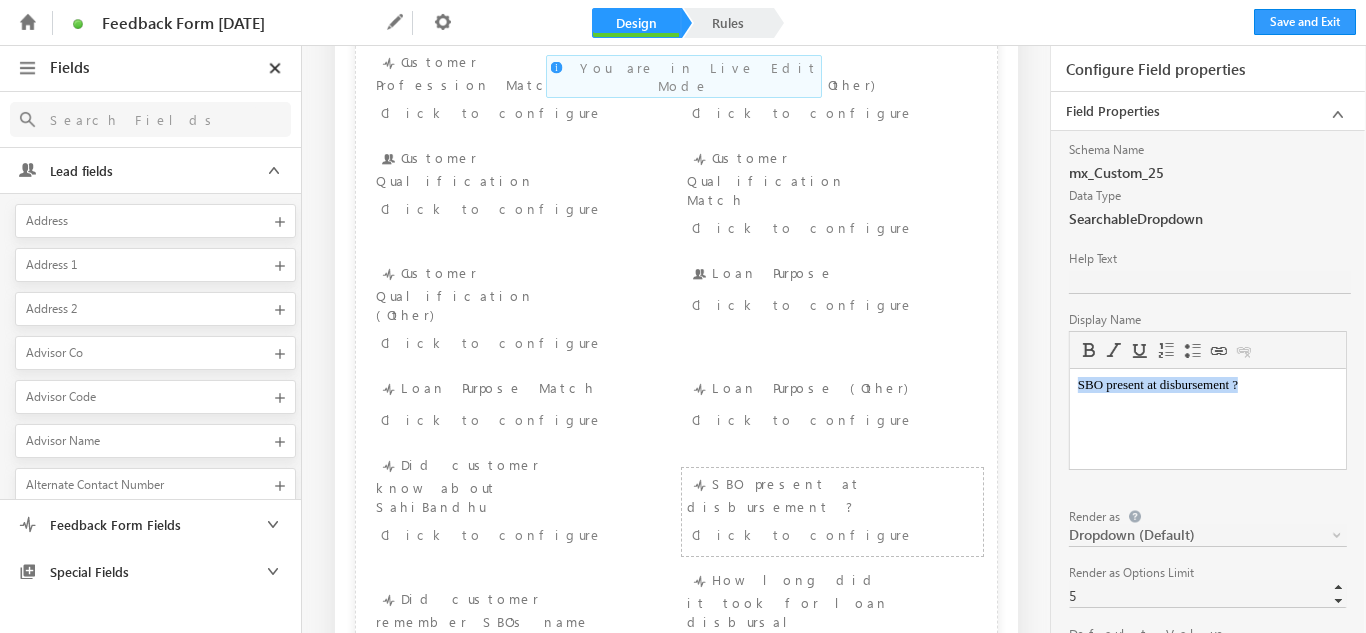 copy on "SBO present at disbursement ?" 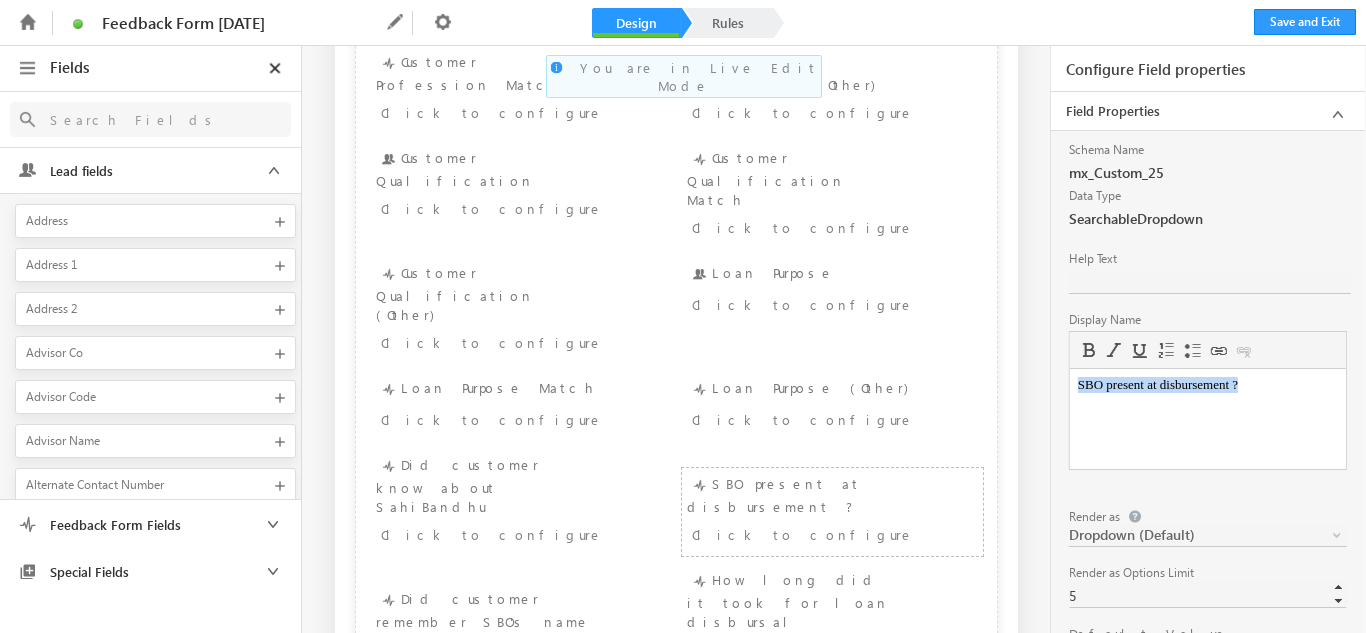 click on "SBO present at disbursement ?" at bounding box center (1207, 385) 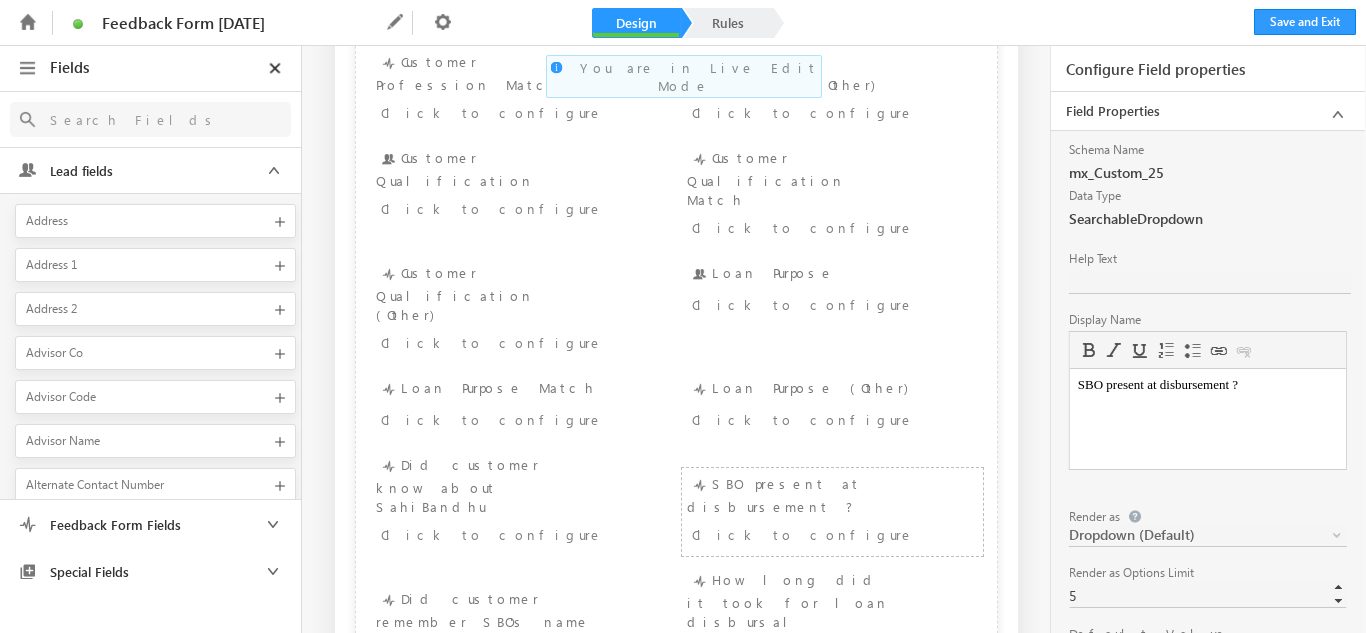 type 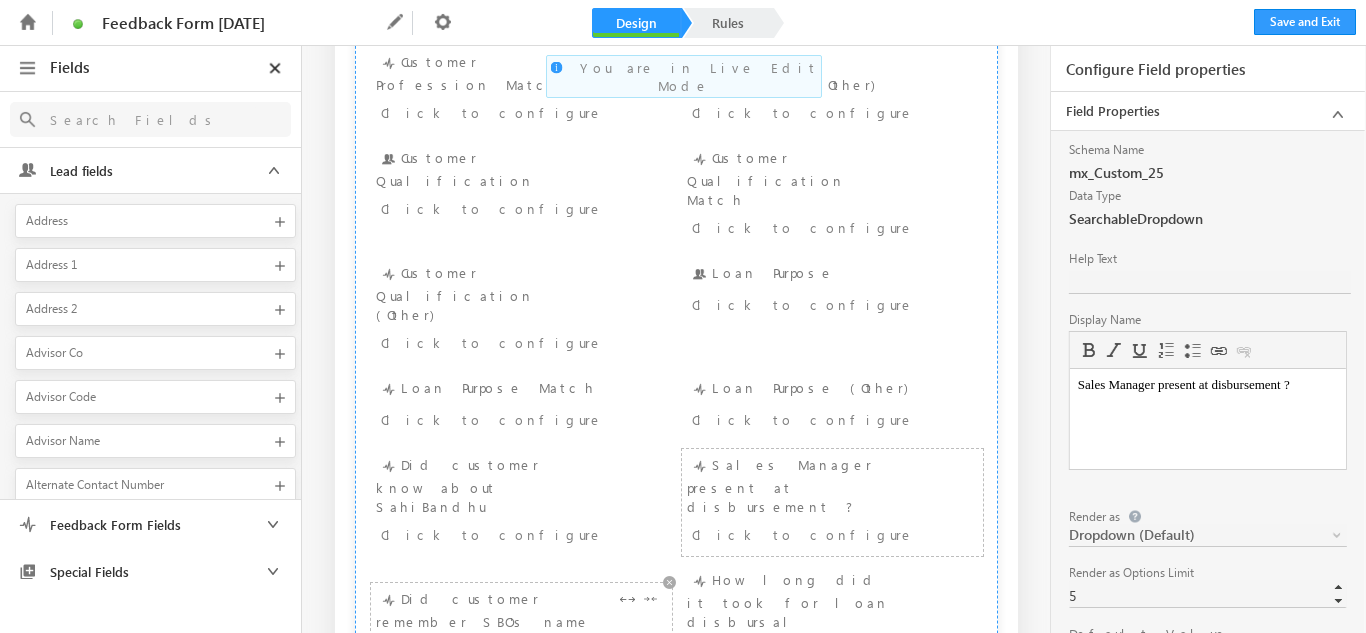 click on "Did customer remember SBO's name Click to configure" at bounding box center [521, 627] 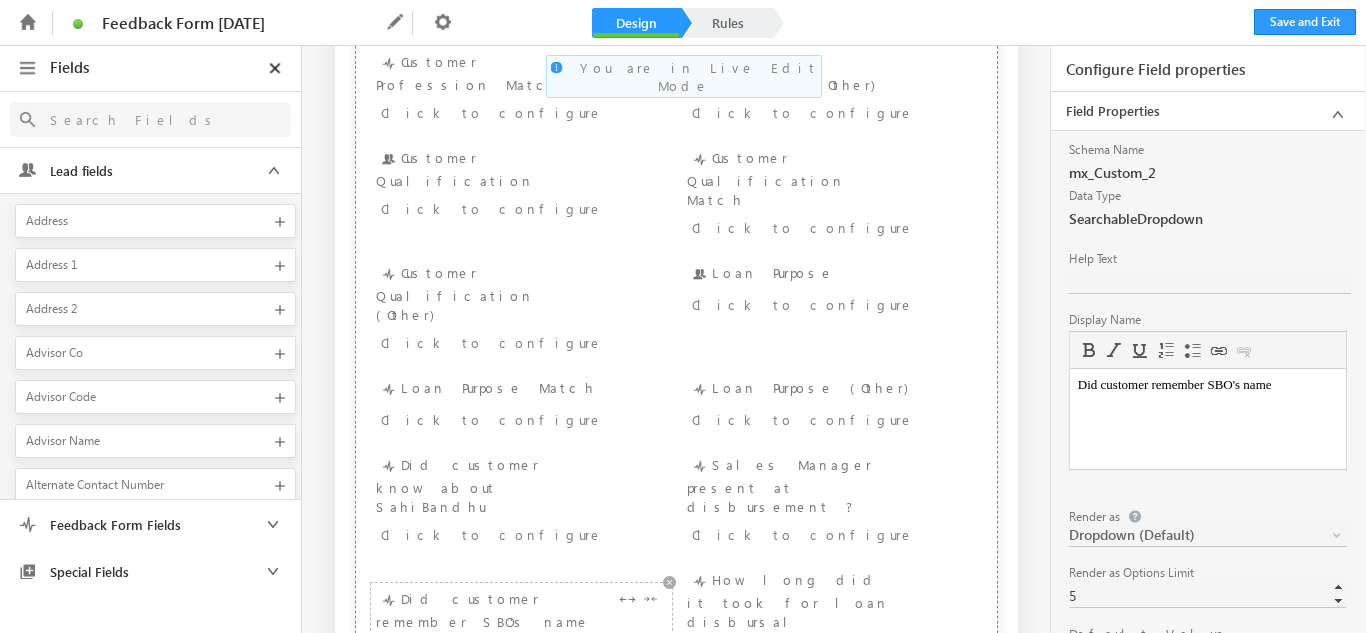 scroll, scrollTop: 0, scrollLeft: 0, axis: both 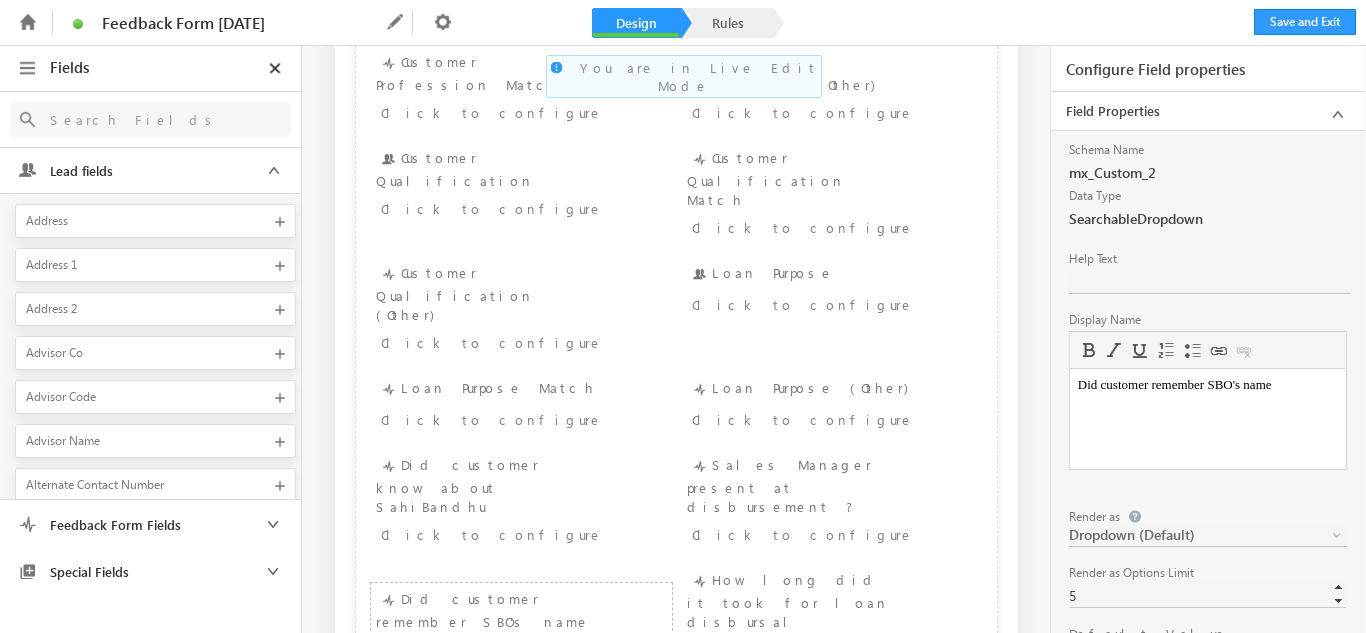click on "Did customer remember SBO's name" at bounding box center (1207, 385) 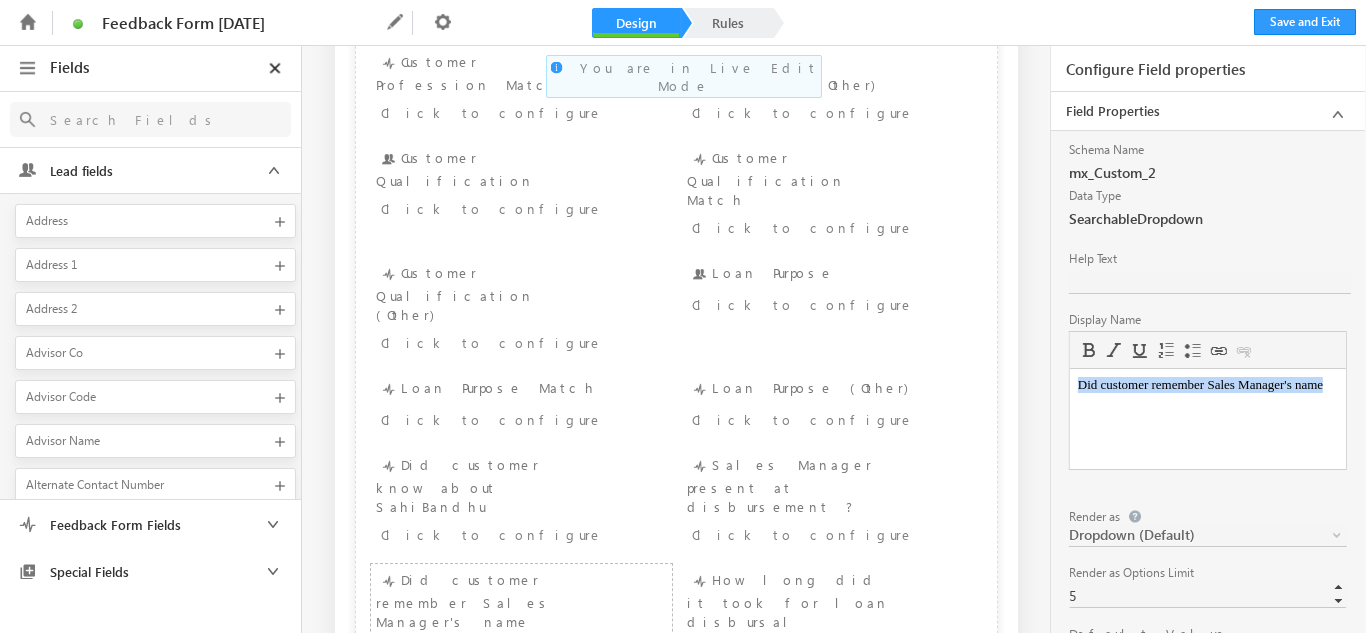 copy on "Did customer remember Sales Manager's name" 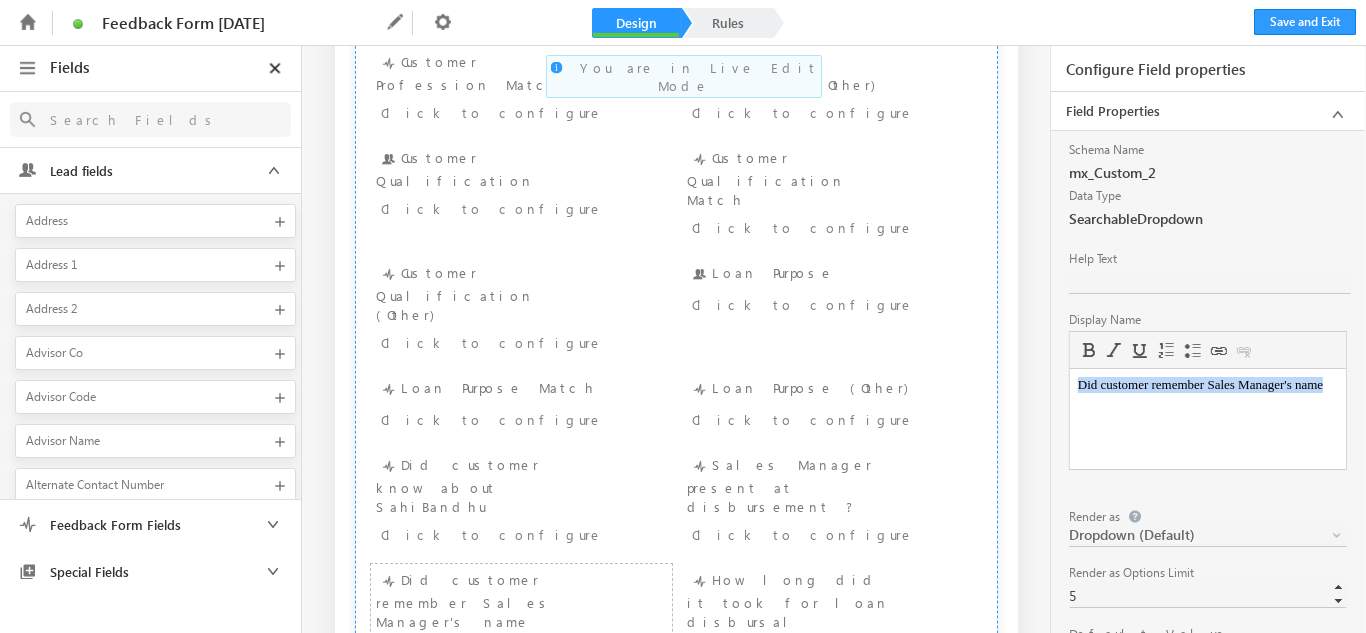 click on "How did customer get Sahi Bandhu reference Click to configure" at bounding box center (521, 770) 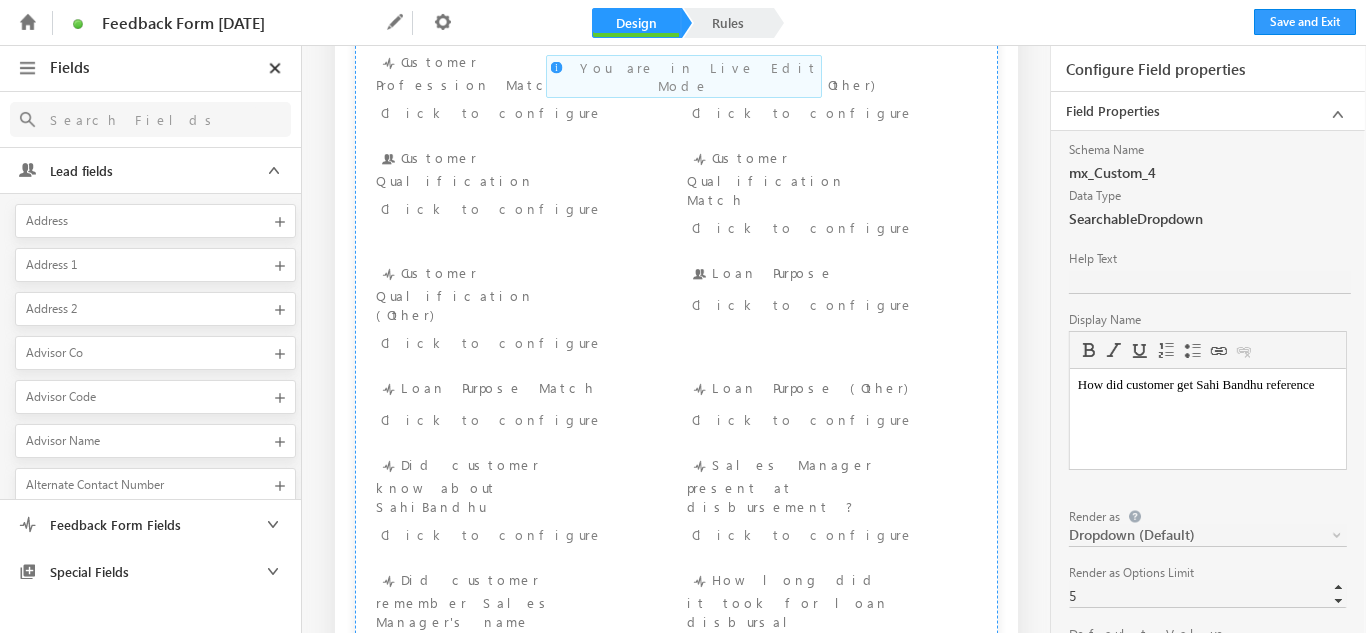 scroll, scrollTop: 0, scrollLeft: 0, axis: both 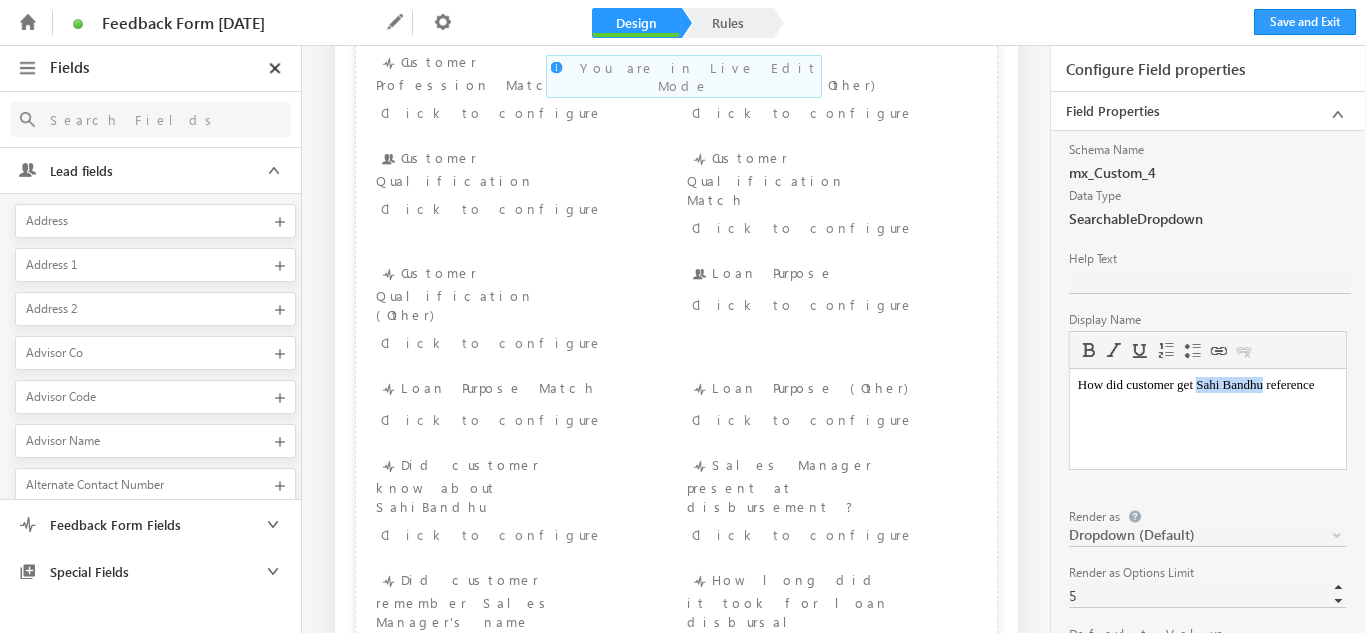 drag, startPoint x: 1280, startPoint y: 386, endPoint x: 1210, endPoint y: 386, distance: 70 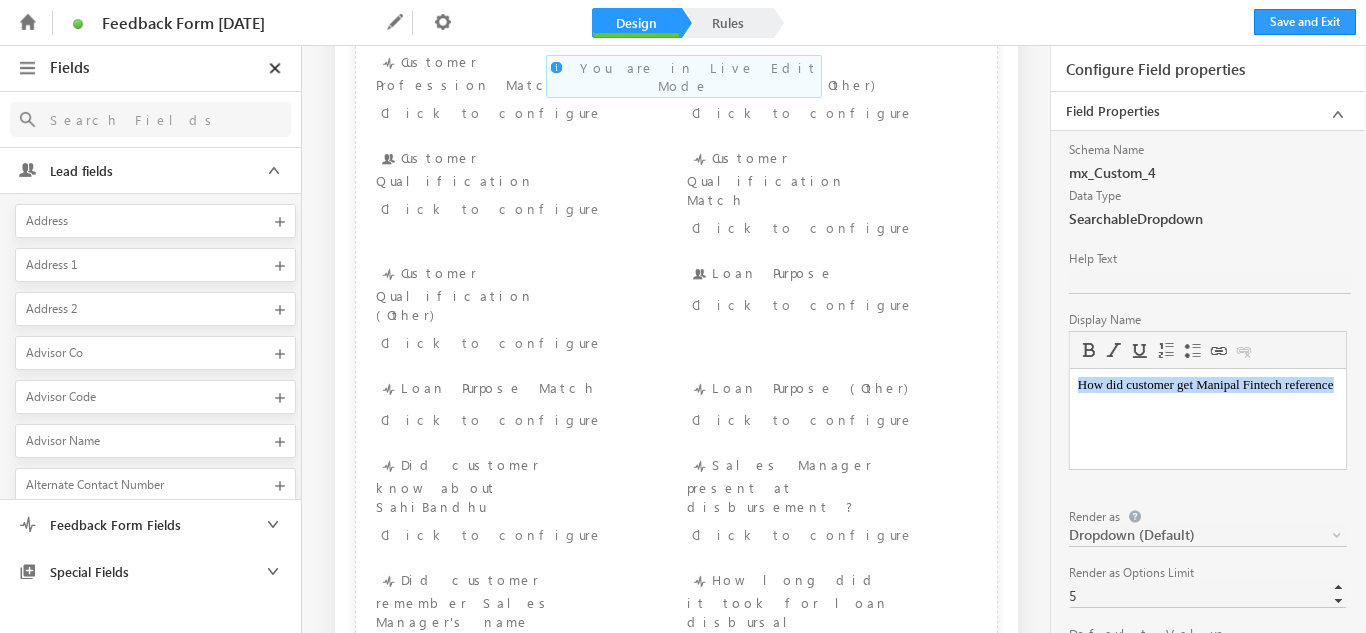 copy on "How did customer get Manipal Fintech reference" 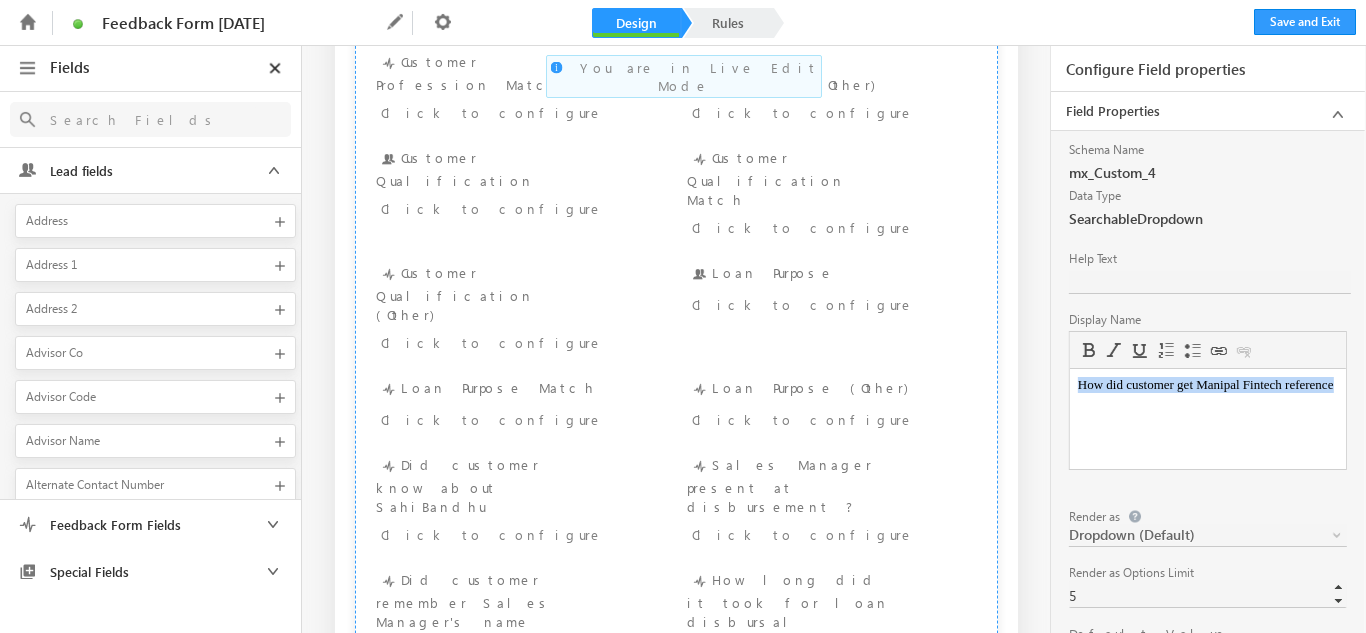 click on "SB/Loan Disbursal Overall Rating (1 to 10- 1 lowest and 10 highest) Click to configure" at bounding box center (832, 751) 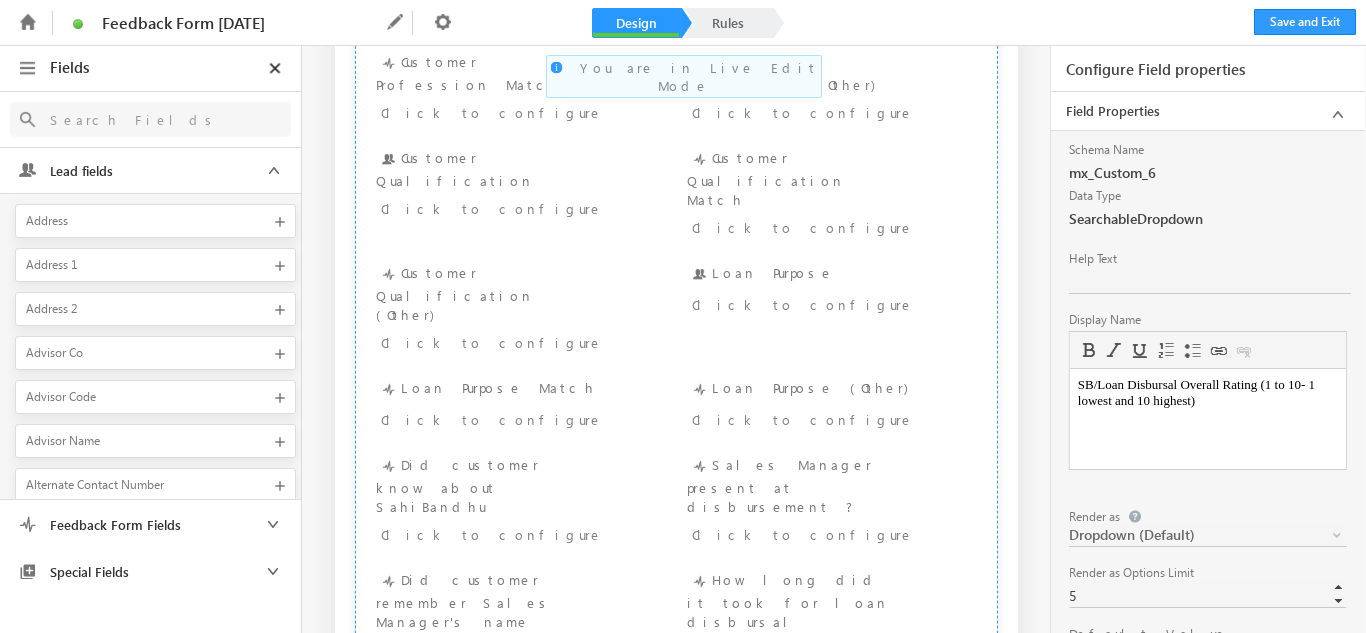 scroll, scrollTop: 0, scrollLeft: 0, axis: both 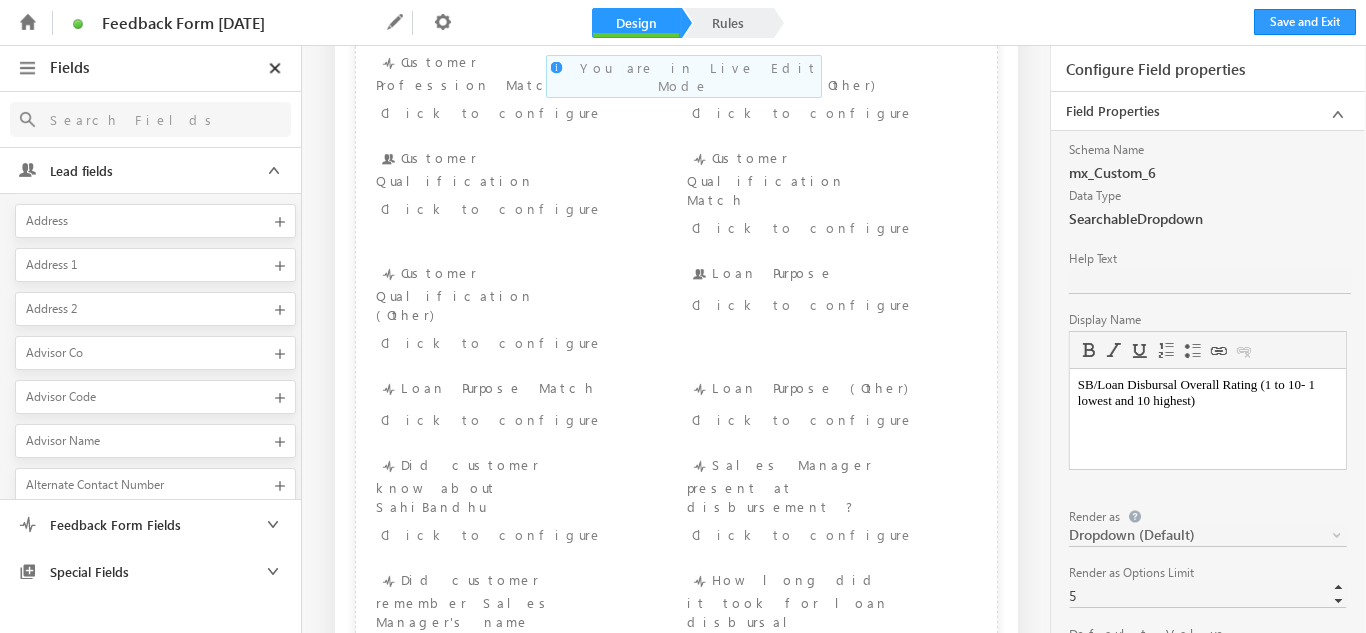 click on "SB/Loan Disbursal Overall Rating (1 to 10- 1 lowest and 10 highest)" at bounding box center [1207, 393] 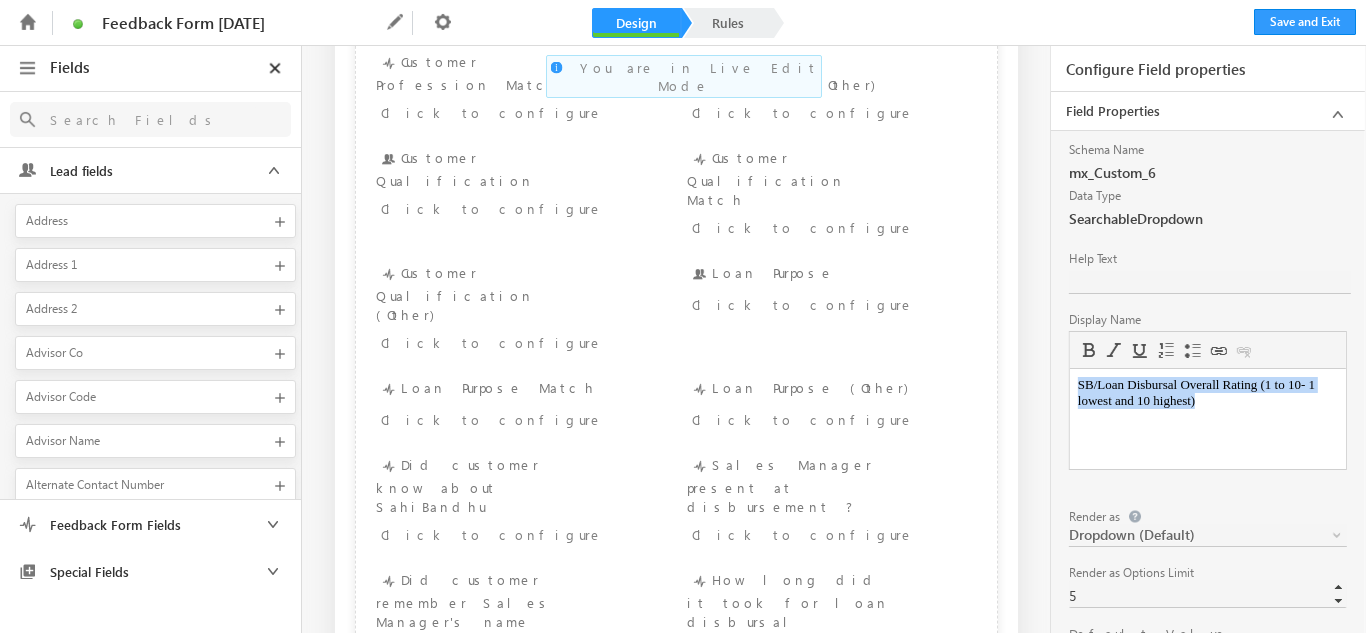 copy on "SB/Loan Disbursal Overall Rating (1 to 10- 1 lowest and 10 highest)" 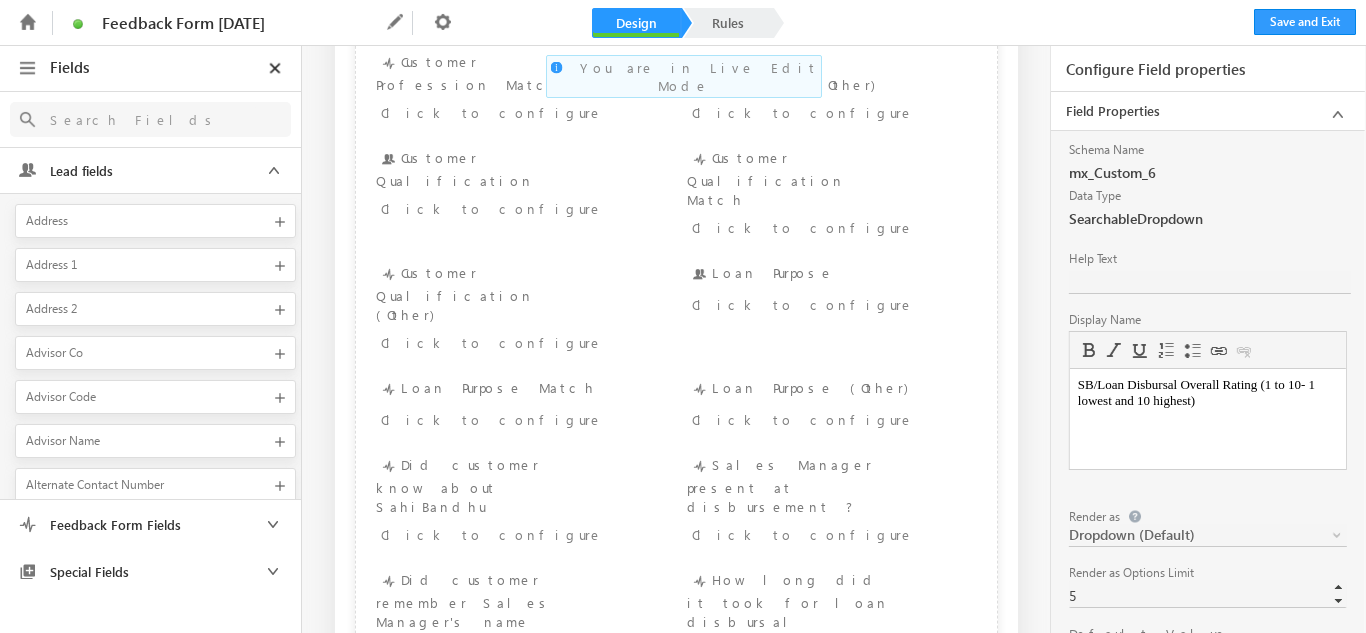 type 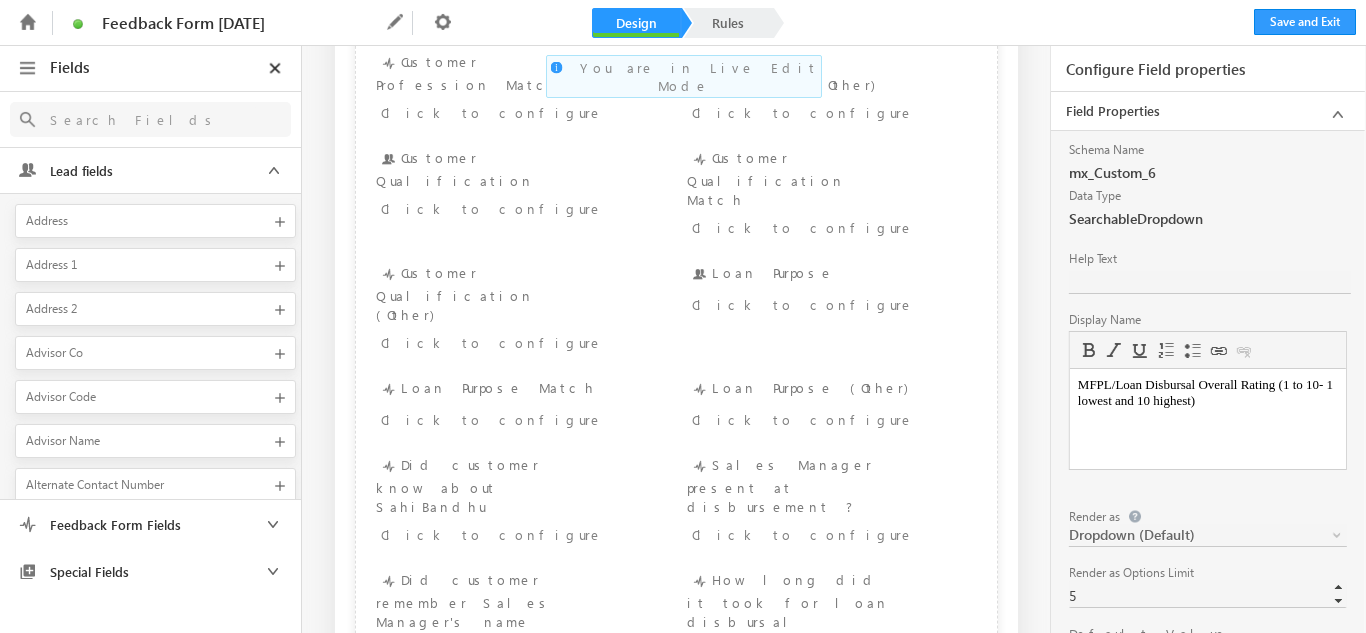 scroll, scrollTop: 326, scrollLeft: 0, axis: vertical 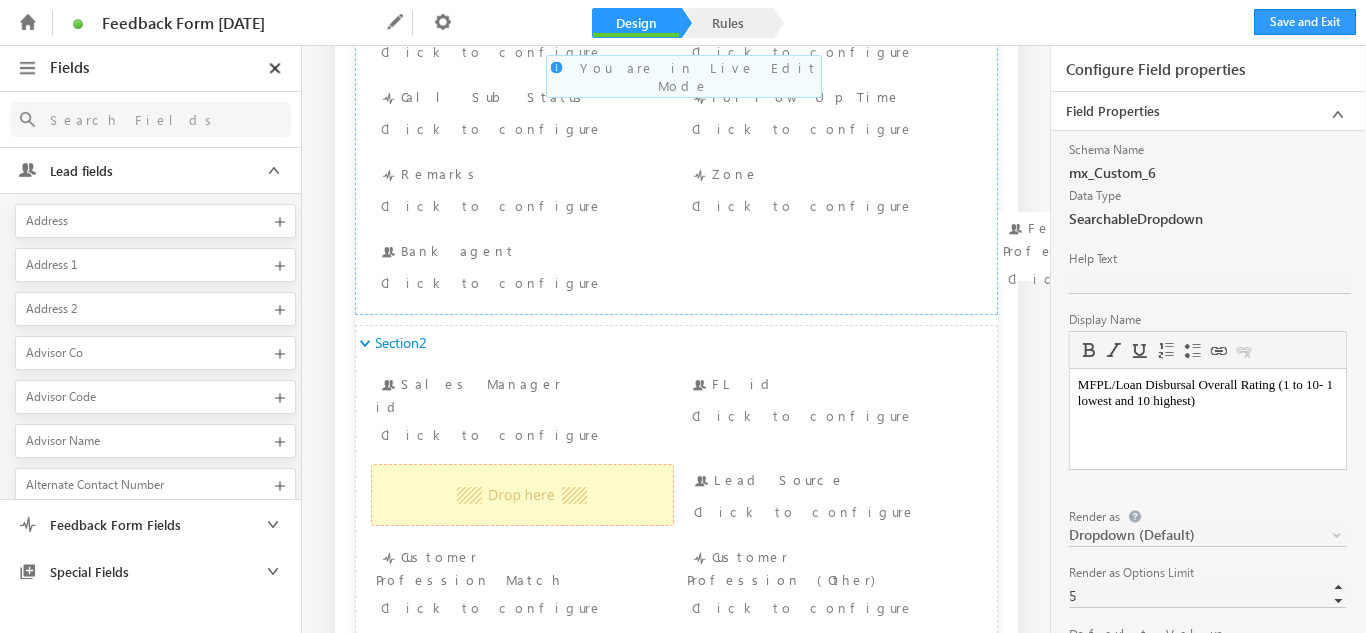 drag, startPoint x: 883, startPoint y: 500, endPoint x: 1015, endPoint y: 248, distance: 284.4785 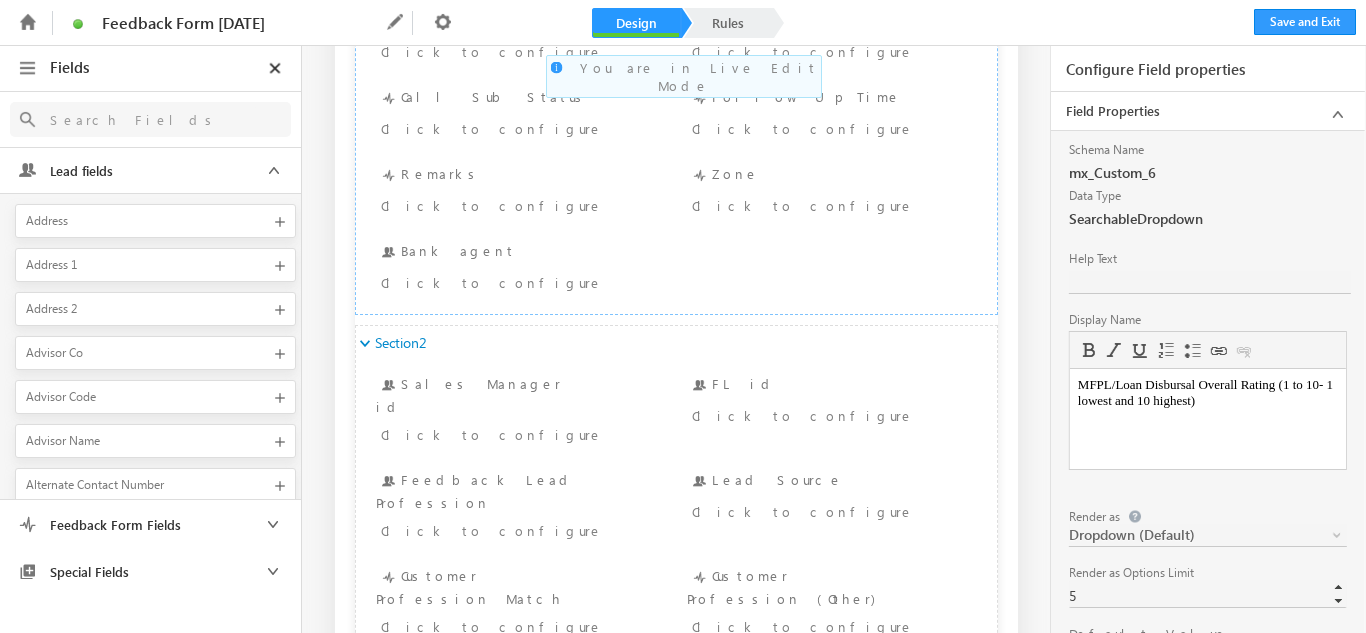 click on "Feedback Form 08-04-2024
Form Description (Optional)
Tab1 Tab1
Tab1 Section1 Section1 Section  1  of  2 Owner Owner Click to configure Phone Number Phone Number Click to configure Activity DateTime Activity DateTime Click to configure Call Status Call Status Click to configure Call Sub Status Call Sub Status Click to configure Follow Up Time Remarks +" at bounding box center [683, 988] 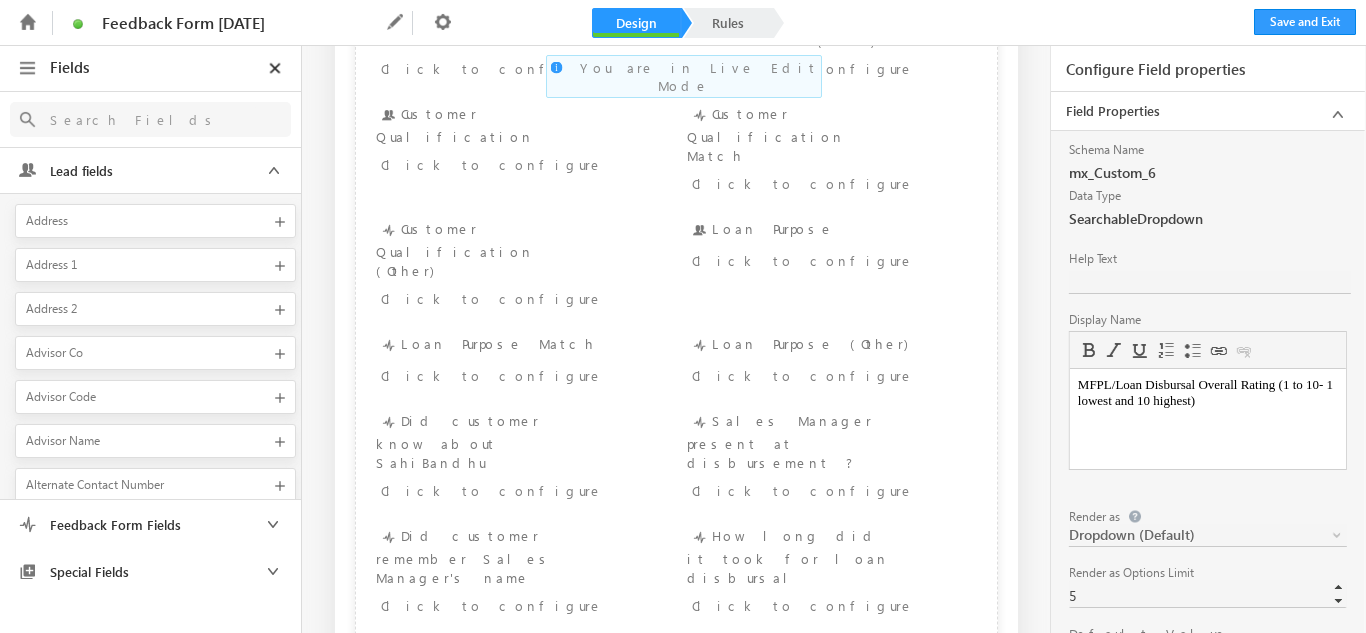 scroll, scrollTop: 886, scrollLeft: 0, axis: vertical 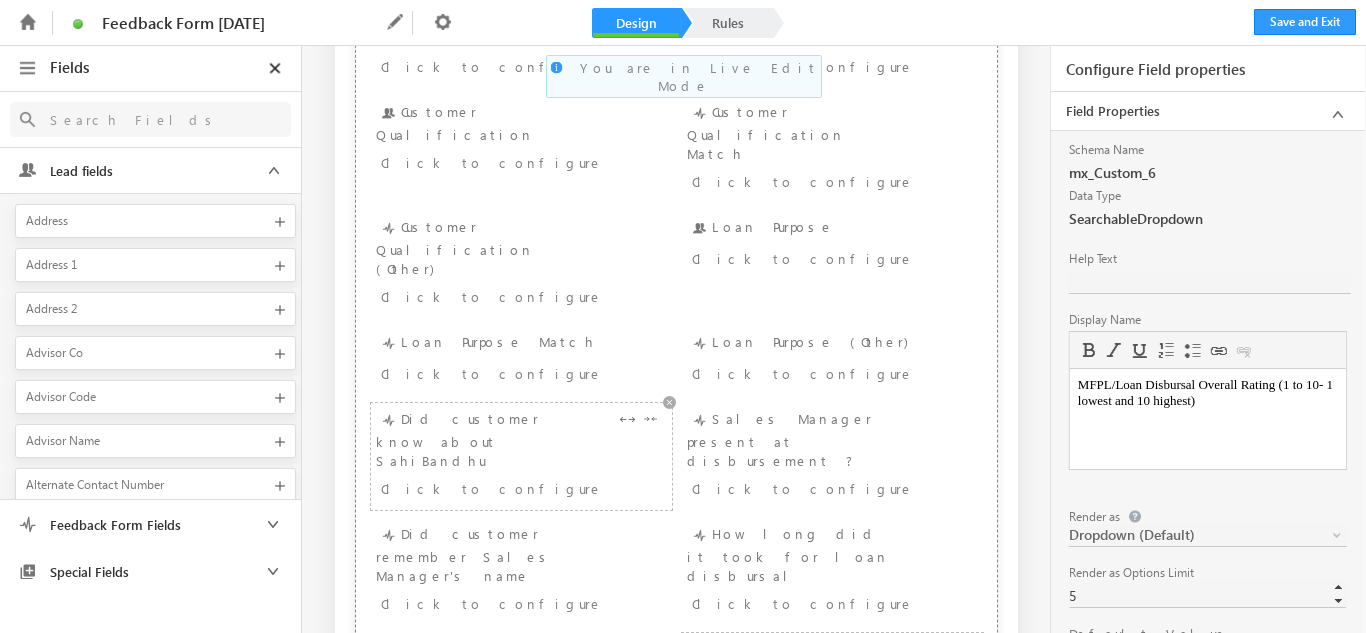 click on "Did customer know about SahiBandhu Click to configure" at bounding box center [521, 456] 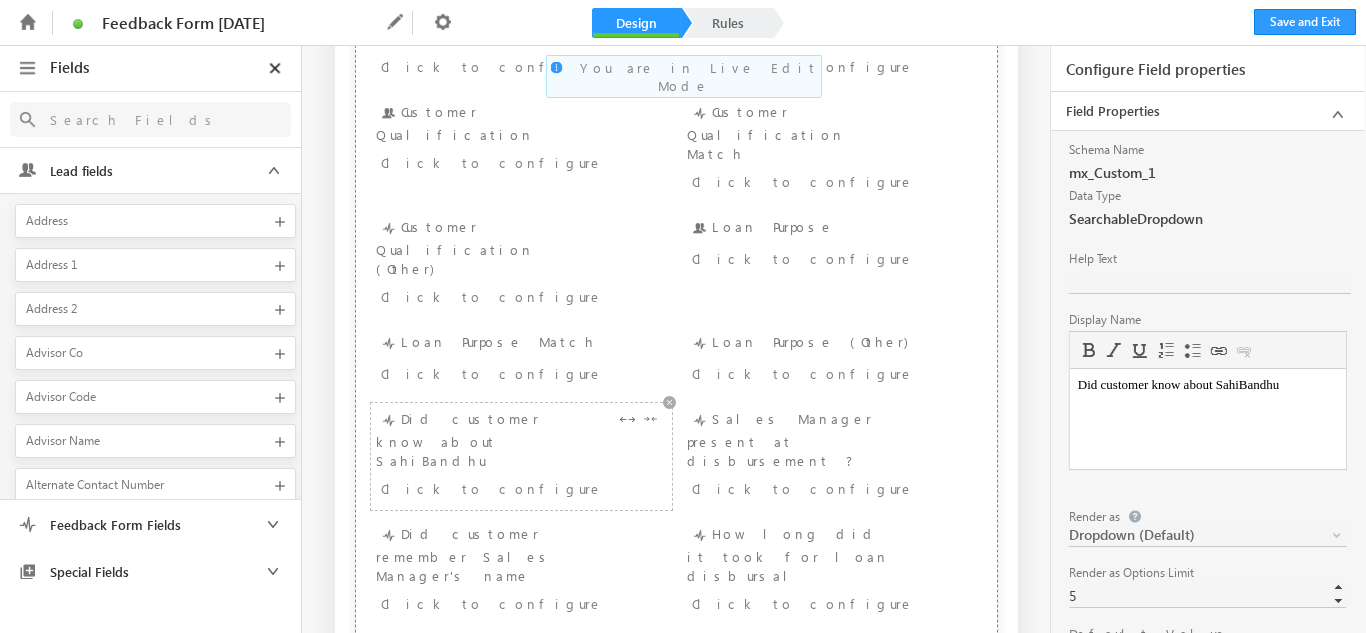 scroll, scrollTop: 0, scrollLeft: 0, axis: both 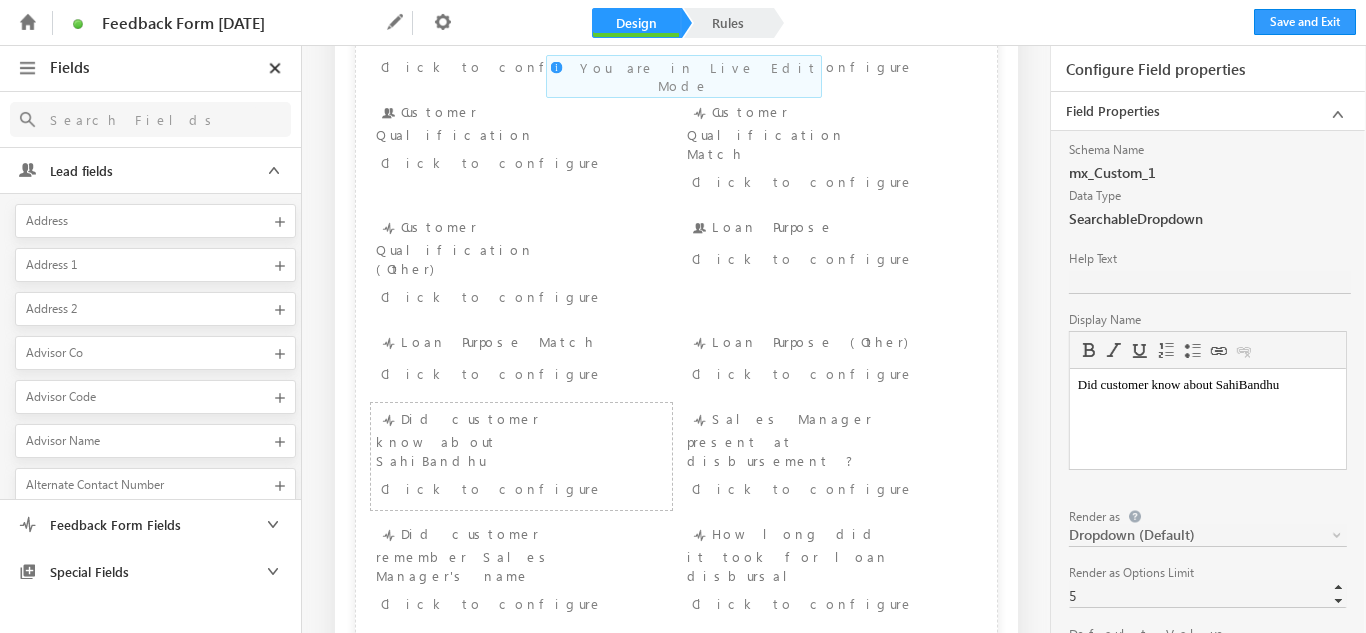 click on "Feedback Form 08-04-2024
Form Description (Optional)
Tab1 Tab1
Tab1 Section1 Section1 Section  1  of  2 Owner Owner Click to configure Phone Number Phone Number Click to configure Activity DateTime Activity DateTime Click to configure Call Status Call Status Click to configure Call Sub Status Call Sub Status Click to configure Follow Up Time Remarks +" at bounding box center [683, 428] 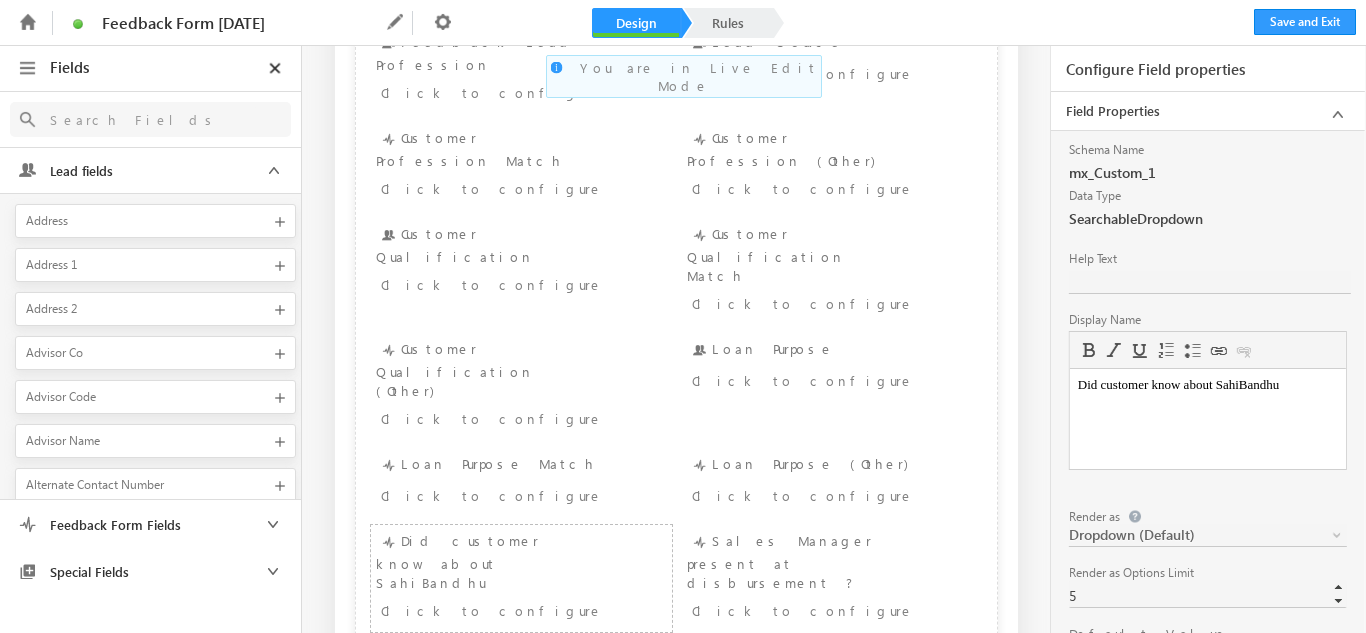 scroll, scrollTop: 766, scrollLeft: 0, axis: vertical 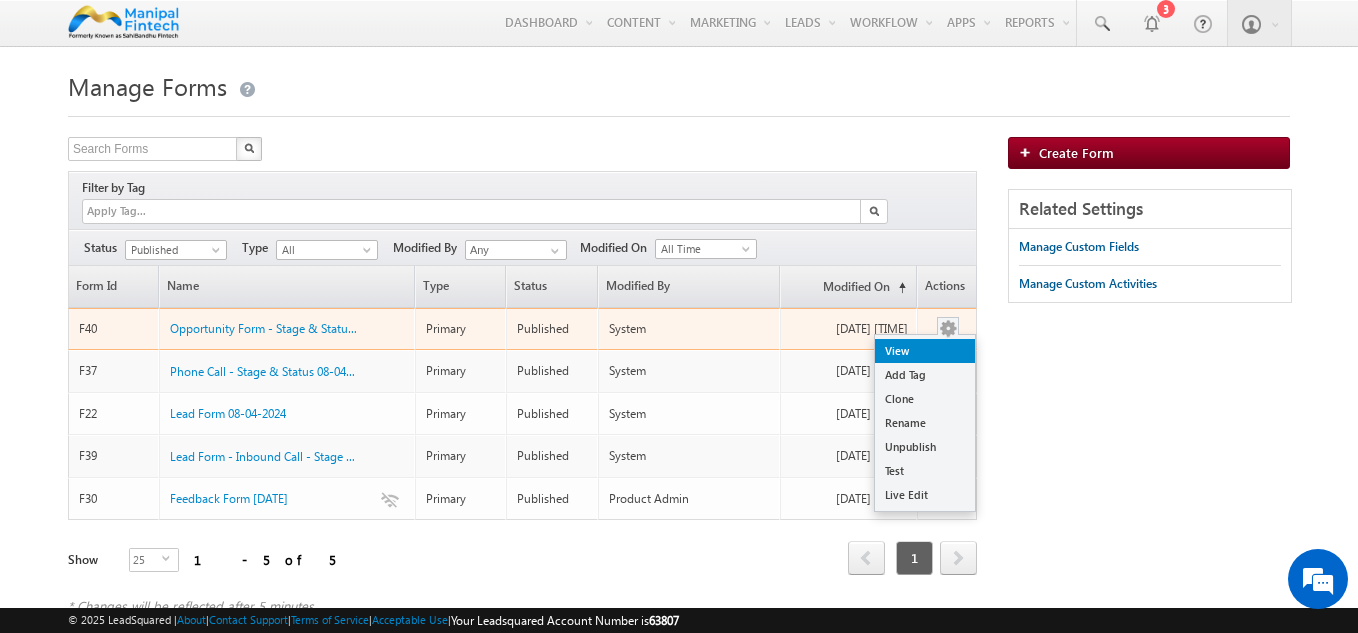 click on "View" at bounding box center (925, 351) 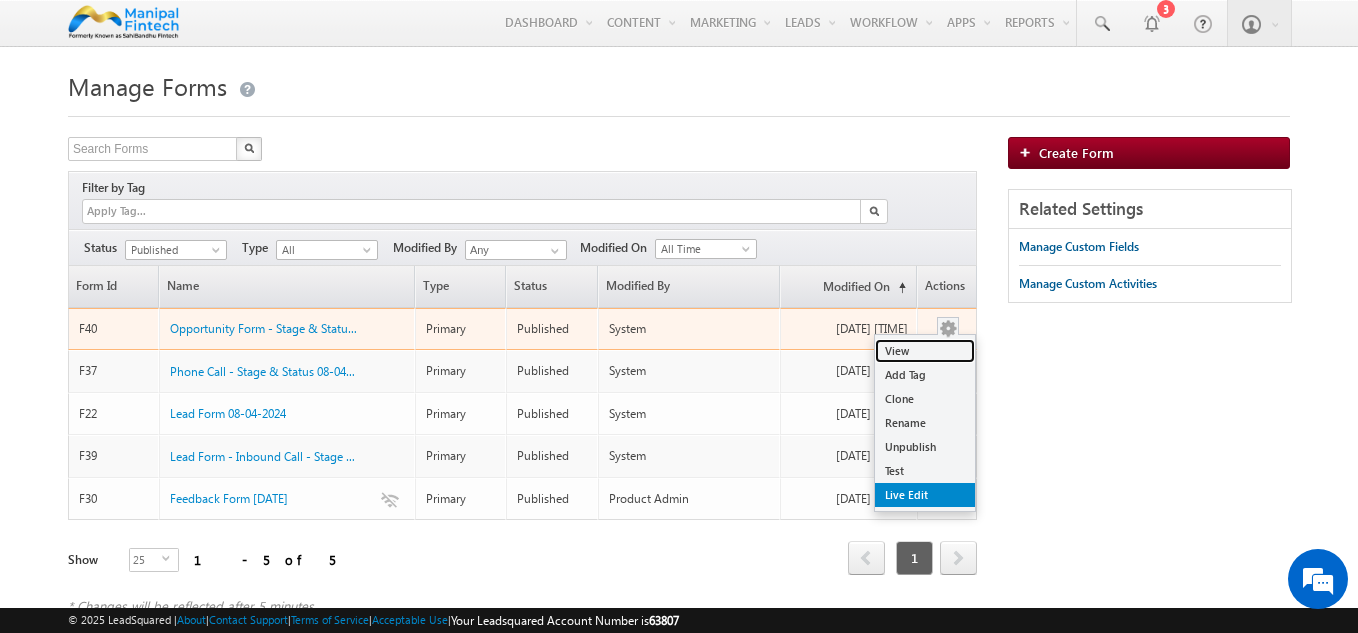 scroll, scrollTop: 0, scrollLeft: 0, axis: both 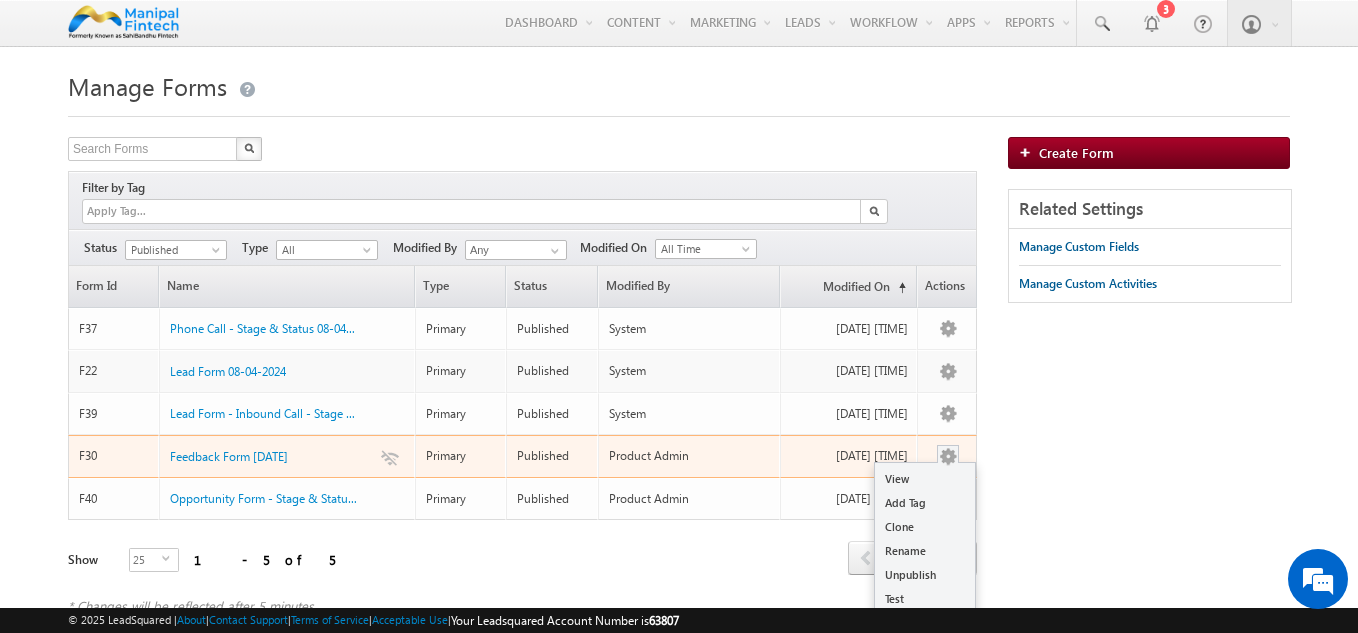 click on "Live Edit" at bounding box center (925, 623) 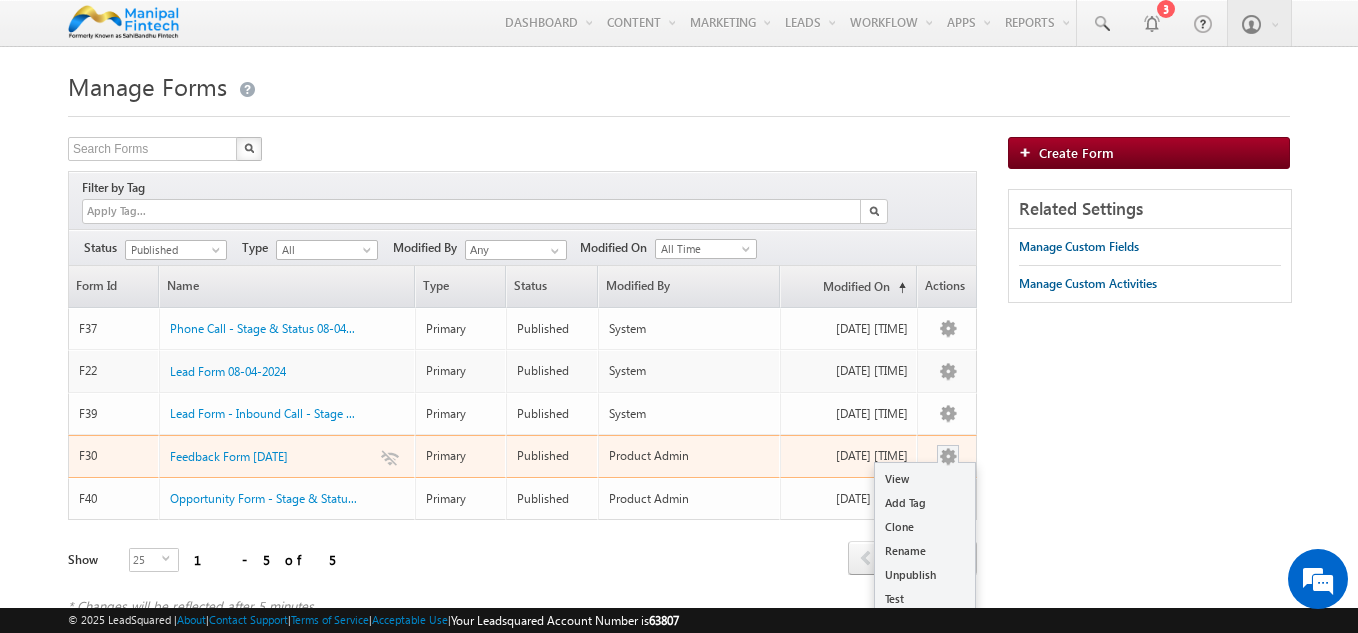 scroll, scrollTop: 0, scrollLeft: 0, axis: both 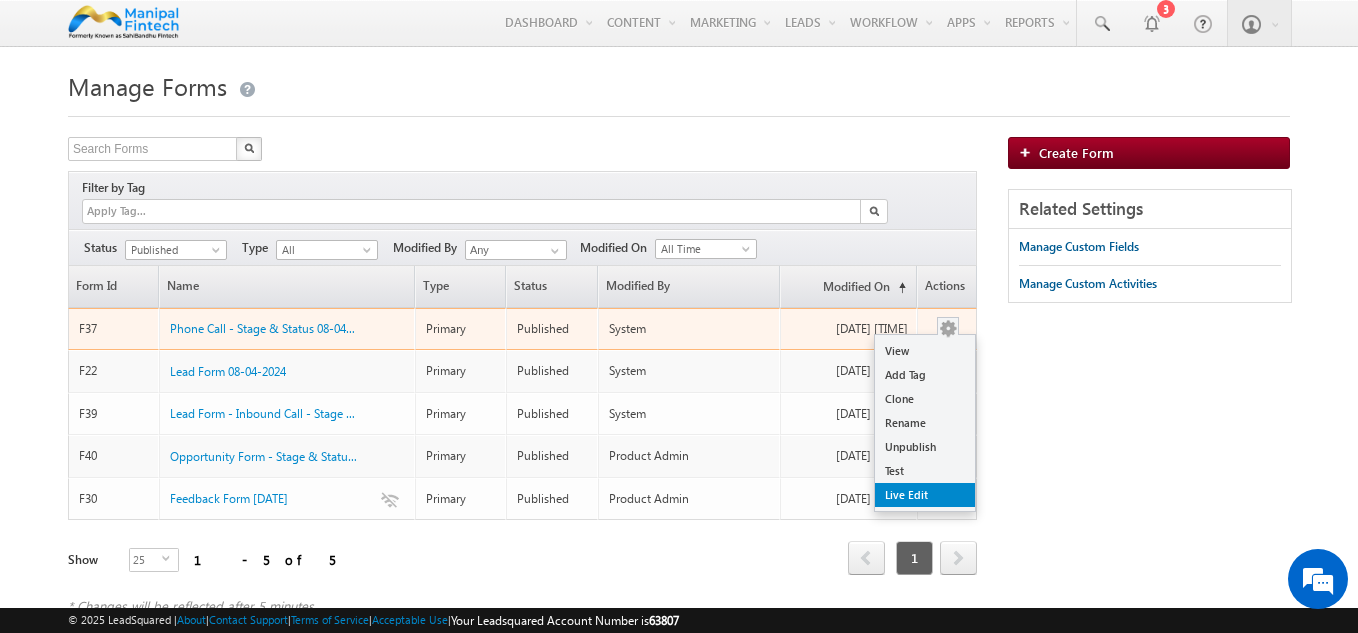 click on "Live Edit" at bounding box center [925, 495] 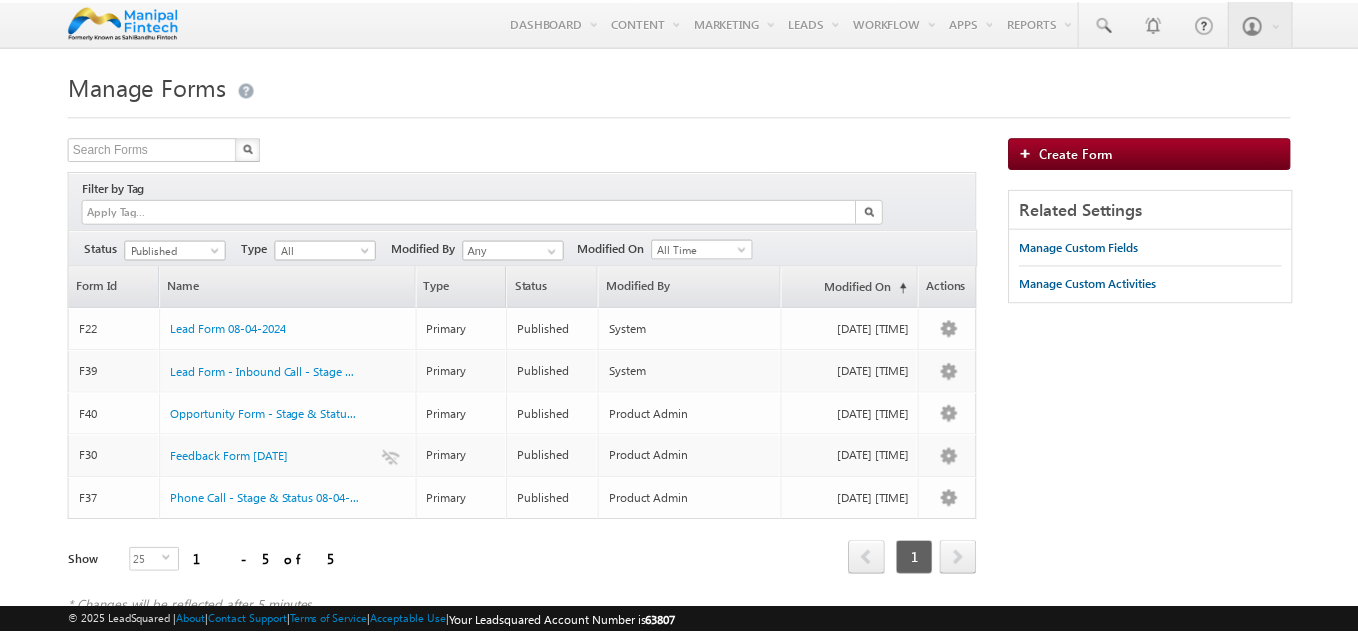 scroll, scrollTop: 0, scrollLeft: 0, axis: both 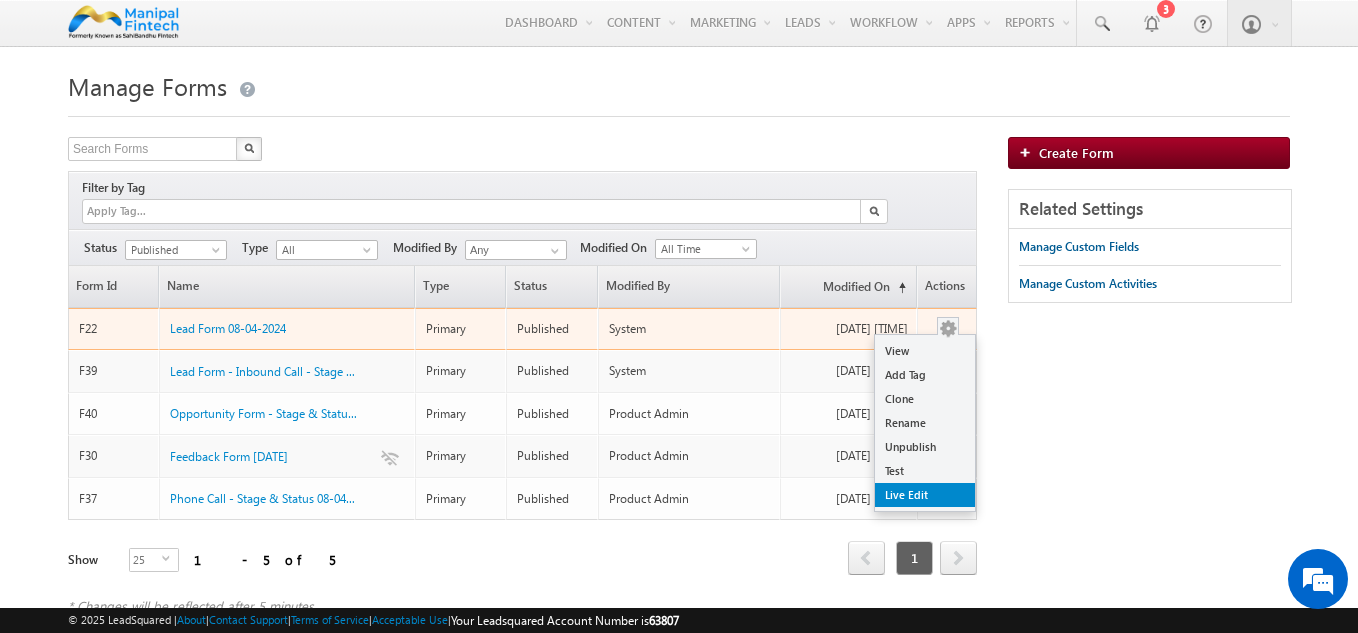 click on "Live Edit" at bounding box center (925, 495) 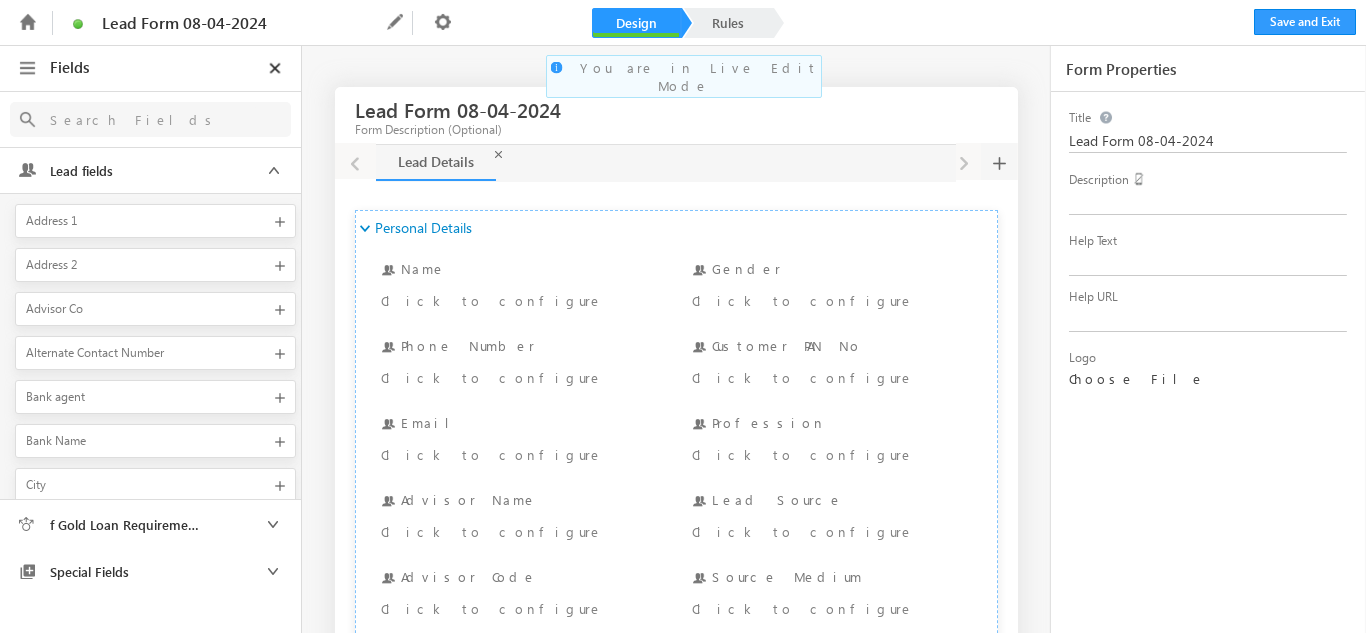 scroll, scrollTop: 0, scrollLeft: 0, axis: both 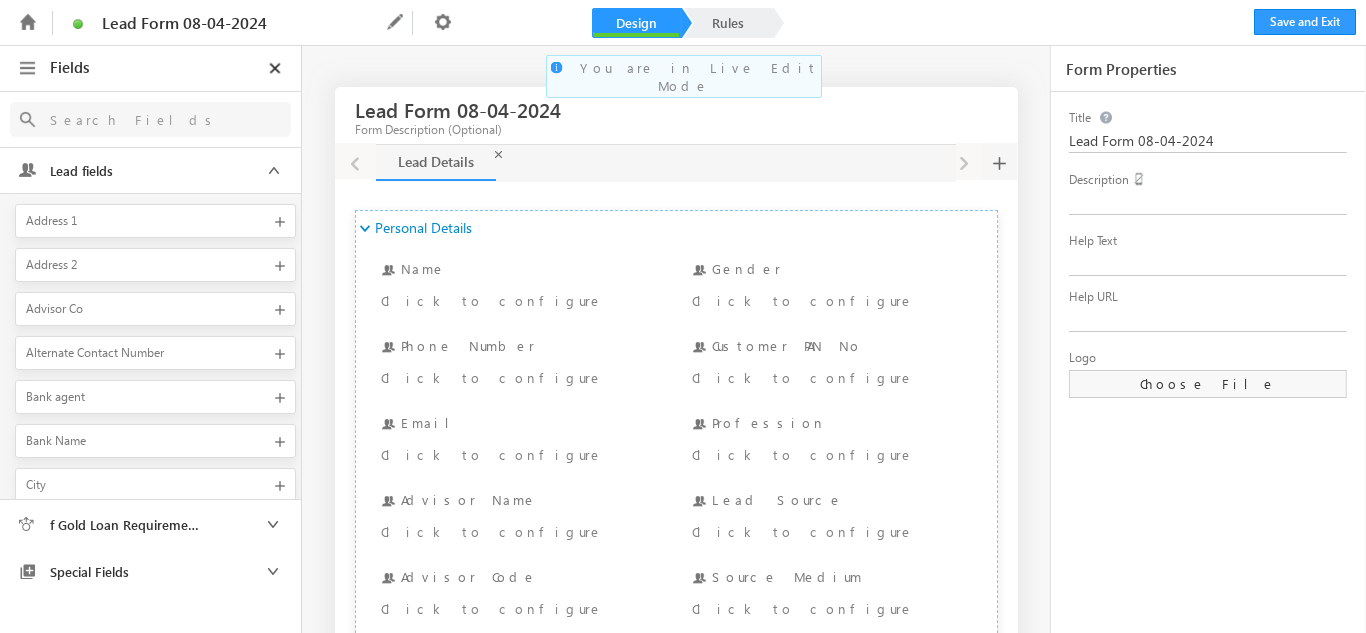 click on "Lead Form [DATE]
Form Description (Optional)
Lead Details Lead Details
Lead Details Personal Details Personal Details Section  1  of  1 Name Name Click to configure Gender Gender Click to configure Phone Number Phone Number Click to configure Customer PAN No Customer PAN No Click to configure Email Email Click to configure Profession Profession +" at bounding box center [683, 1172] 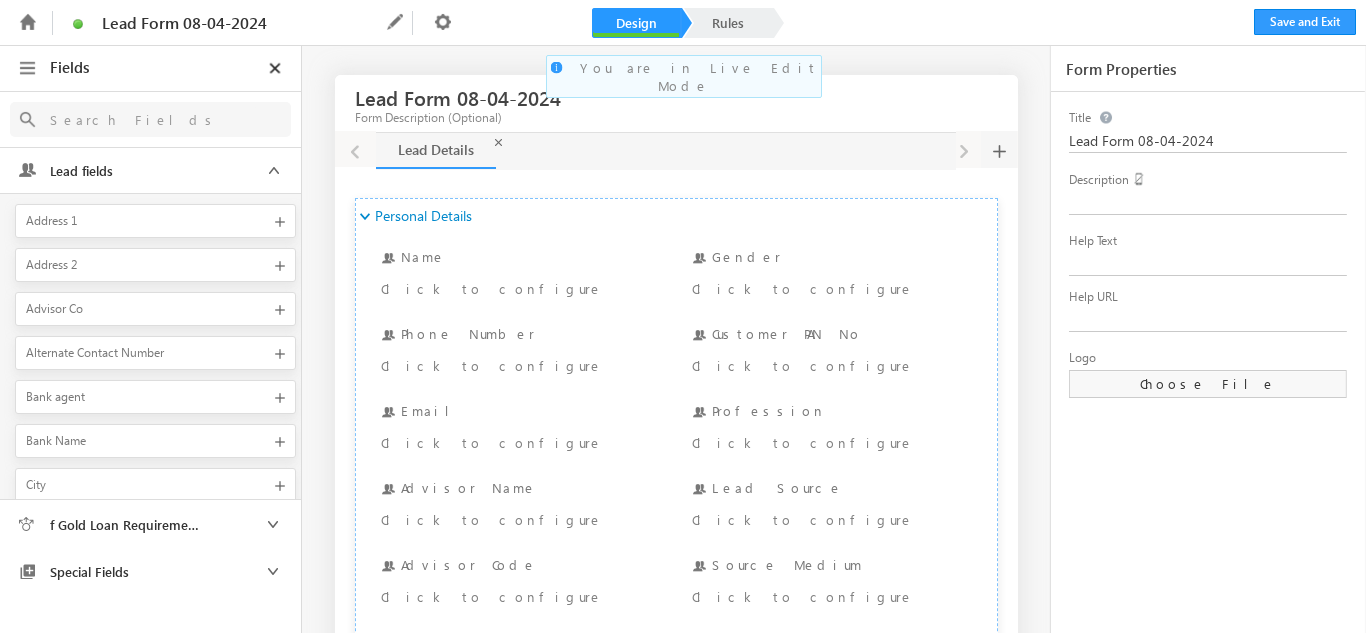 scroll, scrollTop: 0, scrollLeft: 0, axis: both 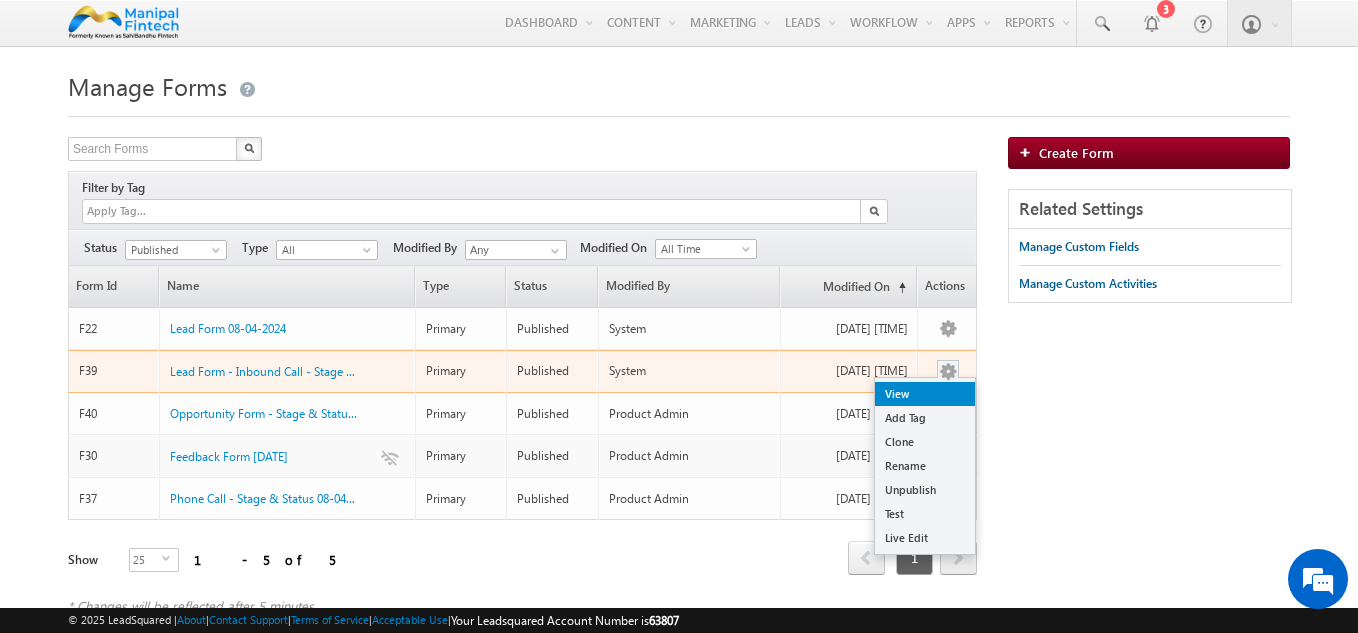 click on "View" at bounding box center [925, 394] 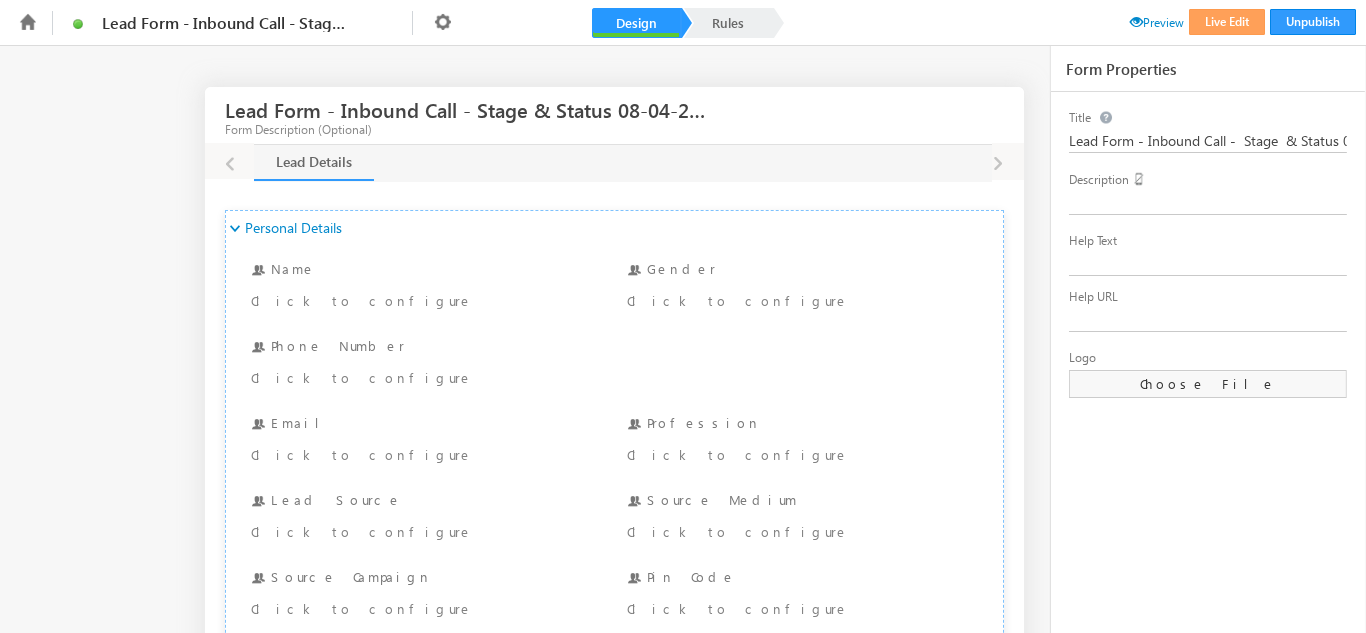 scroll, scrollTop: 0, scrollLeft: 0, axis: both 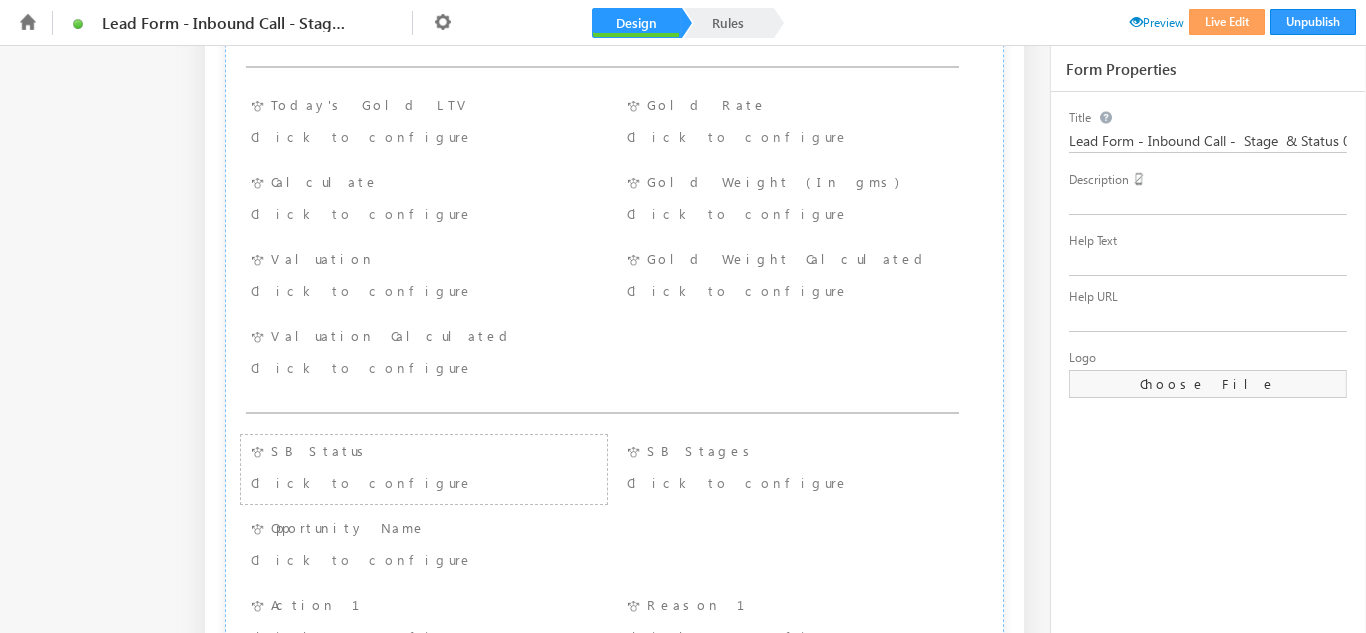click on "SB Status Click to configure" at bounding box center [424, 469] 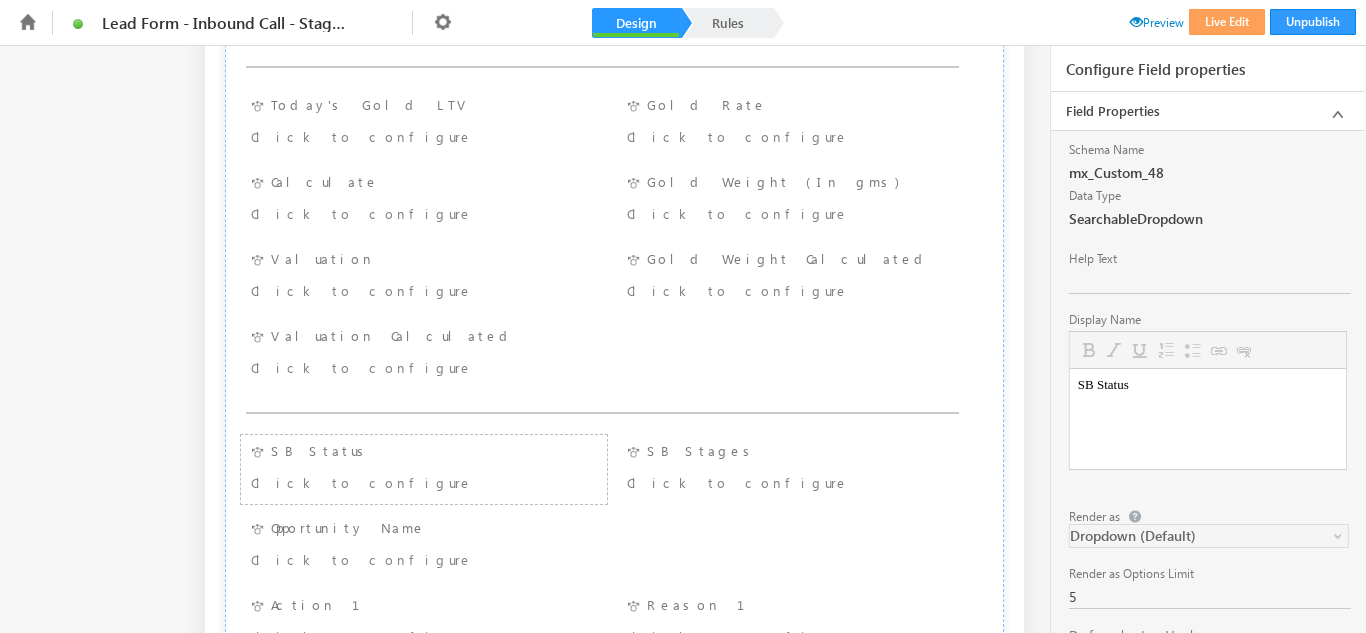 scroll, scrollTop: 0, scrollLeft: 0, axis: both 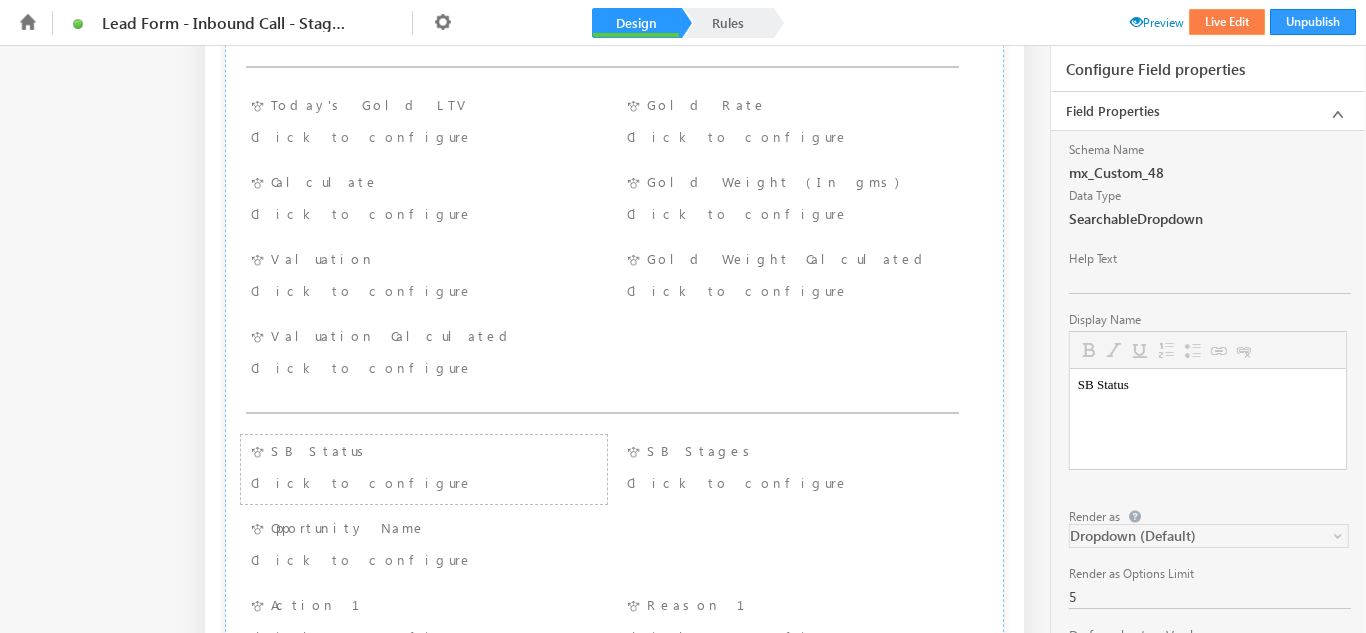 click on "Live Edit" at bounding box center [1227, 22] 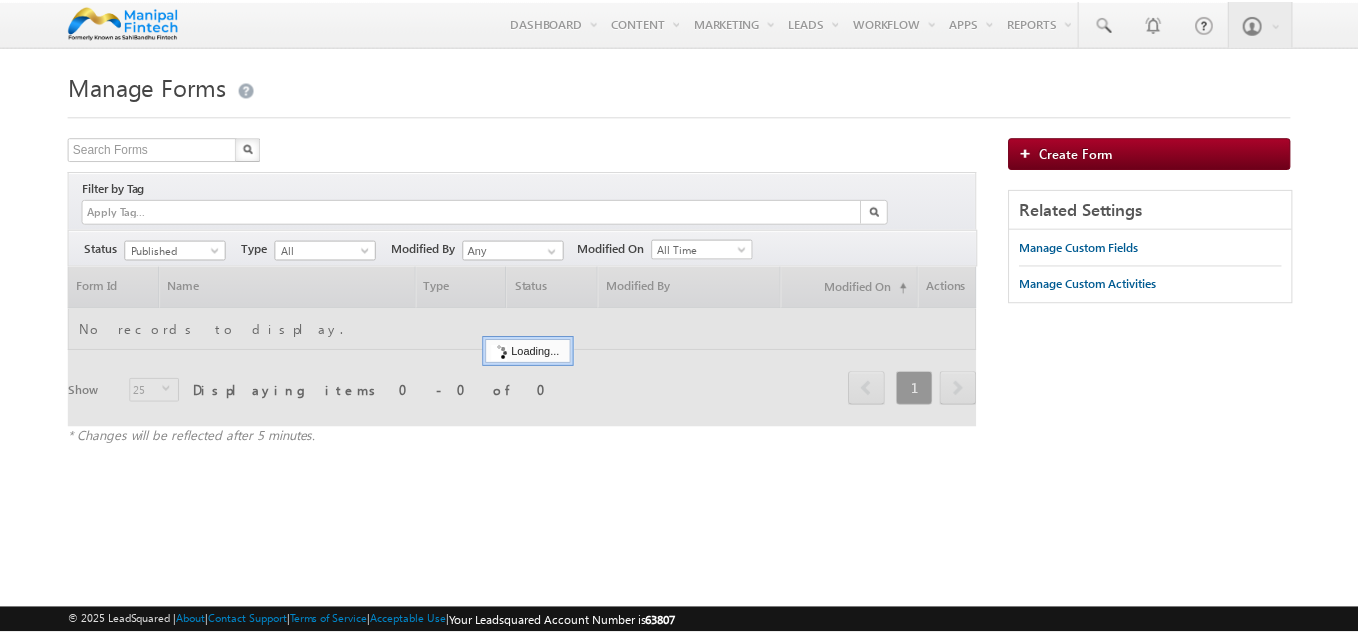 scroll, scrollTop: 0, scrollLeft: 0, axis: both 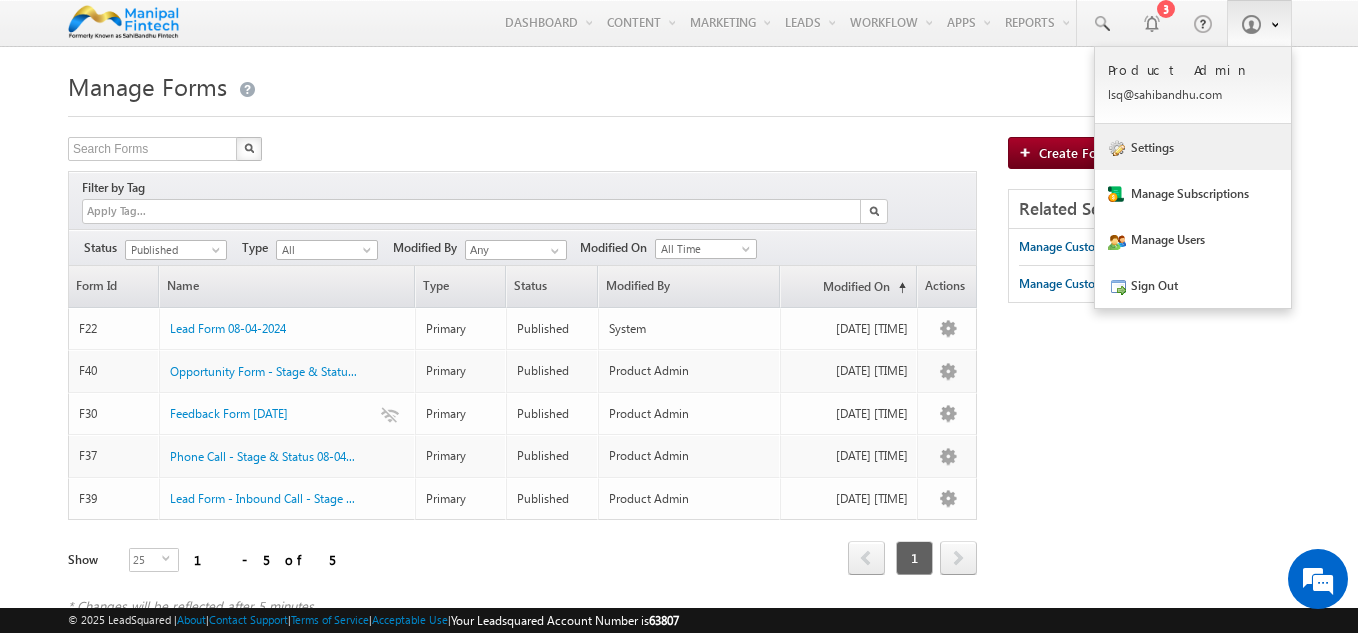 click on "Settings" at bounding box center [1193, 147] 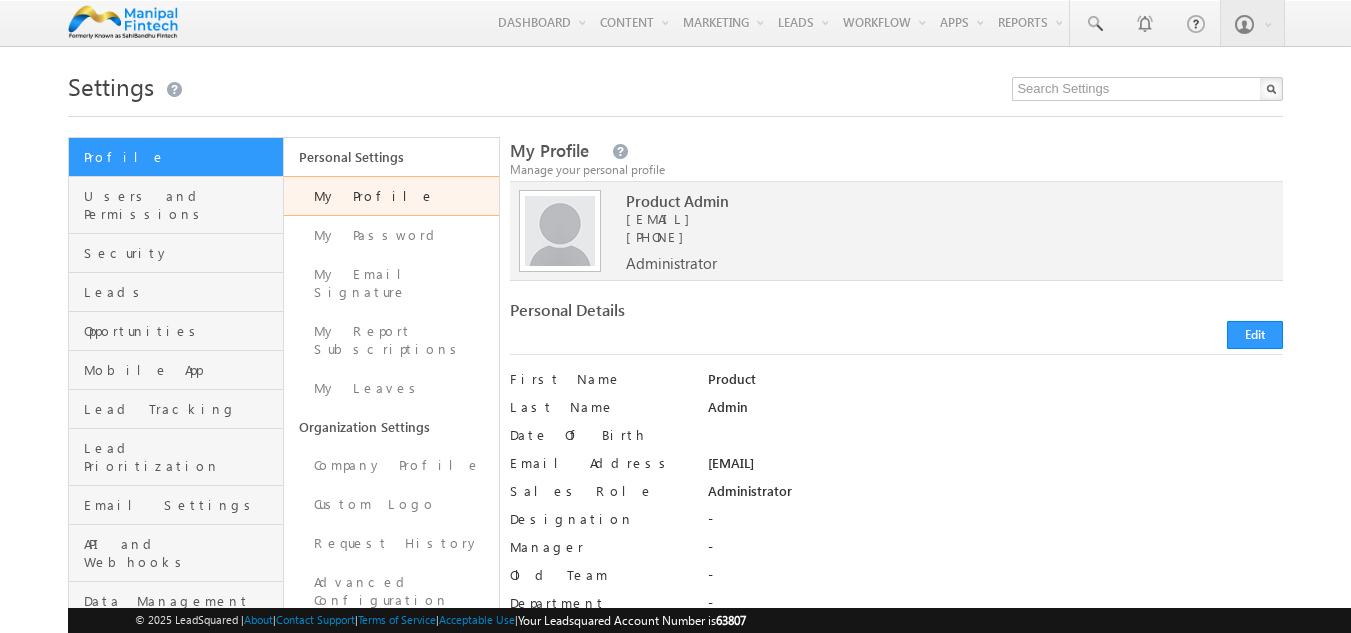 scroll, scrollTop: 0, scrollLeft: 0, axis: both 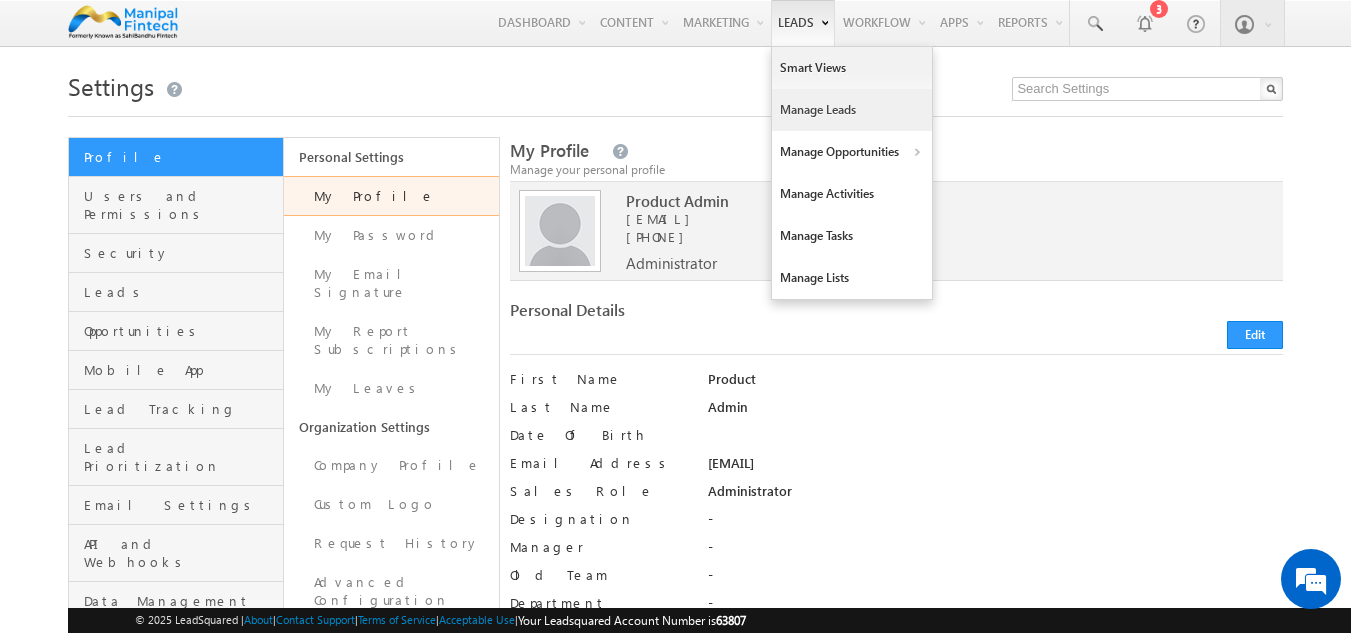 click on "Manage Leads" at bounding box center (852, 110) 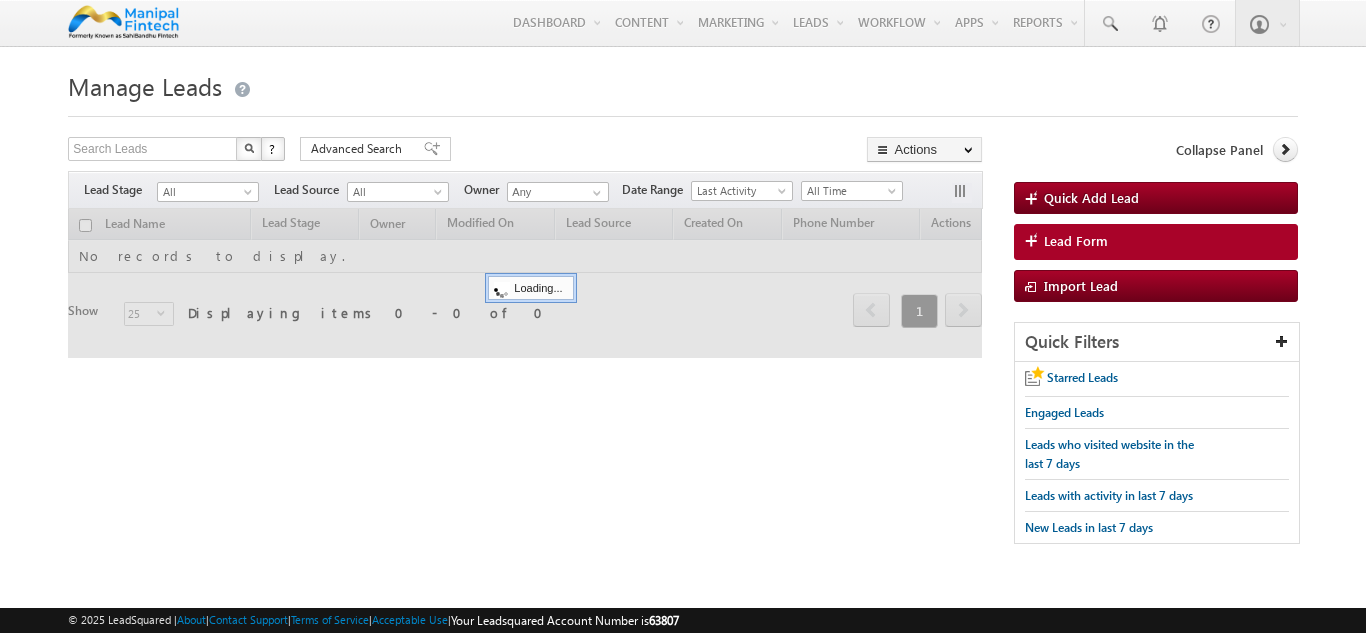 scroll, scrollTop: 0, scrollLeft: 0, axis: both 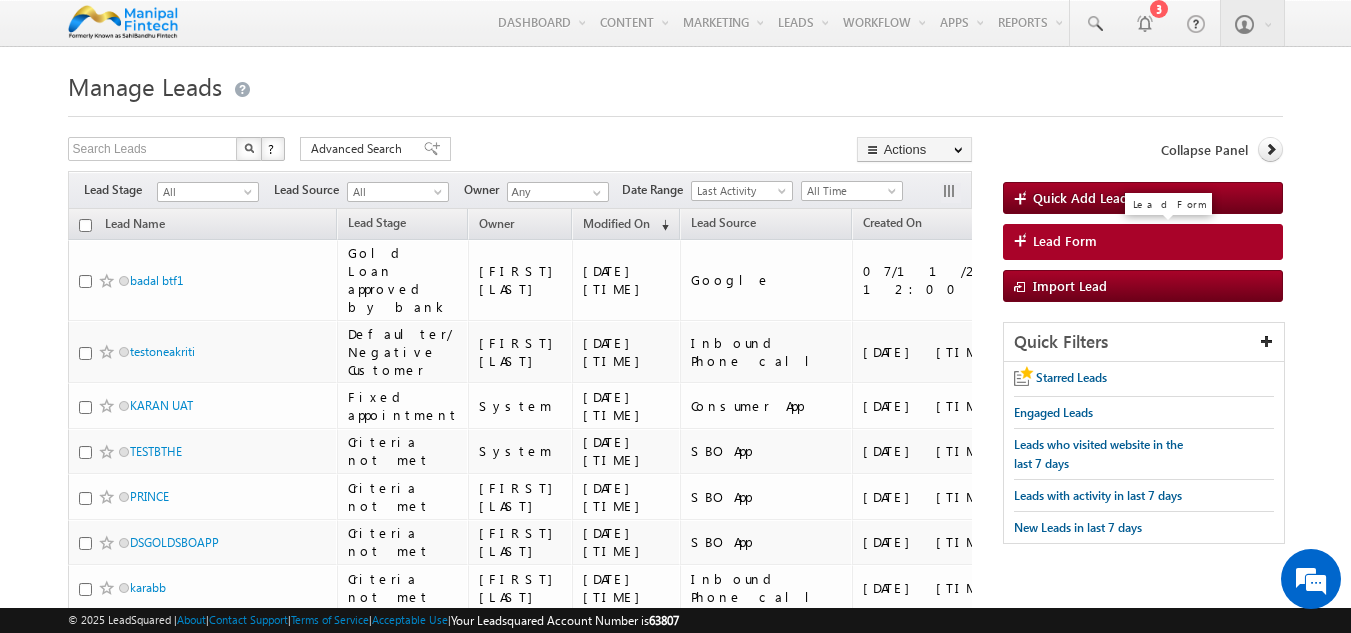 click on "Lead Form" at bounding box center (1065, 241) 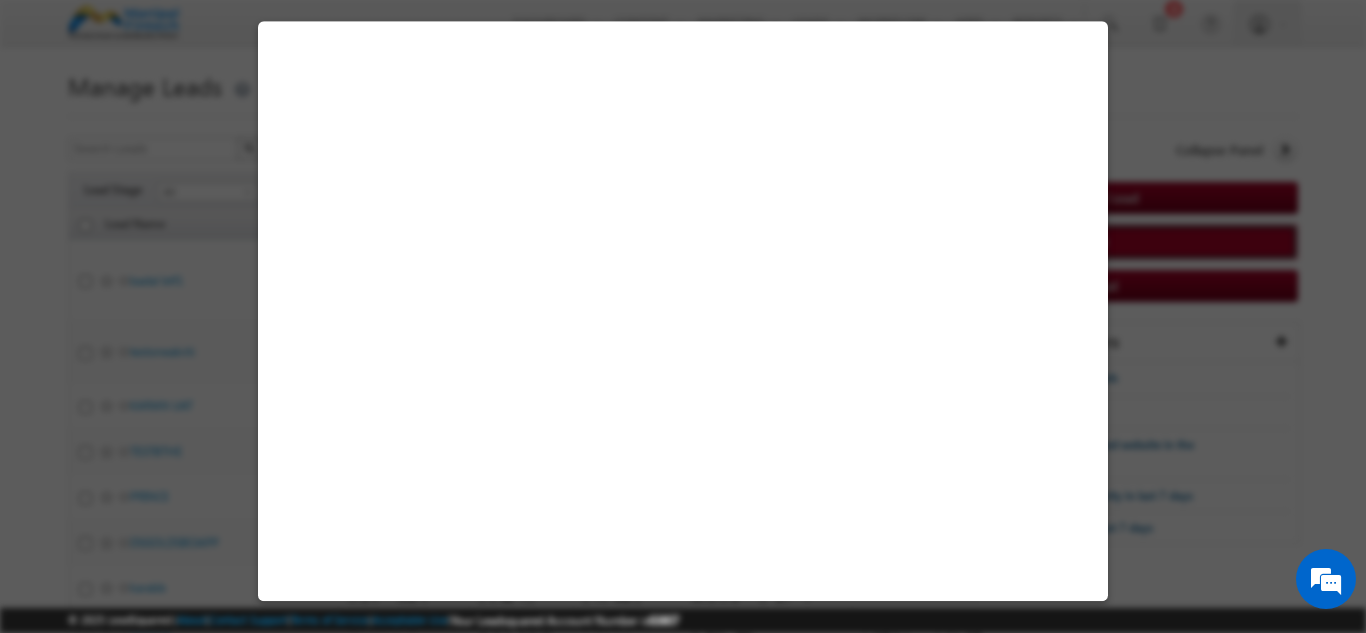 select on "Open" 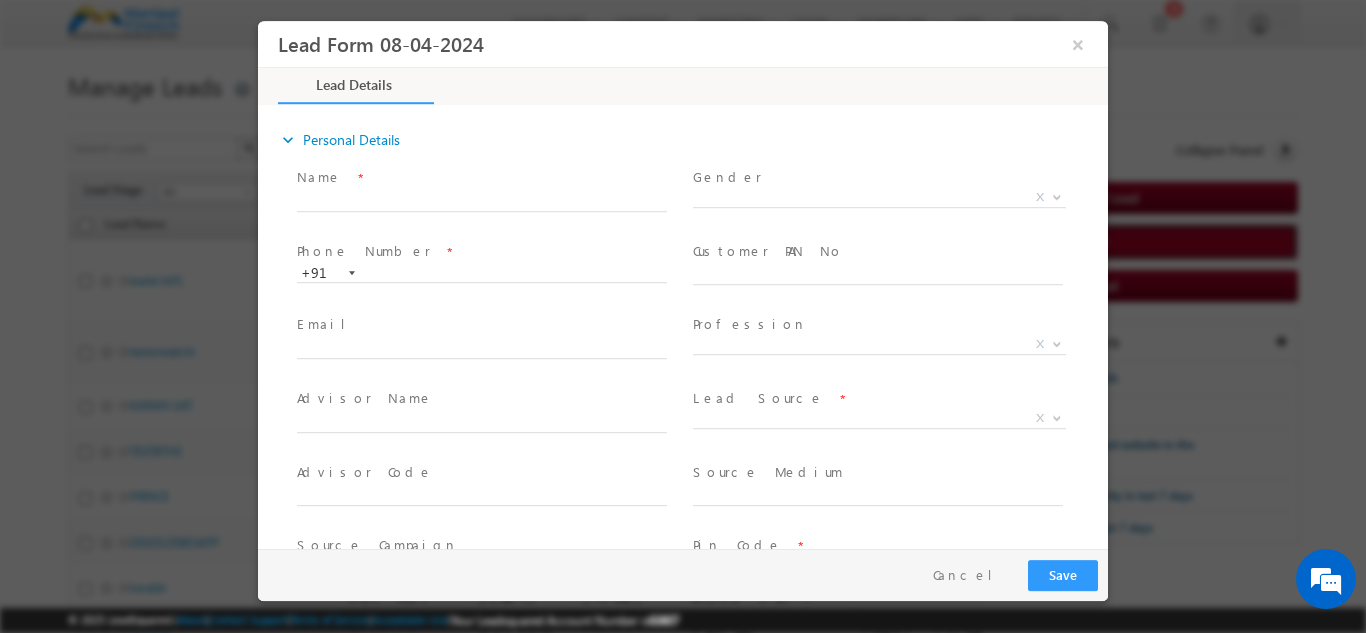 scroll, scrollTop: 0, scrollLeft: 0, axis: both 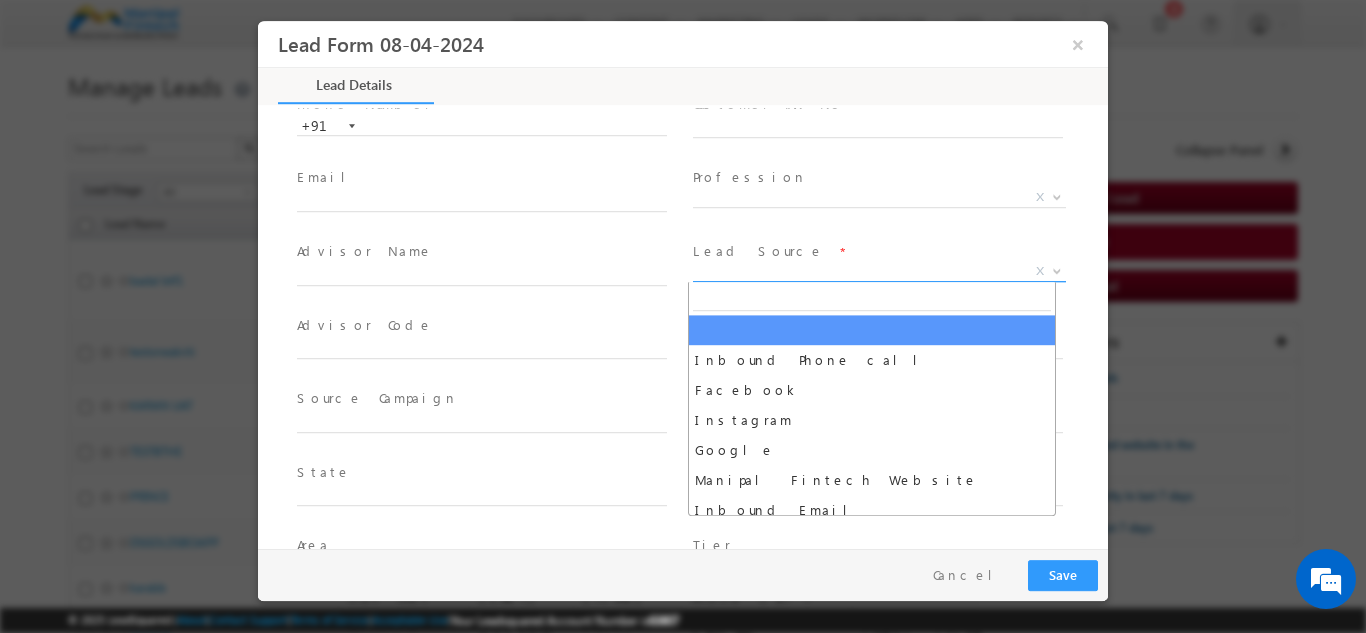 click on "X" at bounding box center [879, 271] 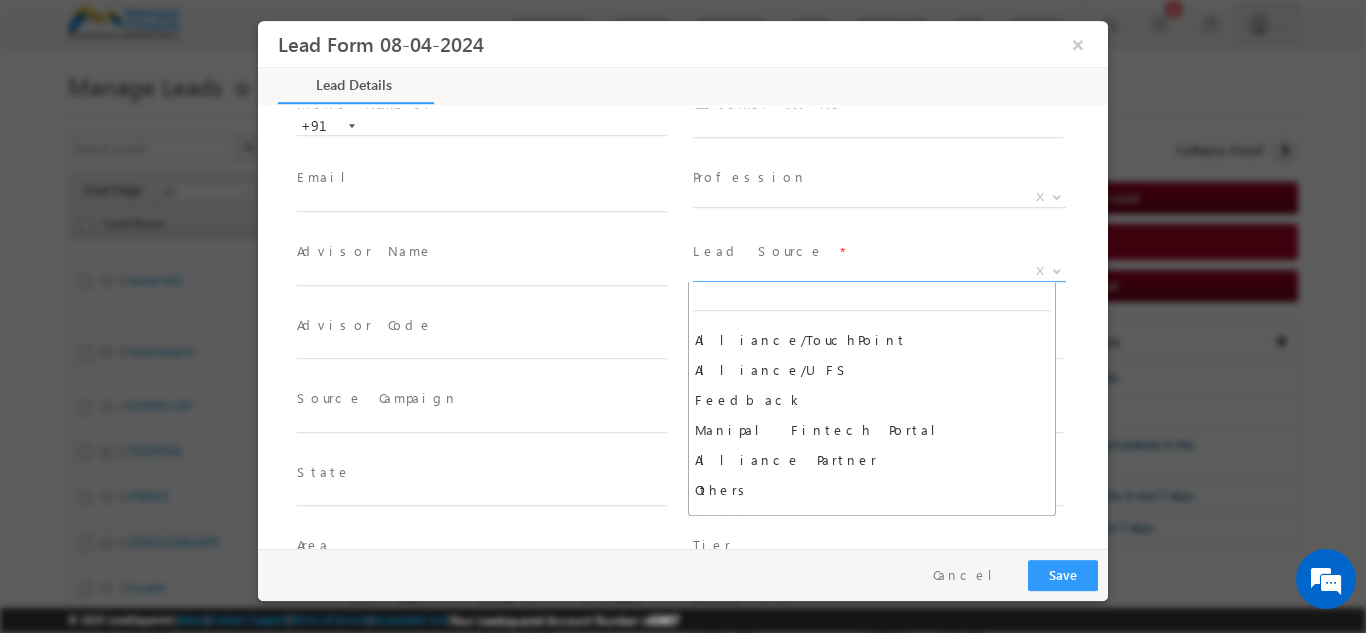scroll, scrollTop: 1917, scrollLeft: 0, axis: vertical 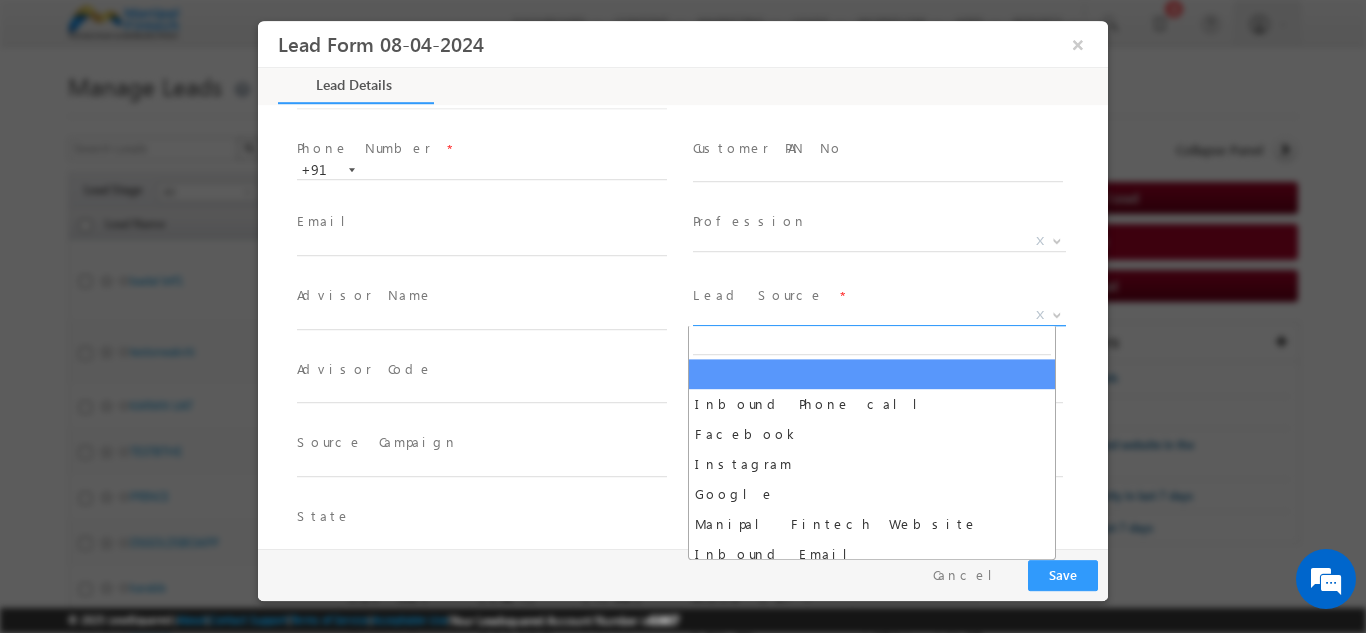 click on "X" at bounding box center (879, 315) 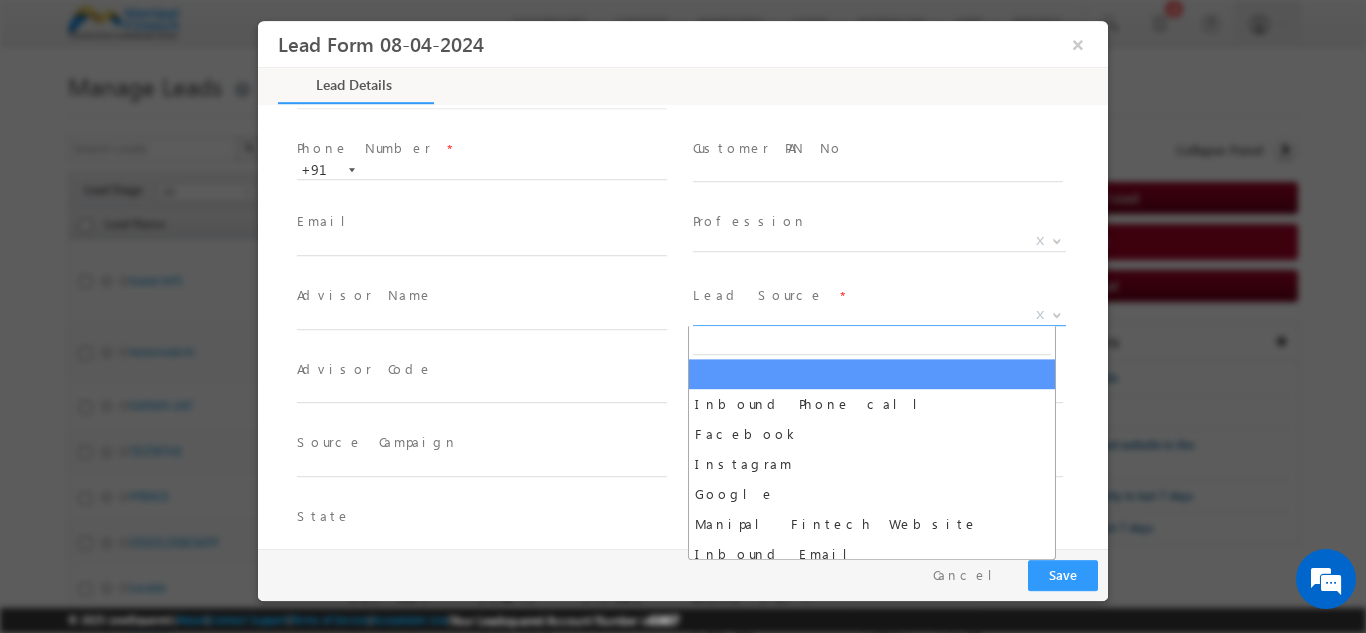 scroll, scrollTop: 363, scrollLeft: 0, axis: vertical 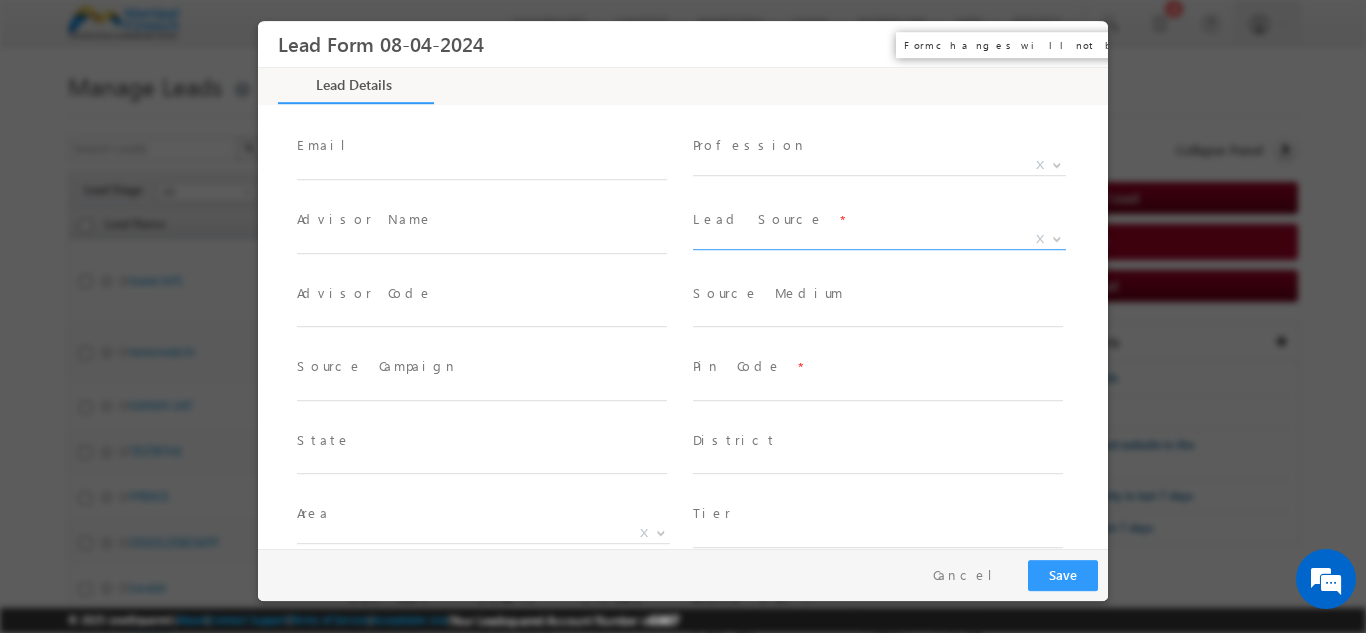 click on "×" at bounding box center (1078, 43) 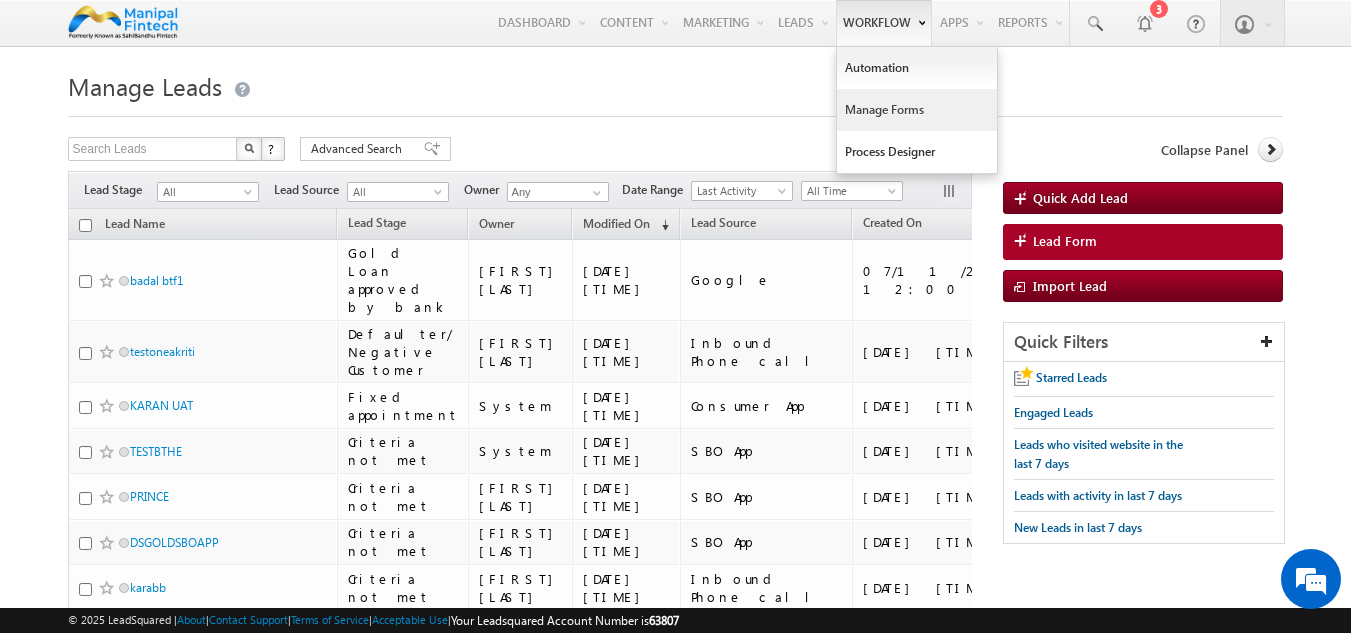 click on "Manage Forms" at bounding box center (917, 110) 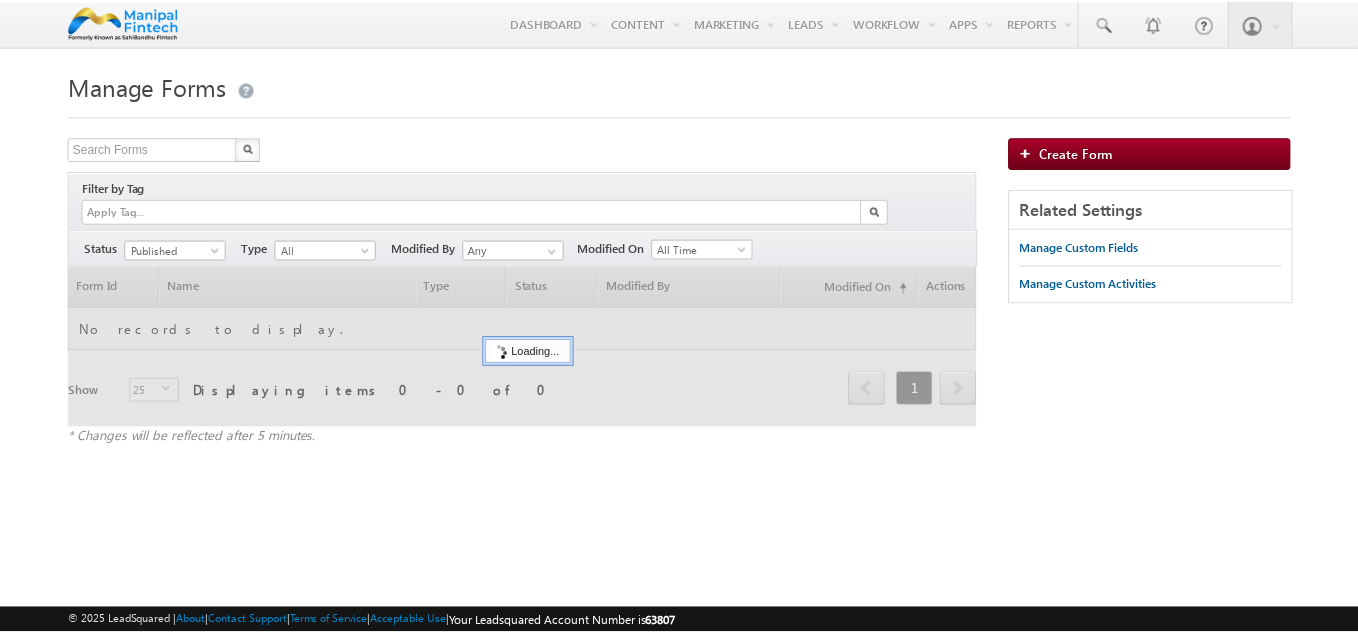 scroll, scrollTop: 0, scrollLeft: 0, axis: both 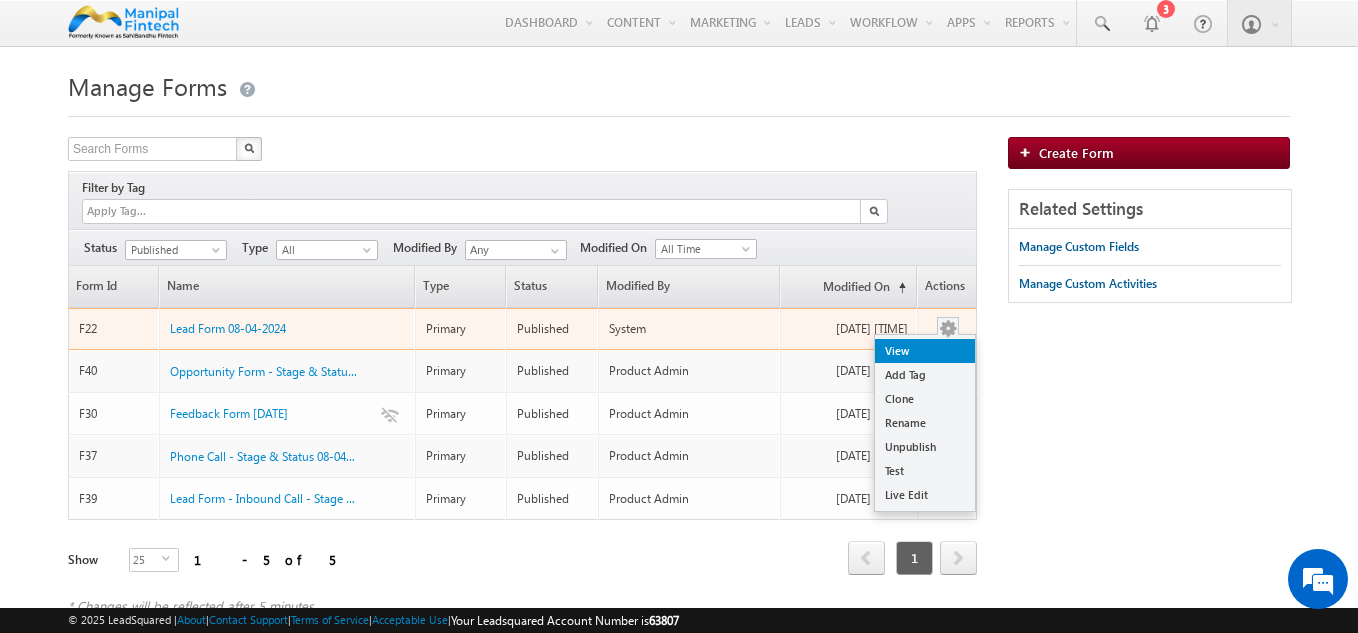click on "View" at bounding box center (925, 351) 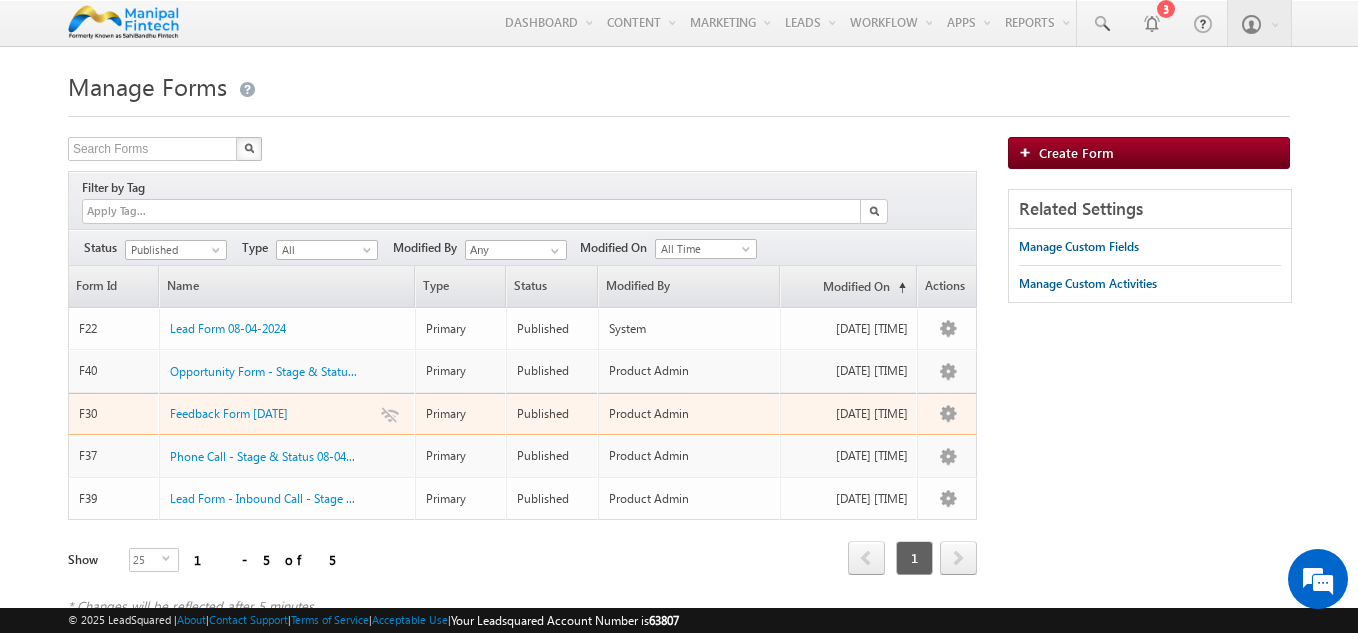 scroll, scrollTop: 0, scrollLeft: 0, axis: both 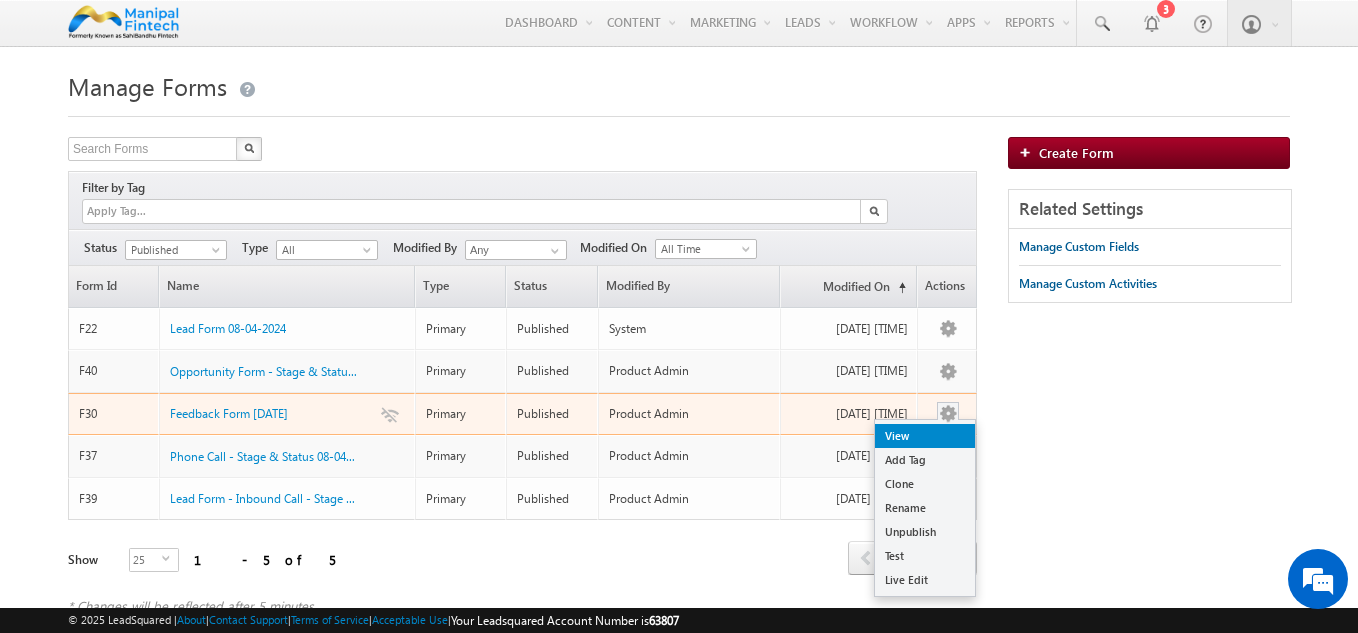 click on "View" at bounding box center (925, 436) 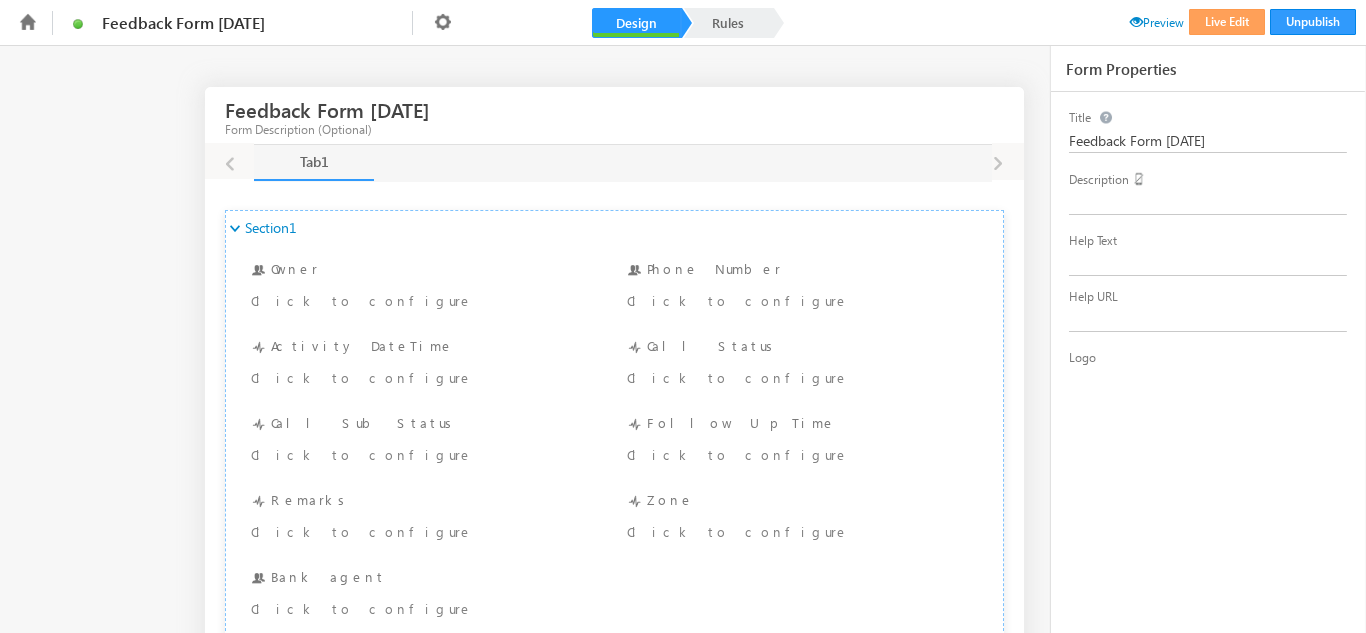 scroll, scrollTop: 0, scrollLeft: 0, axis: both 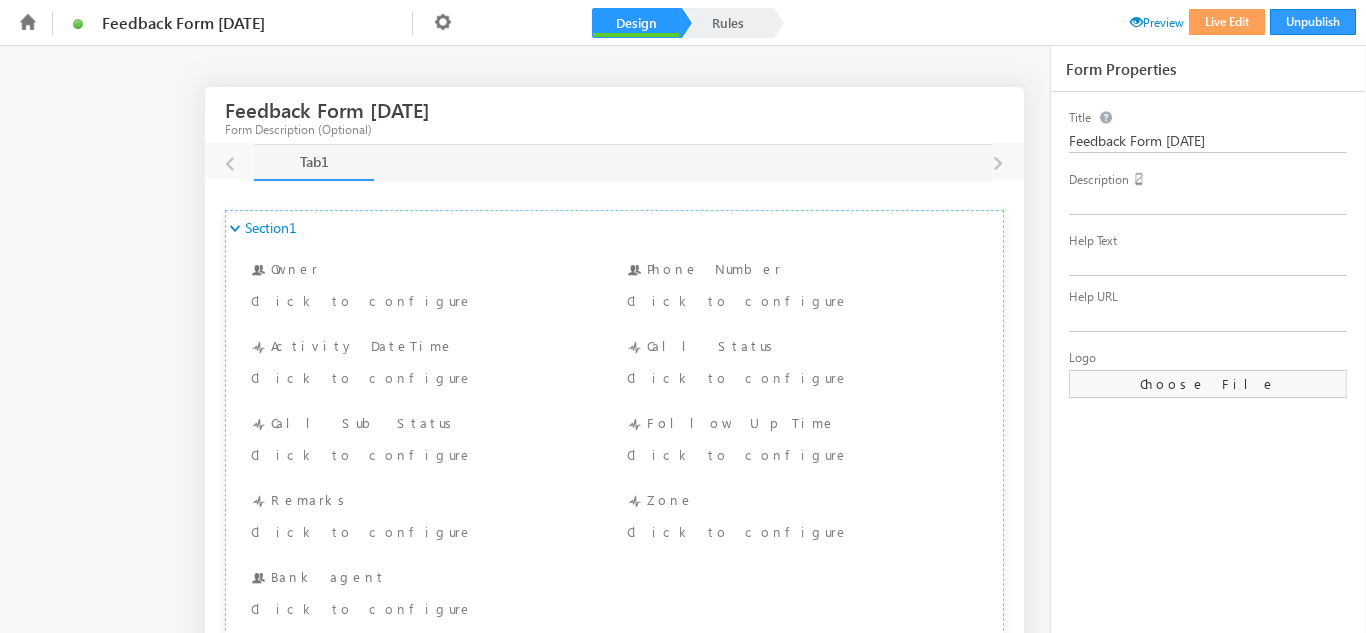 click on "Feedback Form [DATE]
Form Description (Optional)
Tab1 Tab1
Tab1 Section1 Section1 Section  1  of  2 Owner Owner Click to configure Phone Number Phone Number Click to configure Activity DateTime Activity DateTime Click to configure Call Status Call Status Click to configure Call Sub Status Call Sub Status Click to configure Follow Up Time Remarks +" at bounding box center [683, 1162] 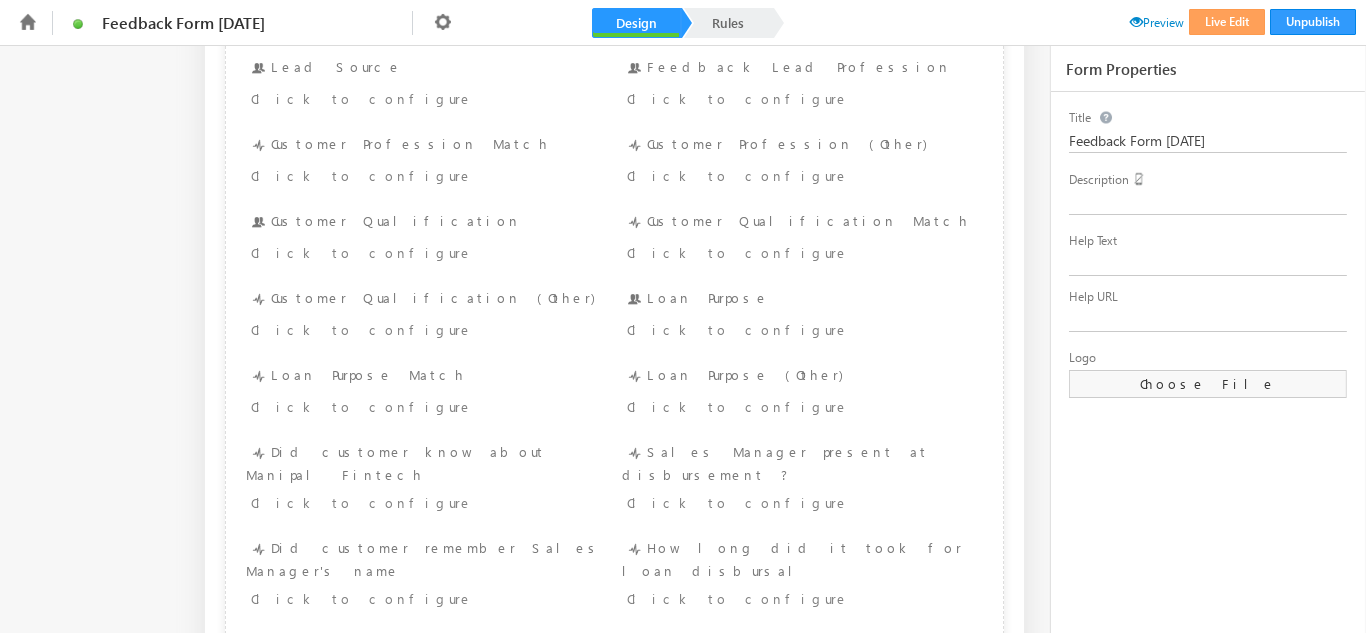 scroll, scrollTop: 760, scrollLeft: 0, axis: vertical 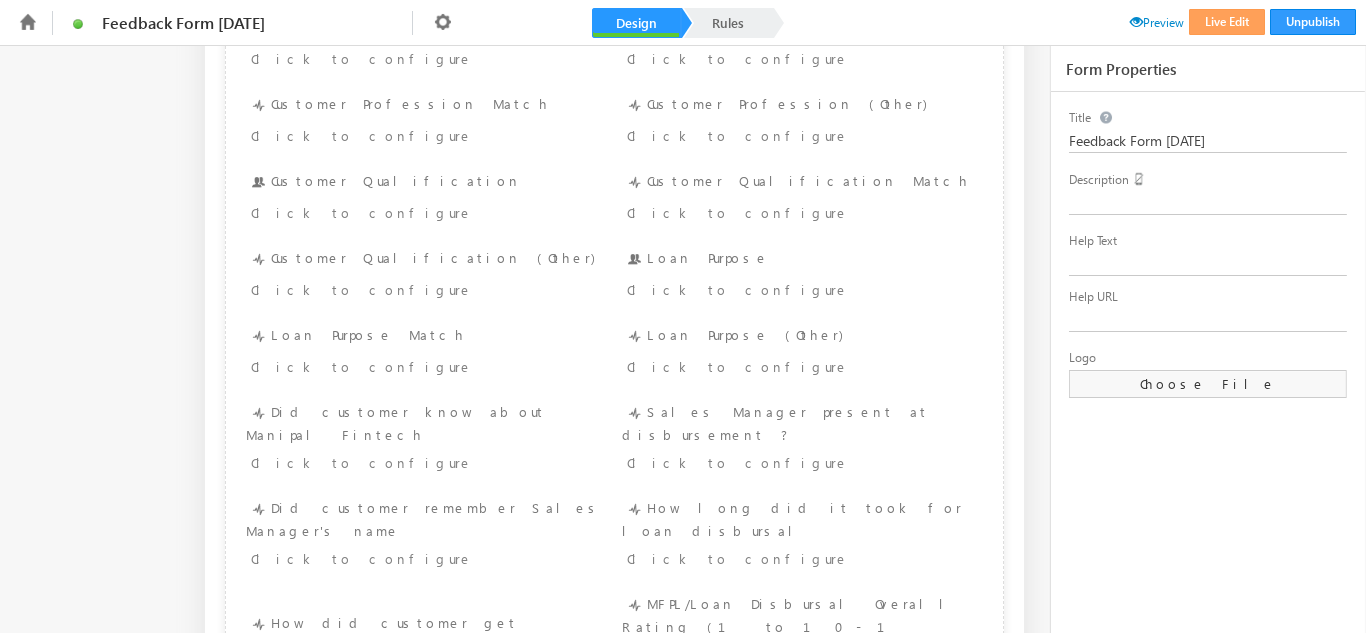 click on "Feedback Form 08-04-2024
Form Description (Optional)
Tab1 Tab1
Tab1 Section1 Section1 Section  1  of  2 Owner Owner Click to configure Phone Number Phone Number Click to configure Activity DateTime Activity DateTime Click to configure Call Status Call Status Click to configure Call Sub Status Call Sub Status Click to configure Follow Up Time Remarks +" at bounding box center [683, 402] 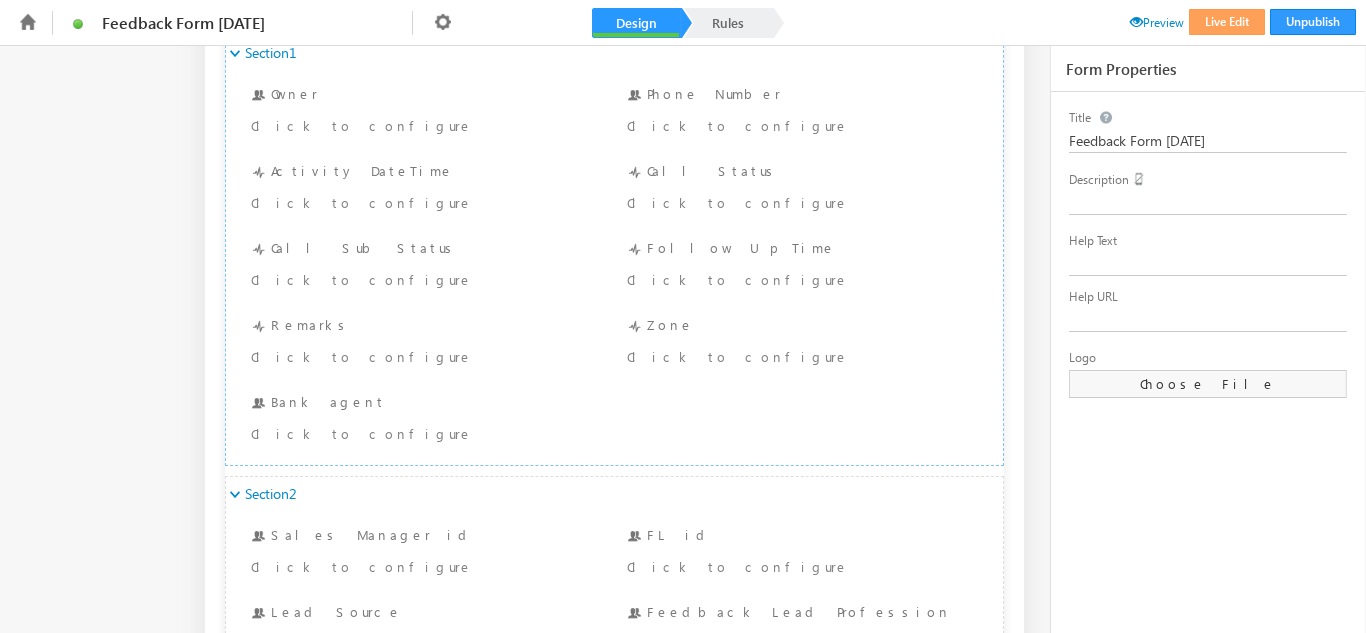 scroll, scrollTop: 0, scrollLeft: 0, axis: both 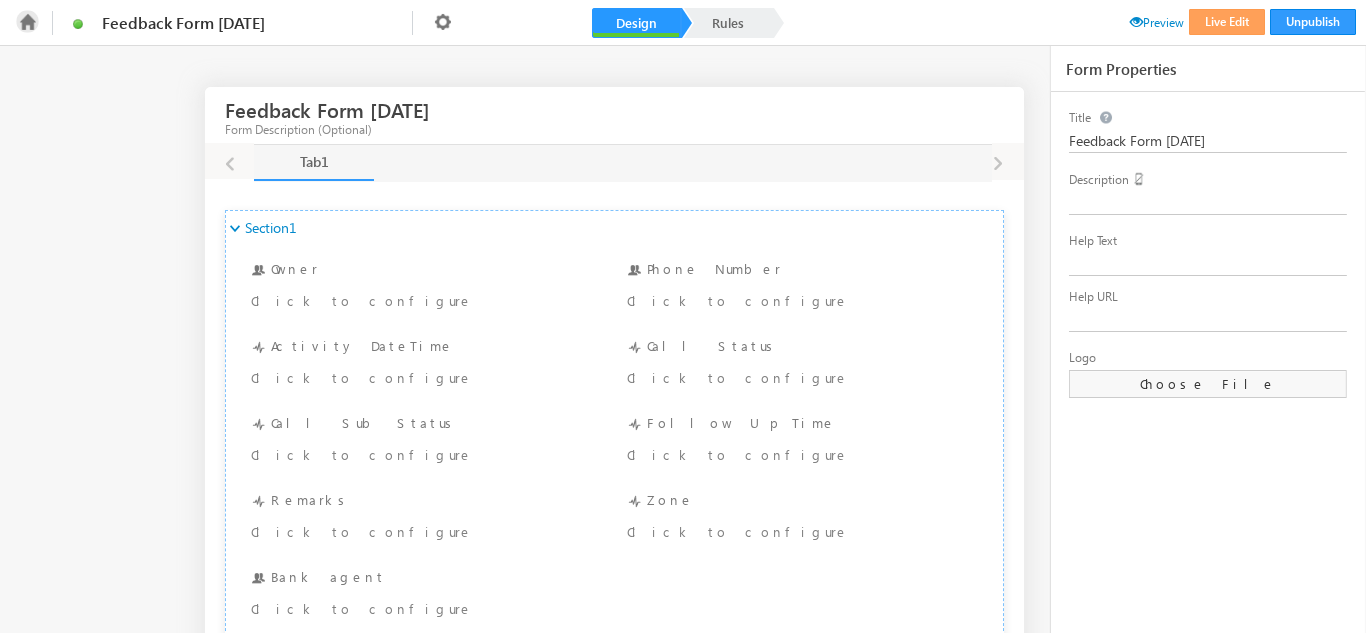 click at bounding box center [27, 21] 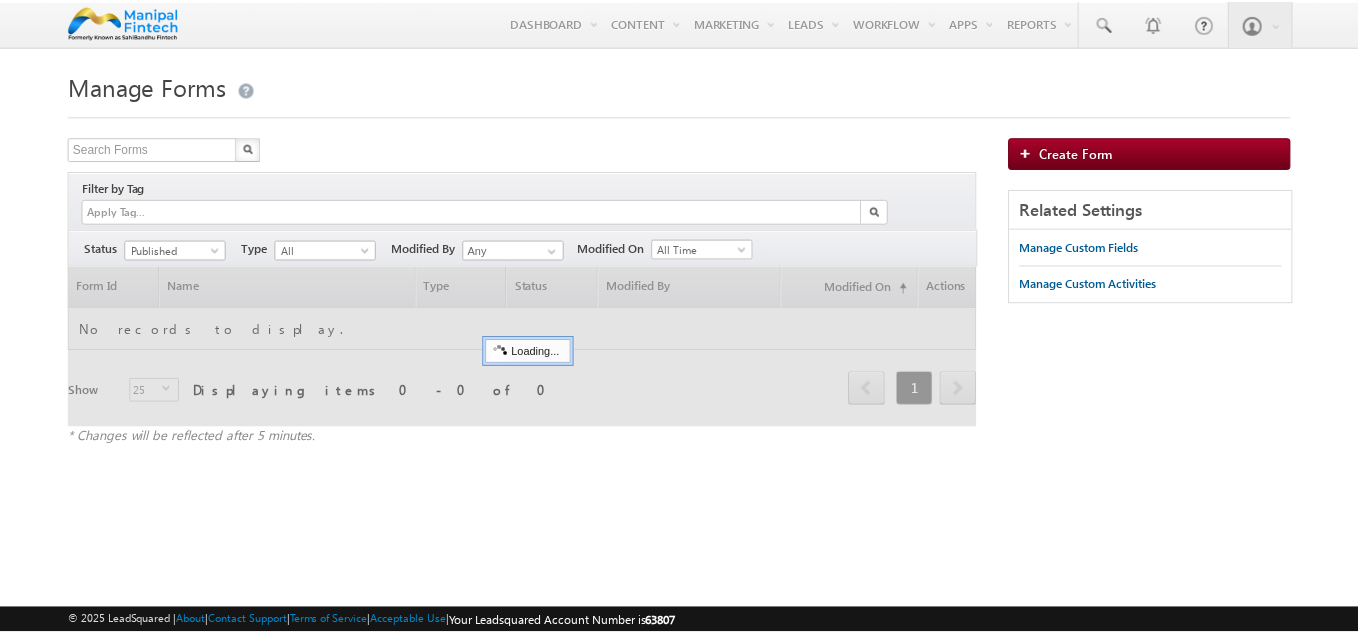 scroll, scrollTop: 0, scrollLeft: 0, axis: both 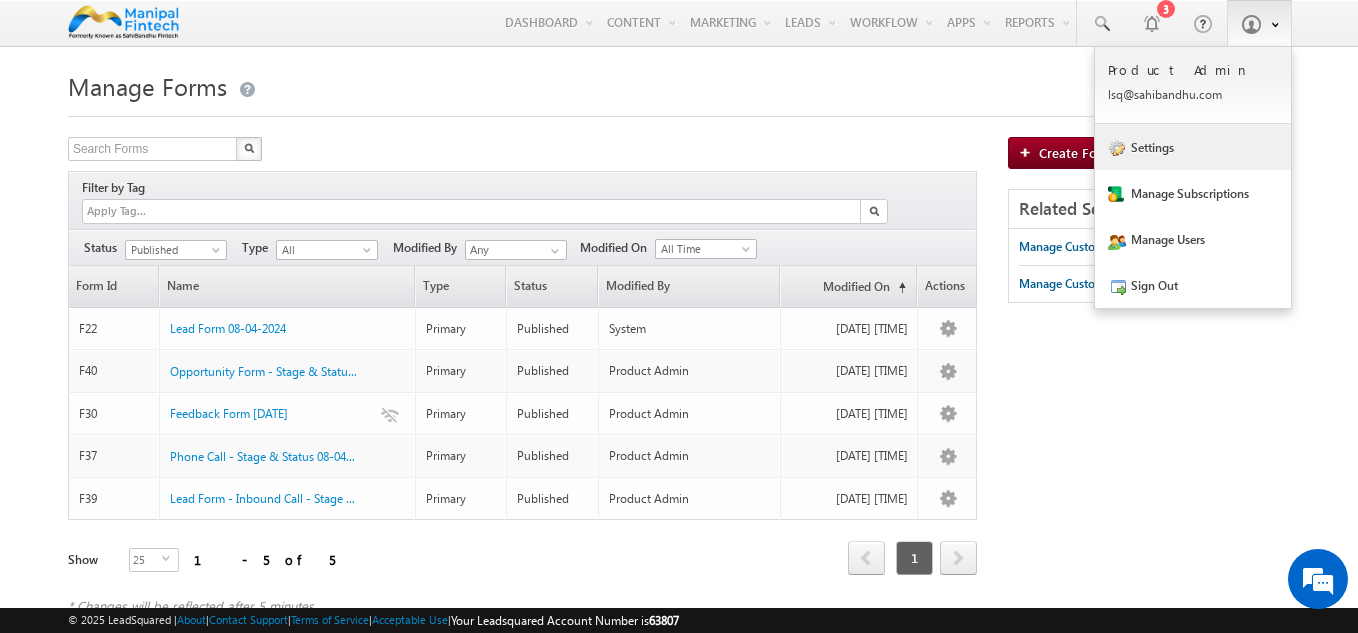click on "Settings" at bounding box center [1193, 147] 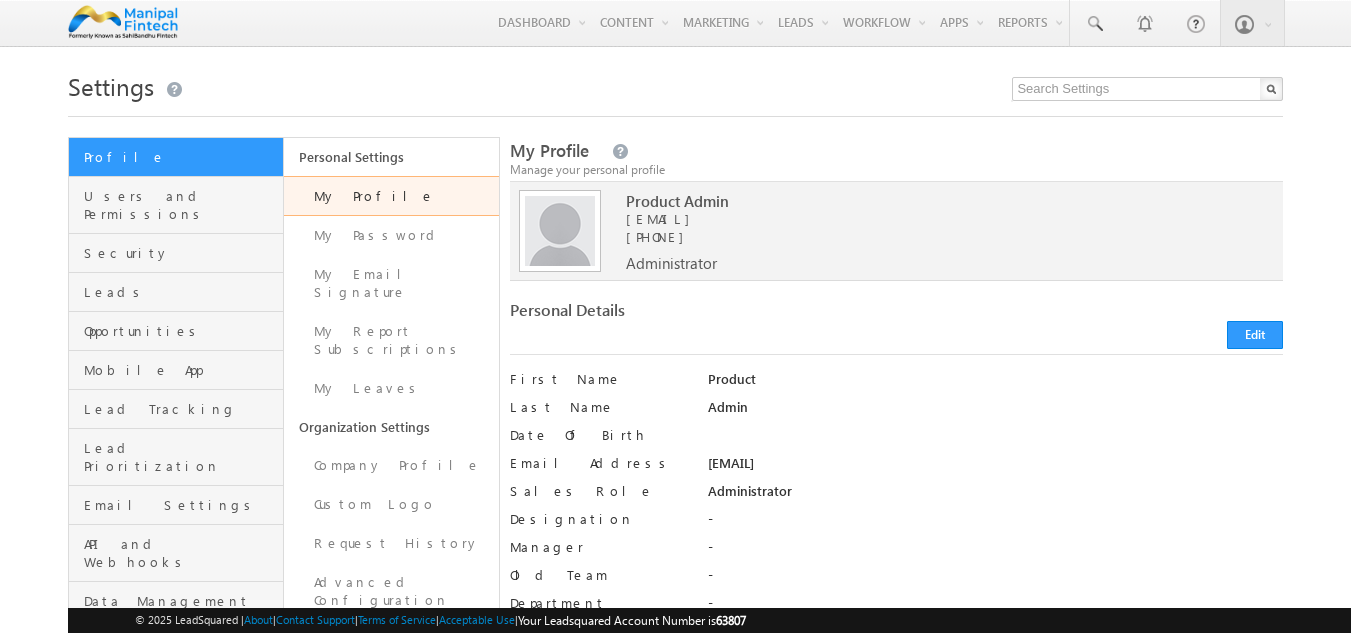scroll, scrollTop: 0, scrollLeft: 0, axis: both 